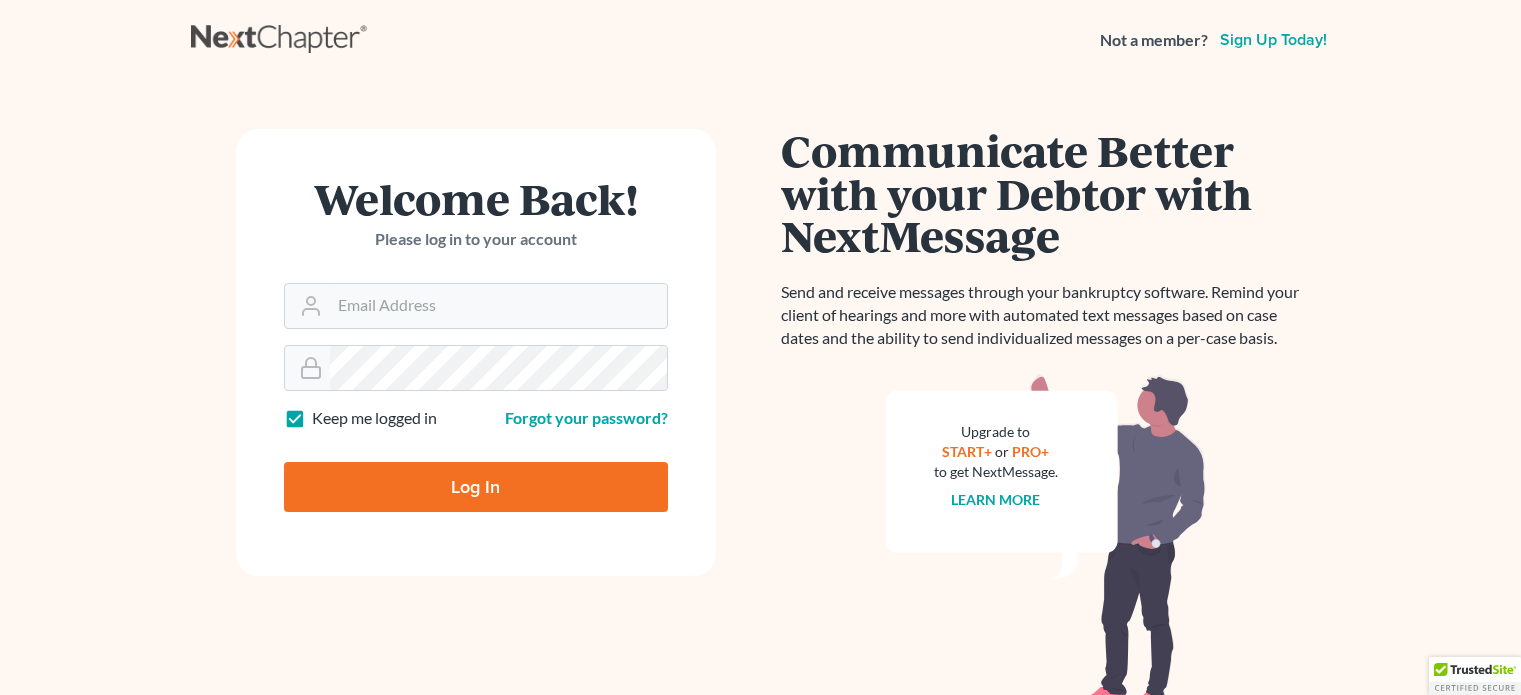 scroll, scrollTop: 0, scrollLeft: 0, axis: both 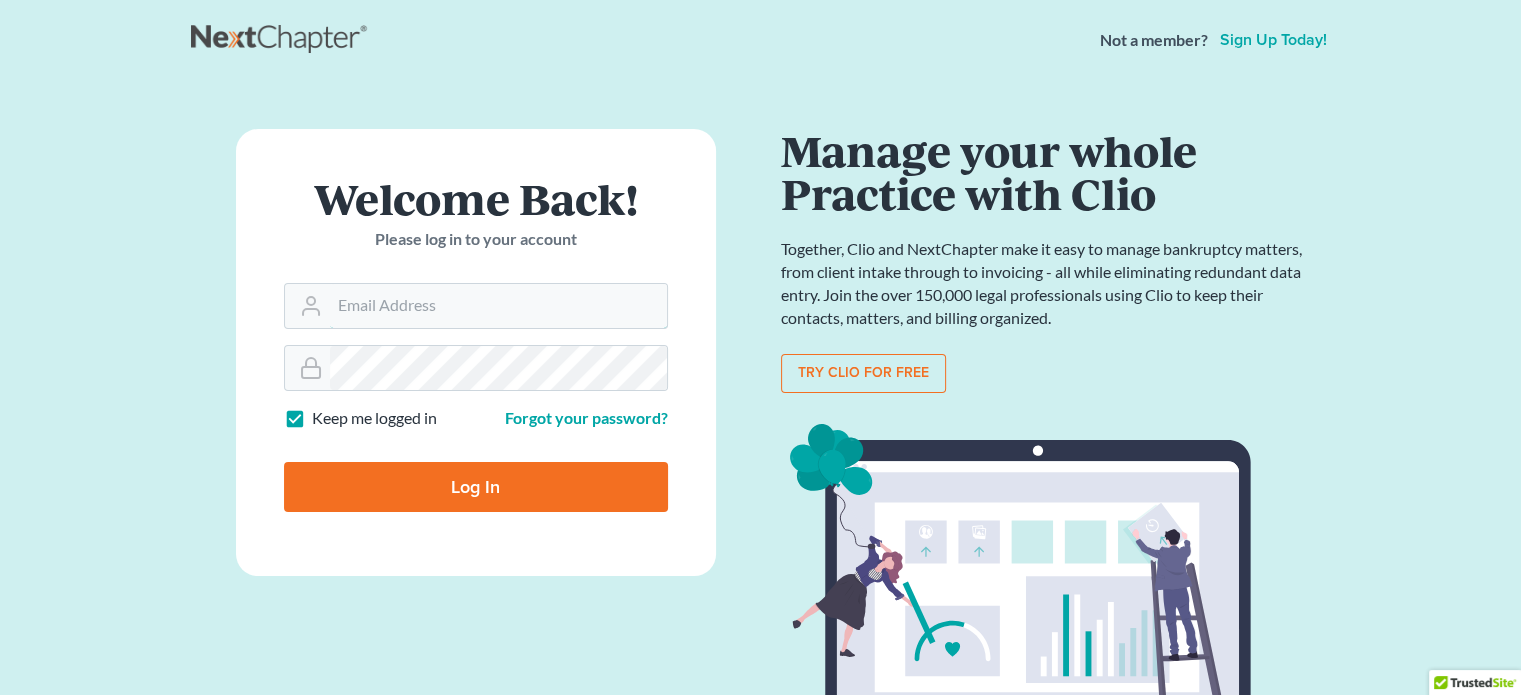 type on "[USERNAME]@[DOMAIN].com" 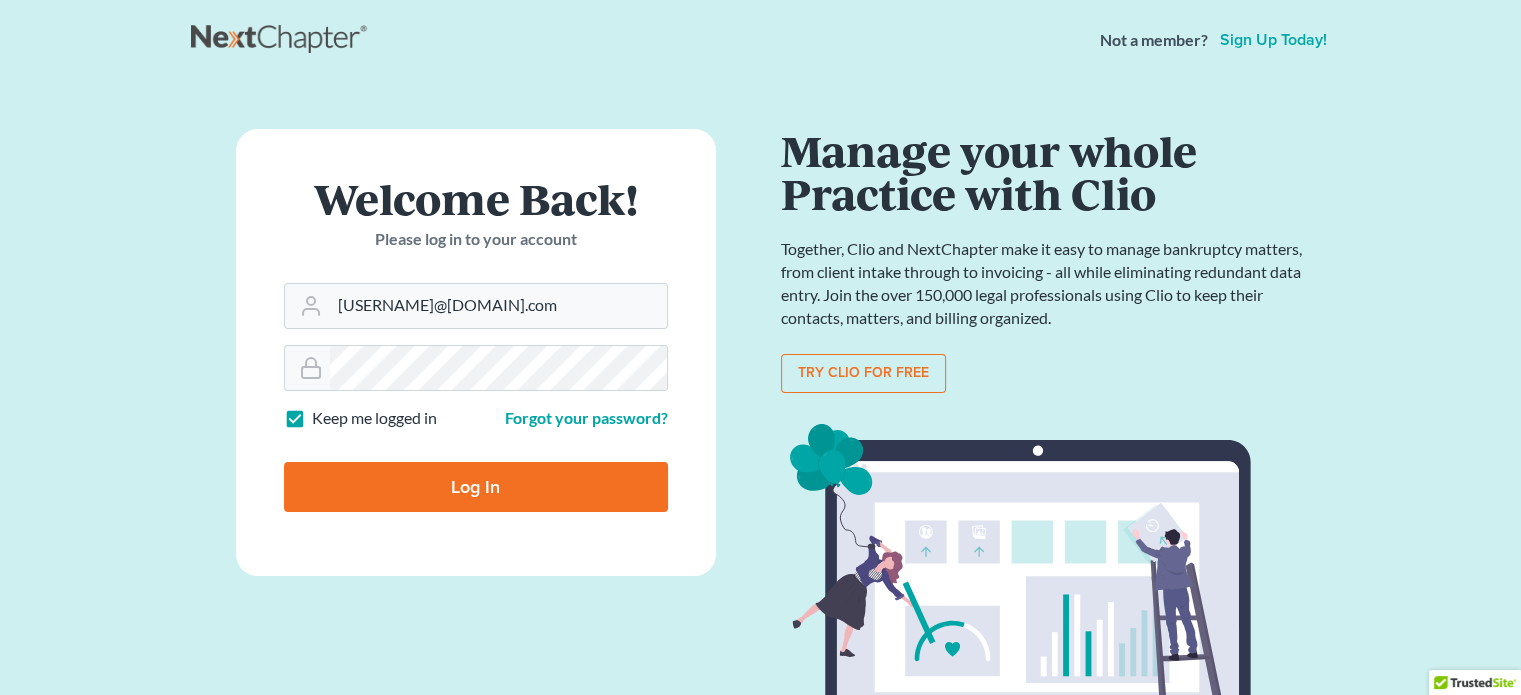 click on "Log In" at bounding box center (476, 487) 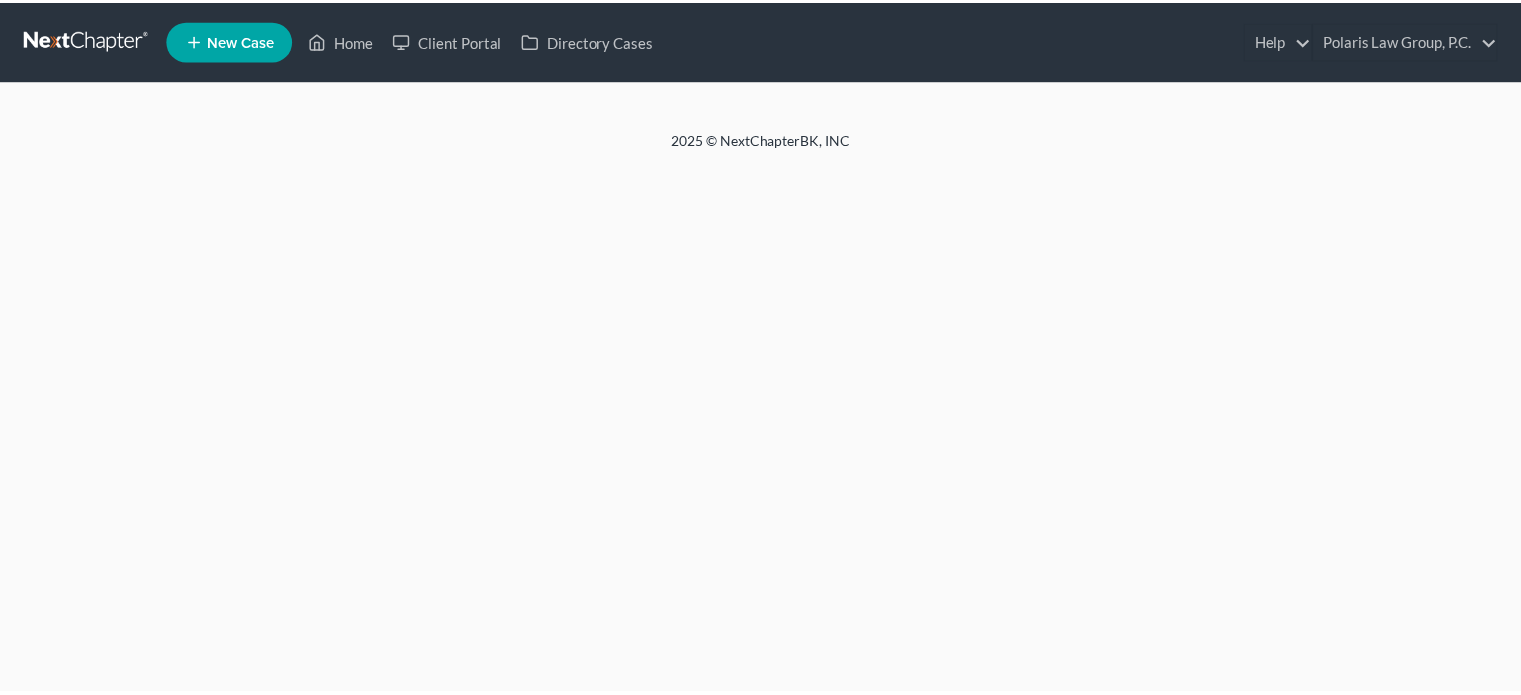 scroll, scrollTop: 0, scrollLeft: 0, axis: both 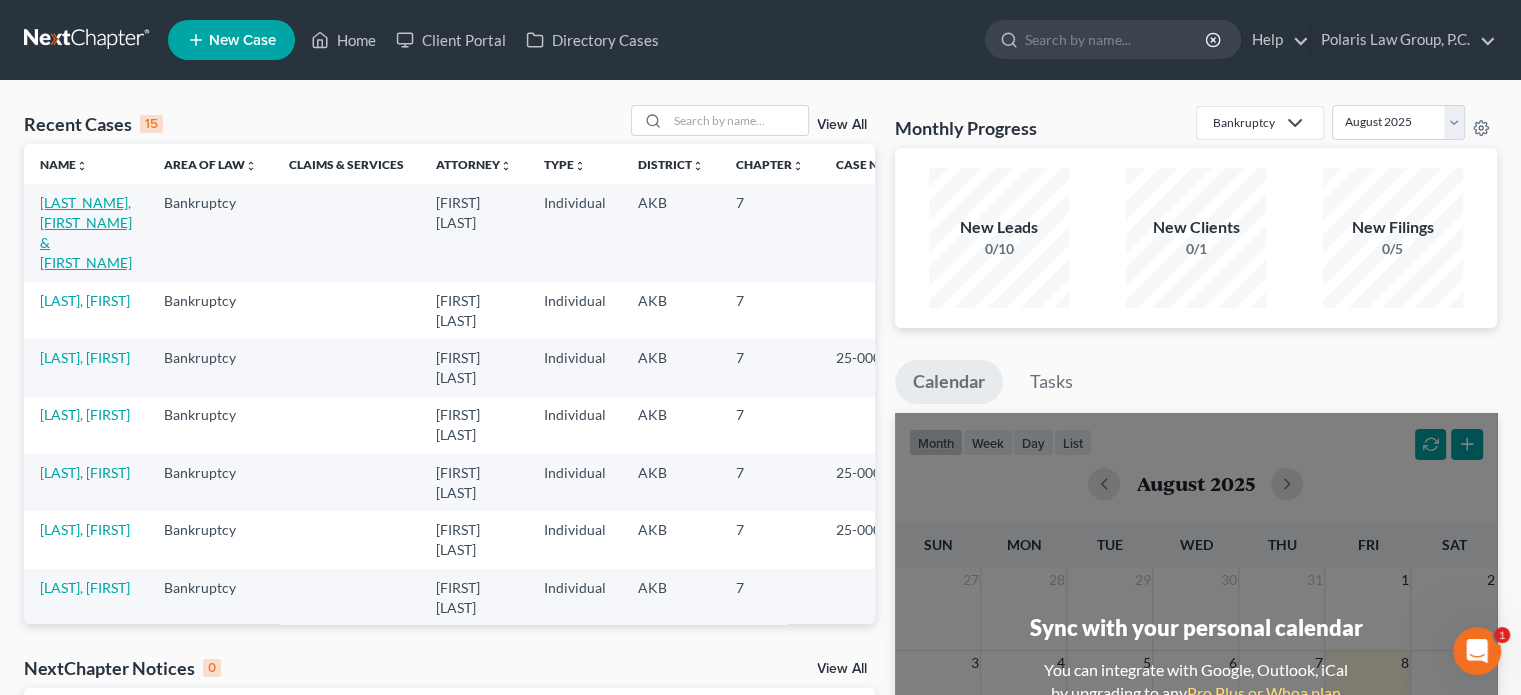 click on "[LAST_NAME], [FIRST_NAME] & [FIRST_NAME]" at bounding box center [86, 232] 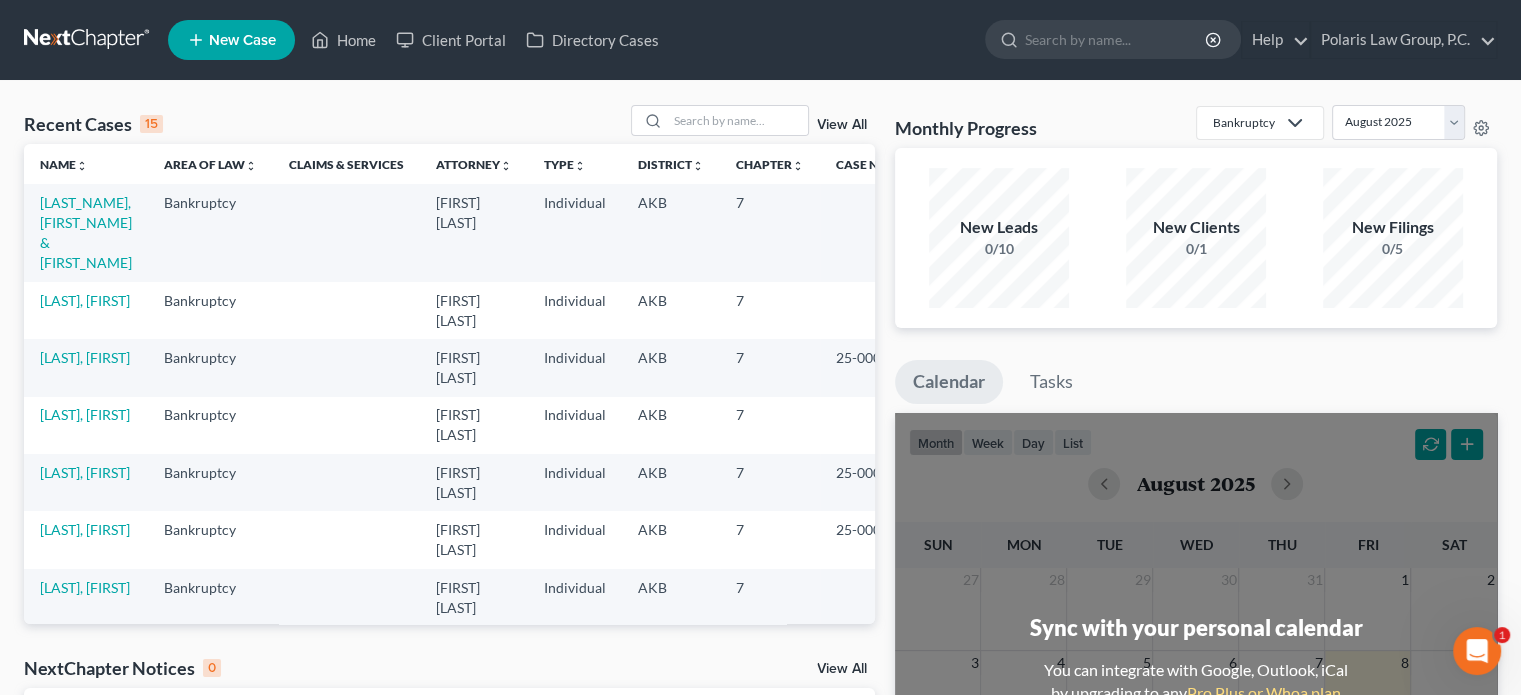 select on "1" 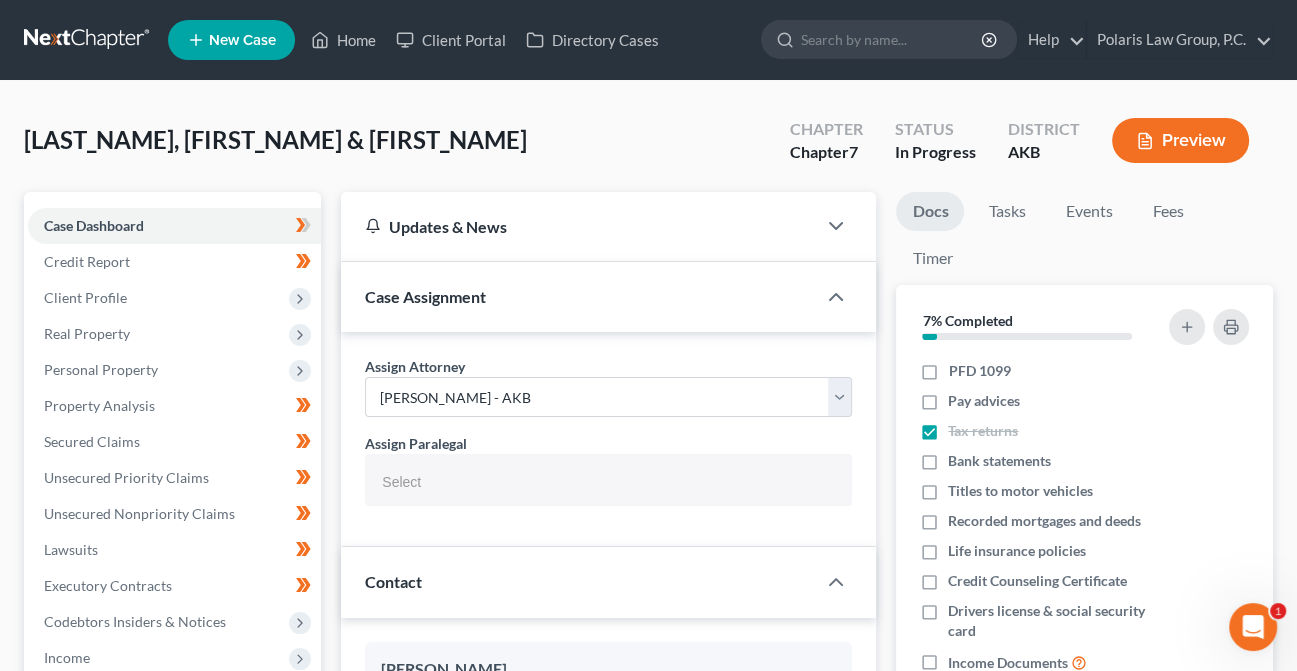scroll, scrollTop: 500, scrollLeft: 0, axis: vertical 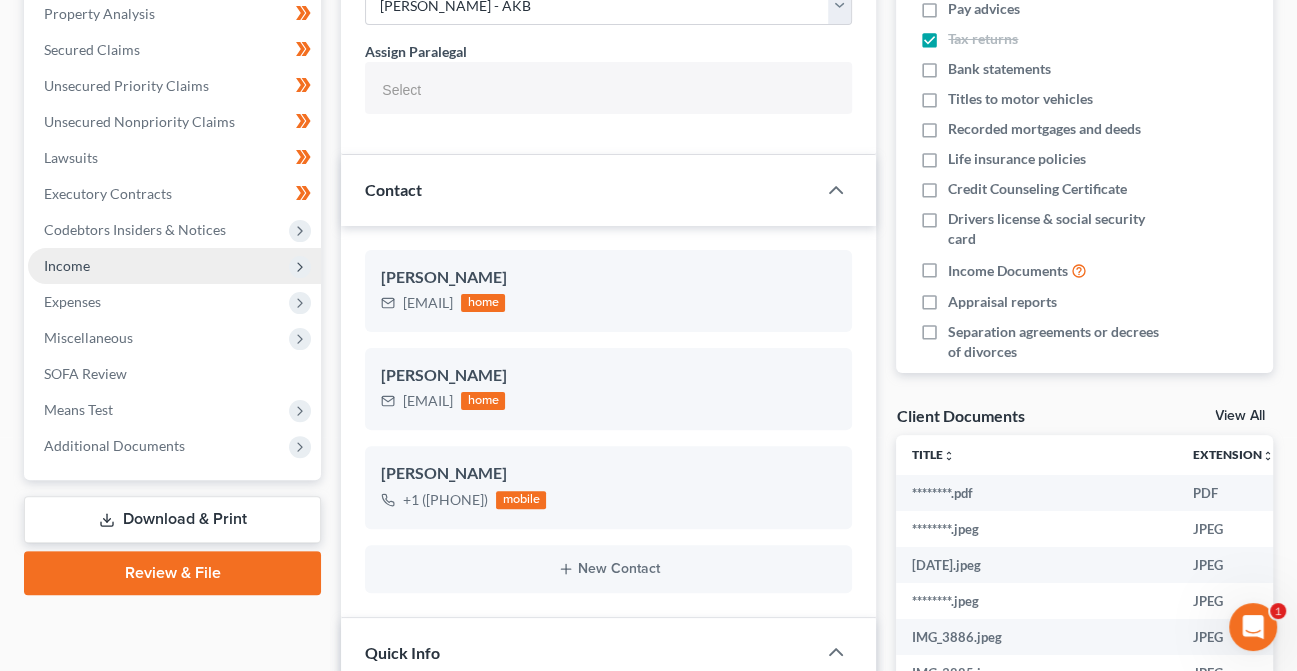 click on "Income" at bounding box center [174, 266] 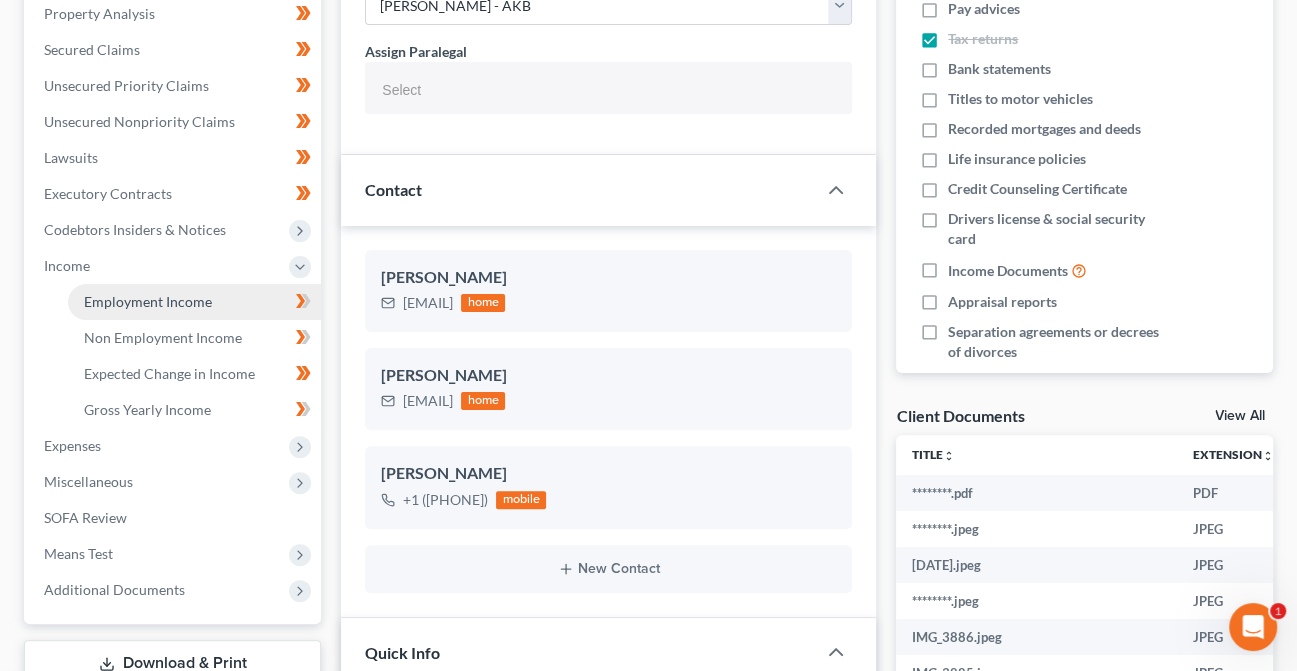click on "Employment Income" at bounding box center [148, 301] 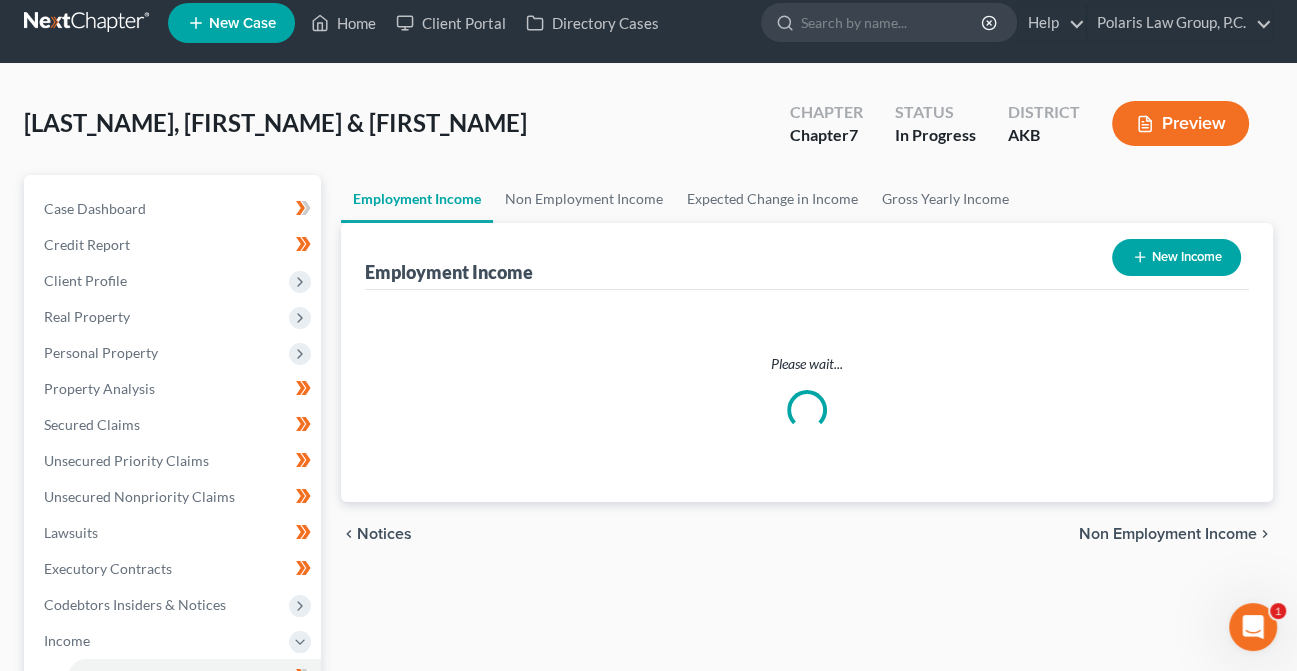 scroll, scrollTop: 0, scrollLeft: 0, axis: both 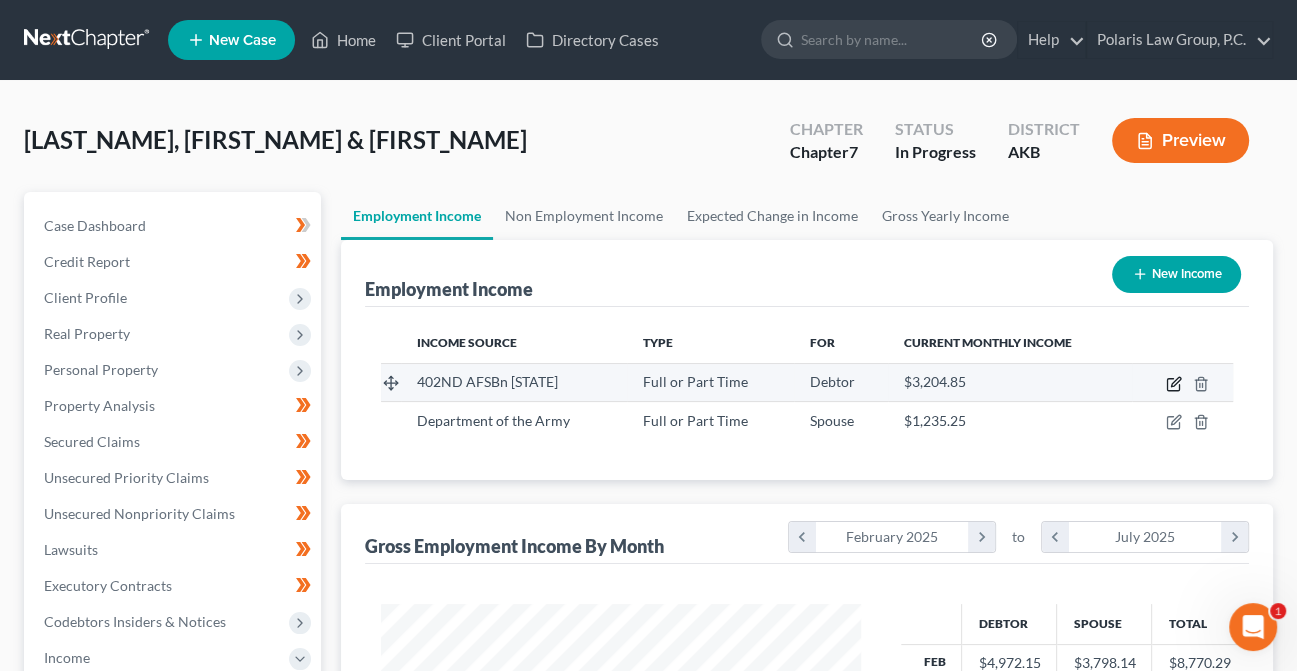 click 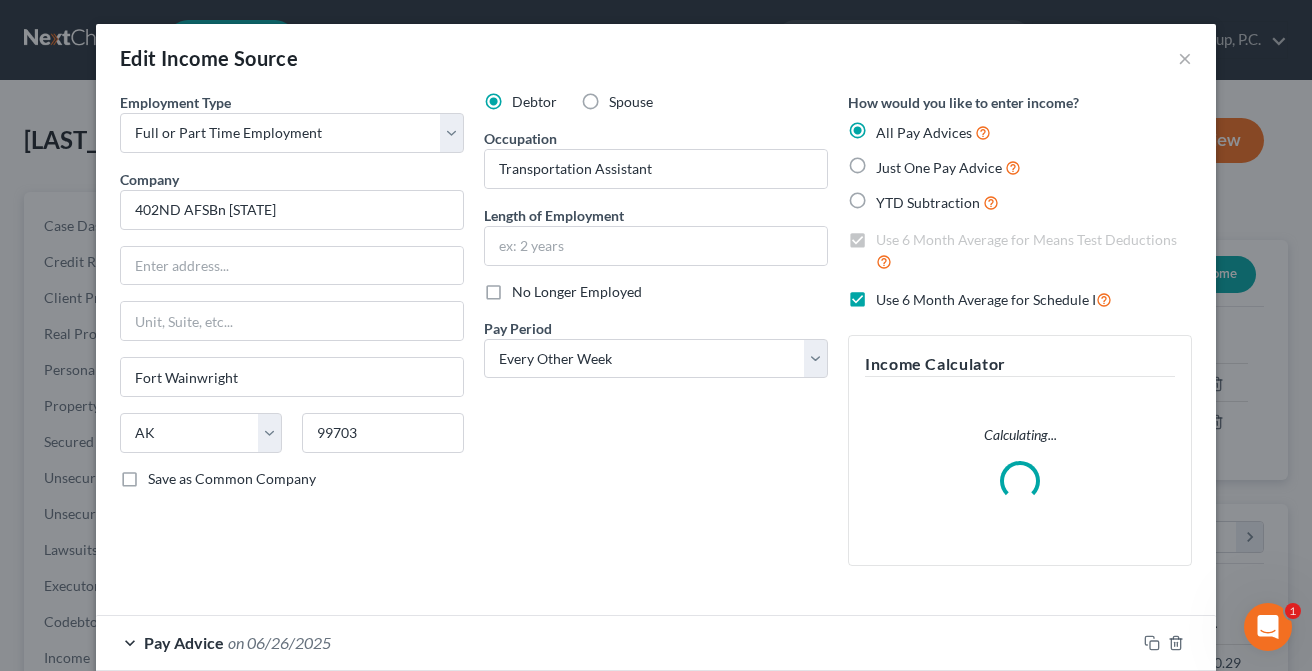 scroll, scrollTop: 999643, scrollLeft: 999473, axis: both 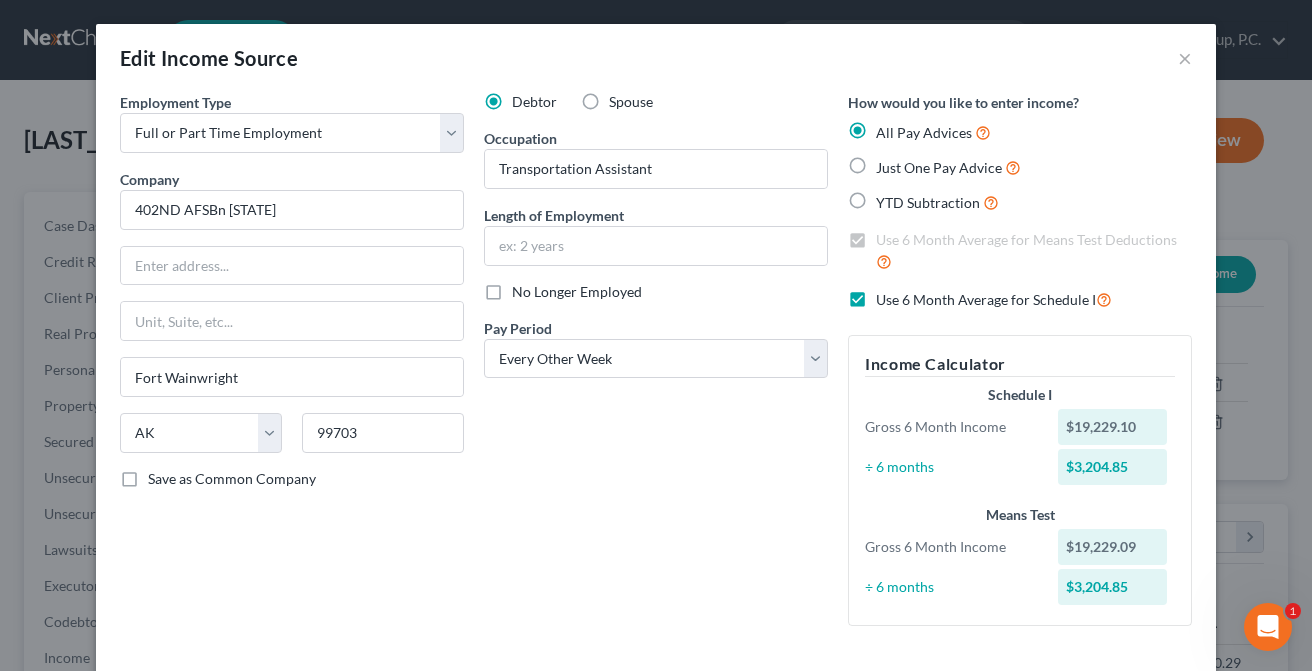 click on "Edit Income Source ×" at bounding box center (656, 58) 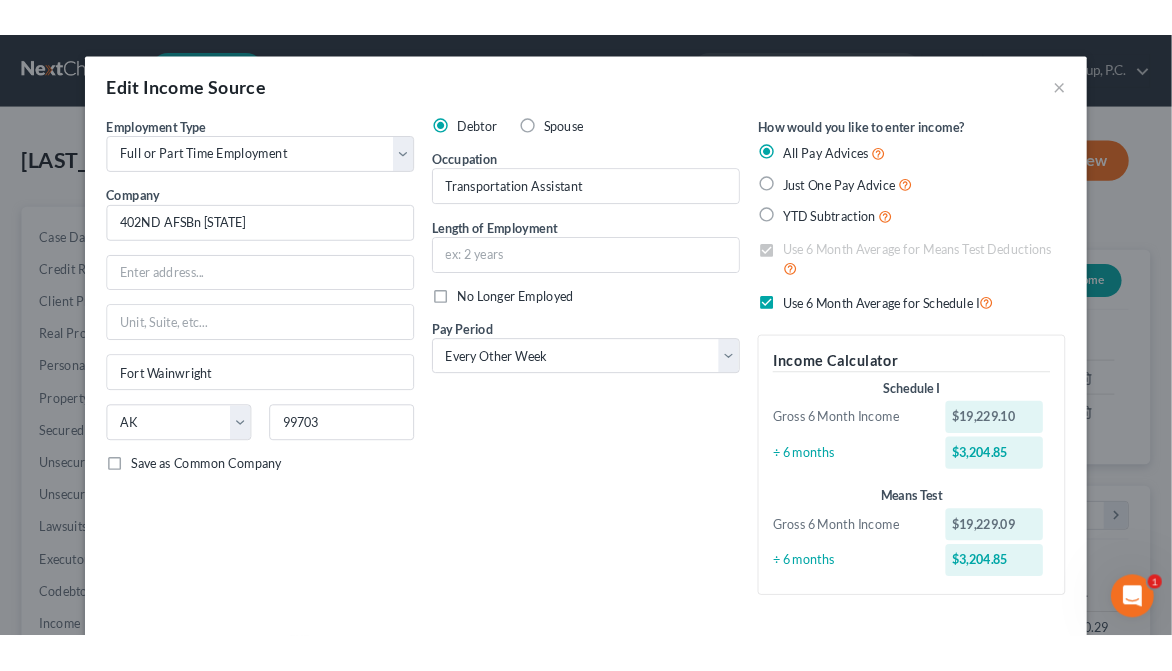 scroll, scrollTop: 235, scrollLeft: 703, axis: both 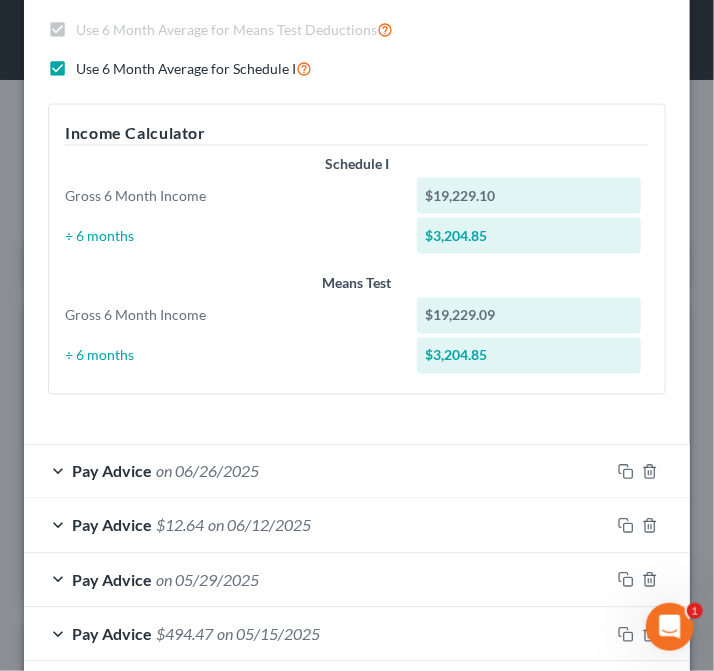 click on "How would you like to enter income?
All Pay Advices
Just One Pay Advice
YTD Subtraction
Use 6 Month Average for Means Test Deductions  Use 6 Month Average for Schedule I  Income Calculator
Schedule I Gross 6 Month Income $19,229.10 ÷ 6 months $3,204.85 Means Test Gross 6 Month Income $19,229.09 ÷ 6 months $3,204.85" at bounding box center [357, 146] 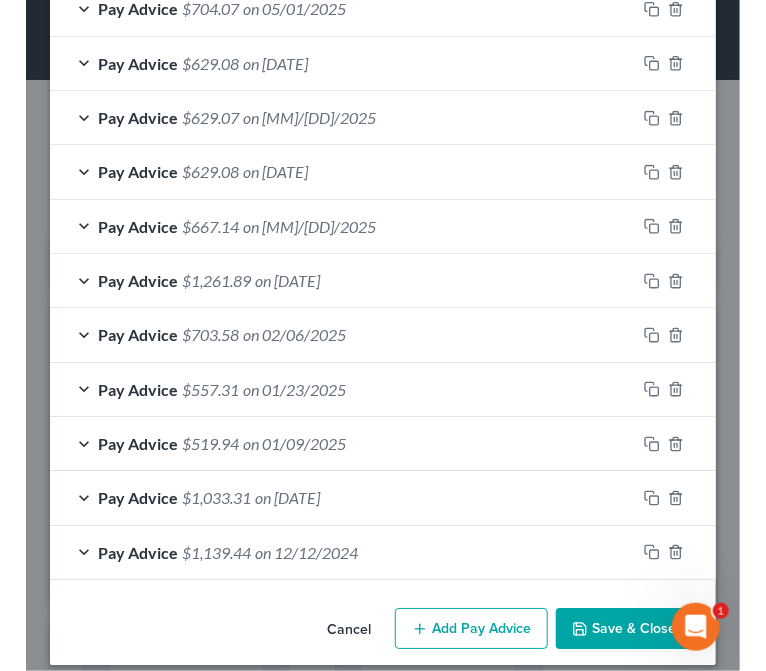 scroll, scrollTop: 1316, scrollLeft: 0, axis: vertical 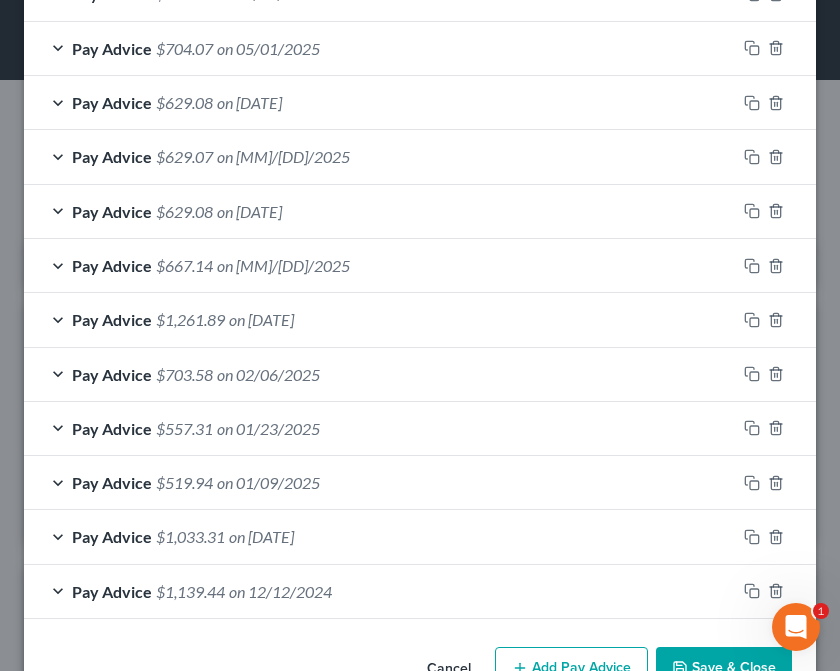 click on "Add Pay Advice" at bounding box center [571, 668] 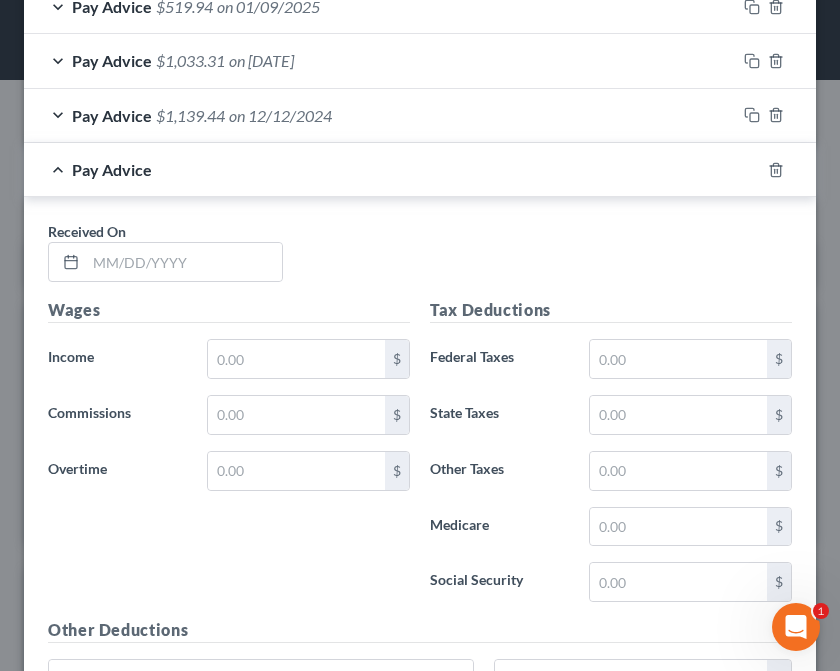 scroll, scrollTop: 1376, scrollLeft: 0, axis: vertical 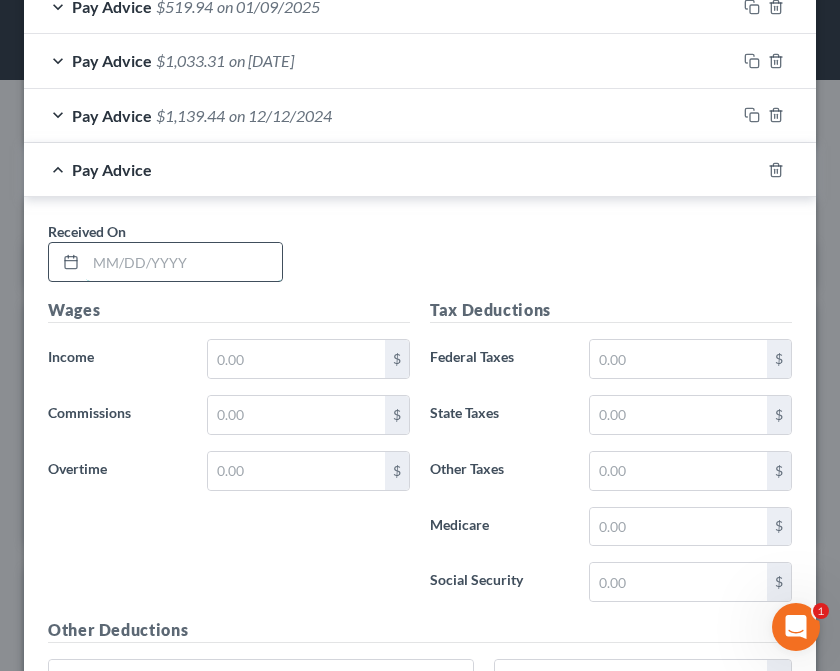 click at bounding box center (184, 262) 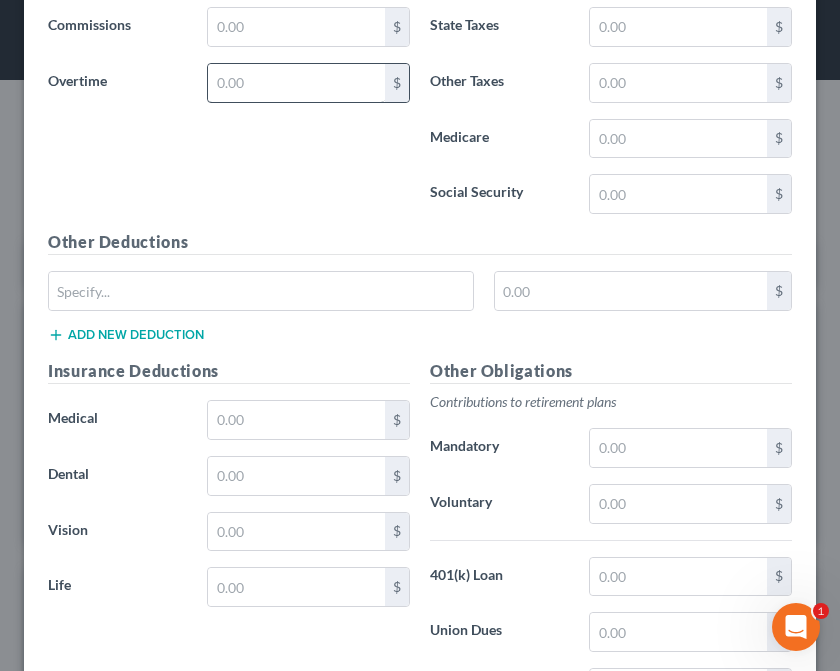 scroll, scrollTop: 1764, scrollLeft: 0, axis: vertical 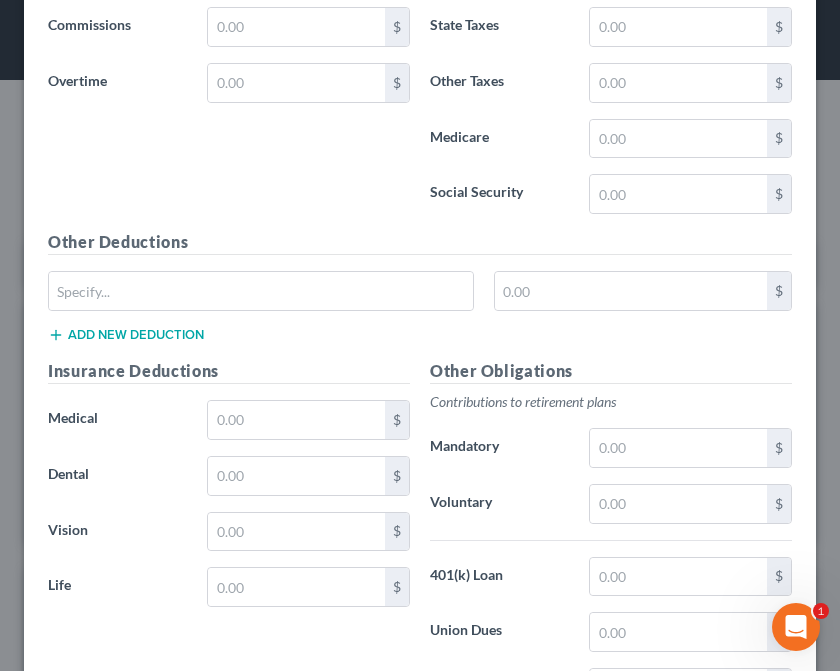 type on "07/24/2025" 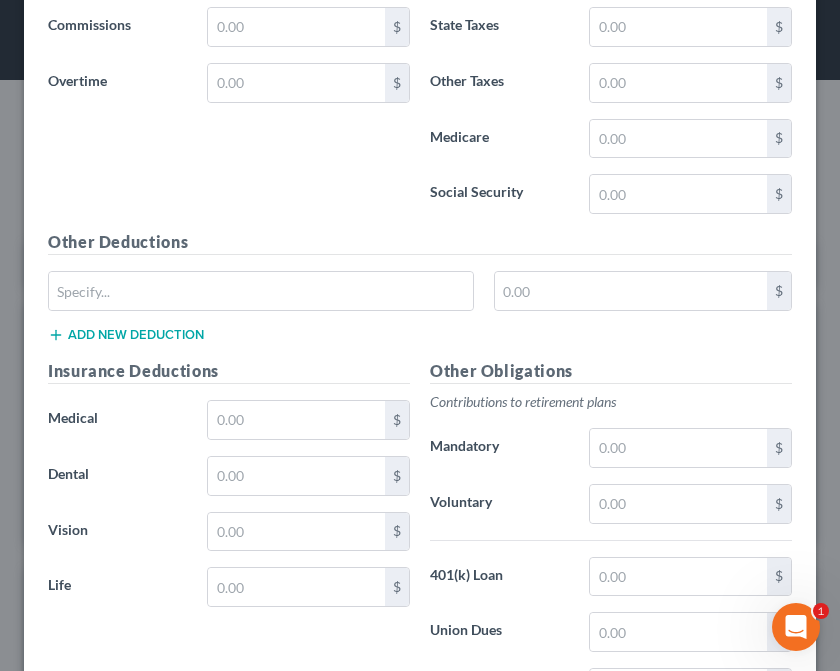 drag, startPoint x: 558, startPoint y: 335, endPoint x: 450, endPoint y: 371, distance: 113.841995 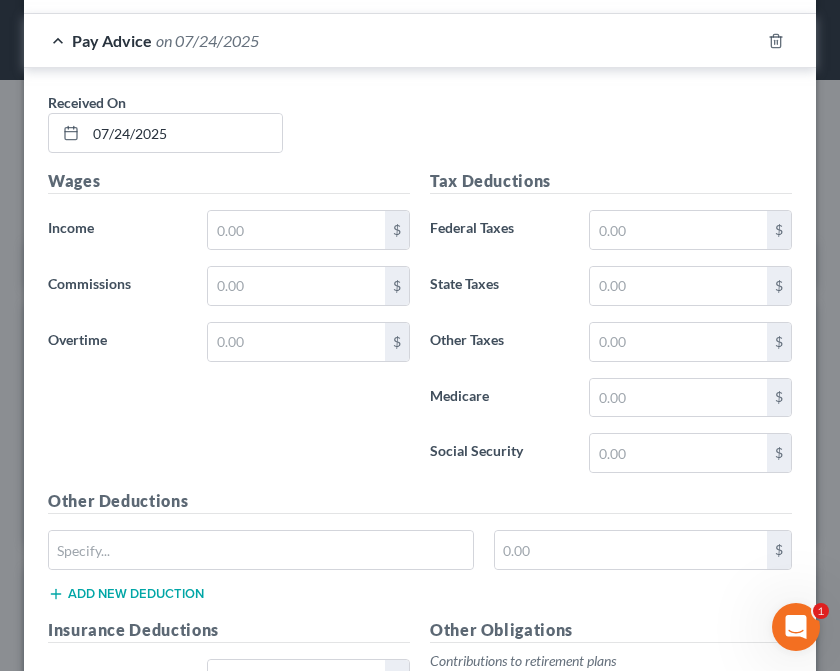 scroll, scrollTop: 1500, scrollLeft: 0, axis: vertical 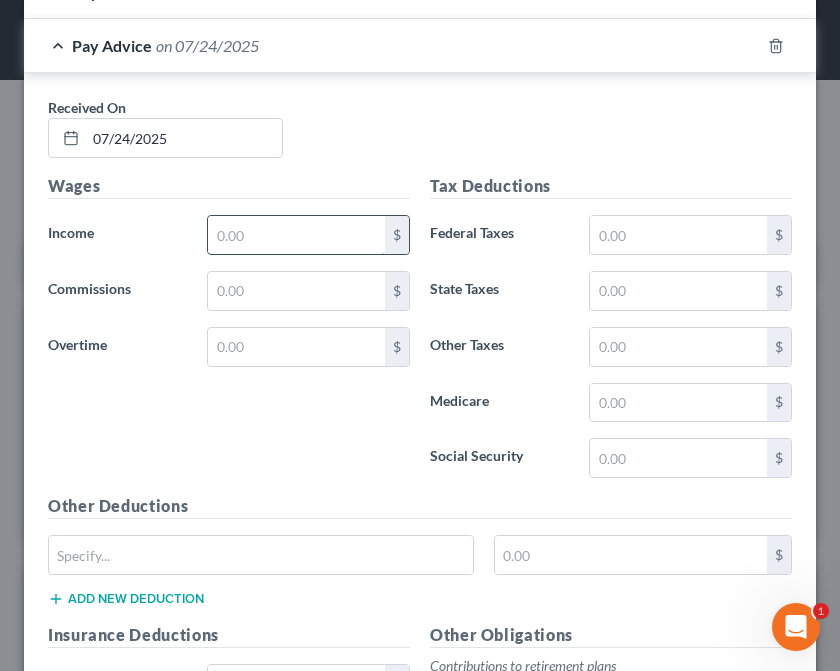 click at bounding box center [296, 235] 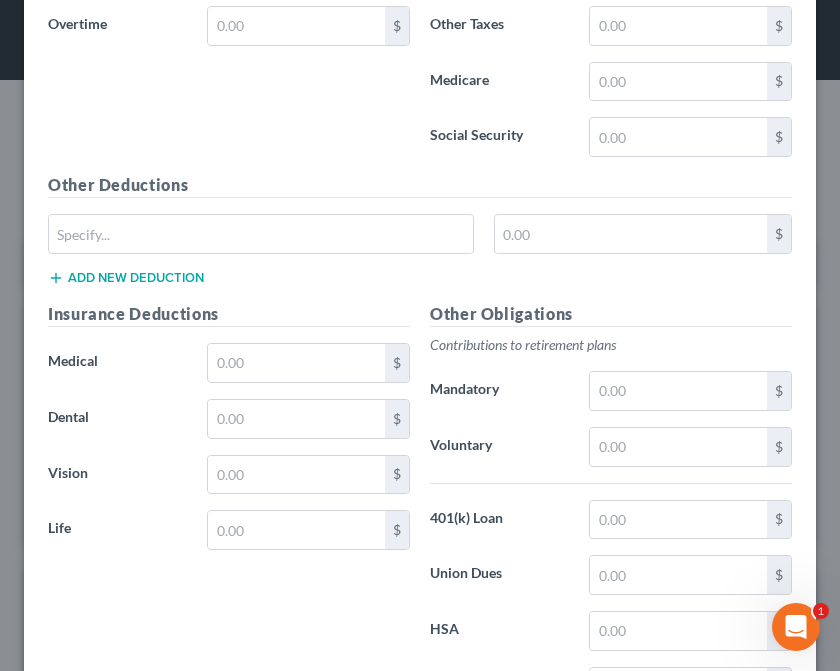 scroll, scrollTop: 1988, scrollLeft: 0, axis: vertical 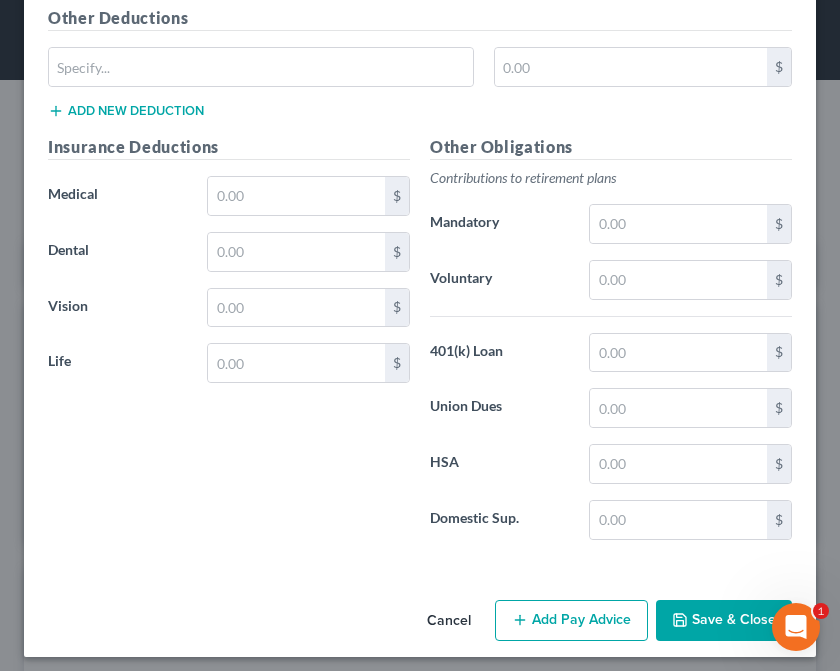 type on "0.00" 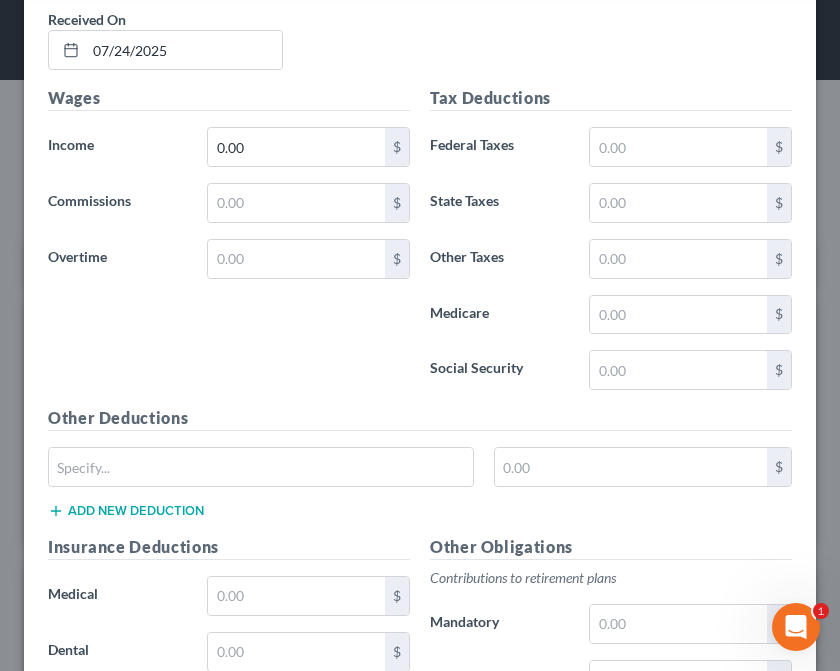 scroll, scrollTop: 1318, scrollLeft: 0, axis: vertical 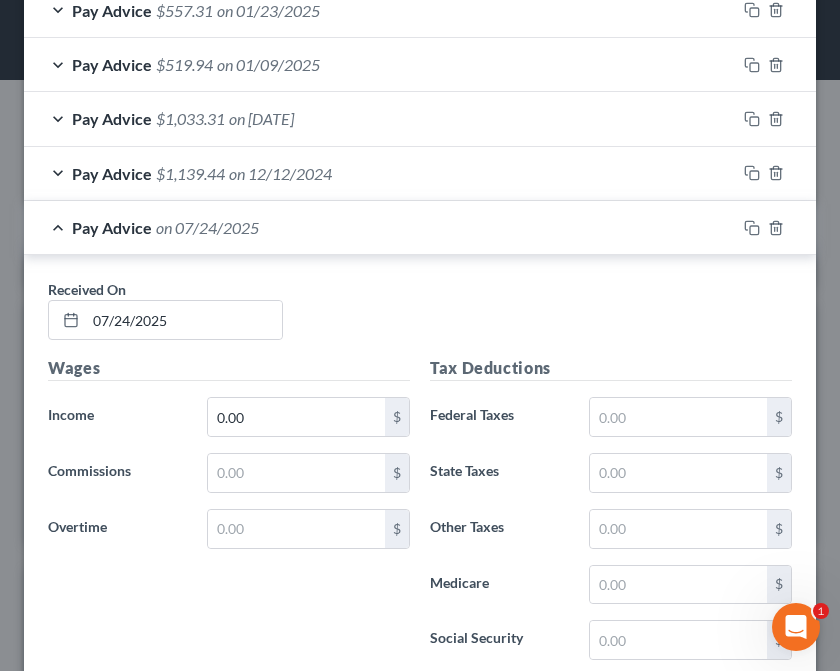 click on "Pay Advice on [DATE]" at bounding box center [380, 227] 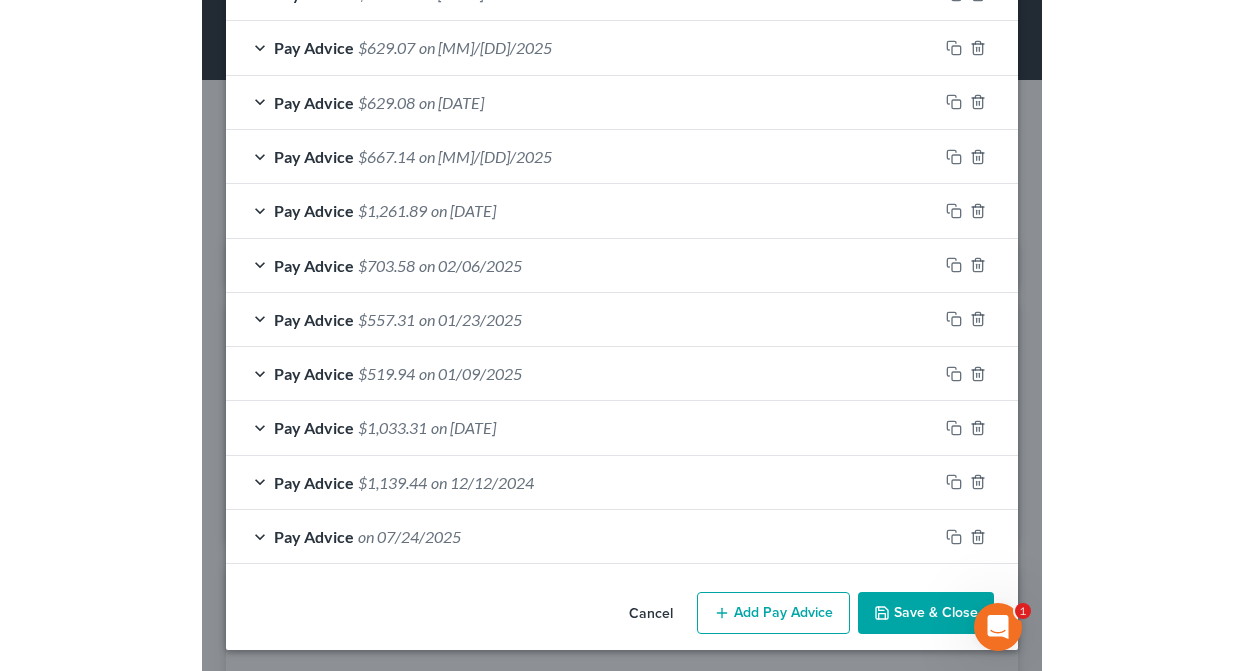 scroll, scrollTop: 1008, scrollLeft: 0, axis: vertical 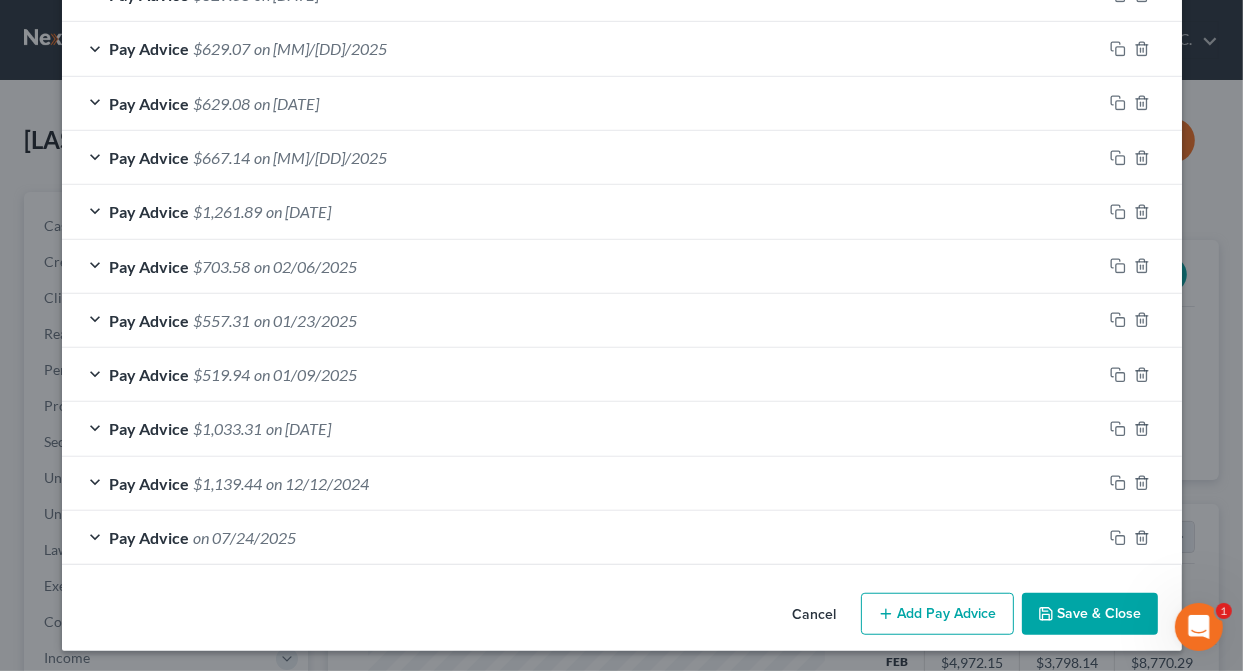 click on "Save & Close" at bounding box center [1090, 614] 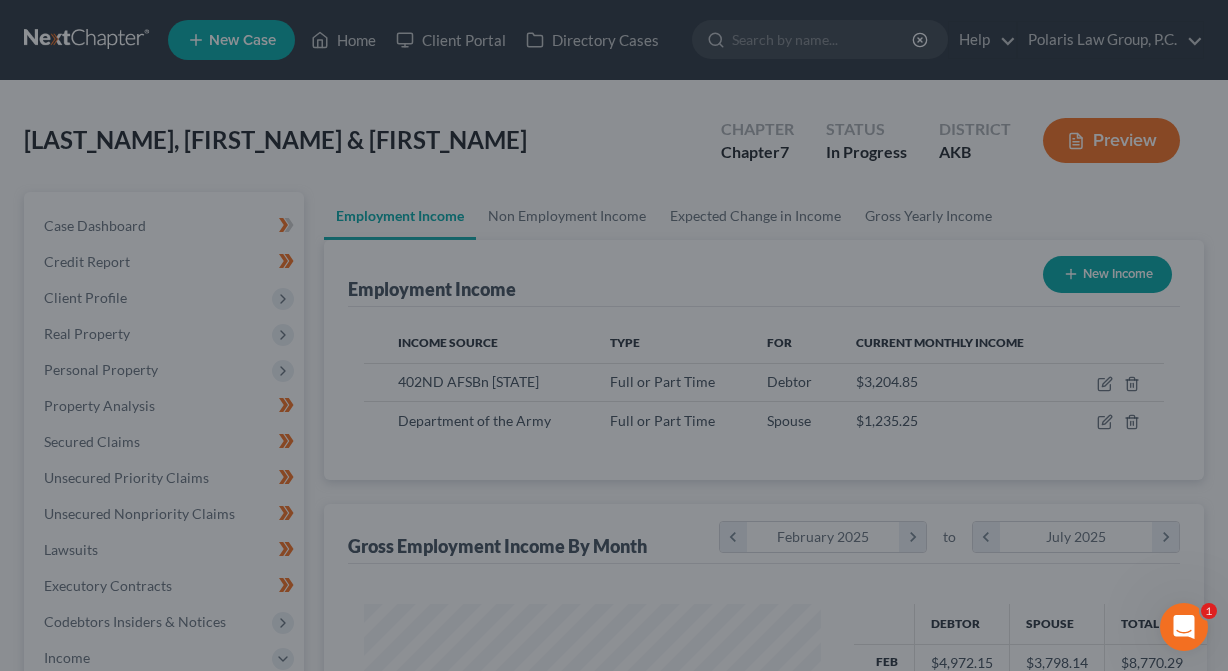 scroll, scrollTop: 356, scrollLeft: 489, axis: both 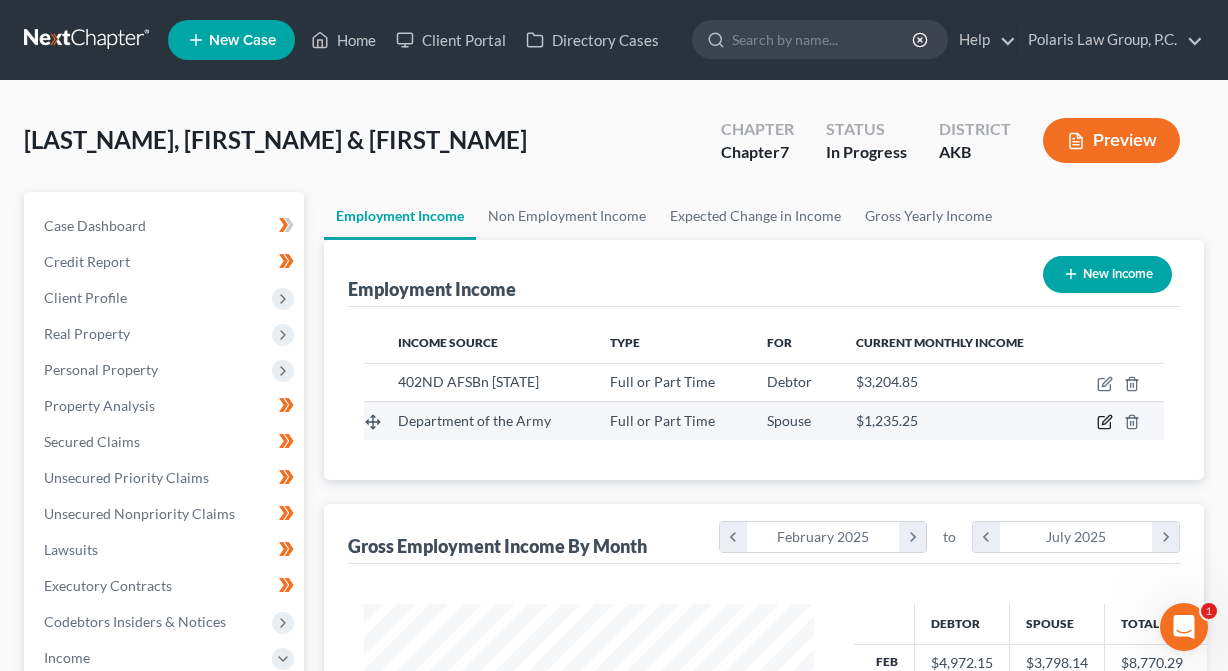 click 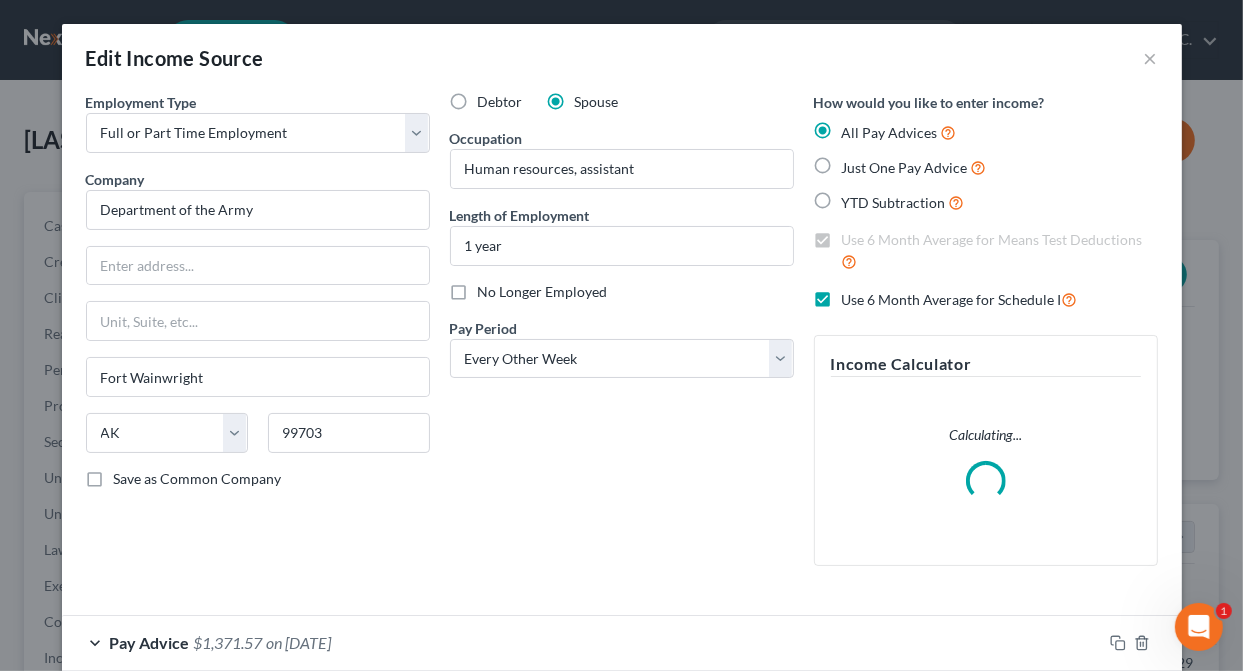 scroll, scrollTop: 999643, scrollLeft: 999503, axis: both 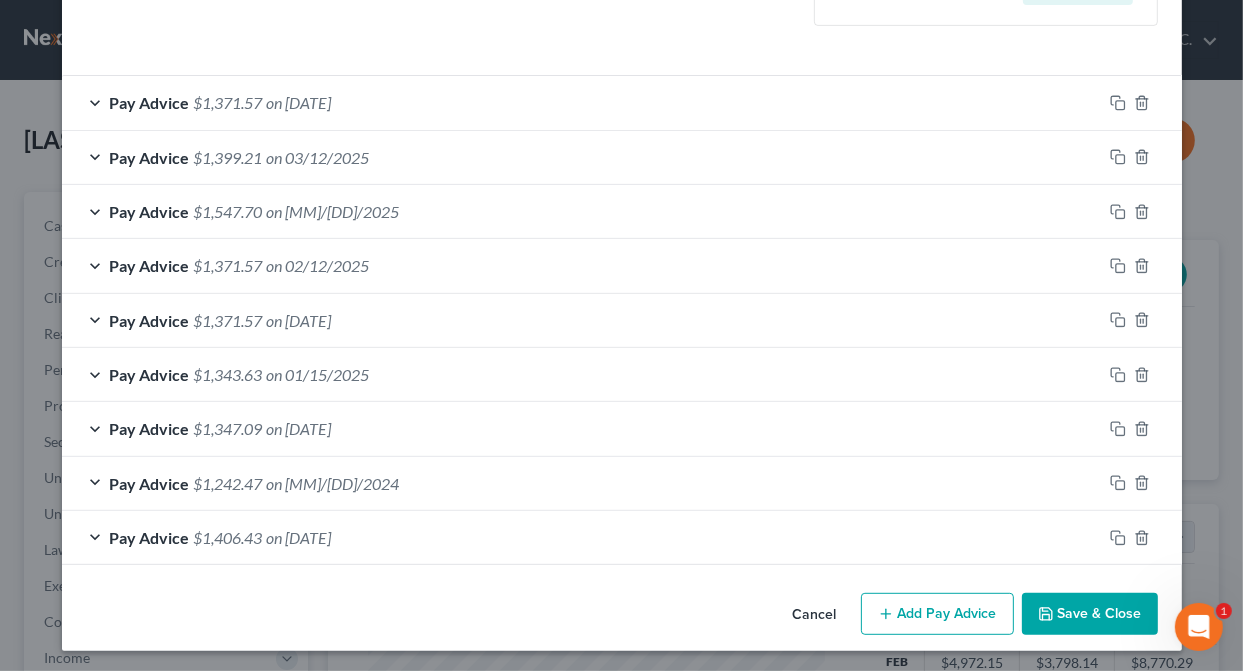 click on "Add Pay Advice" at bounding box center [937, 614] 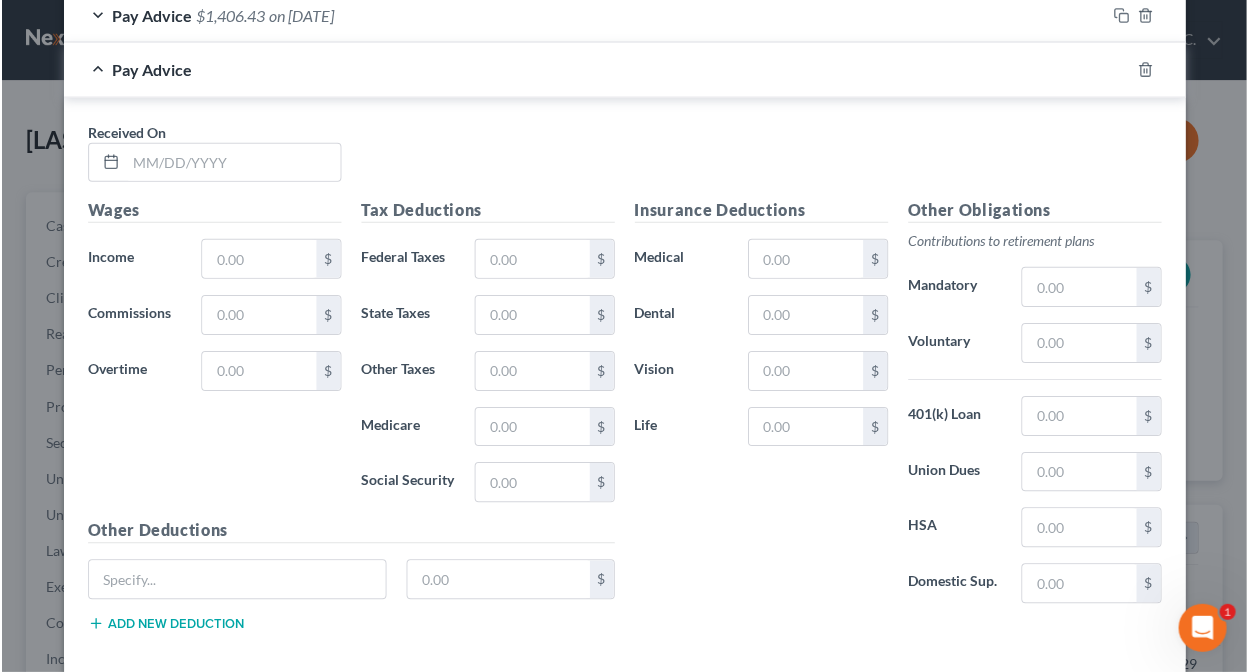 scroll, scrollTop: 1124, scrollLeft: 0, axis: vertical 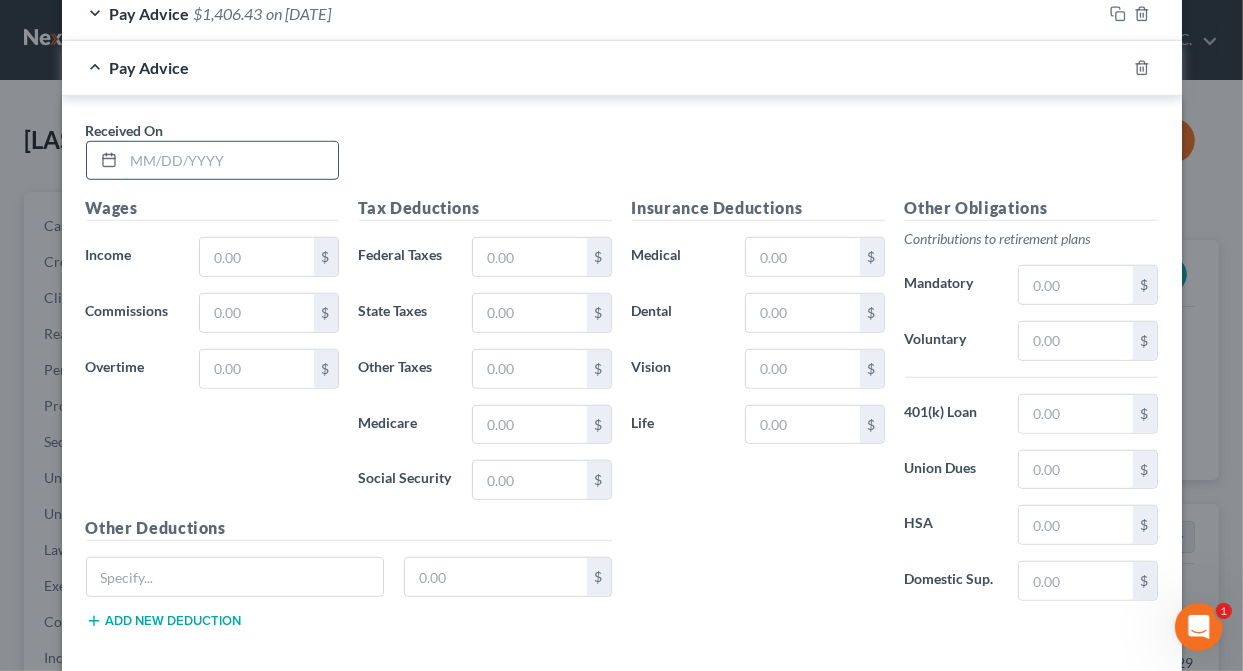click at bounding box center [231, 161] 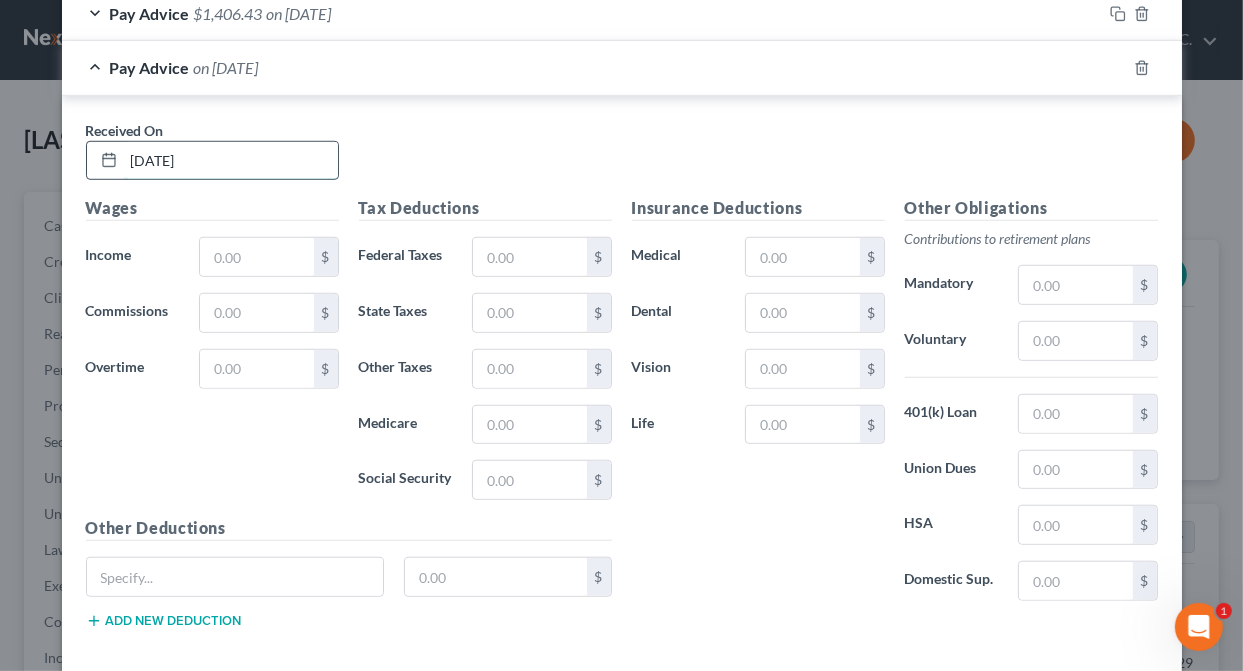 type on "[DATE]" 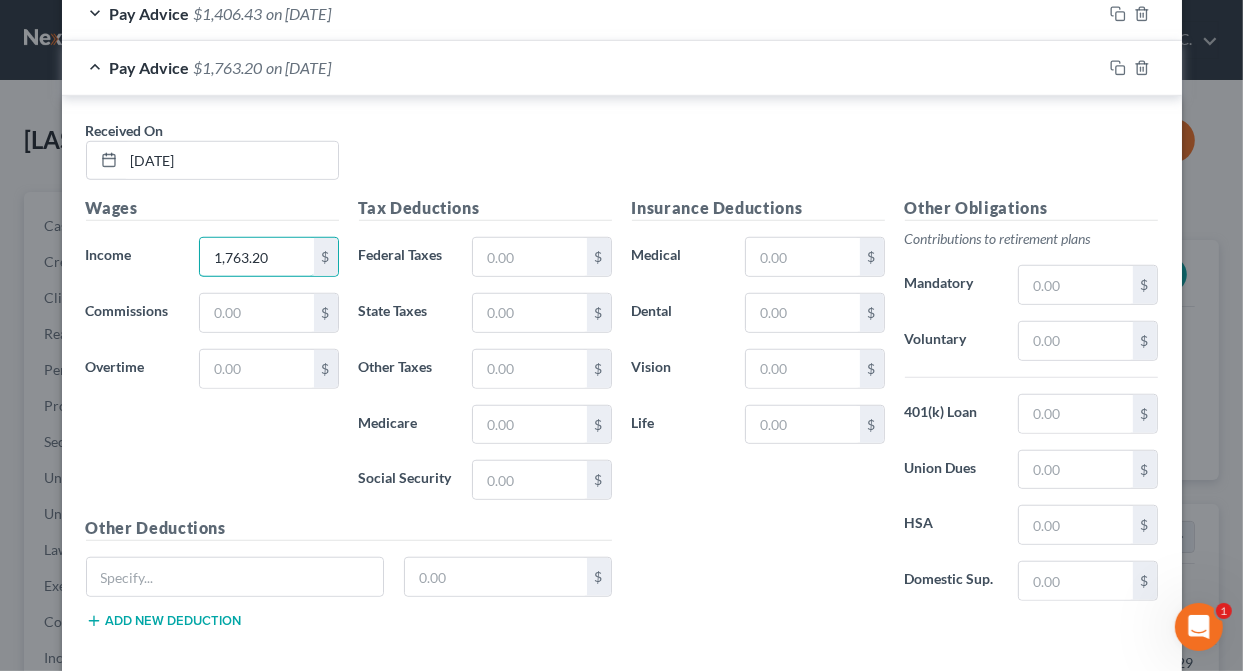 type on "1,763.20" 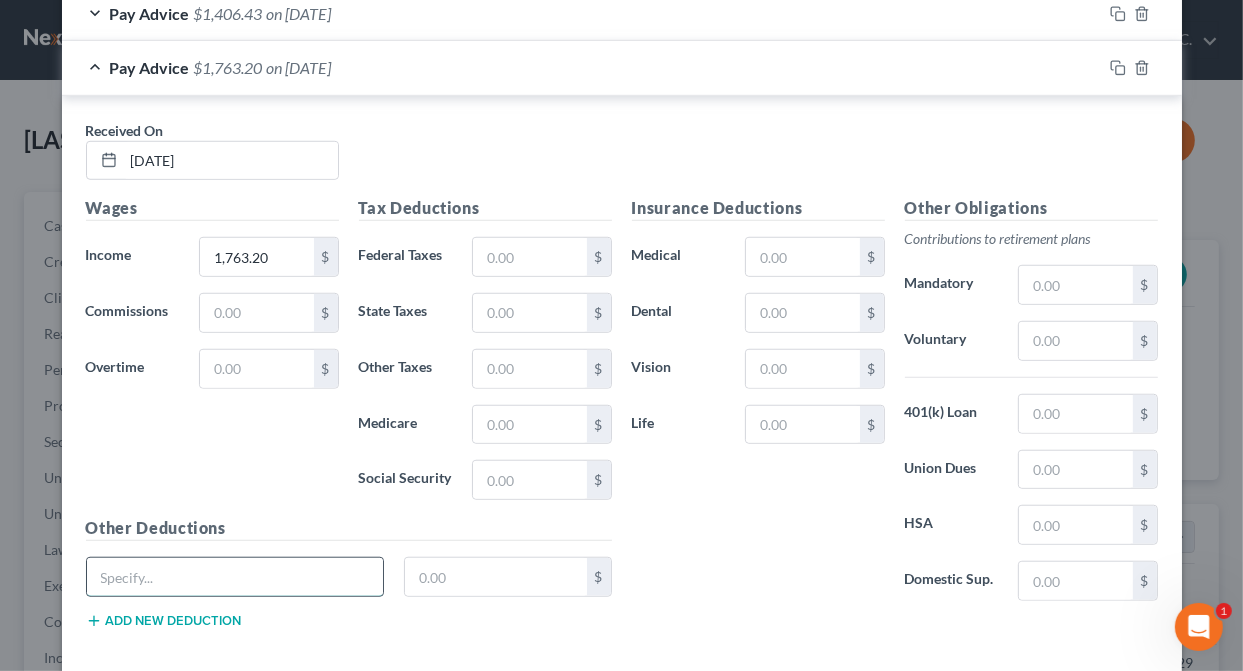 click at bounding box center [235, 577] 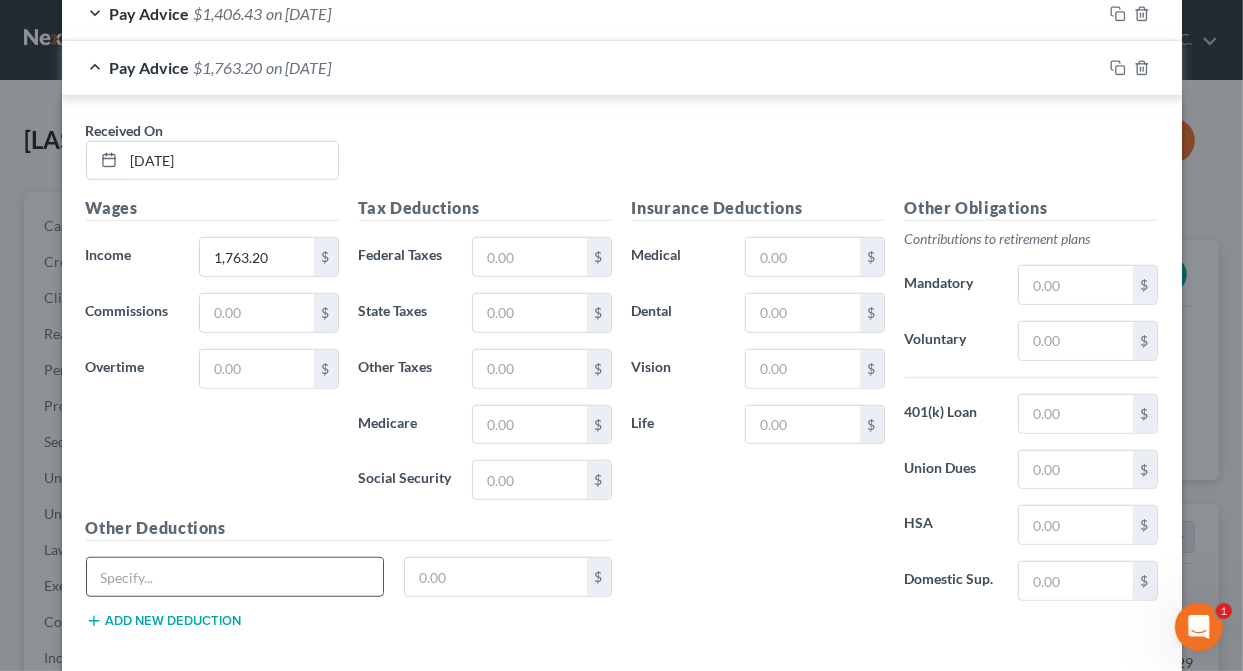 type on "ALMT1" 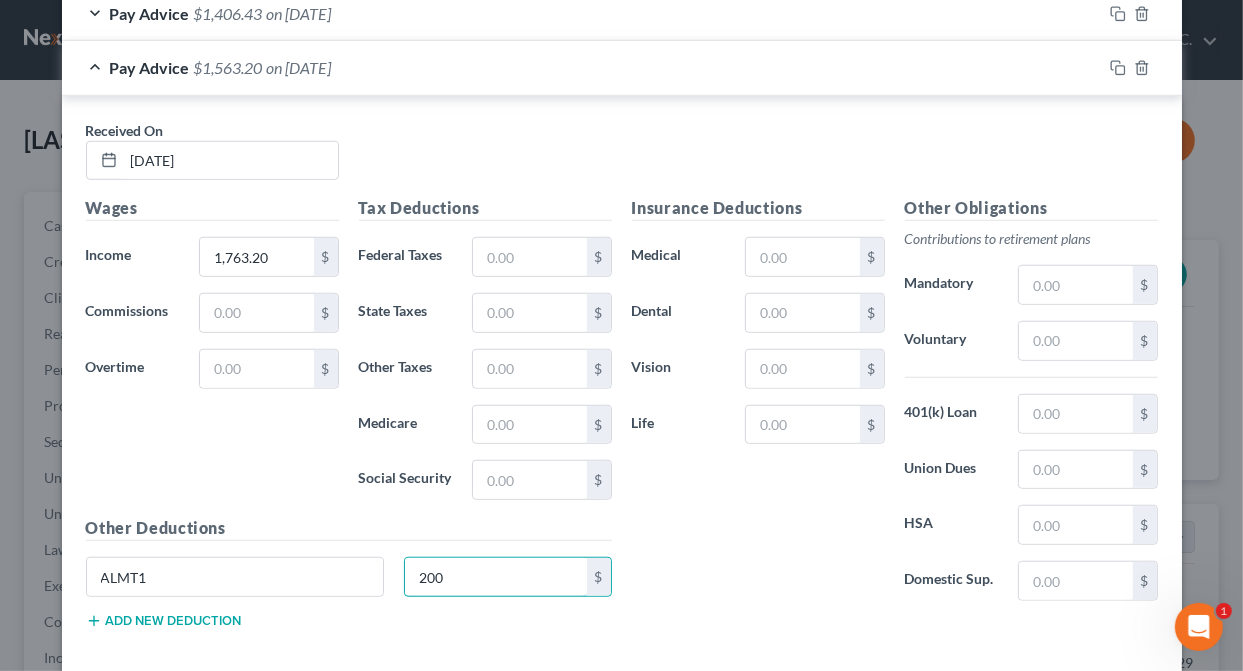type on "200" 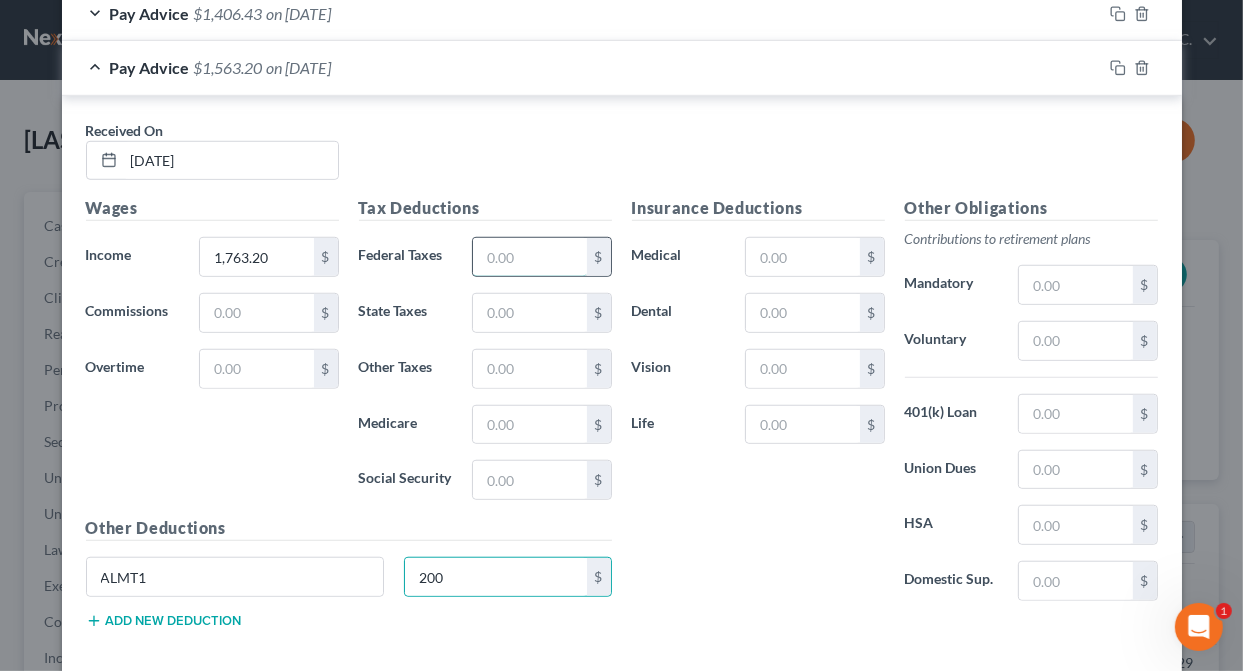 click at bounding box center (529, 257) 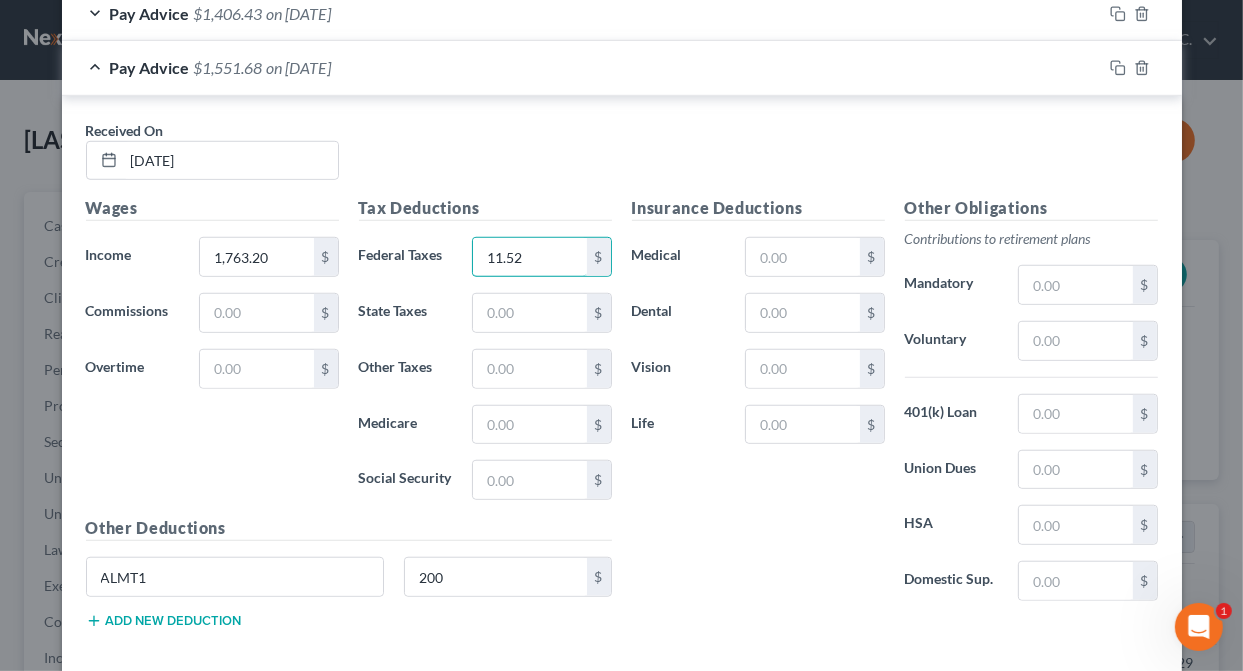 type on "11.52" 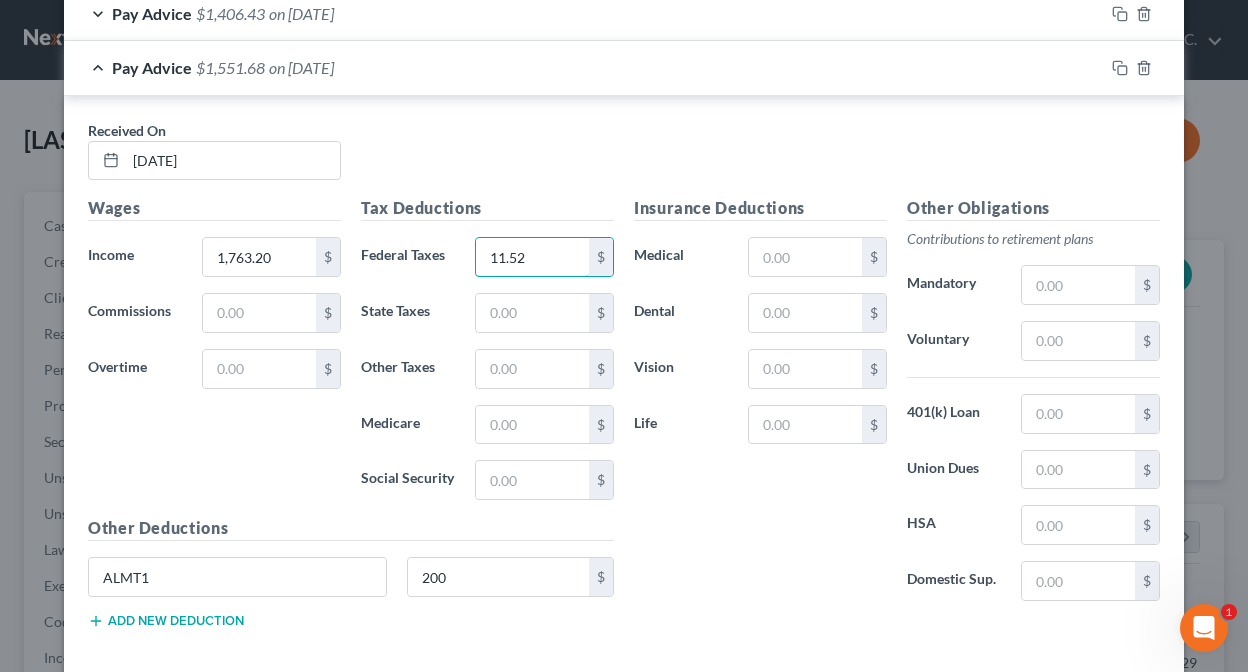 scroll, scrollTop: 999643, scrollLeft: 999501, axis: both 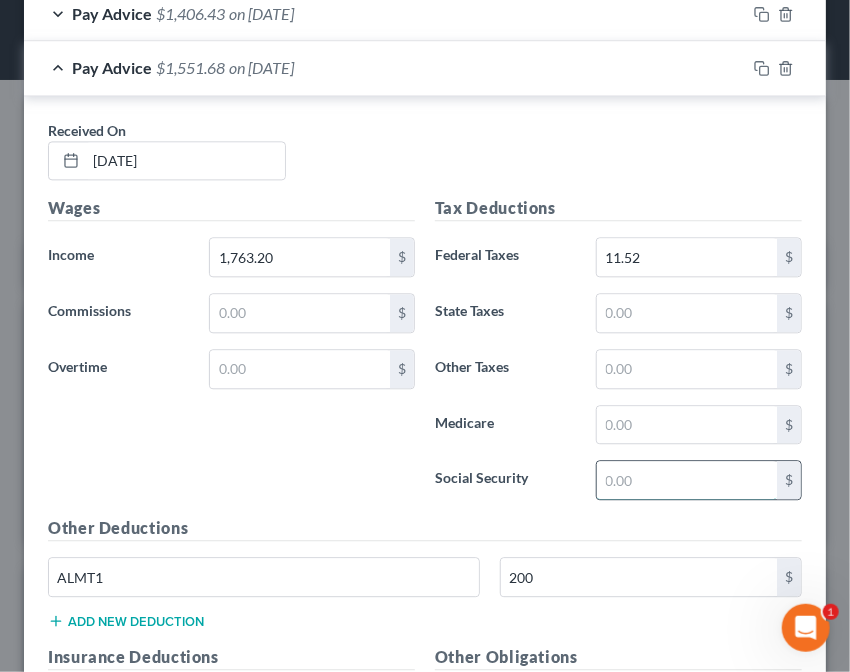 click at bounding box center [687, 480] 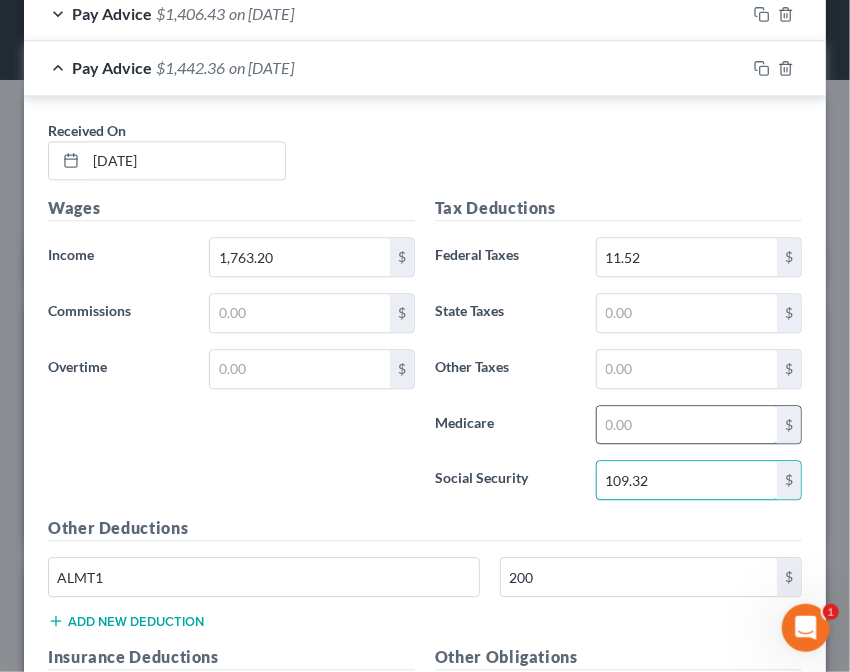 type on "109.32" 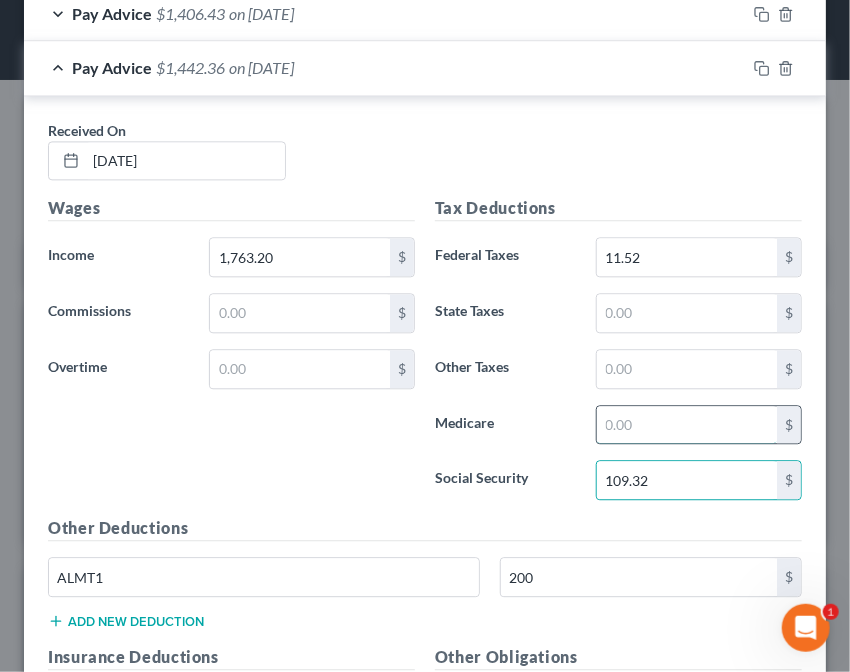 click at bounding box center [687, 425] 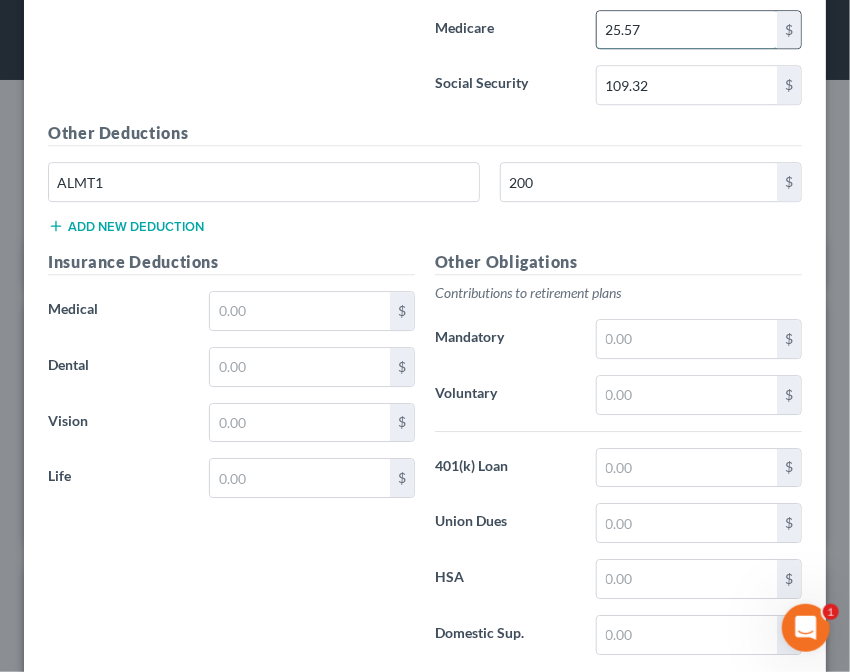 scroll, scrollTop: 1552, scrollLeft: 0, axis: vertical 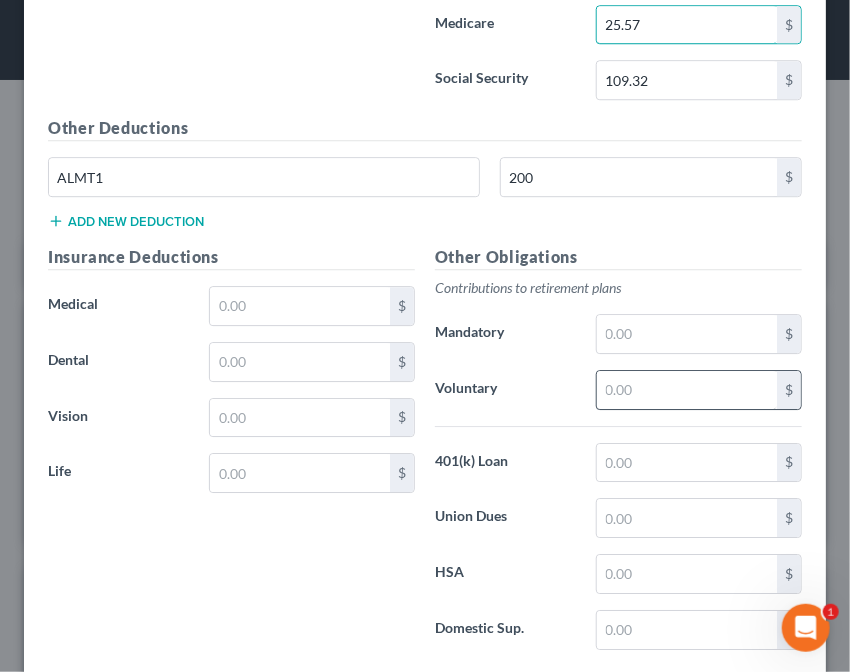 type on "25.57" 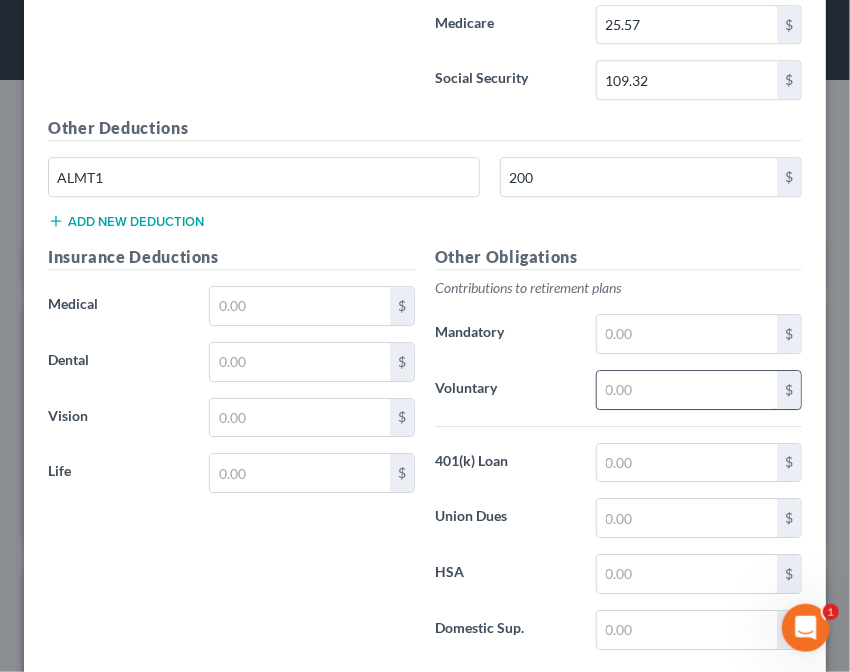 click at bounding box center (687, 390) 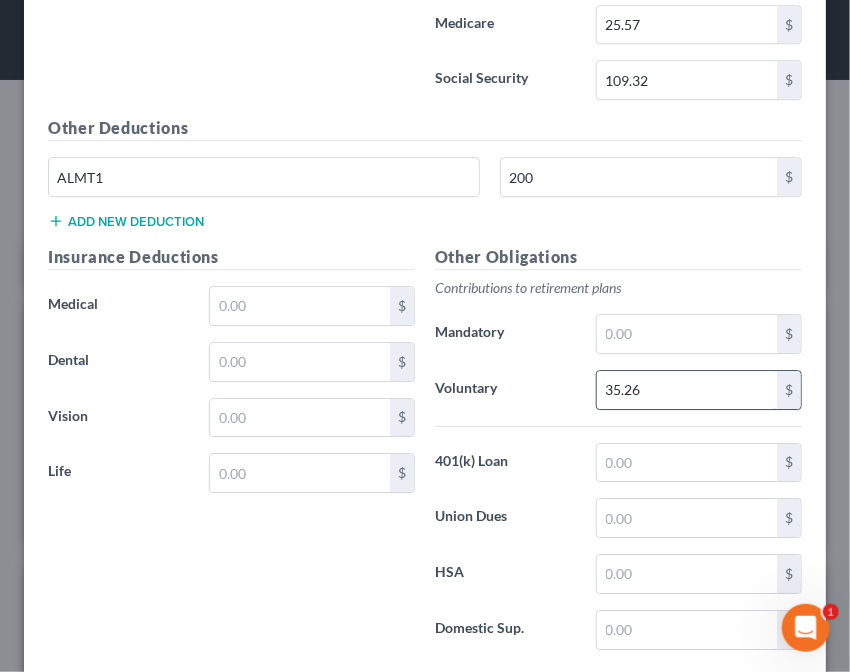 type on "35.26" 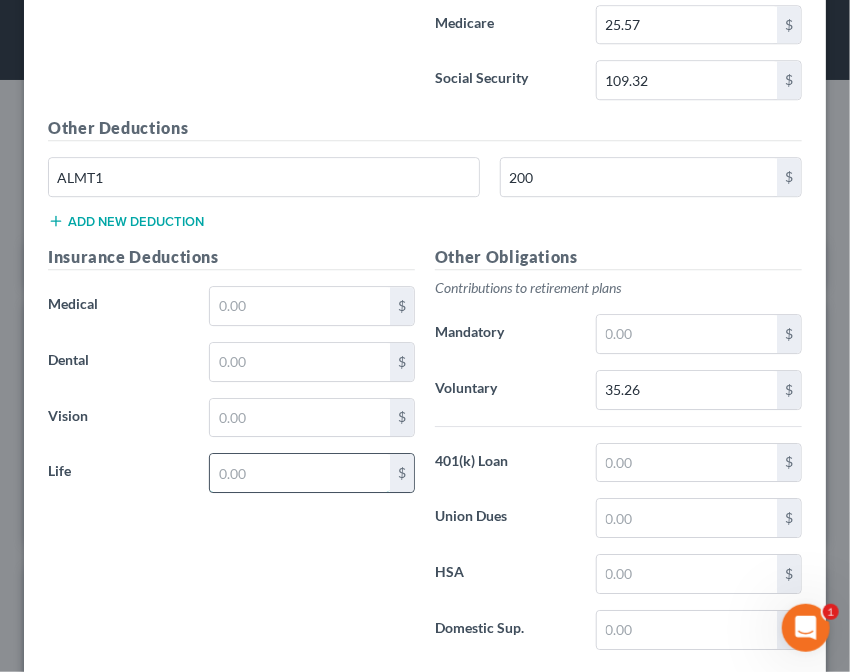 click at bounding box center (300, 473) 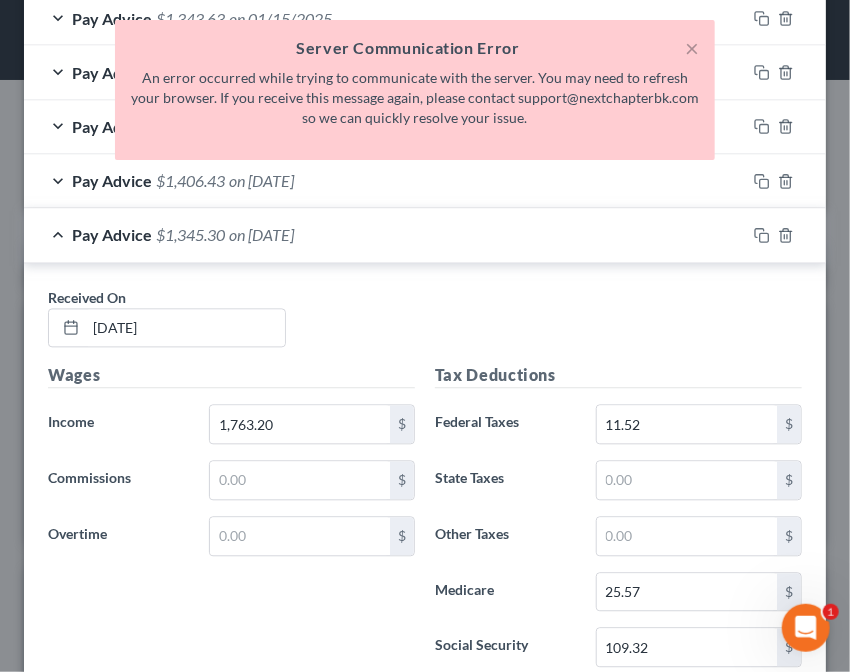 scroll, scrollTop: 983, scrollLeft: 0, axis: vertical 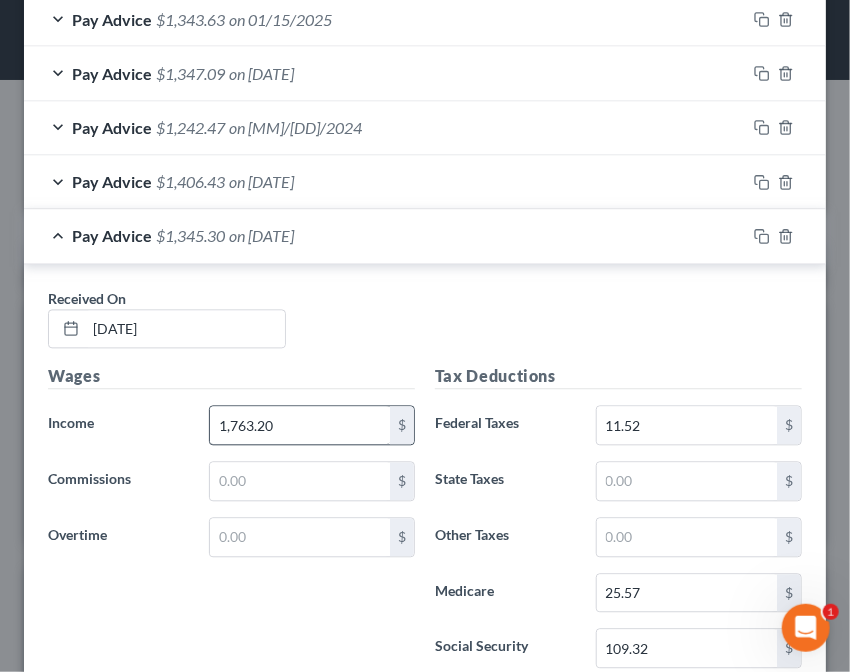 type on "36.23" 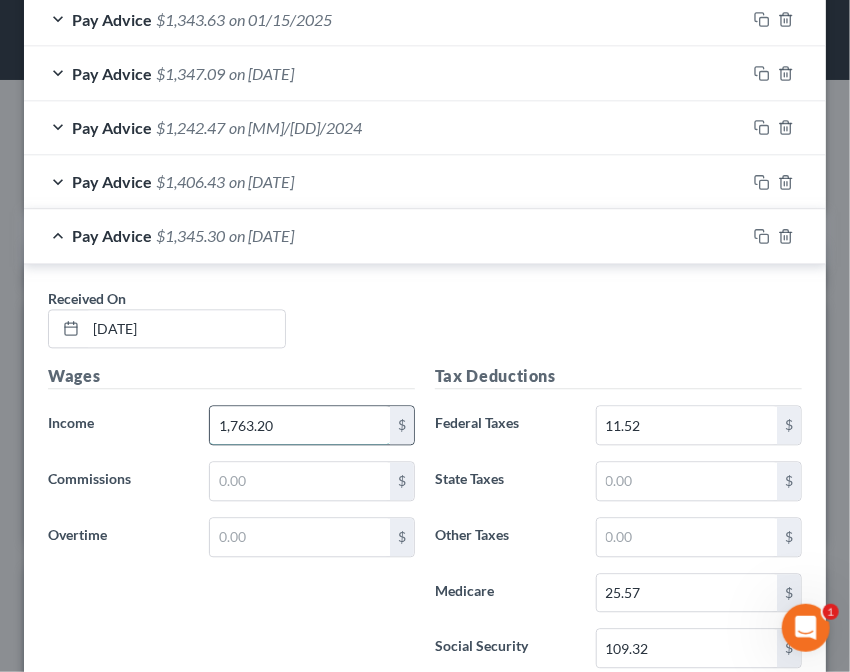 click on "1,763.20" at bounding box center [300, 426] 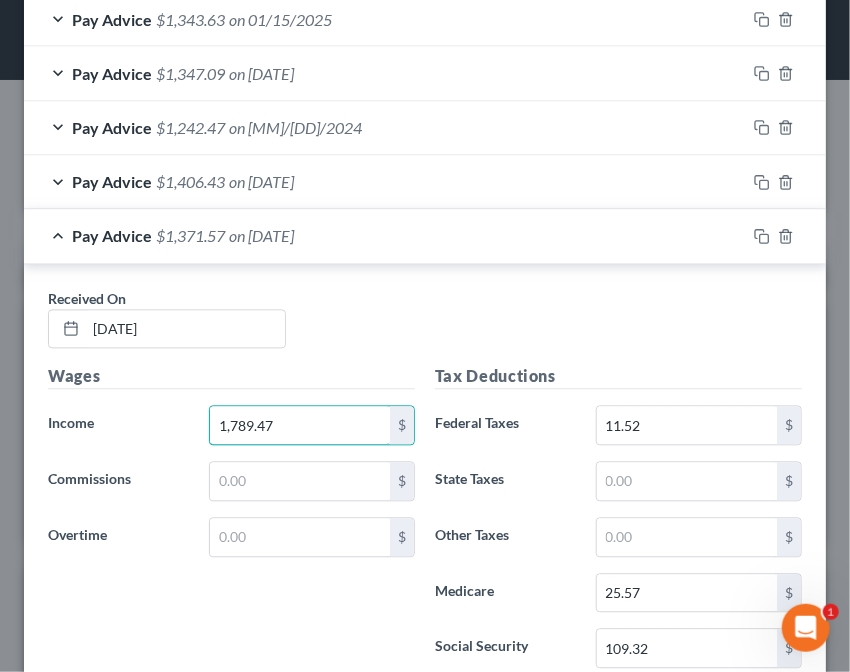 type on "1,789.47" 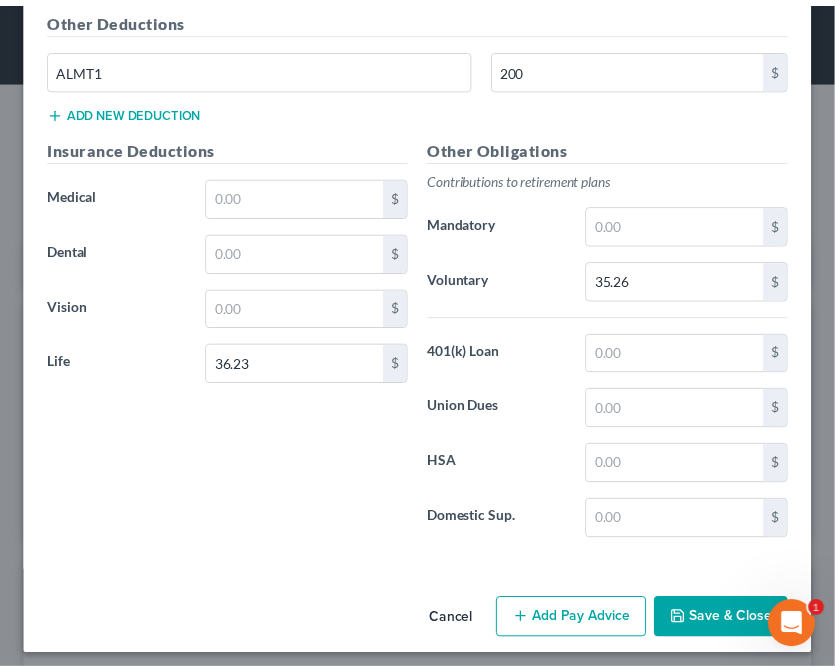scroll, scrollTop: 1662, scrollLeft: 0, axis: vertical 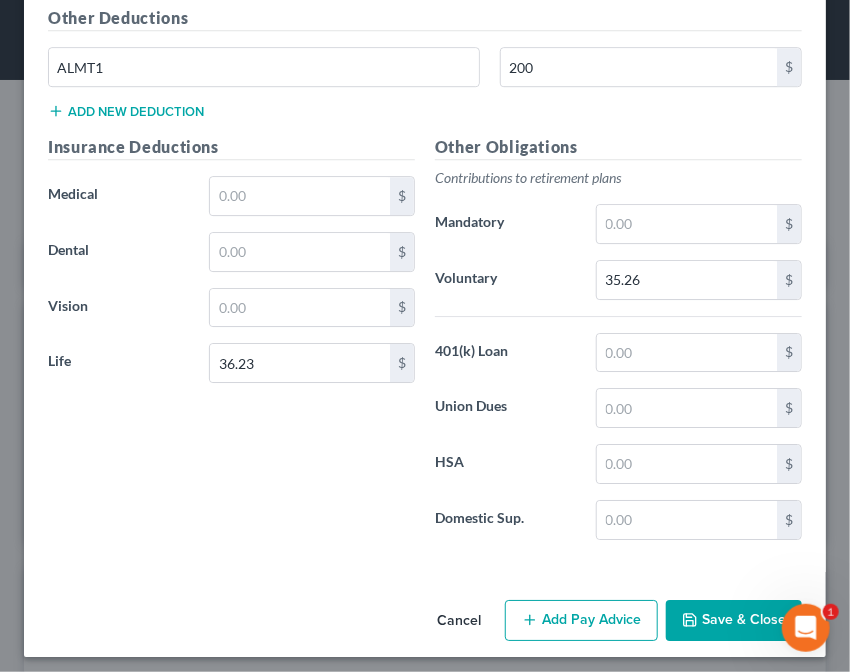 click on "Save & Close" at bounding box center (734, 621) 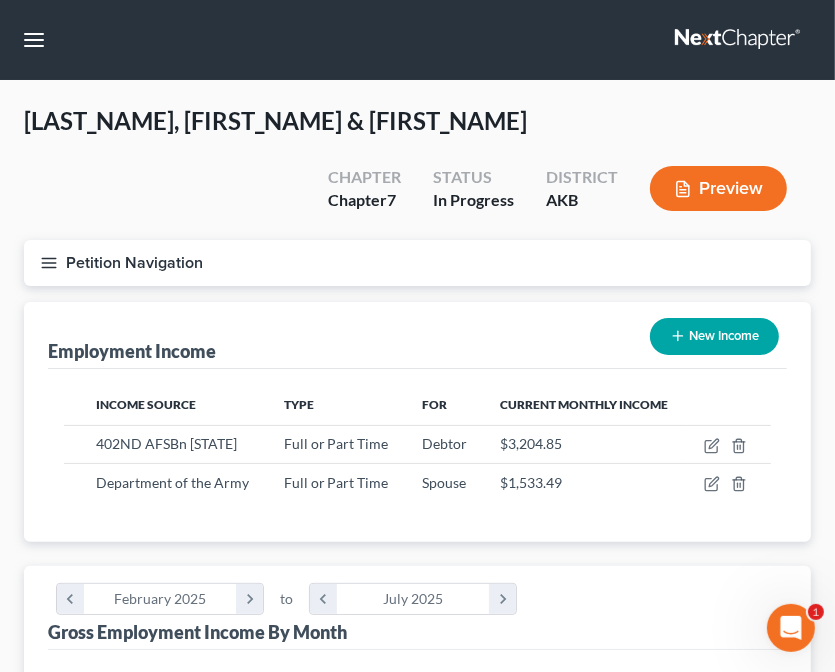 scroll, scrollTop: 353, scrollLeft: 747, axis: both 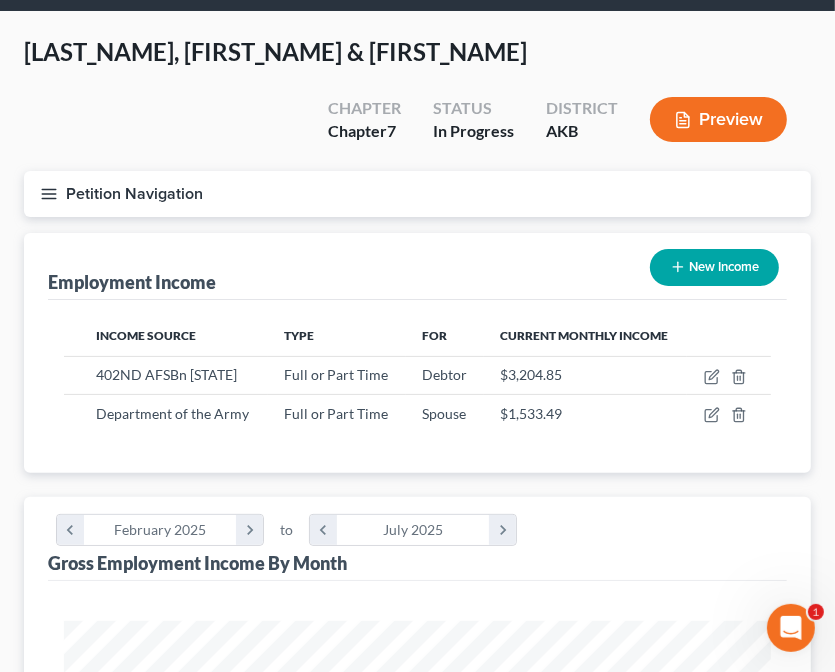 click 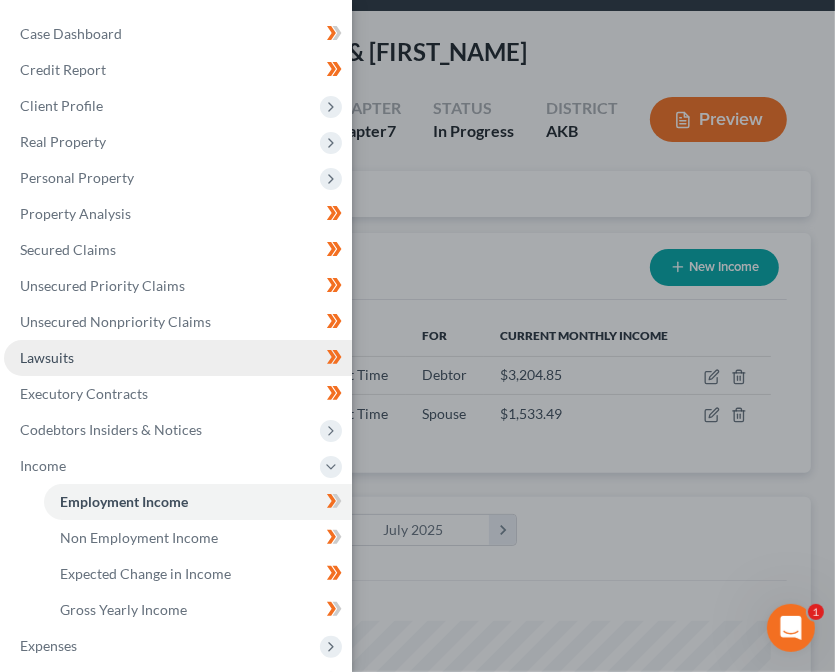 scroll, scrollTop: 224, scrollLeft: 0, axis: vertical 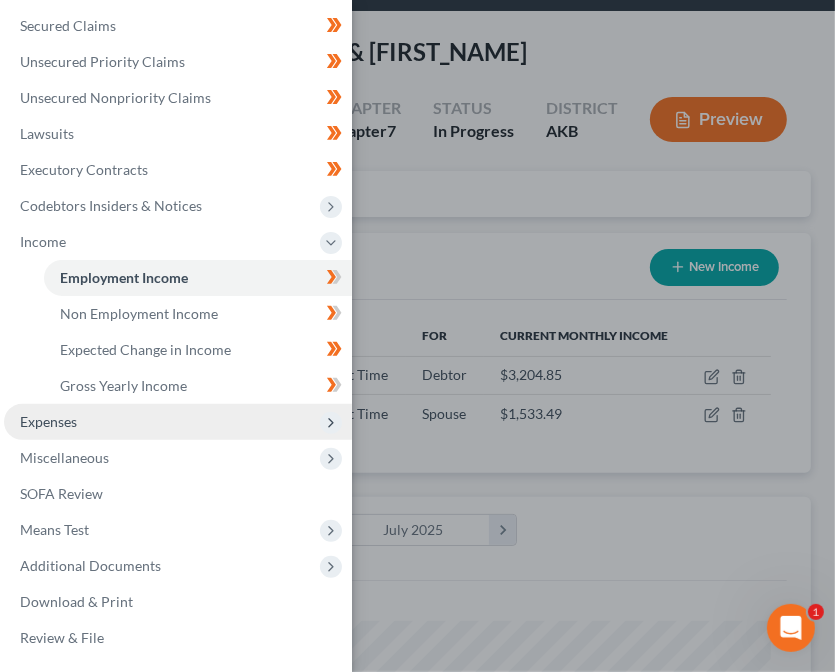 click on "Expenses" at bounding box center (178, 422) 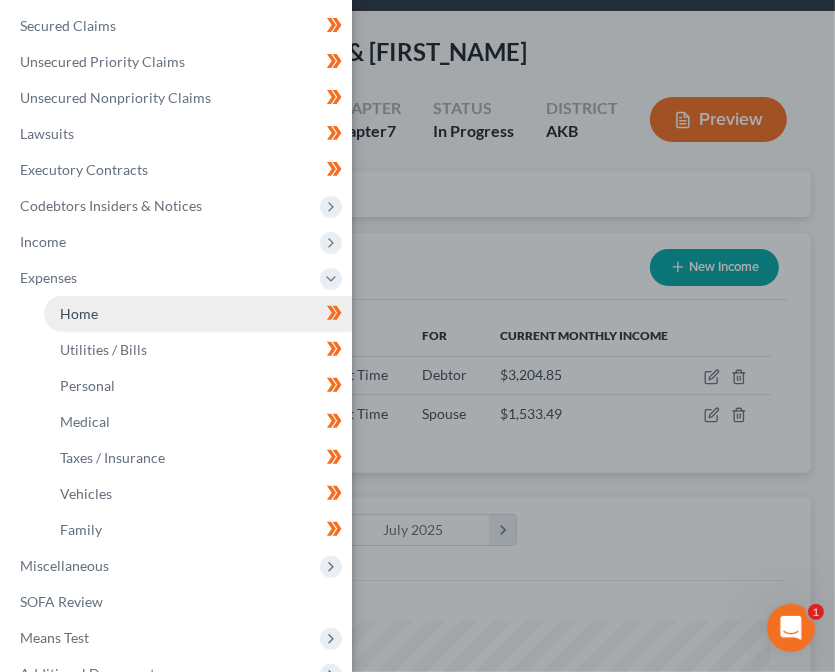 click on "Home" at bounding box center [79, 313] 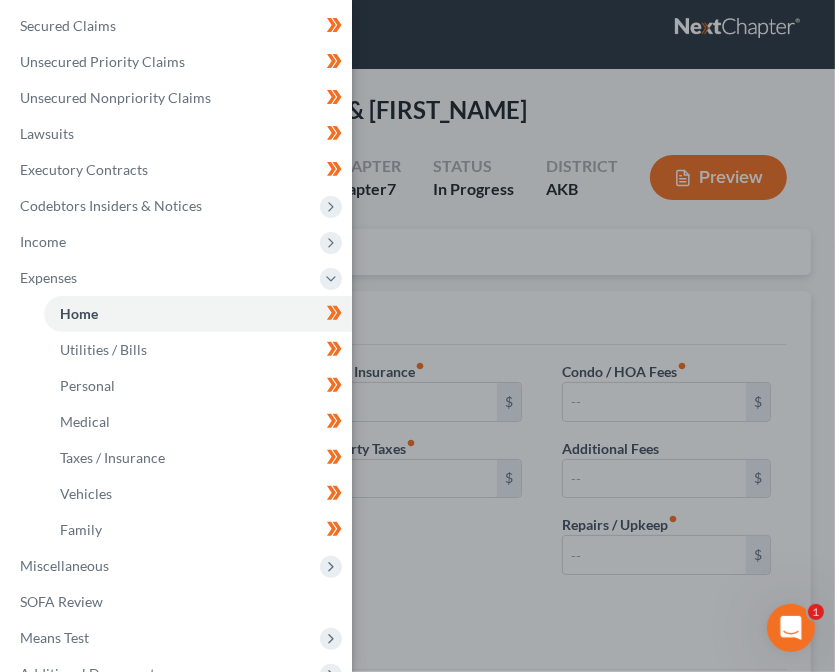 type on "2,600.00" 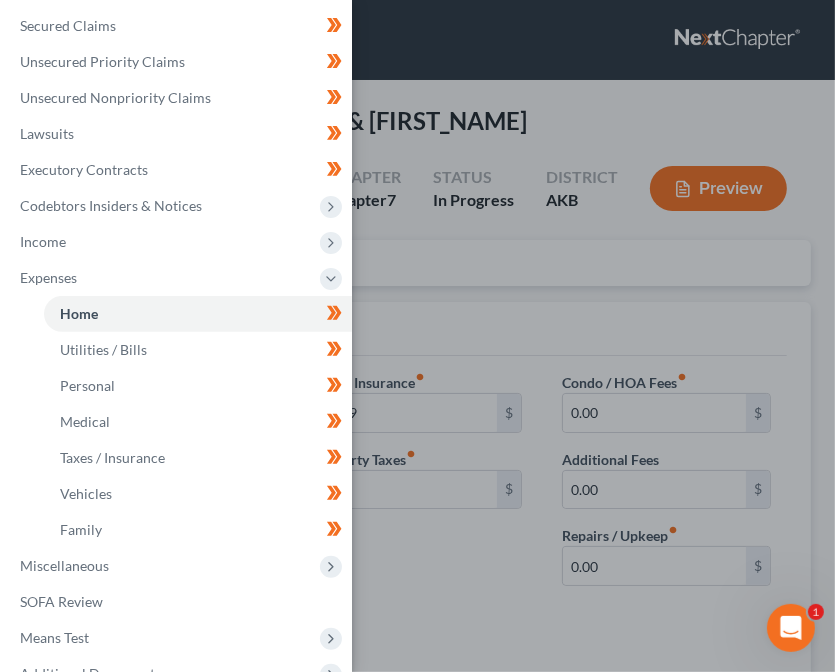scroll, scrollTop: 0, scrollLeft: 0, axis: both 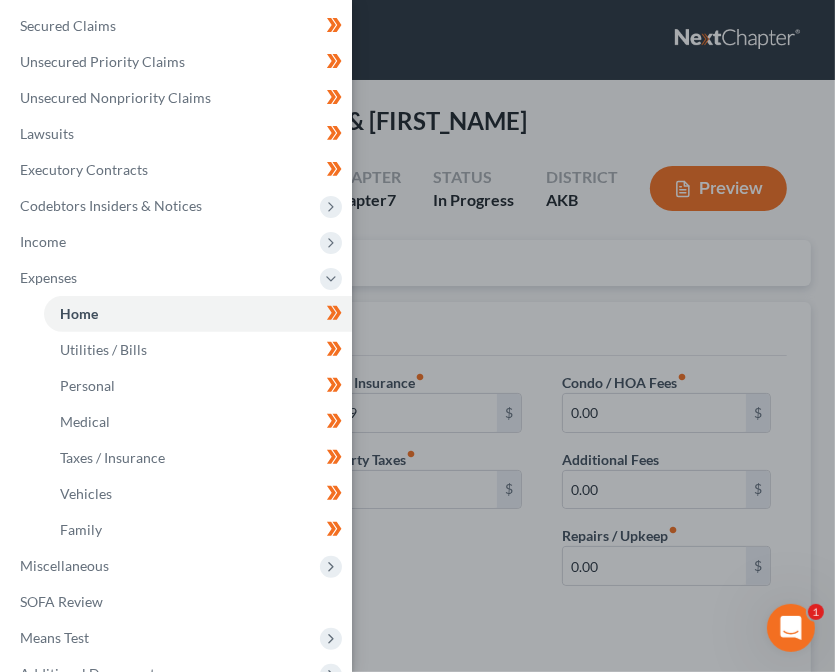 click on "Case Dashboard
Payments
Invoices
Payments
Payments
Credit Report
Client Profile" at bounding box center (417, 336) 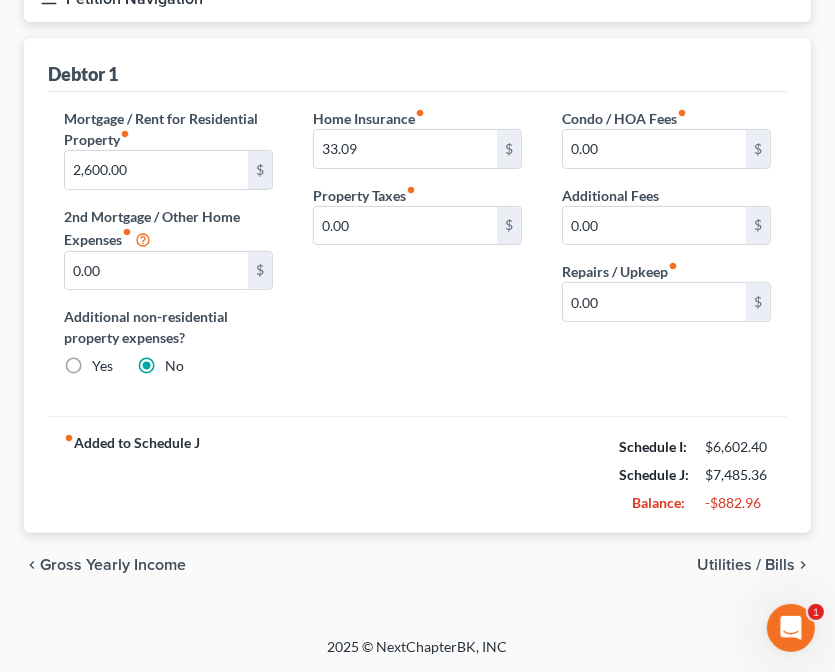 scroll, scrollTop: 0, scrollLeft: 0, axis: both 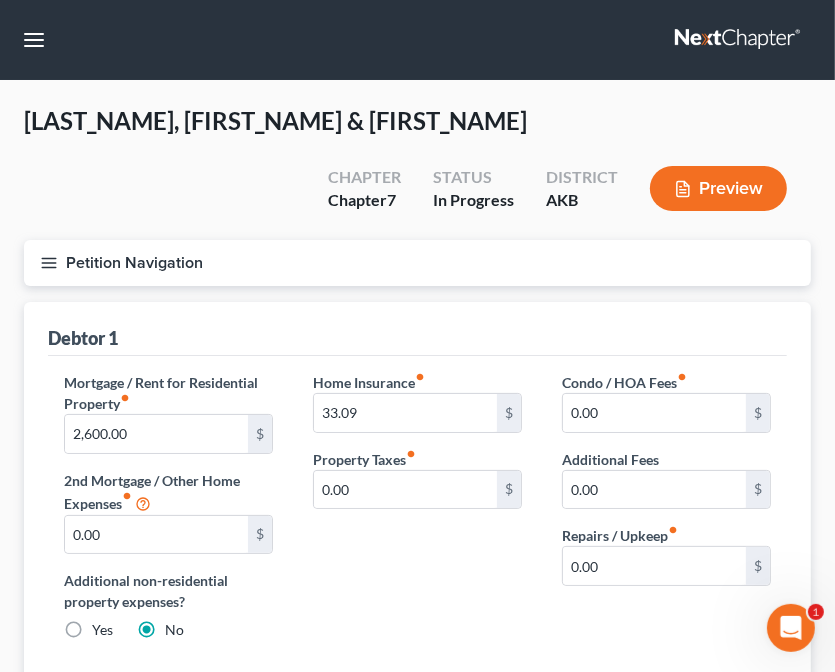 click 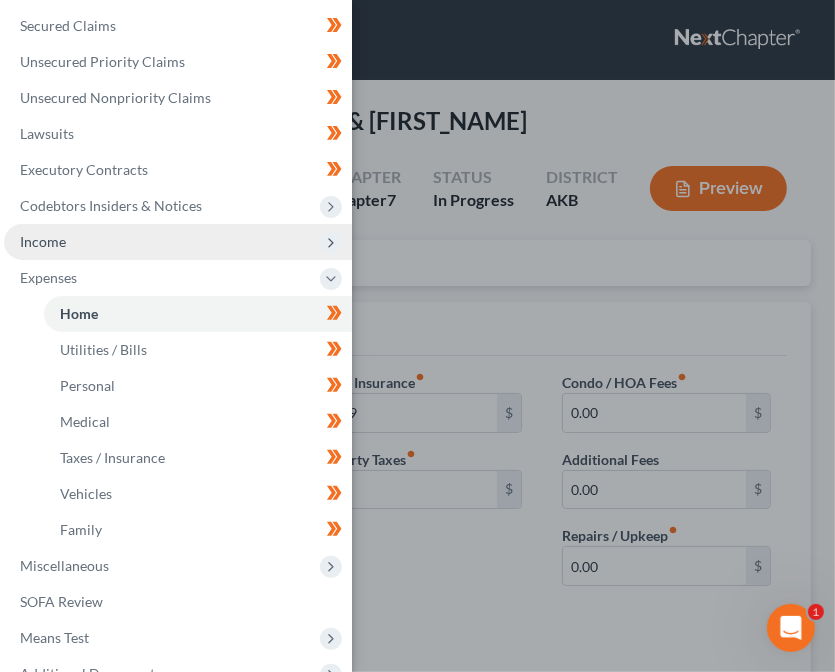 click on "Income" at bounding box center (178, 242) 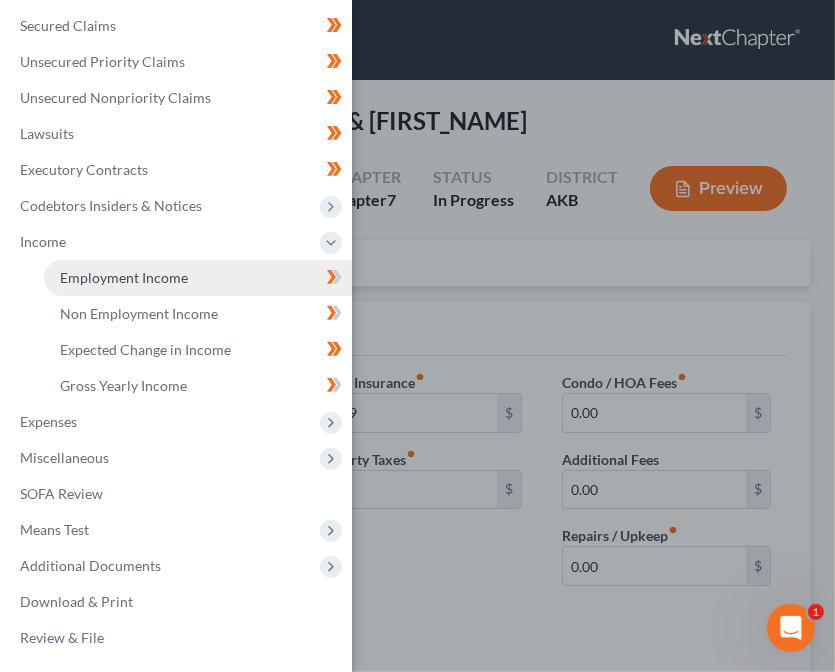 click on "Employment Income" at bounding box center [198, 278] 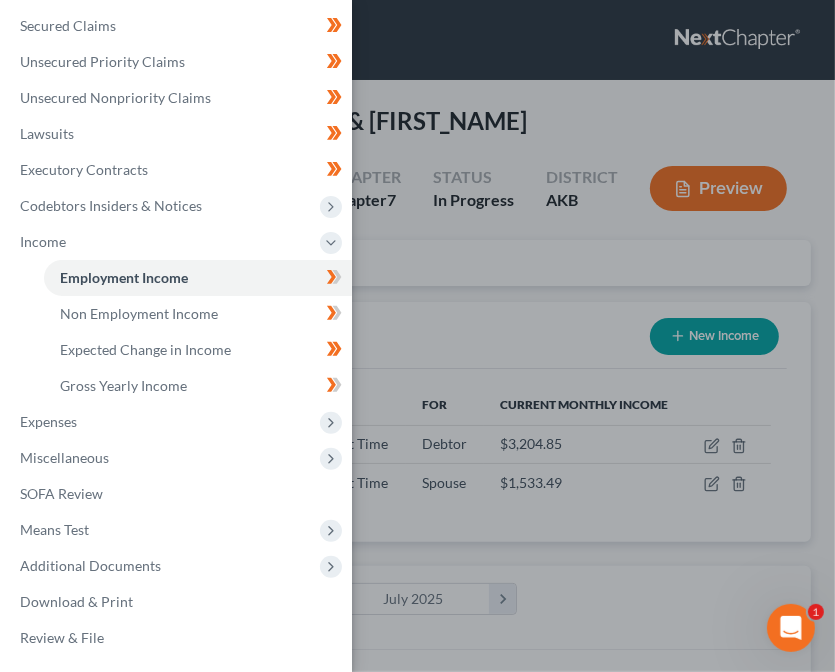 scroll, scrollTop: 999647, scrollLeft: 999252, axis: both 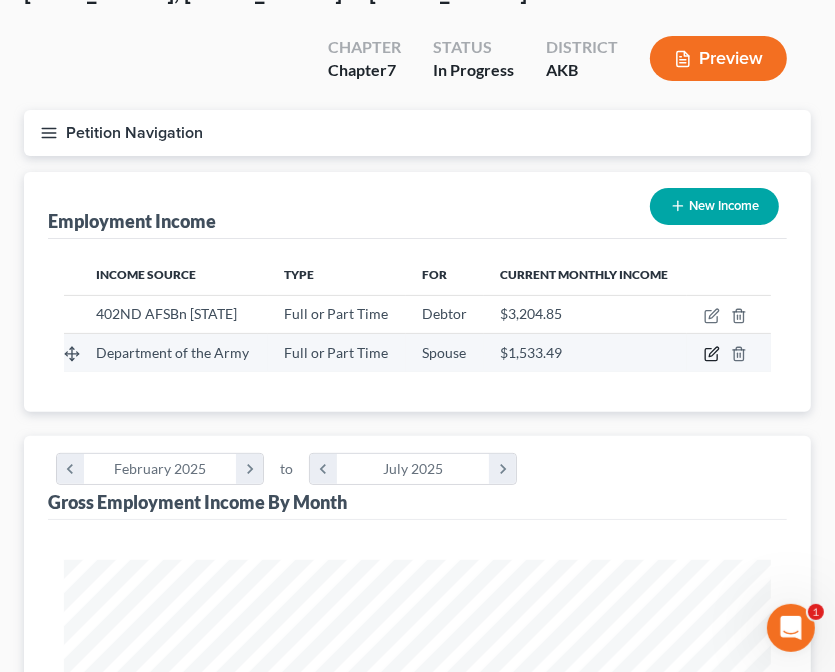 click 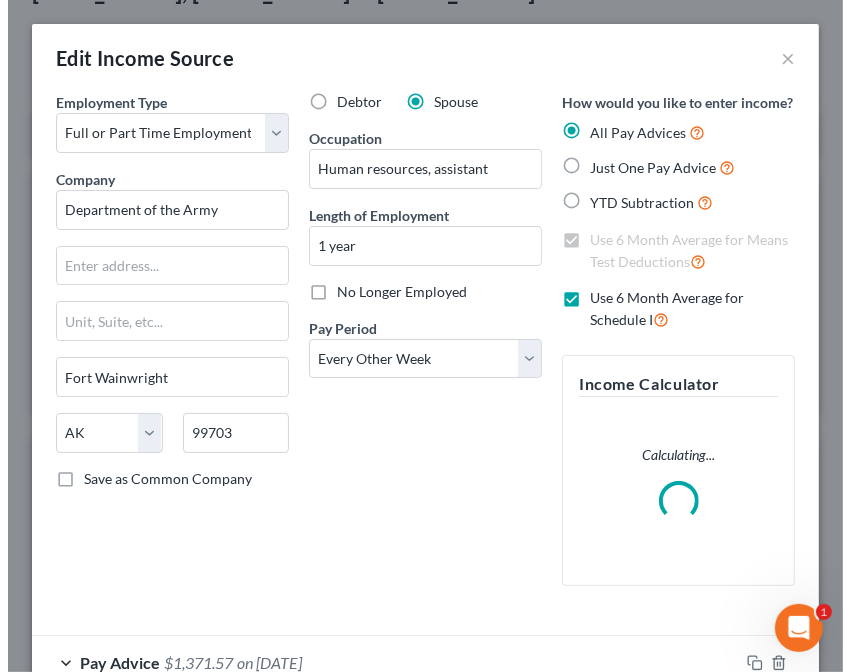 scroll, scrollTop: 149, scrollLeft: 0, axis: vertical 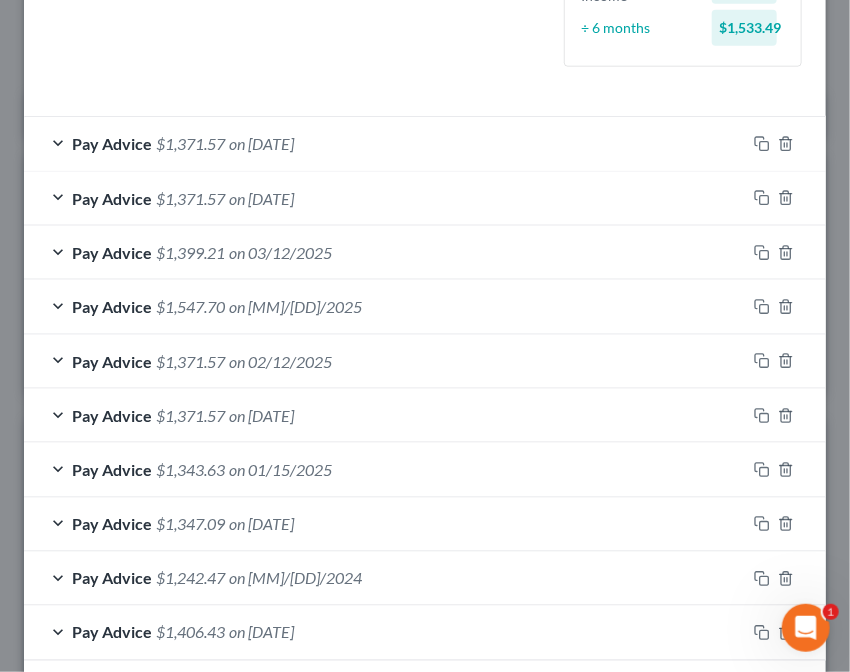 click on "Debtor Spouse Occupation Human resources, assistant Length of Employment 1 year No Longer Employed
Pay Period
*
Select Monthly Twice Monthly Every Other Week Weekly" at bounding box center (425, -206) 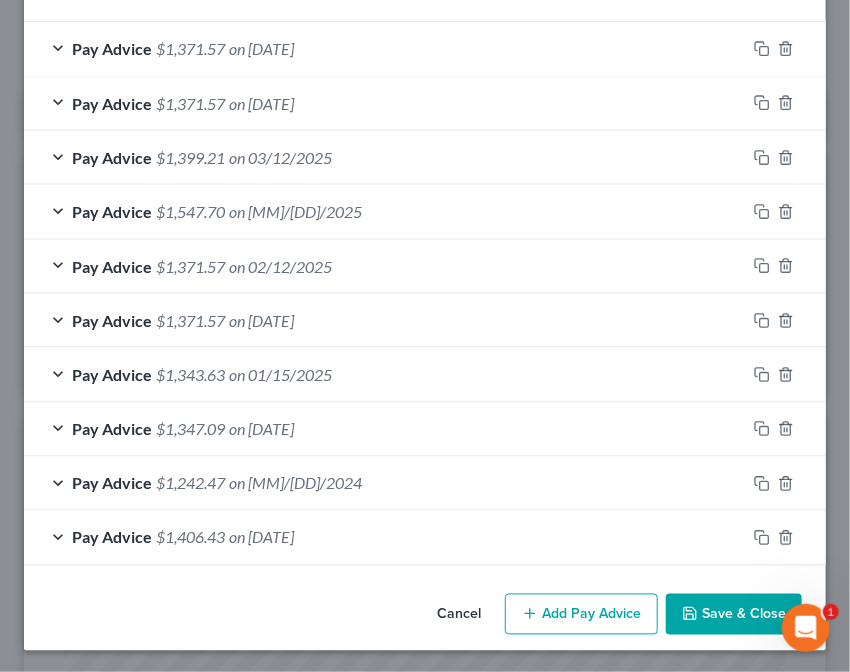 click on "Add Pay Advice" at bounding box center [581, 615] 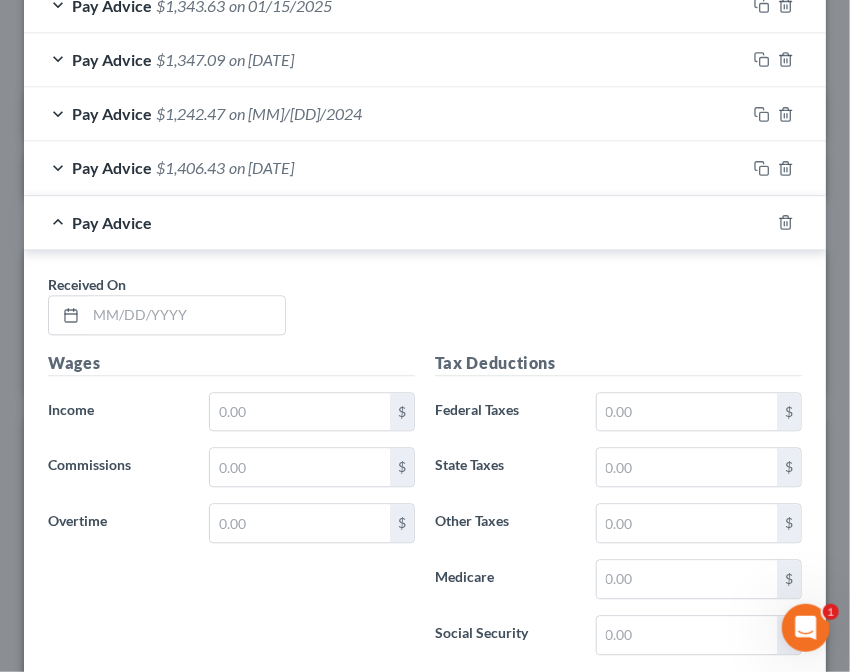 scroll, scrollTop: 1135, scrollLeft: 0, axis: vertical 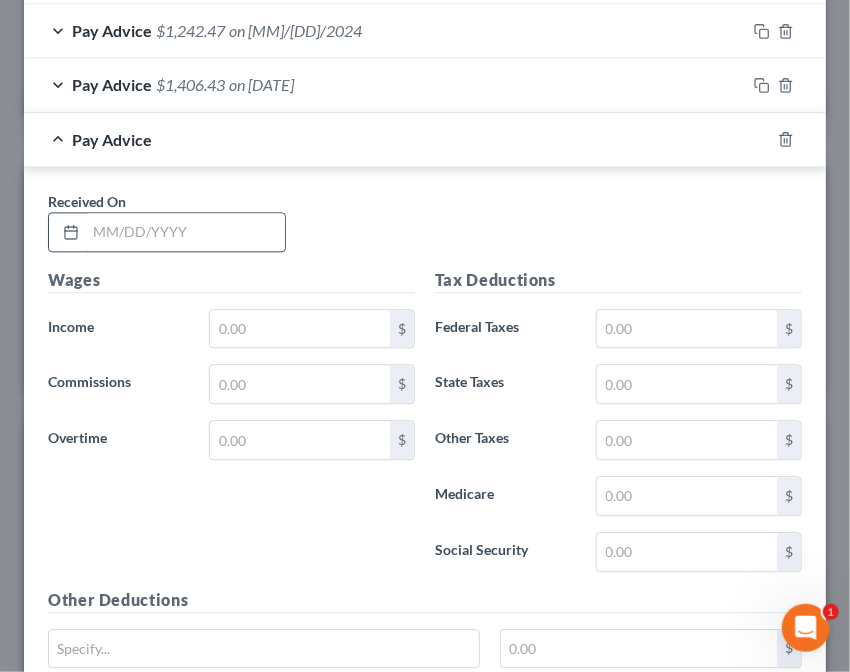 click at bounding box center [185, 232] 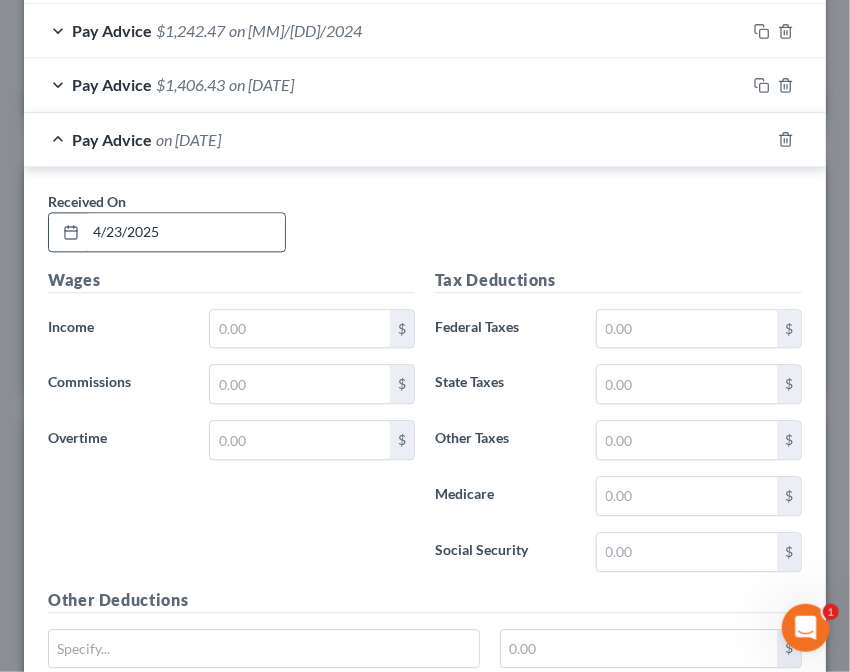 type on "4/23/2025" 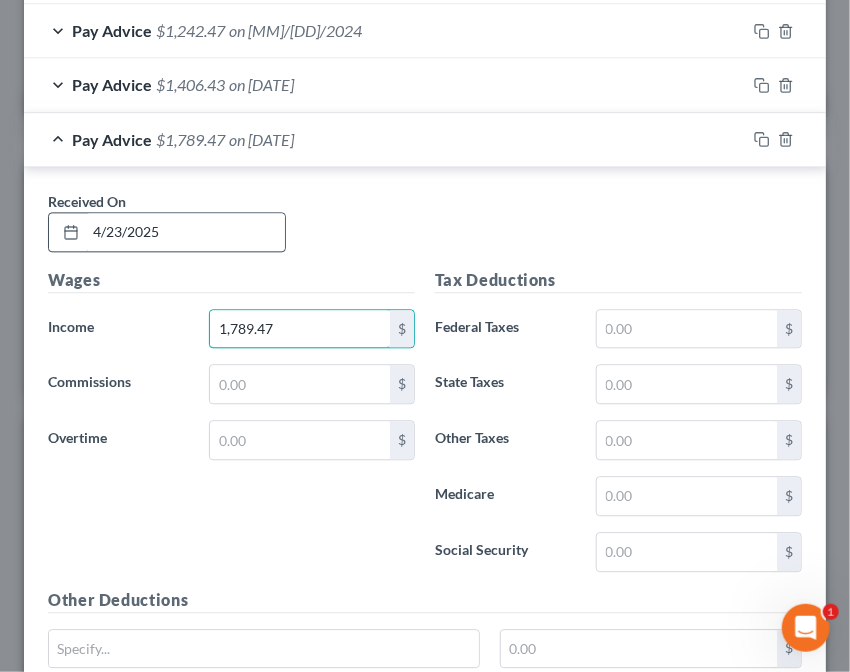 type on "1,789.47" 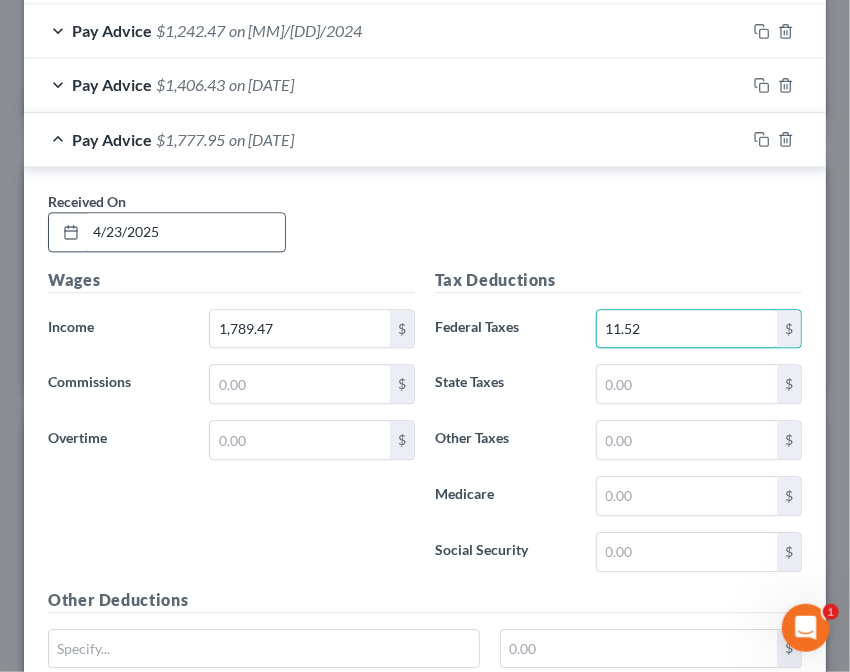 type on "11.52" 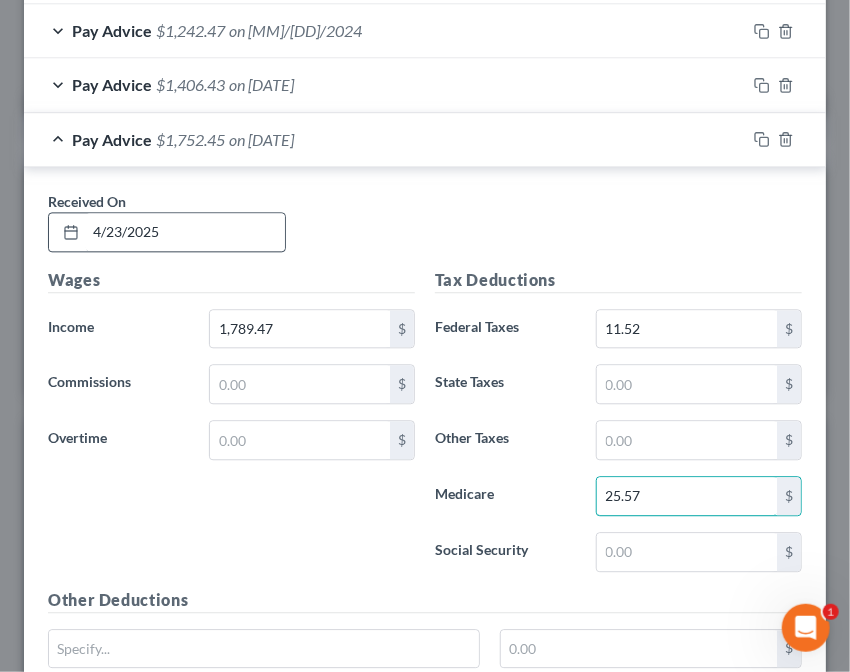 type on "25.57" 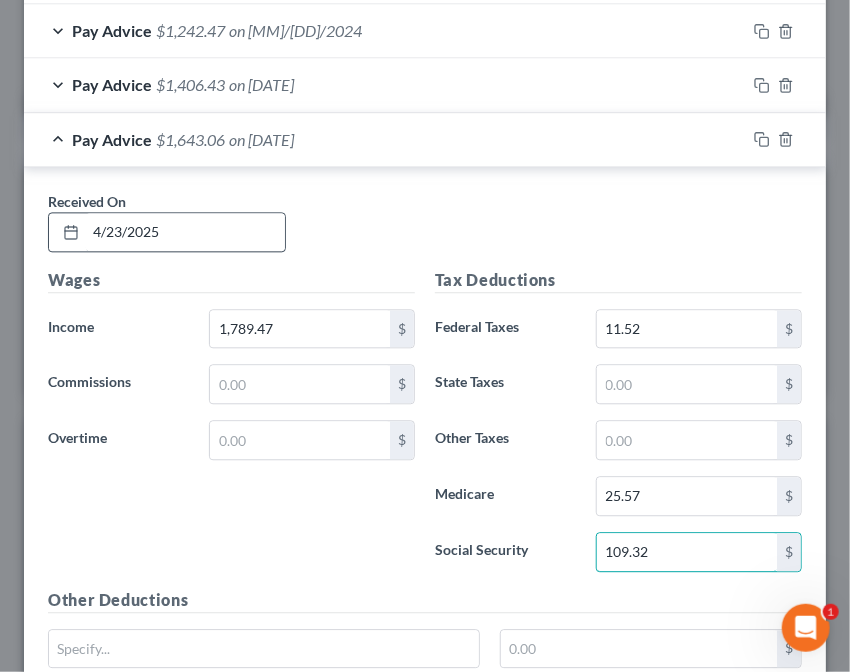 type on "109.32" 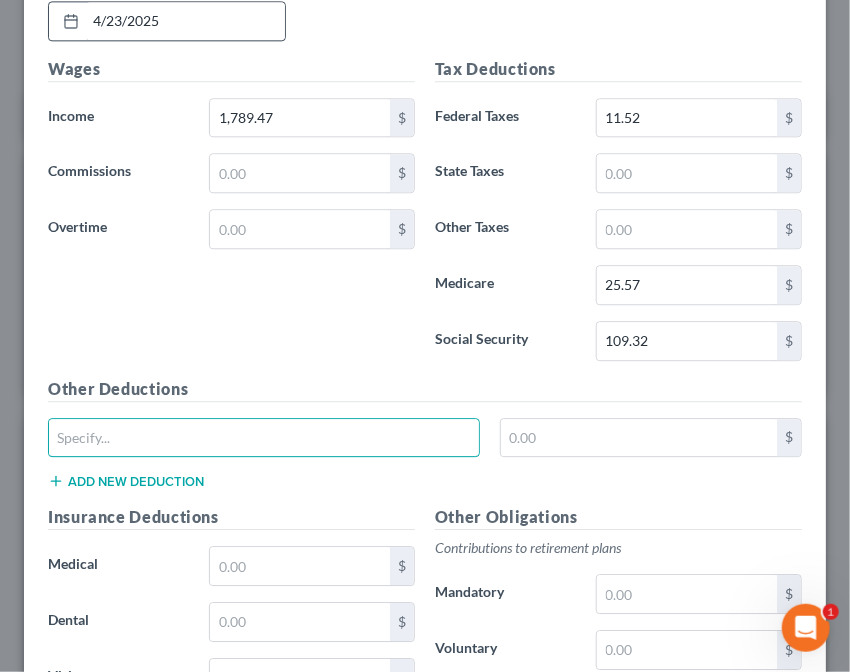 scroll, scrollTop: 1363, scrollLeft: 0, axis: vertical 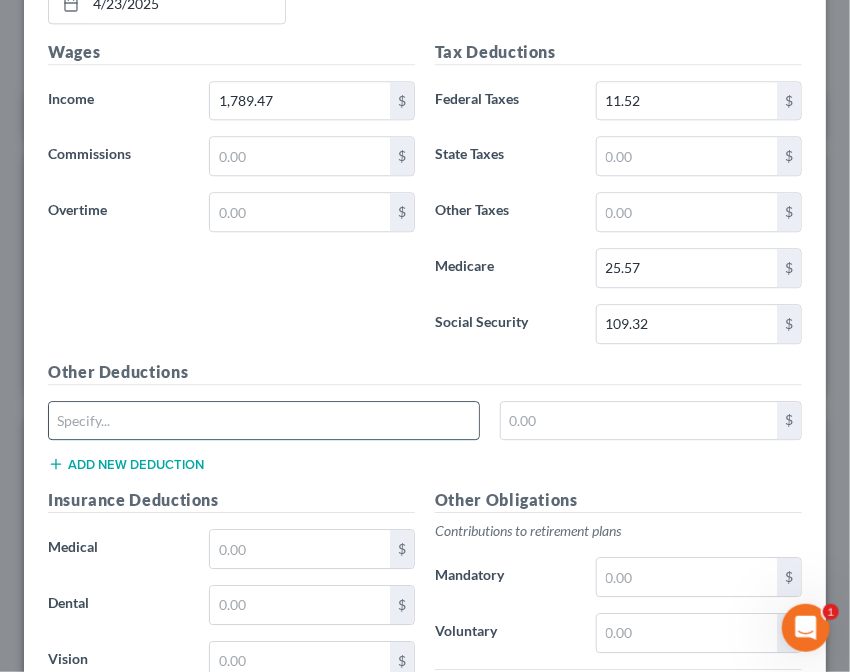 click at bounding box center [264, 421] 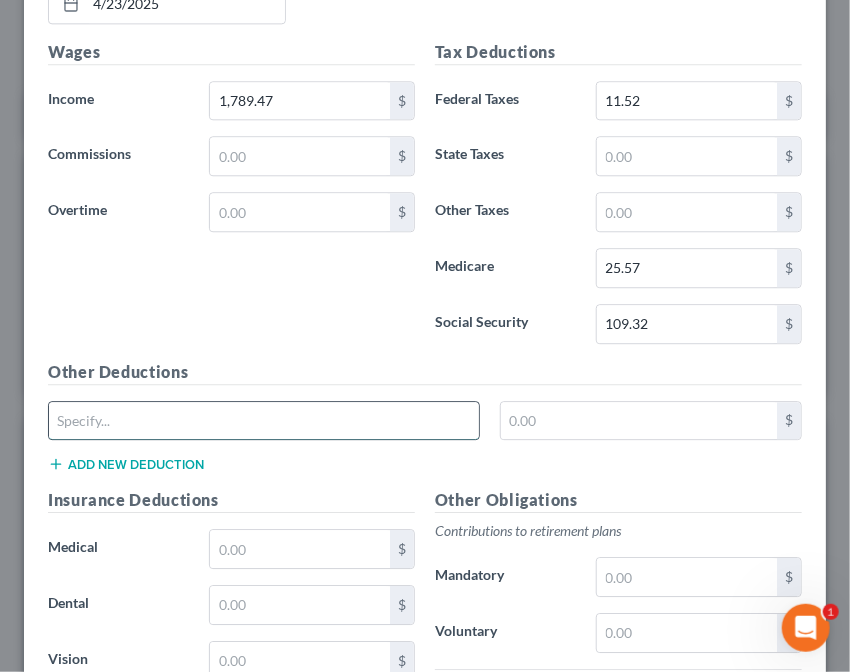 type on "ALMT1" 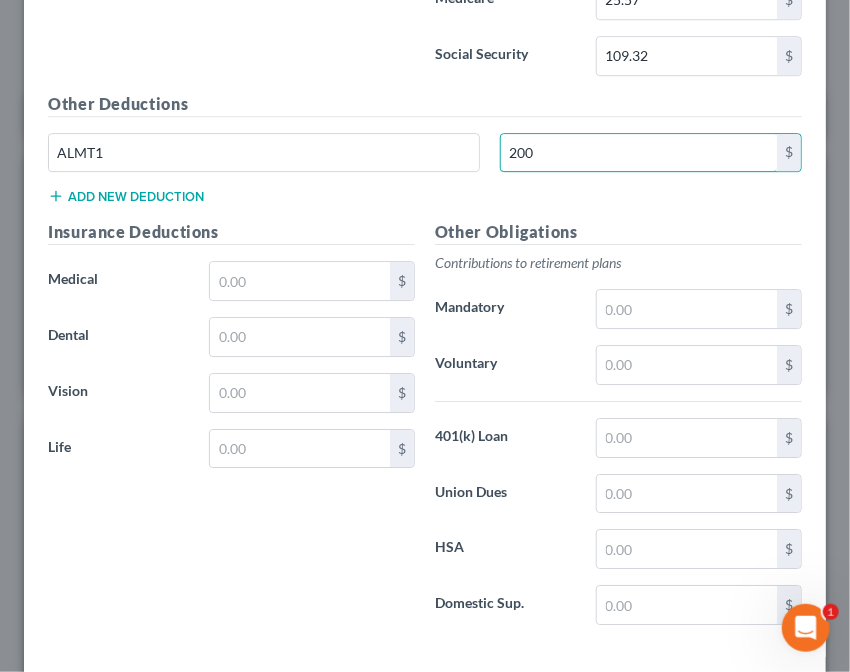 scroll, scrollTop: 1662, scrollLeft: 0, axis: vertical 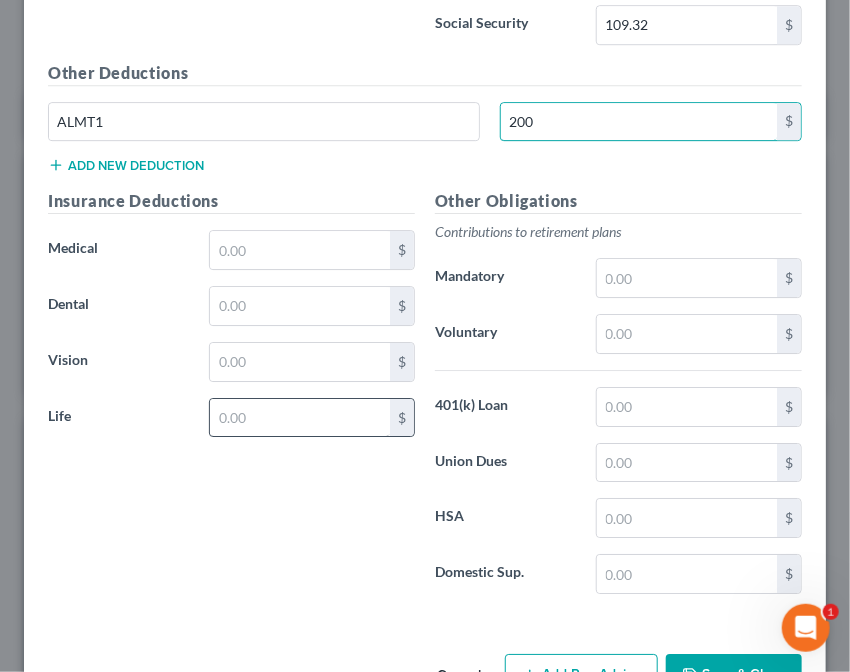 type on "200" 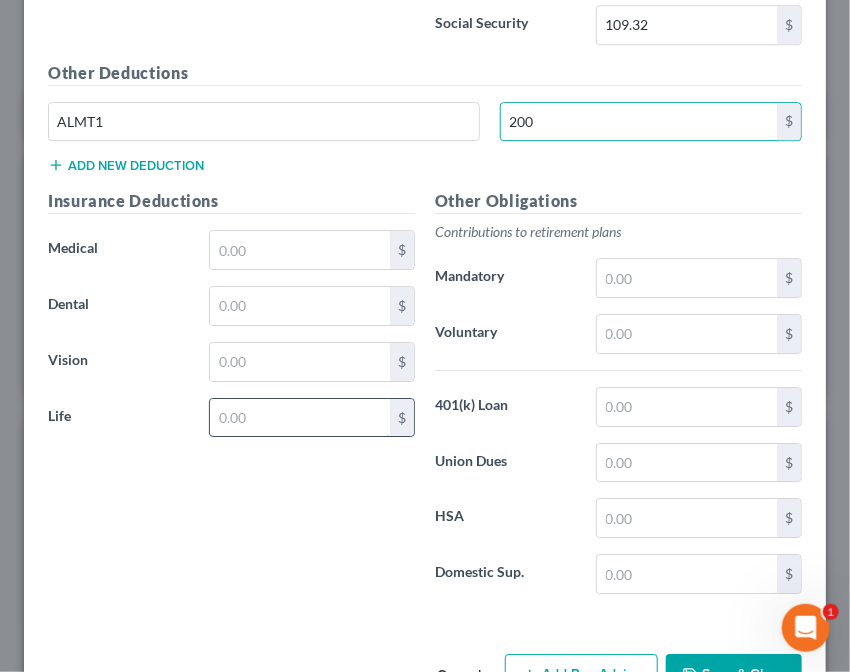 click at bounding box center [300, 418] 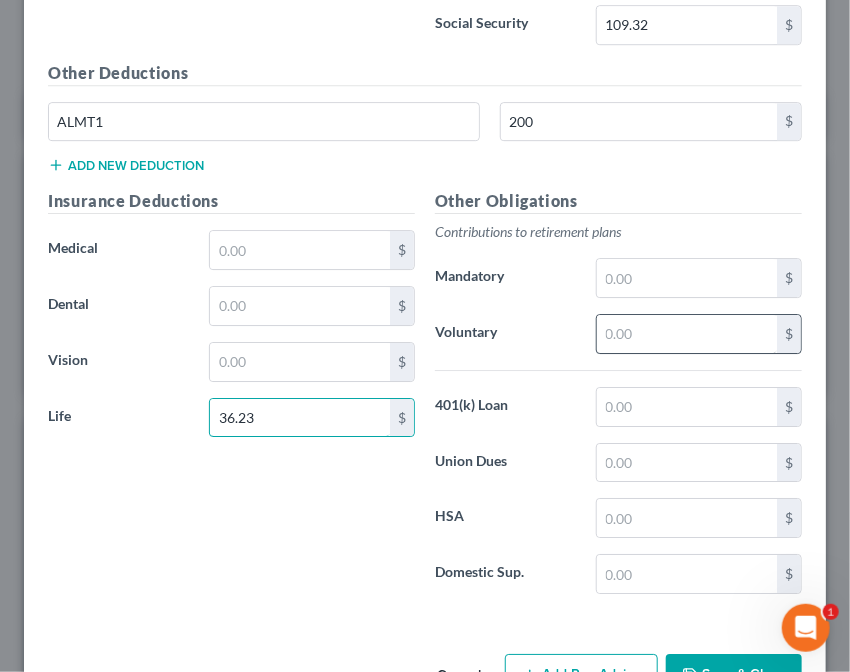 type on "36.23" 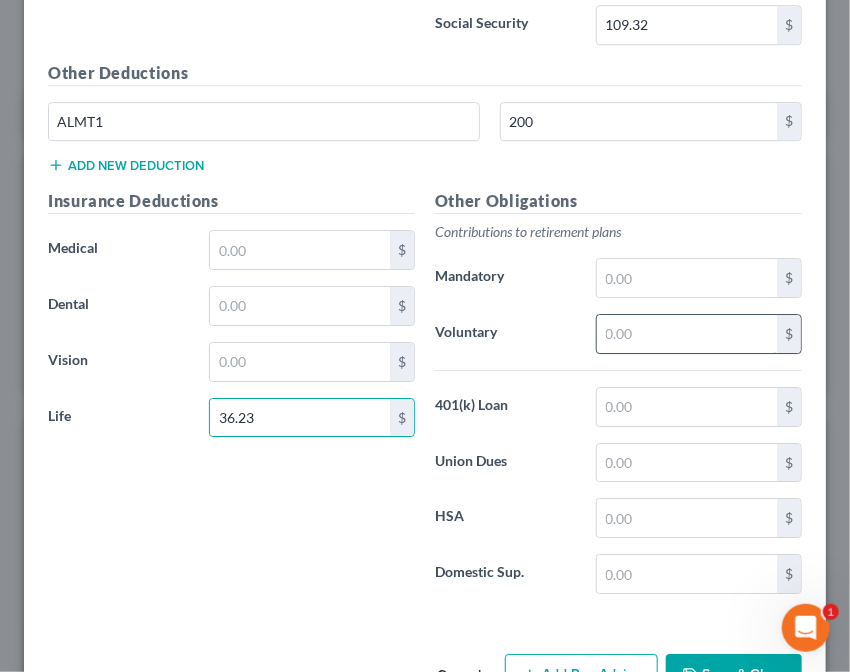 click at bounding box center [687, 334] 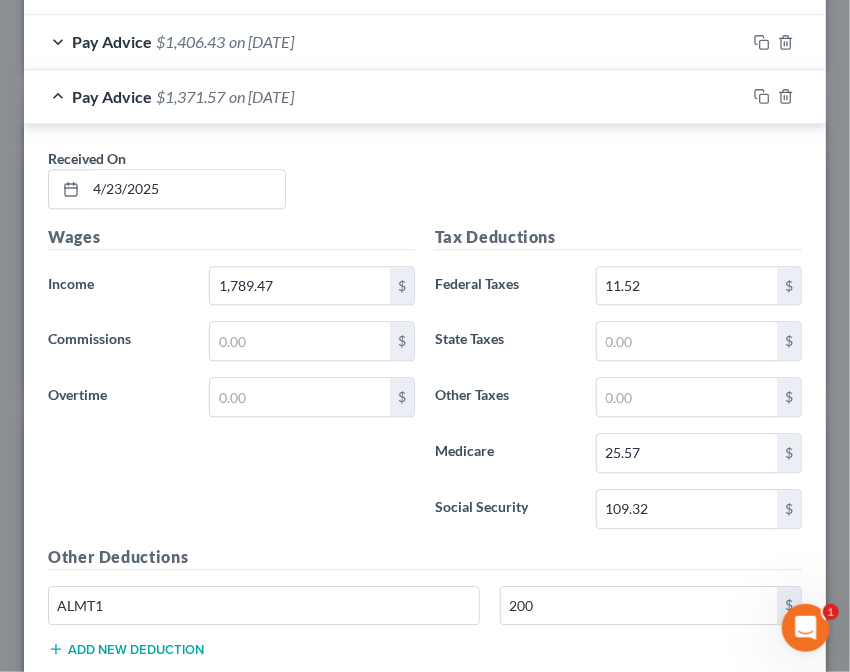 scroll, scrollTop: 1175, scrollLeft: 0, axis: vertical 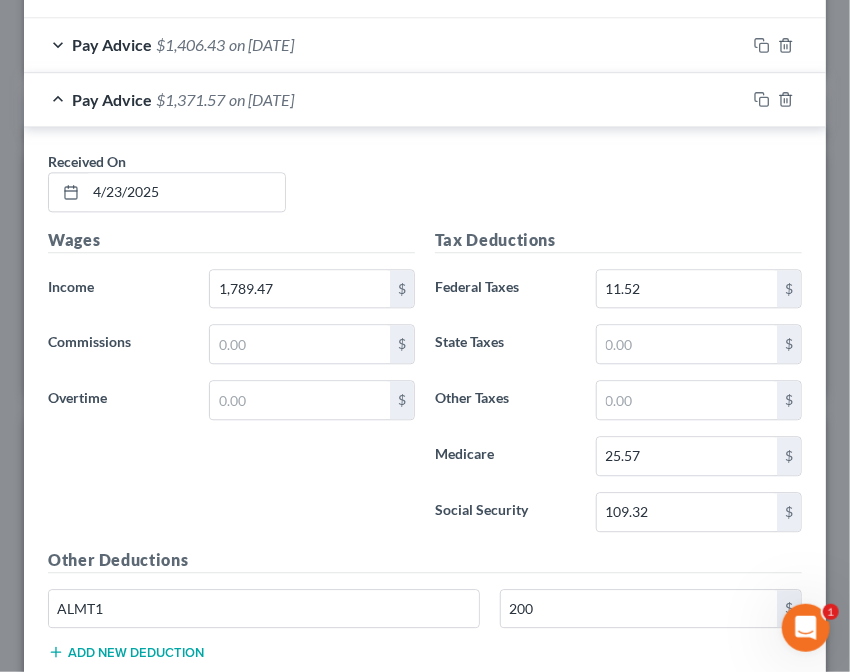 type on "35.26" 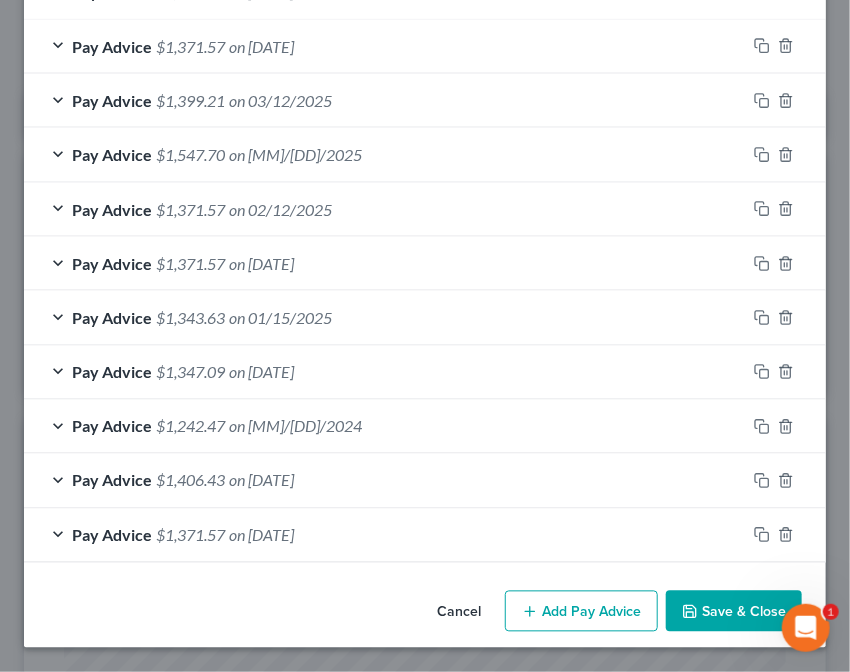 scroll, scrollTop: 736, scrollLeft: 0, axis: vertical 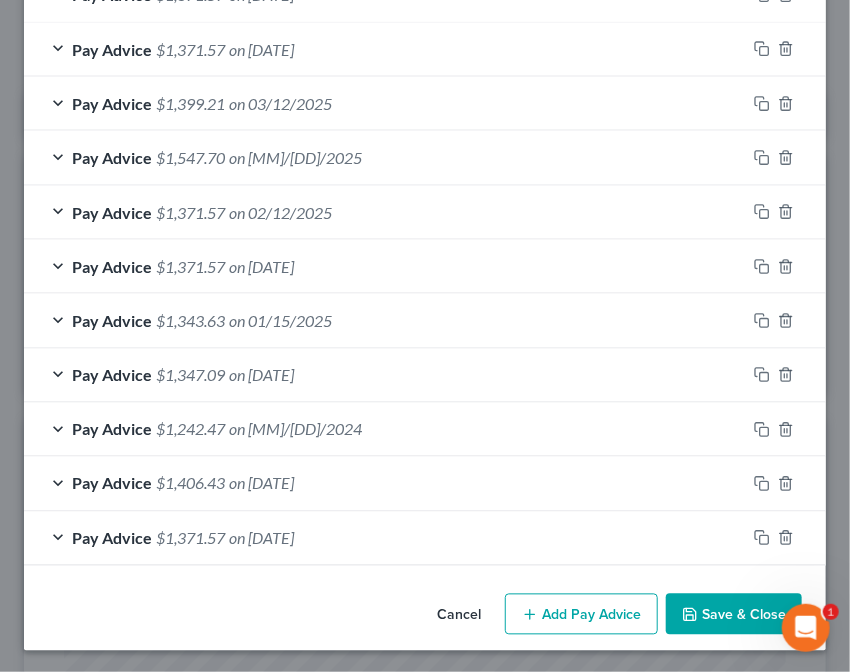click on "Employment Type
*
Select Full or Part Time Employment Self Employment
Company
*
Department of the Army                      Fort Wainwright State AL AK AR AZ CA CO CT DE DC FL GA GU HI ID IL IN IA KS KY LA ME MD MA MI MN MS MO MT NC ND NE NV NH NJ NM NY OH OK OR PA PR RI SC SD TN TX UT VI VA VT WA WV WI WY [ZIP] Save as Common Company Debtor Spouse Occupation Human resources, assistant Length of Employment 1 year No Longer Employed
Pay Period
*
Select Monthly Twice Monthly Every Other Week Weekly How would you like to enter income?
All Pay Advices
Just One Pay Advice
YTD Subtraction
Use 6 Month Average for Means Test Deductions  Use 6 Month Average for Schedule I  Income Calculator
Schedule I Gross 6 Month Income $10,990.44 ÷ 6 months $1,831.74 Means Test Gross 6 Month Income $10,990.42 ÷ 6 months $1,831.74
Pay Advice $1,371.57 on [DATE]" at bounding box center (425, -29) 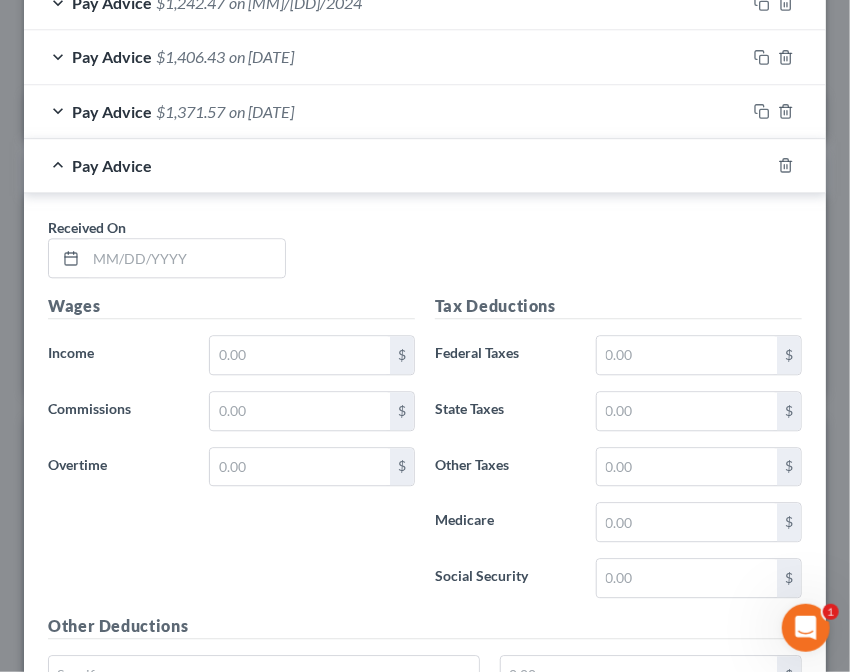 scroll, scrollTop: 1192, scrollLeft: 0, axis: vertical 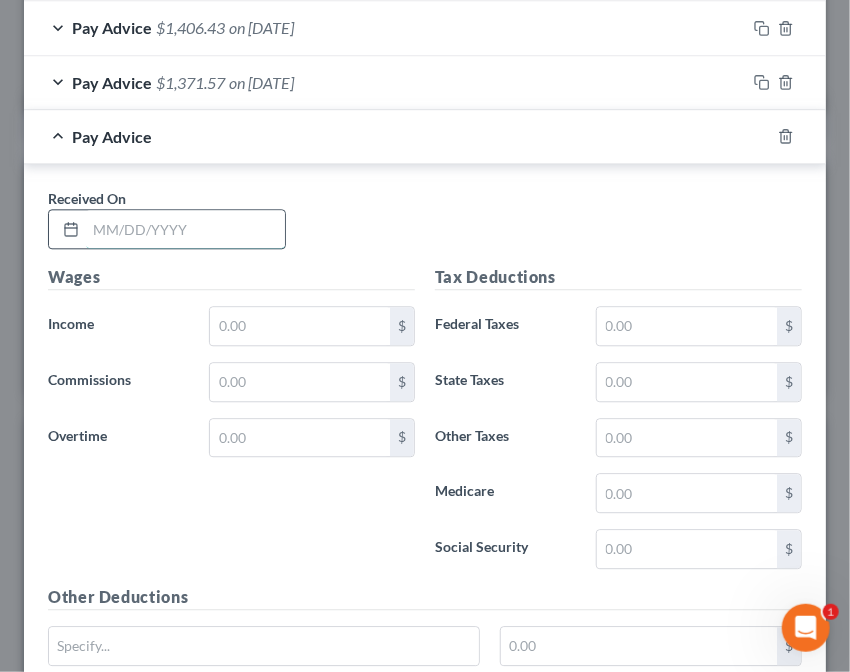 click at bounding box center (185, 229) 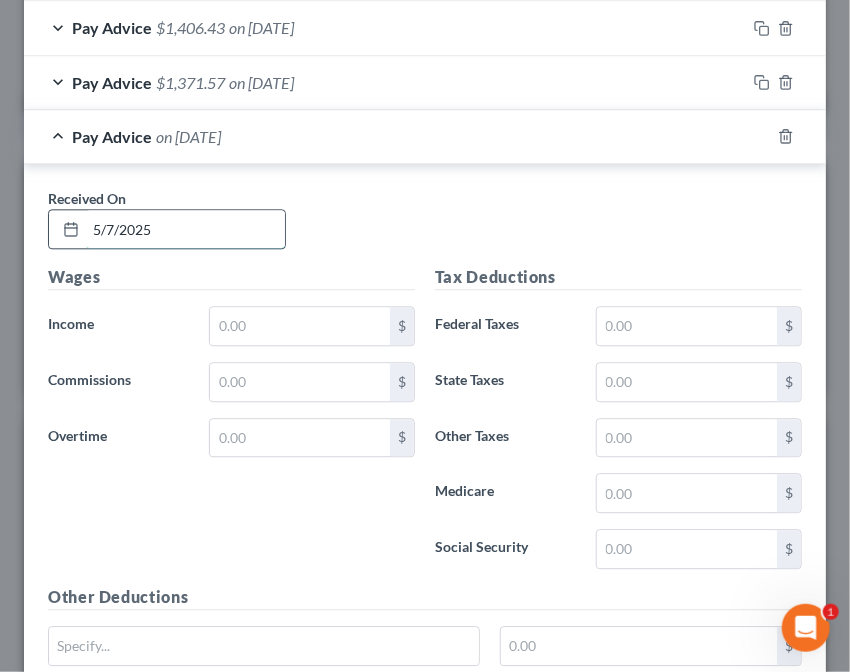 type on "5/7/2025" 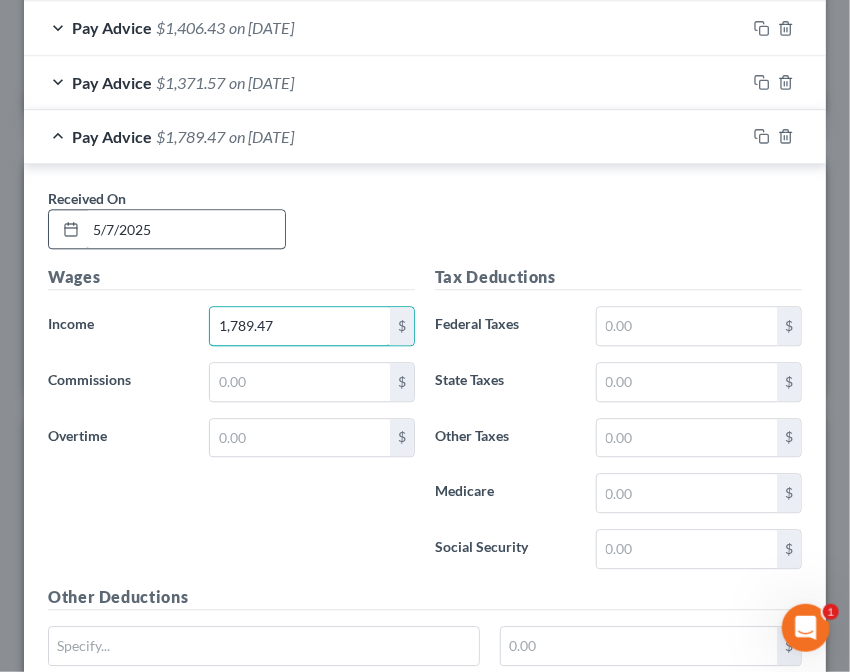 type on "1,789.47" 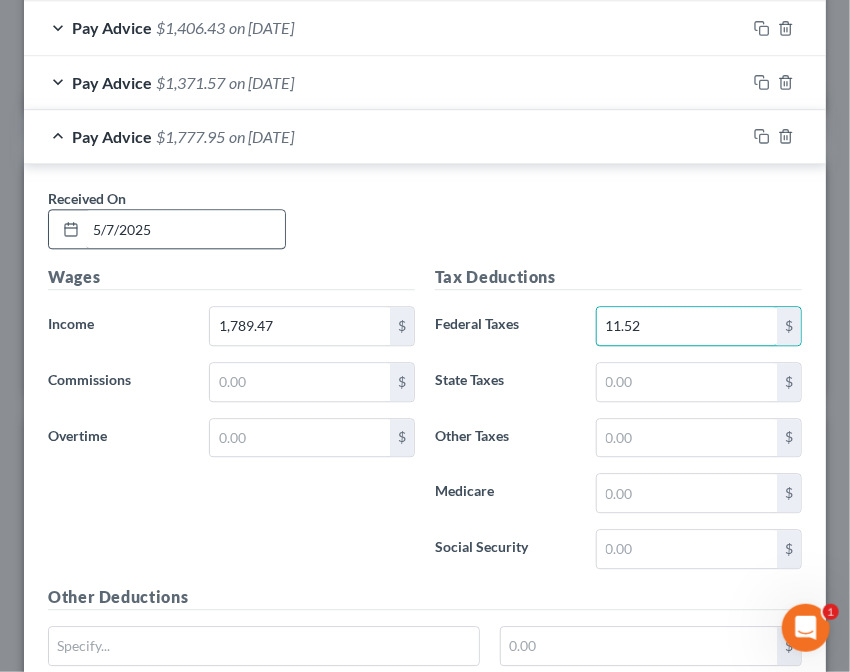 type on "11.52" 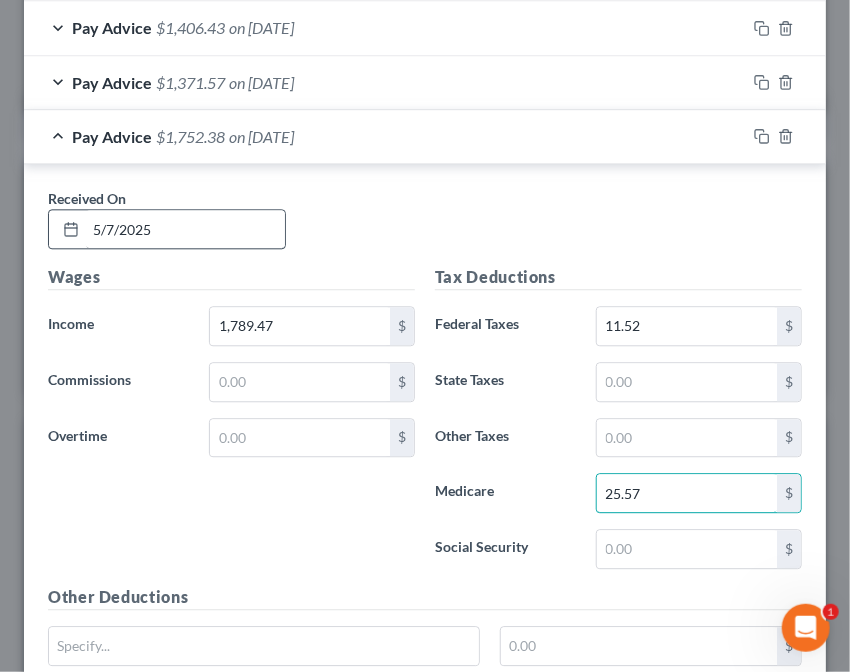 type on "25.57" 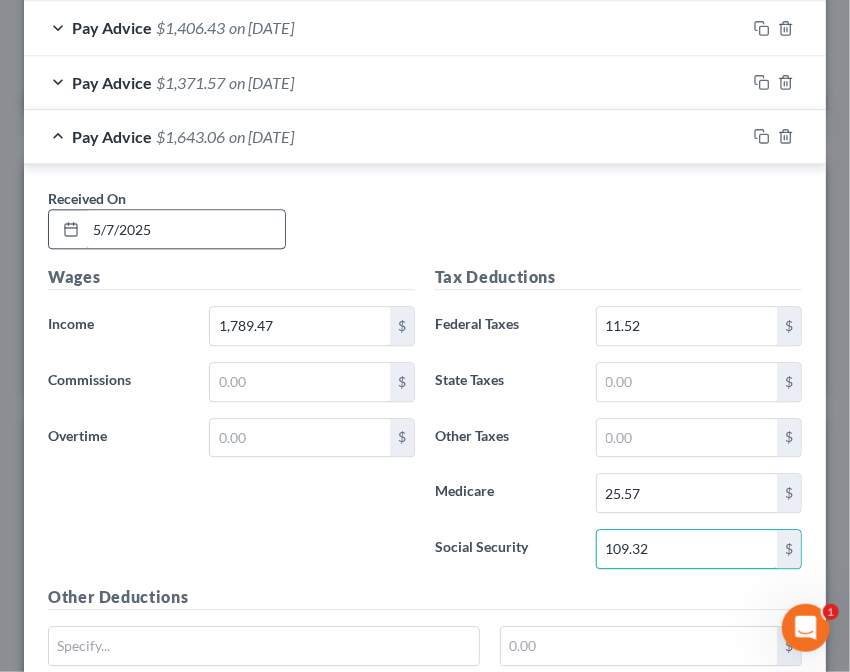 type on "109.32" 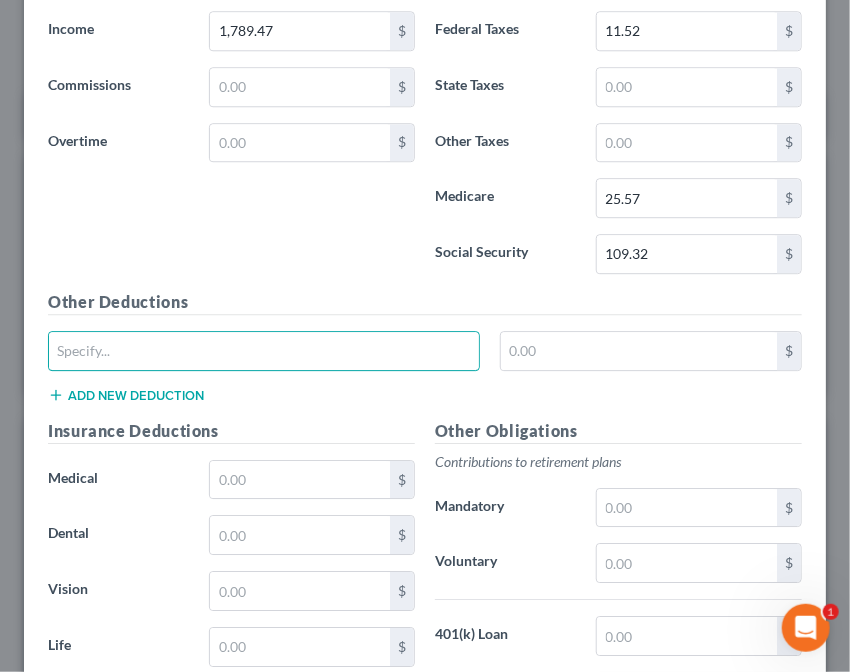 scroll, scrollTop: 1488, scrollLeft: 0, axis: vertical 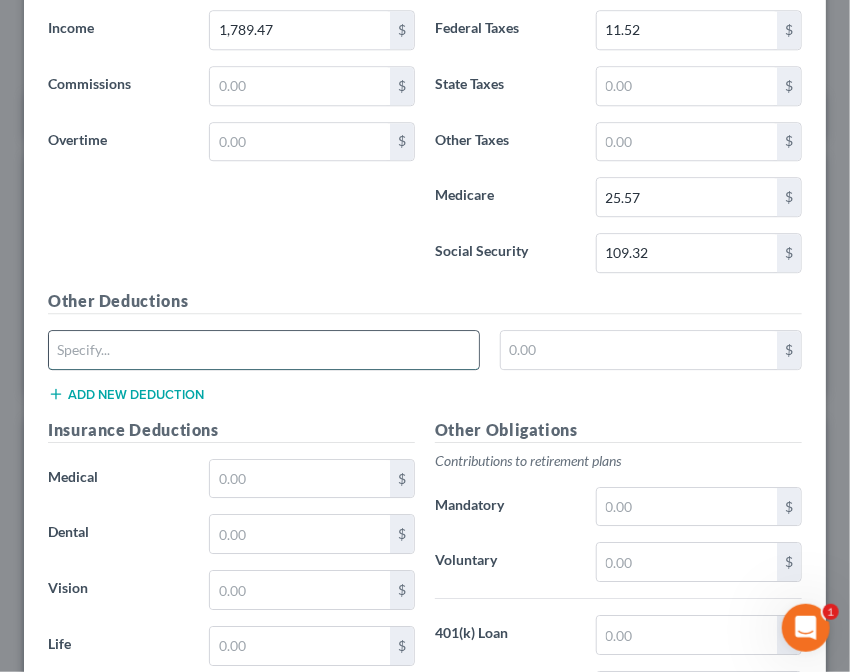 click at bounding box center [264, 350] 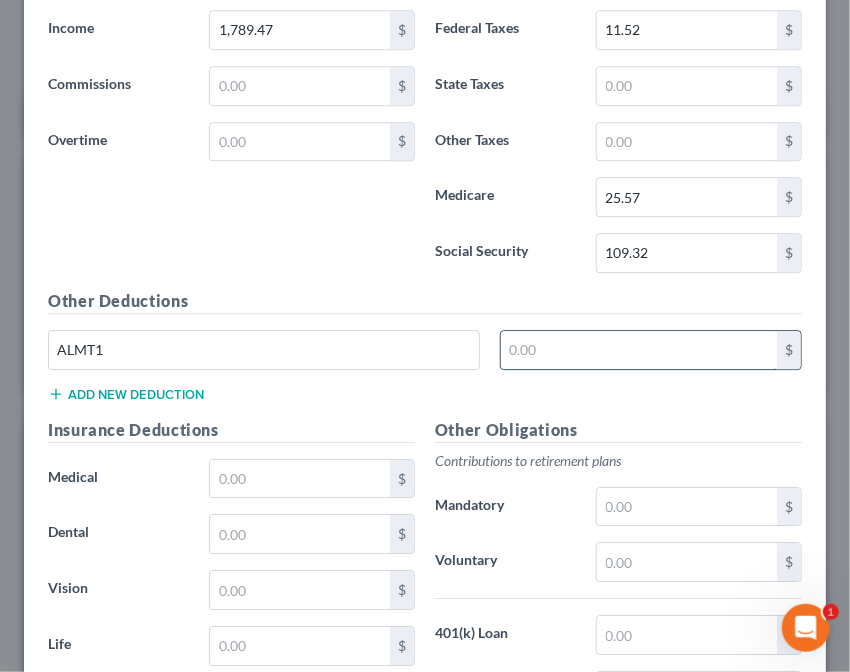 click at bounding box center [639, 350] 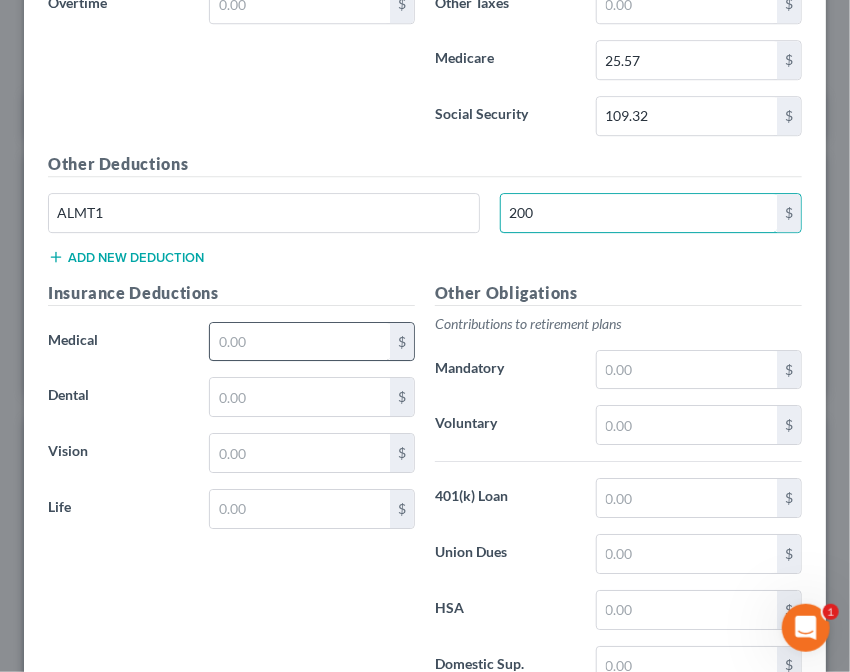 scroll, scrollTop: 1633, scrollLeft: 0, axis: vertical 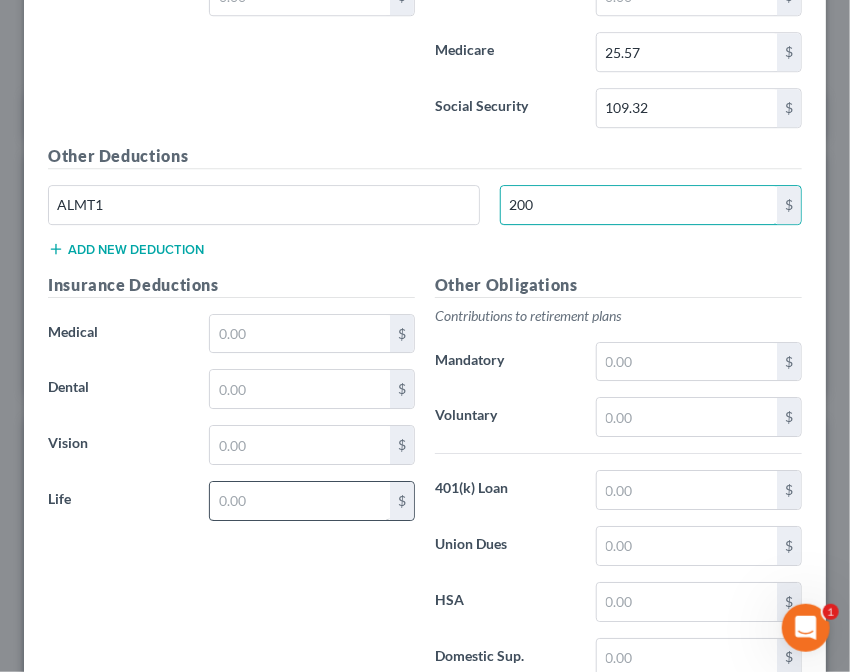 type on "200" 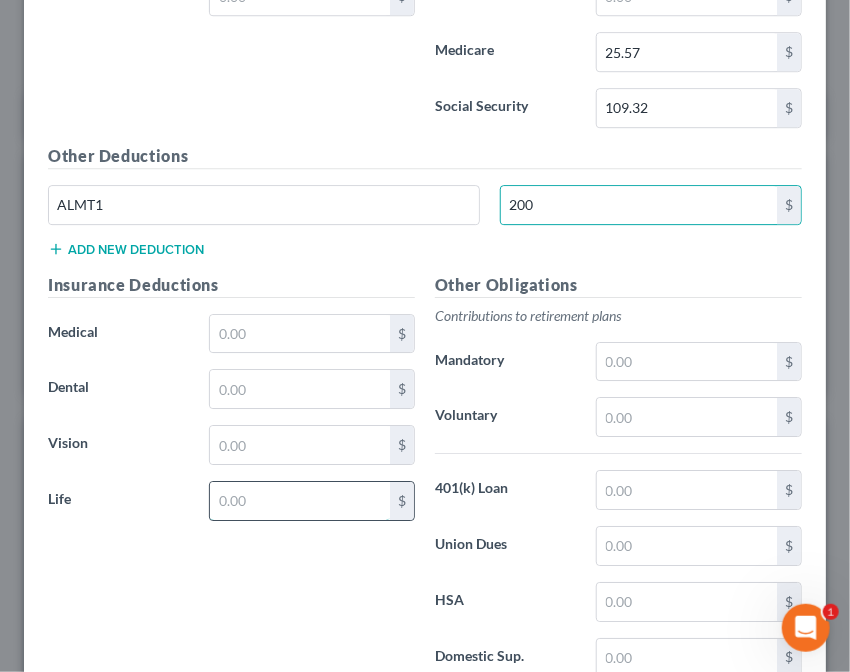 click at bounding box center (300, 501) 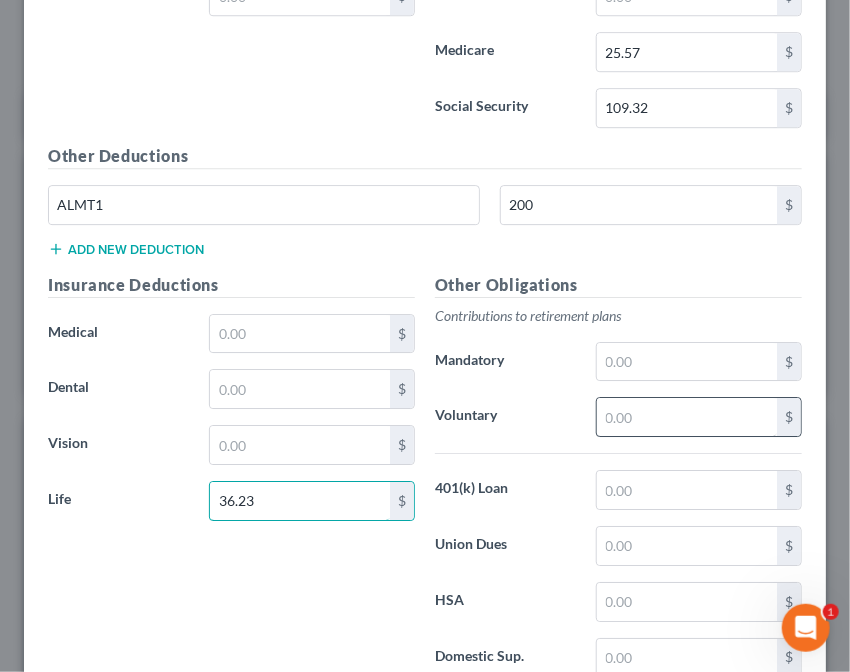 type on "36.23" 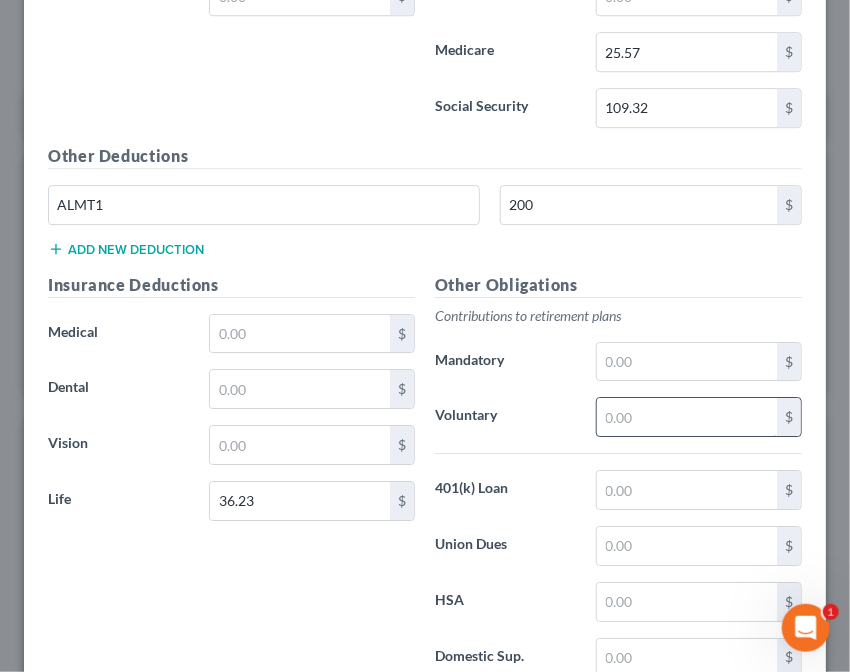 click at bounding box center (687, 417) 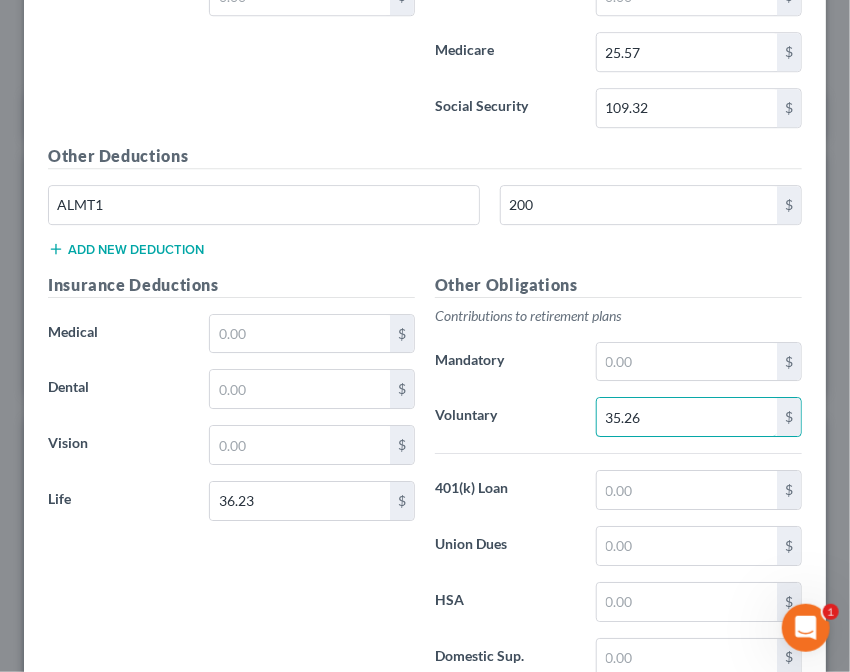 type on "35.26" 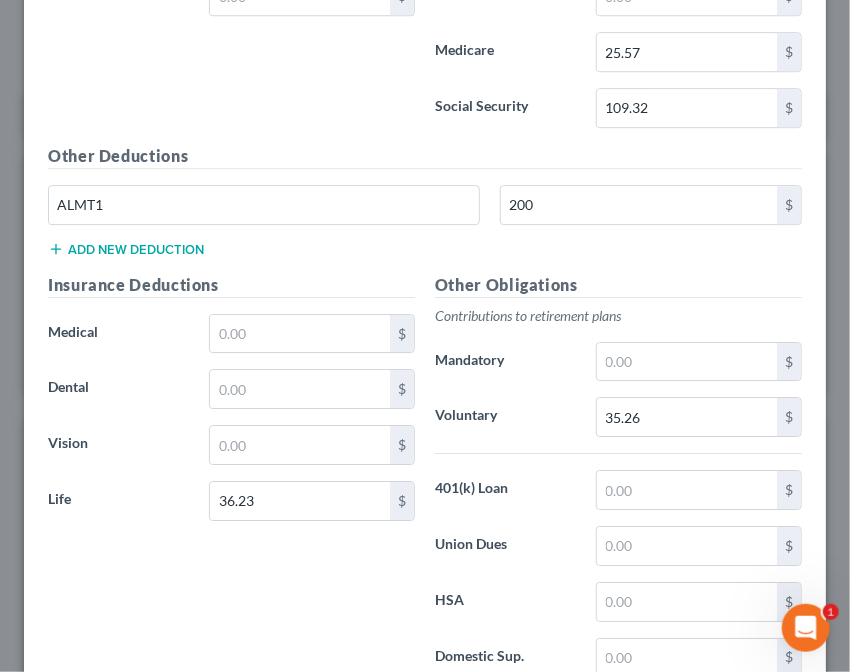 click on "Other Obligations Contributions to retirement plans Mandatory $ Voluntary 35.26 $ 401(k) Loan $ Union Dues $ HSA $ Domestic Sup. $" at bounding box center [618, 483] 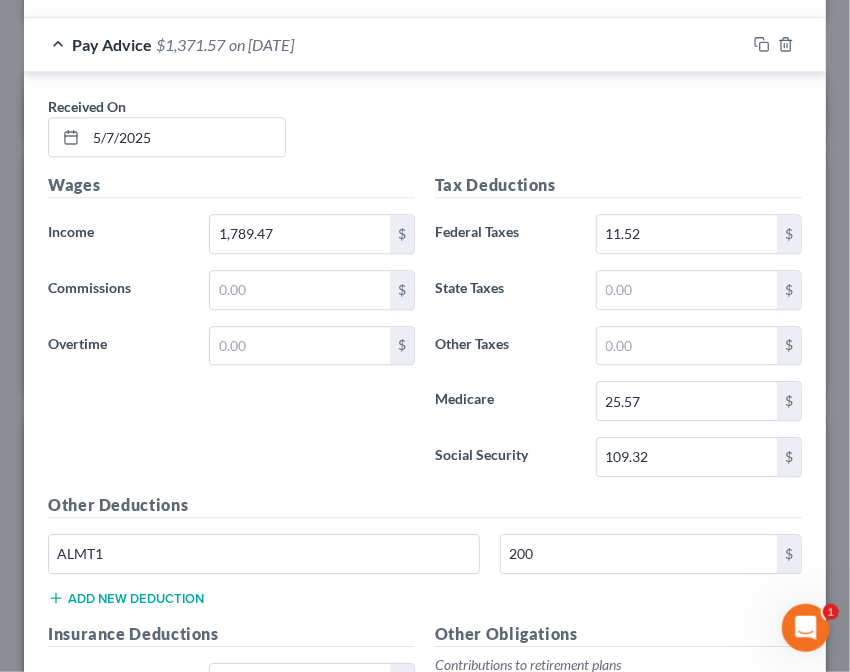scroll, scrollTop: 1771, scrollLeft: 0, axis: vertical 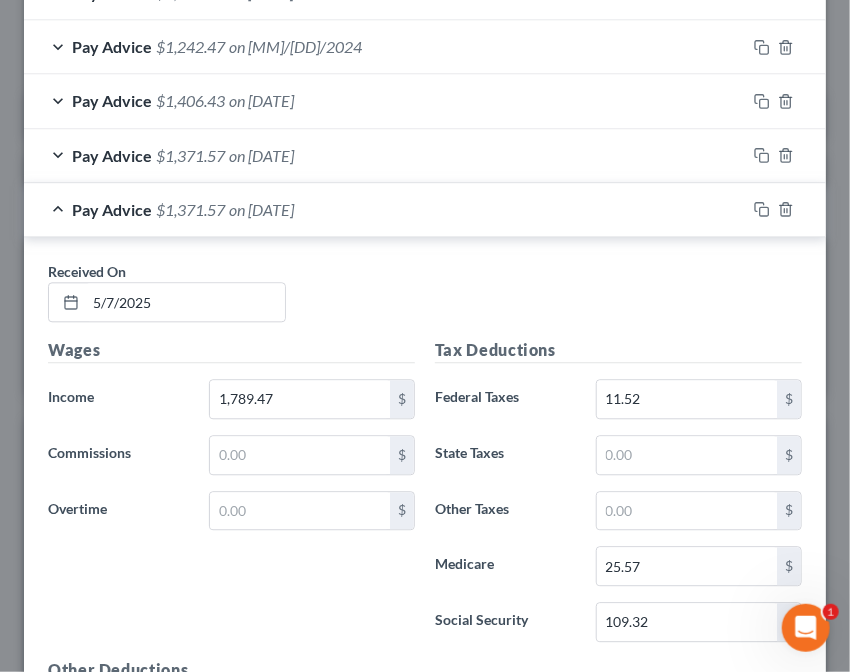 click on "Pay Advice $[AMOUNT] on [DATE]" at bounding box center [385, 209] 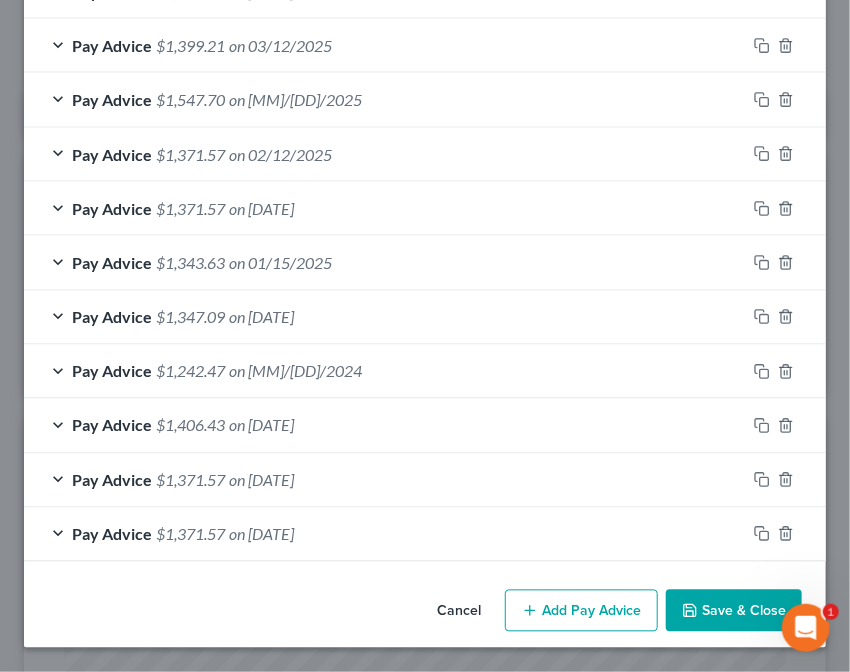 scroll, scrollTop: 790, scrollLeft: 0, axis: vertical 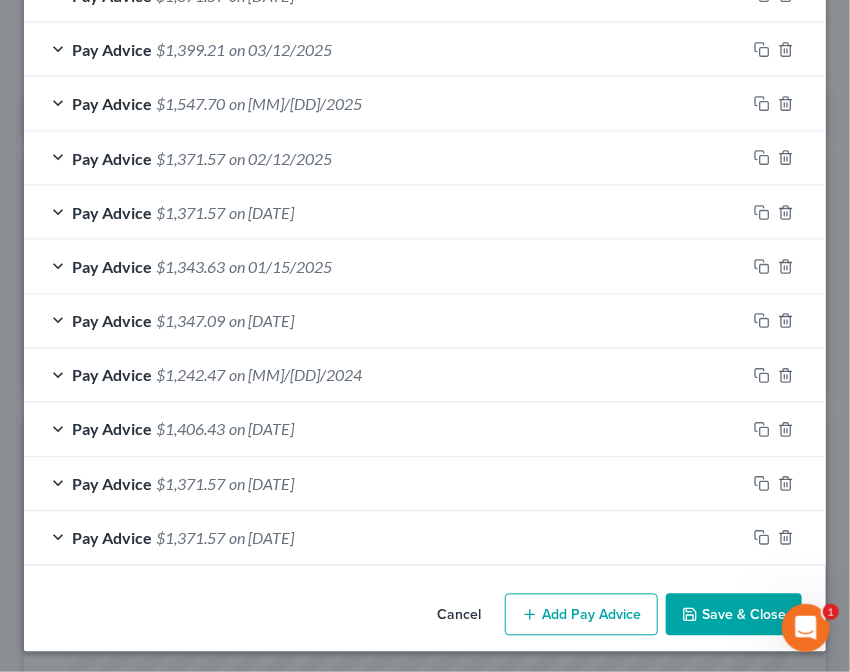 click on "Add Pay Advice" at bounding box center [581, 615] 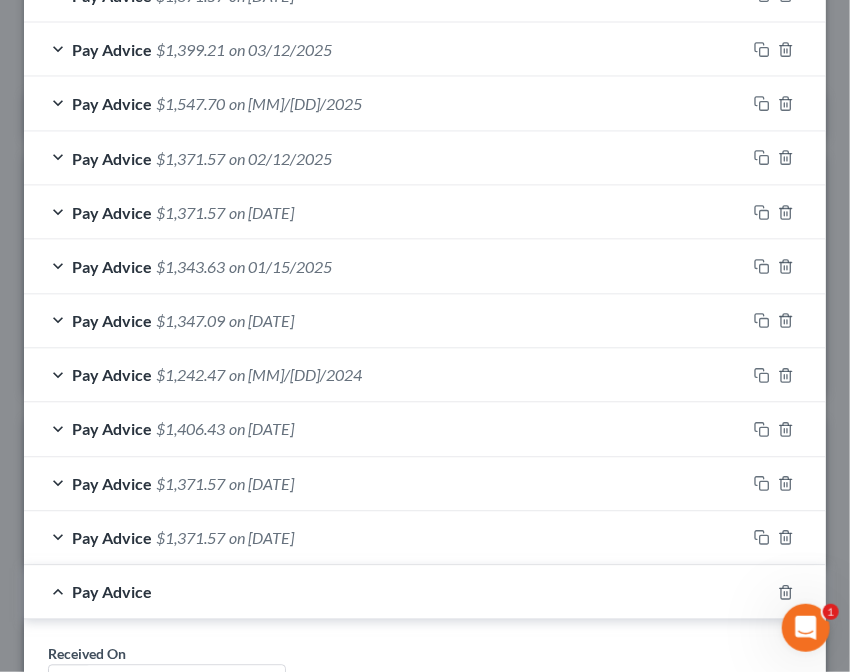 scroll, scrollTop: 1170, scrollLeft: 0, axis: vertical 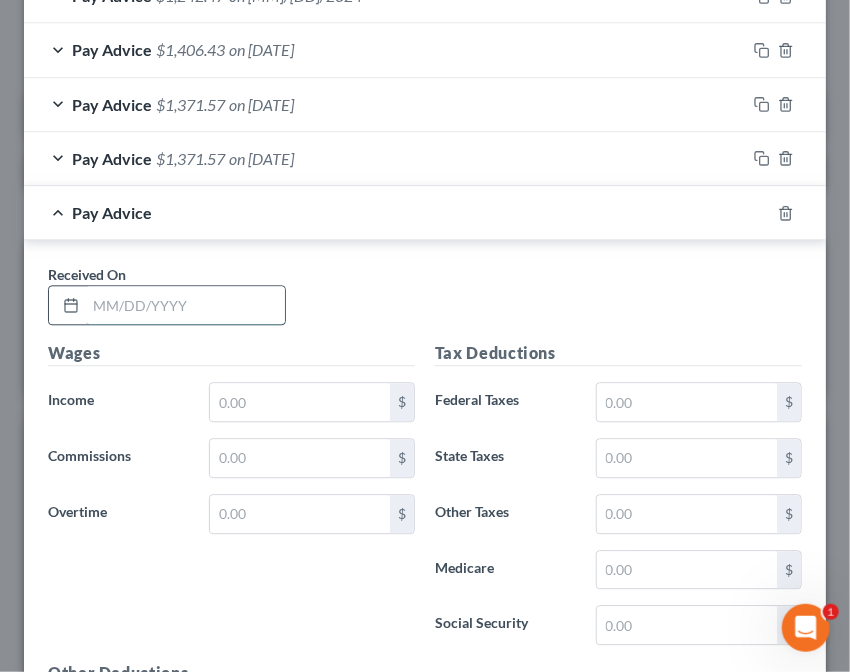 click at bounding box center [185, 305] 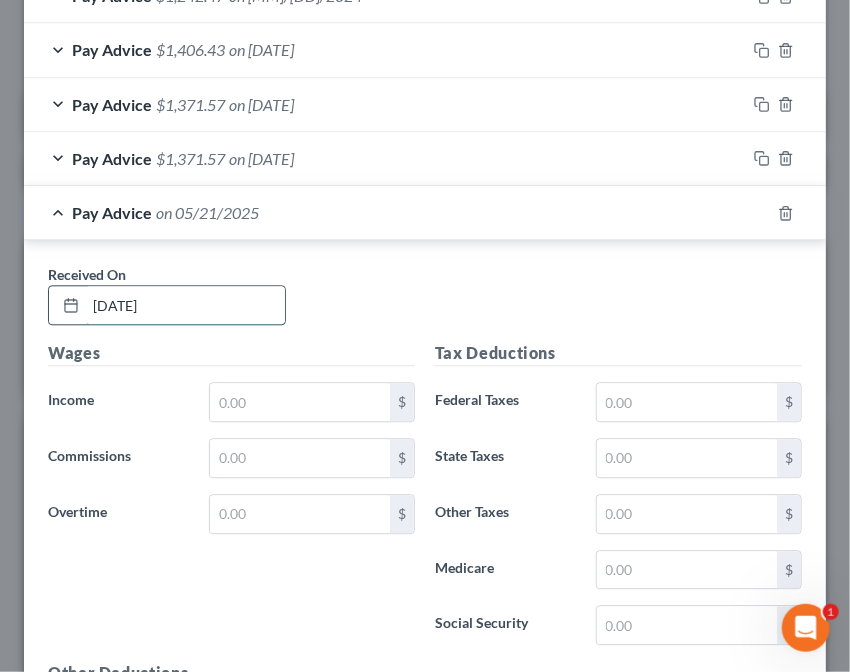 type on "[DATE]" 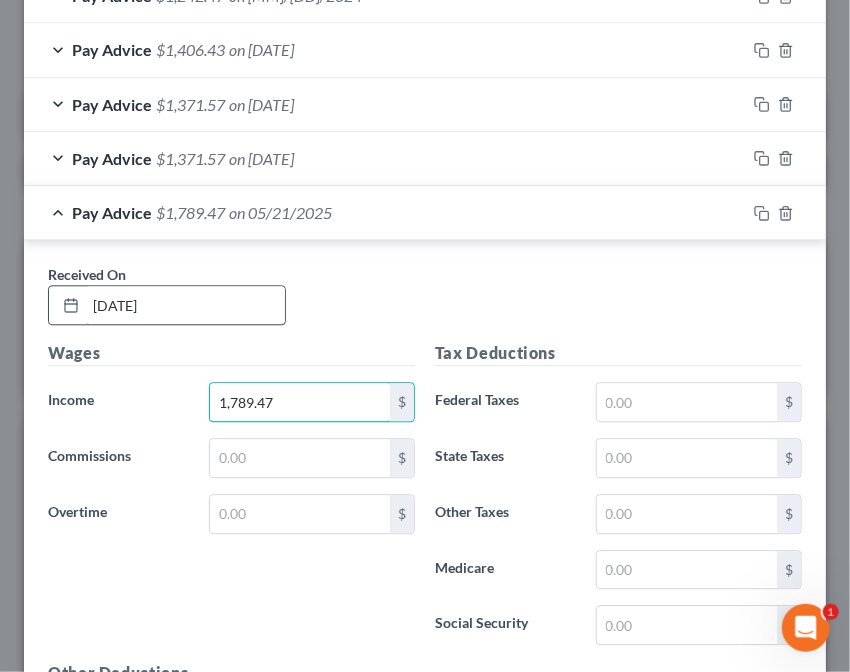 type on "1,789.47" 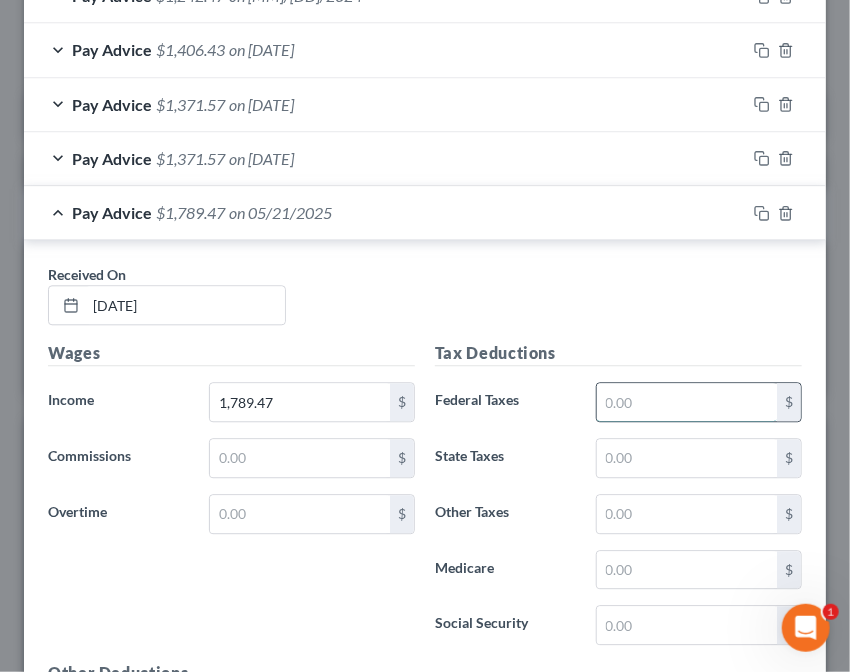 click at bounding box center (687, 402) 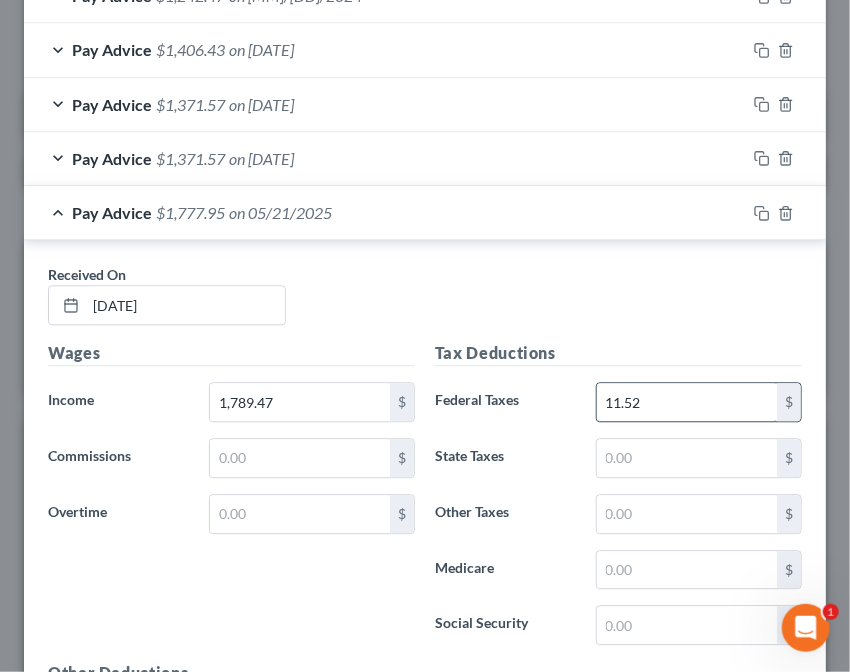 type on "11.52" 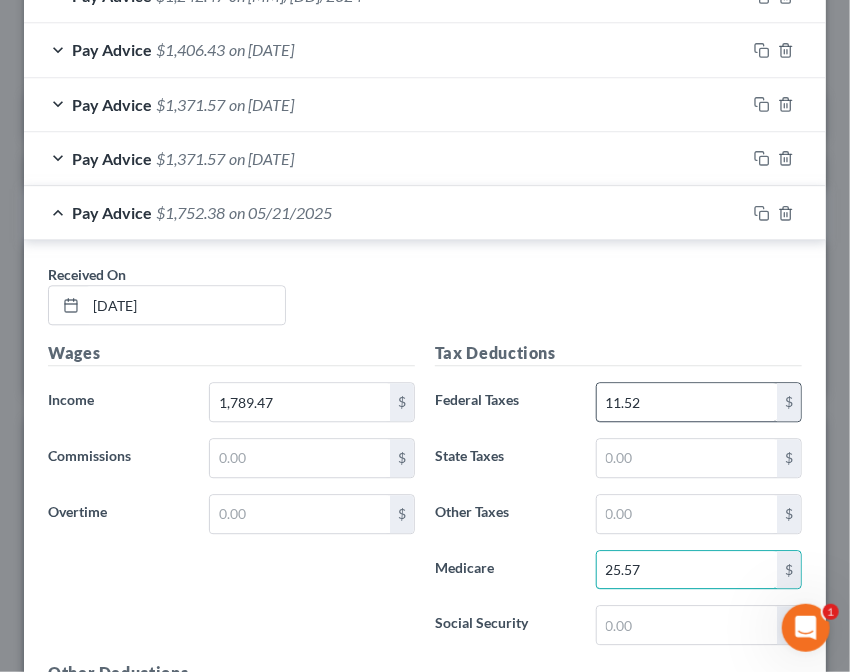 type on "25.57" 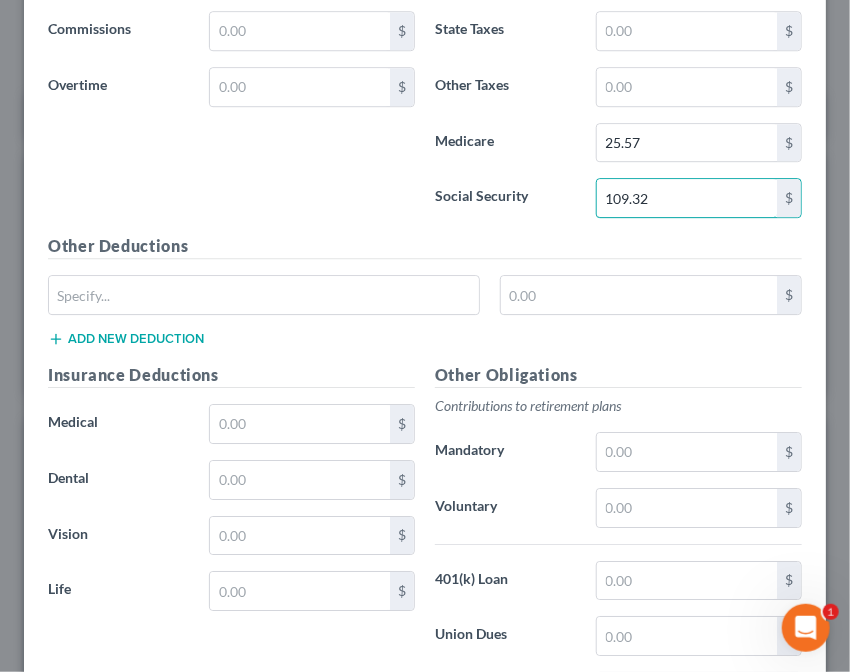 scroll, scrollTop: 1598, scrollLeft: 0, axis: vertical 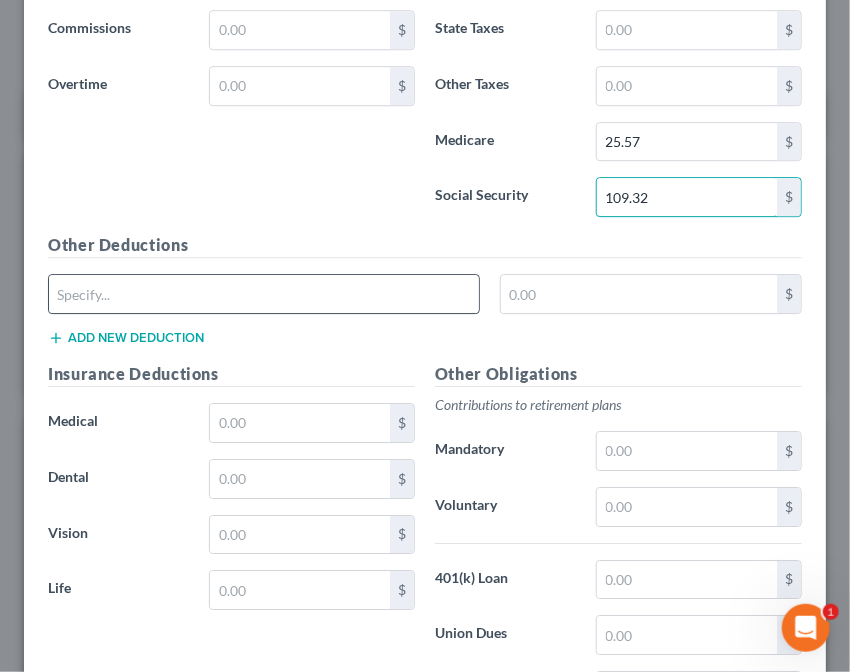 type on "109.32" 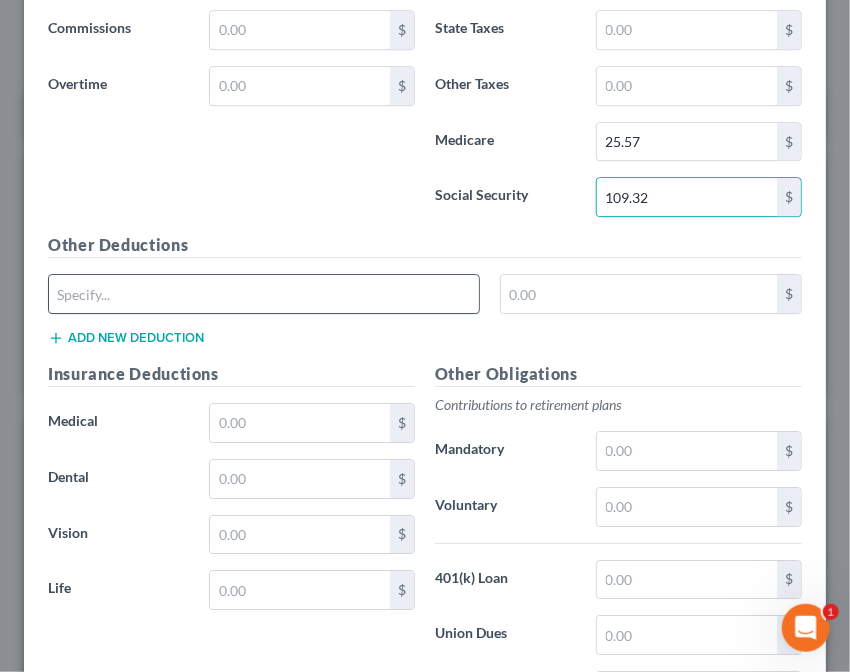click at bounding box center (264, 294) 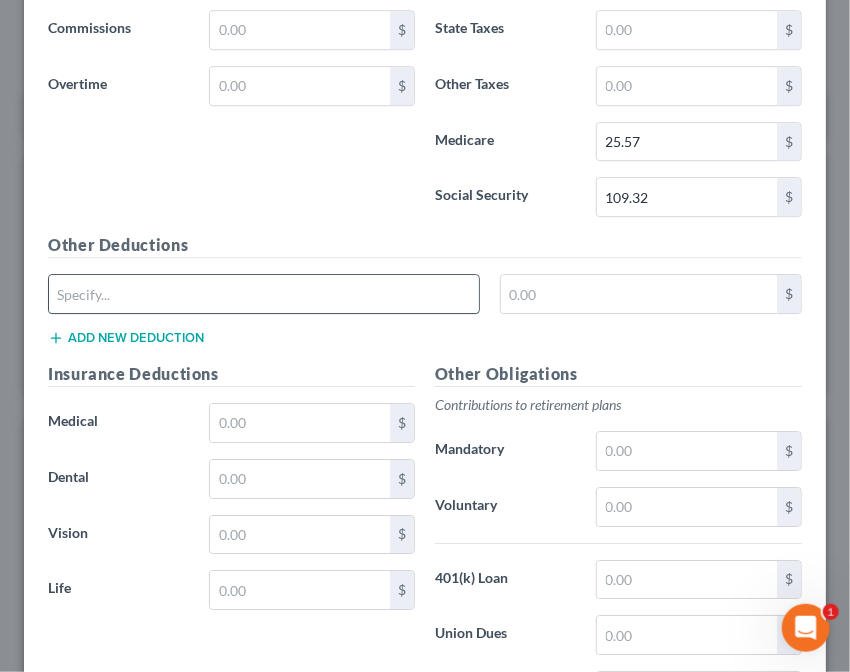type on "ALMT1" 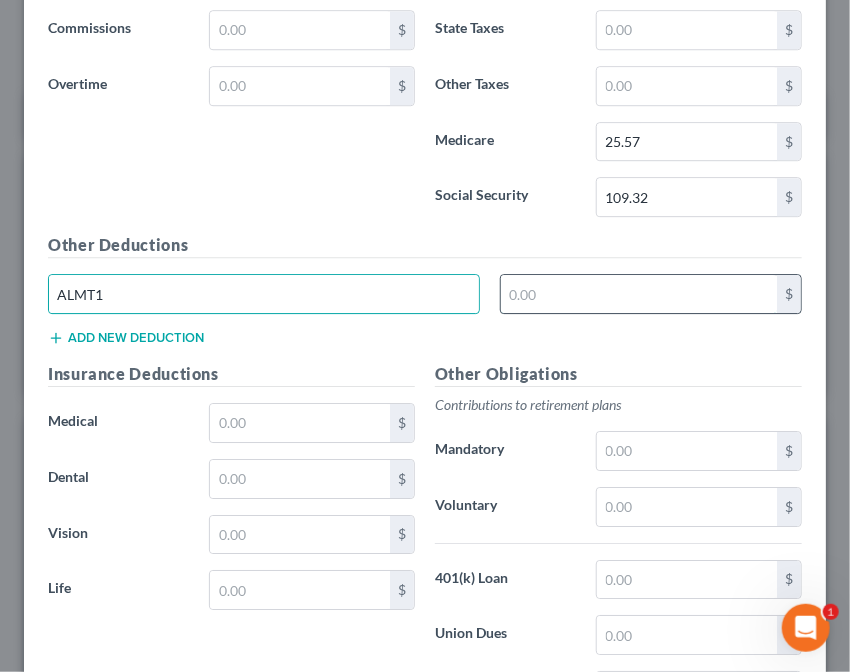 click at bounding box center [639, 294] 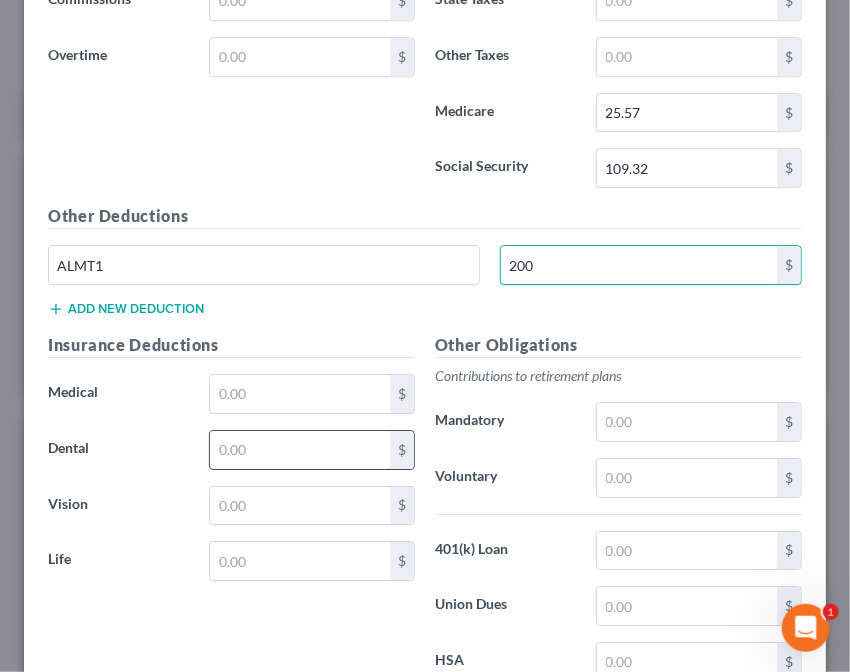 scroll, scrollTop: 1639, scrollLeft: 0, axis: vertical 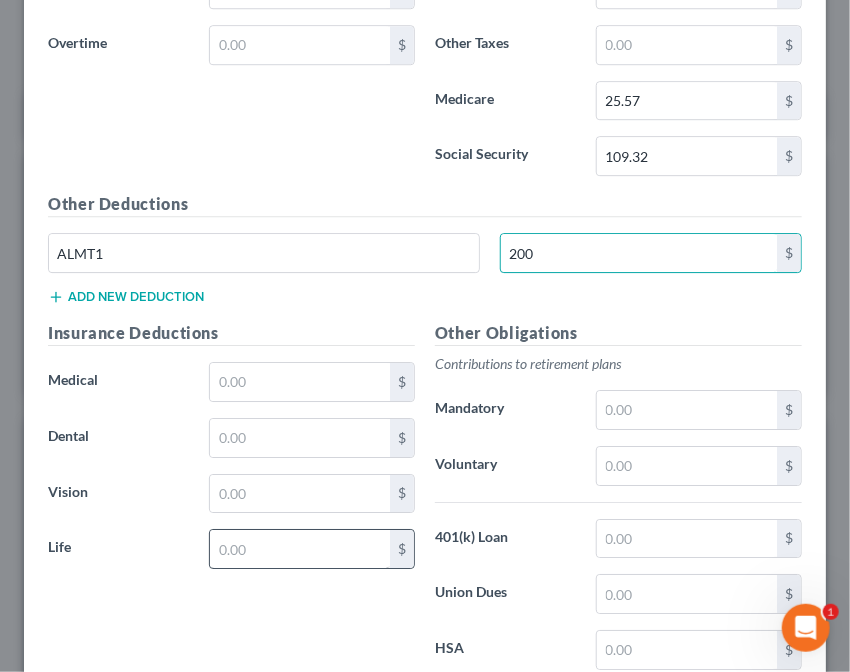 type on "200" 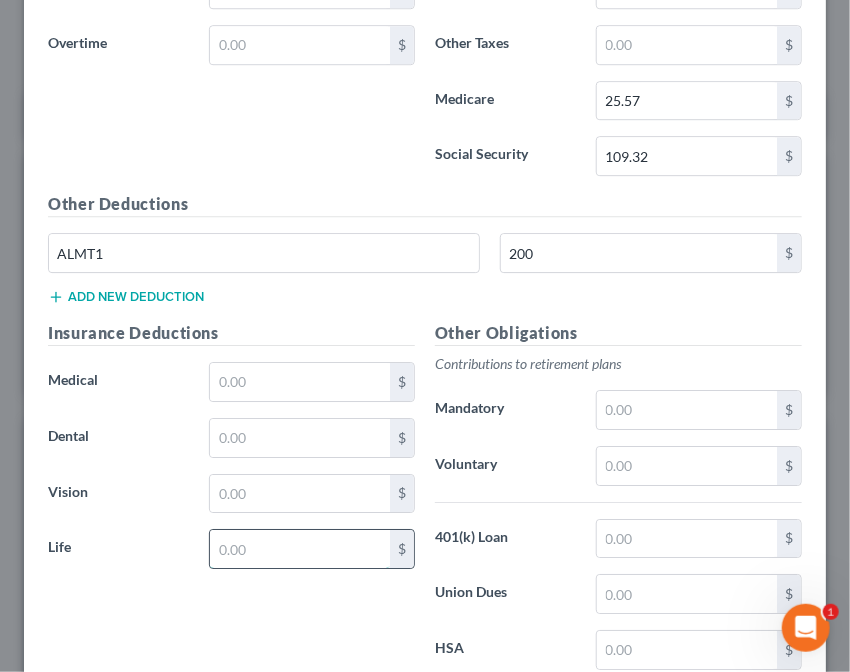 click at bounding box center (300, 549) 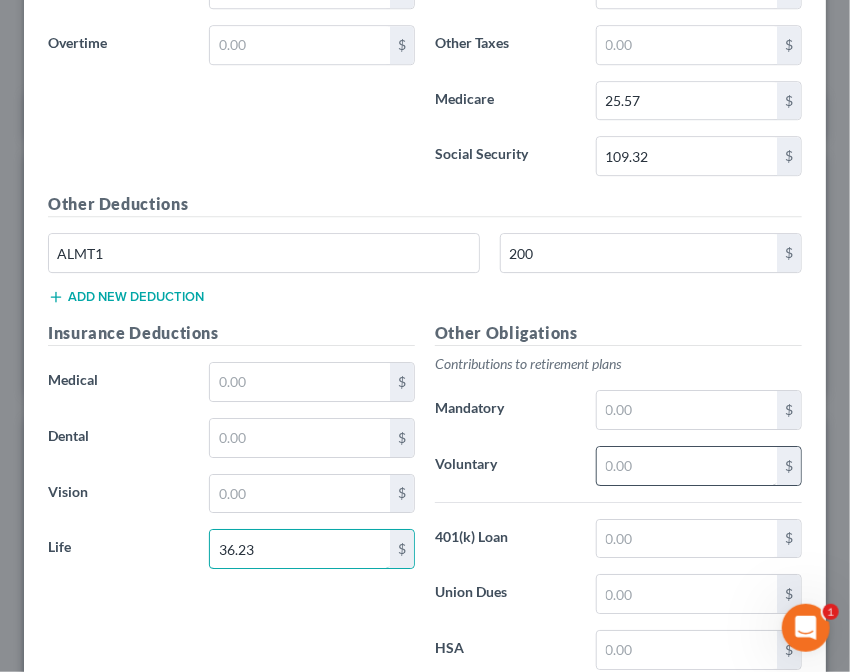 type on "36.23" 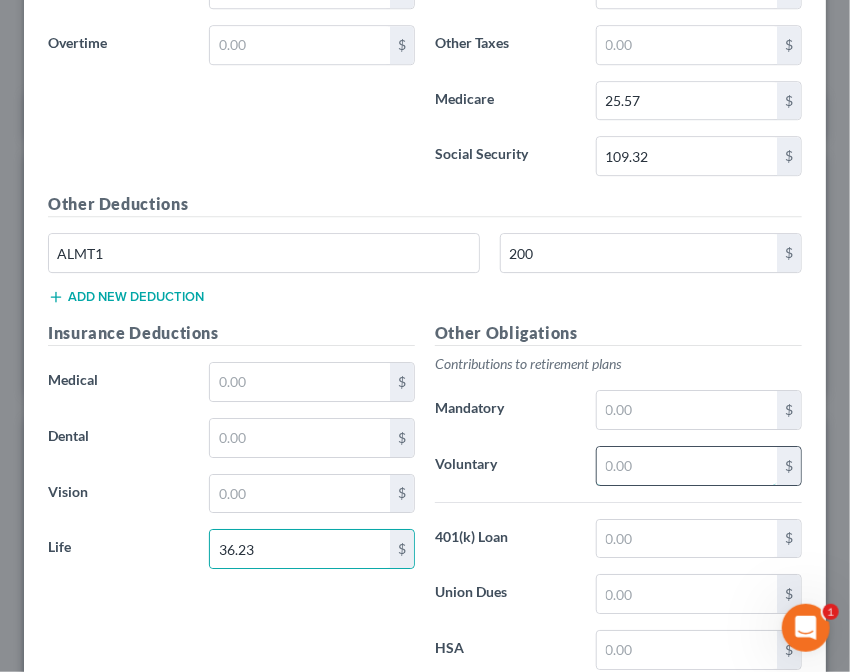 click at bounding box center [687, 466] 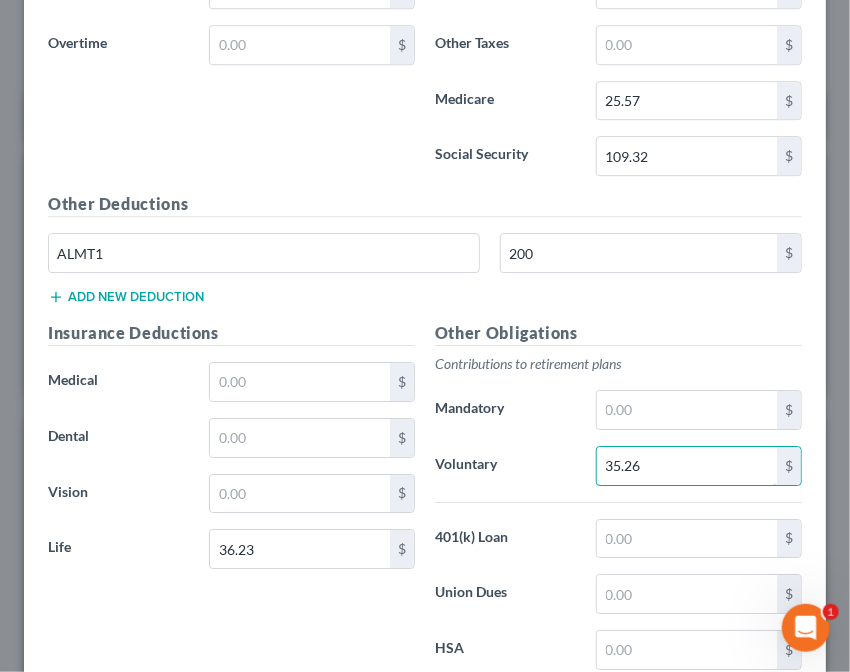 type on "35.26" 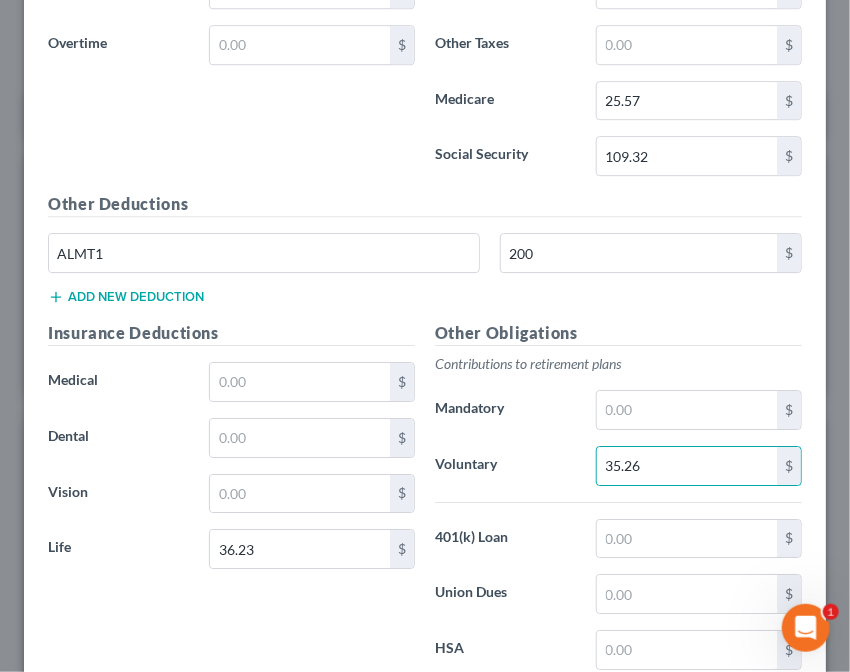 click on "Other Obligations Contributions to retirement plans Mandatory $ Voluntary 35.26 $ 401(k) Loan $ Union Dues $ HSA $ Domestic Sup. $" at bounding box center [618, 531] 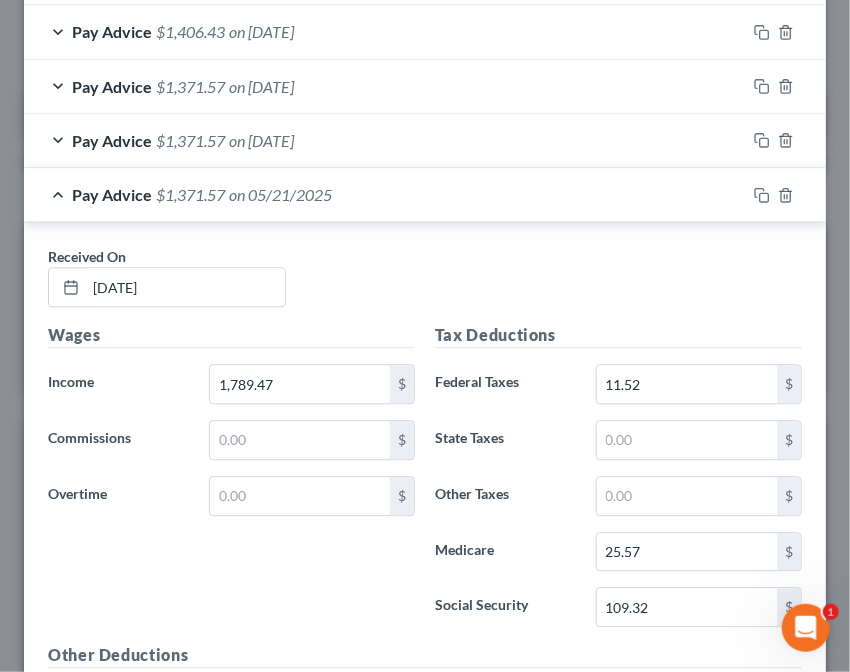 scroll, scrollTop: 1180, scrollLeft: 0, axis: vertical 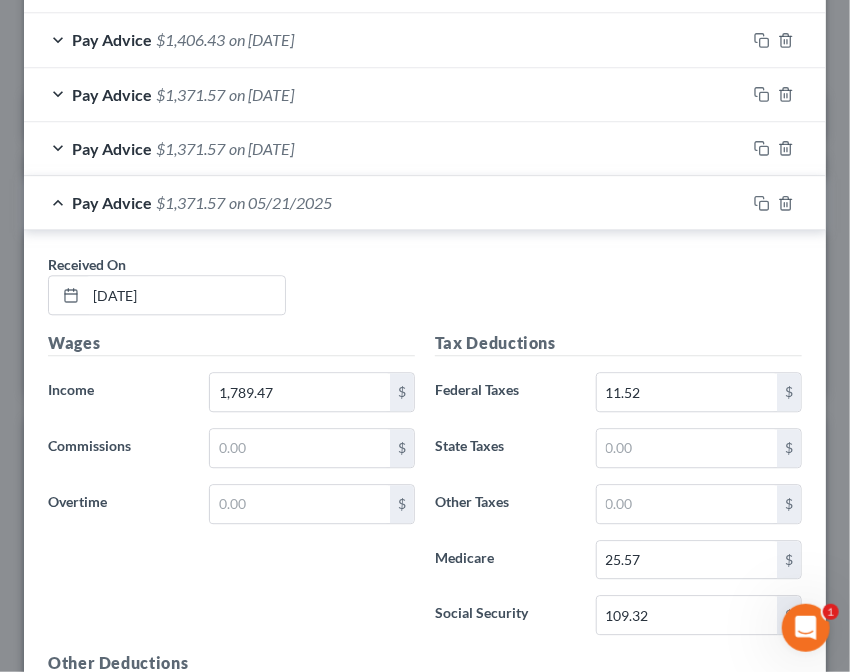 click on "on 05/21/2025" at bounding box center (280, 202) 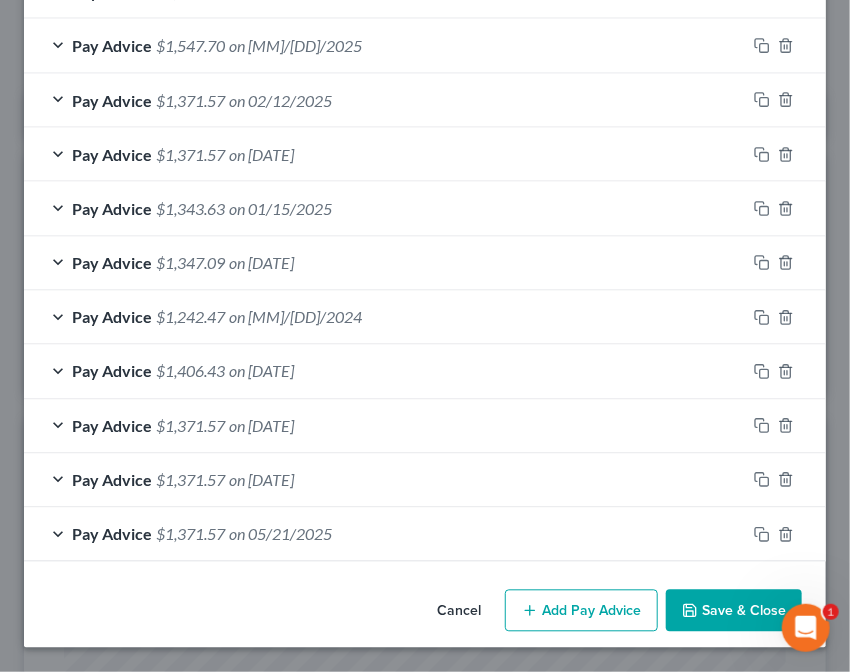 scroll, scrollTop: 844, scrollLeft: 0, axis: vertical 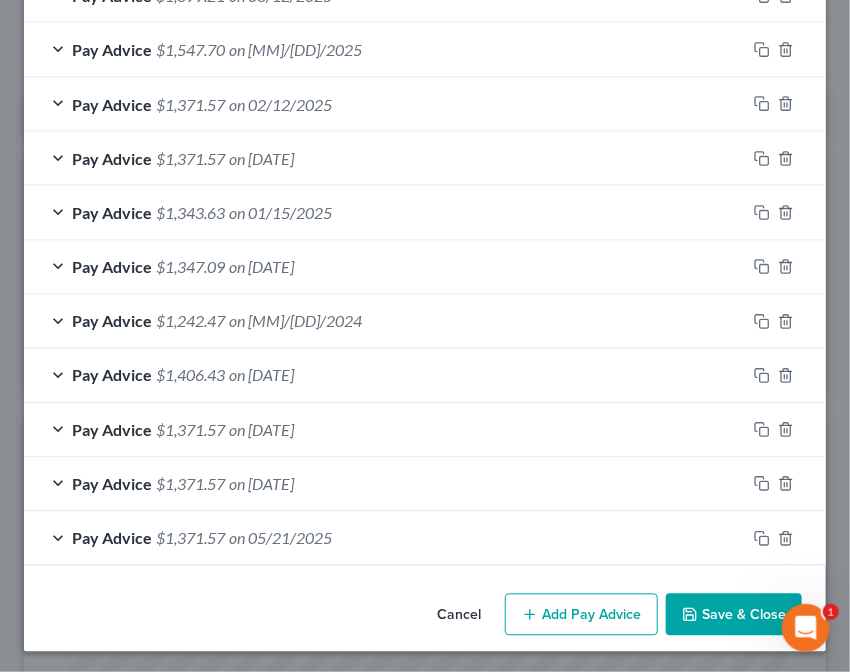 click on "Employment Type
*
Select Full or Part Time Employment Self Employment
Company
*
Department of the Army                      Fort Wainwright State AL AK AR AZ CA CO CT DE DC FL GA GU HI ID IL IN IA KS KY LA ME MD MA MI MN MS MO MT NC ND NE NV NH NJ NM NY OH OK OR PA PR RI SC SD TN TX UT VI VA VT WA WV WI WY [ZIP] Save as Common Company Debtor Spouse Occupation Human resources, assistant Length of Employment 1 year No Longer Employed
Pay Period
*
Select Monthly Twice Monthly Every Other Week Weekly How would you like to enter income?
All Pay Advices
Just One Pay Advice
YTD Subtraction
Use 6 Month Average for Means Test Deductions  Use 6 Month Average for Schedule I  Income Calculator
Schedule I Gross 6 Month Income $14,569.38 ÷ 6 months $2,428.23 Means Test Gross 6 Month Income $14,569.36 ÷ 6 months $2,428.23
Pay Advice $1,371.57 on [DATE]" at bounding box center (425, -83) 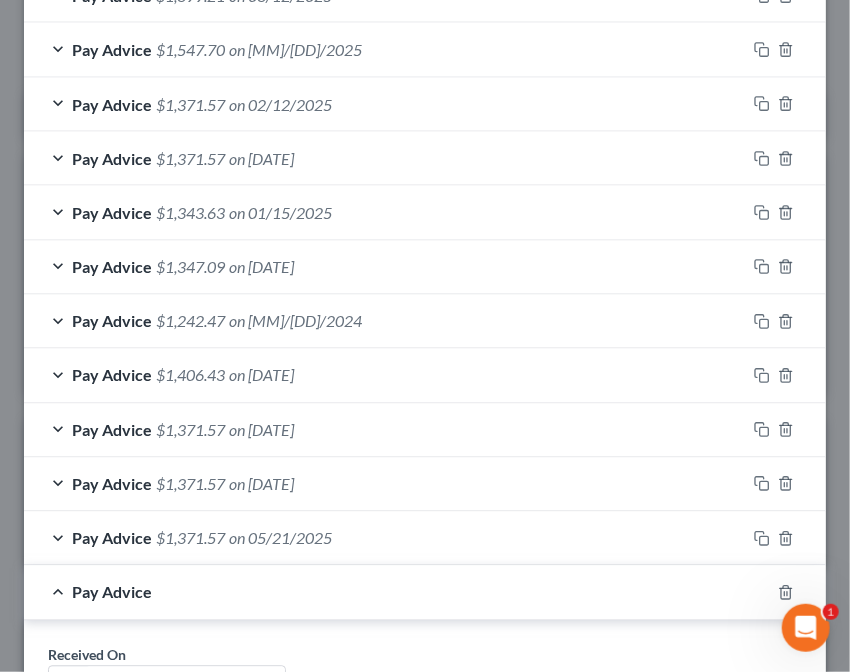 scroll, scrollTop: 1338, scrollLeft: 0, axis: vertical 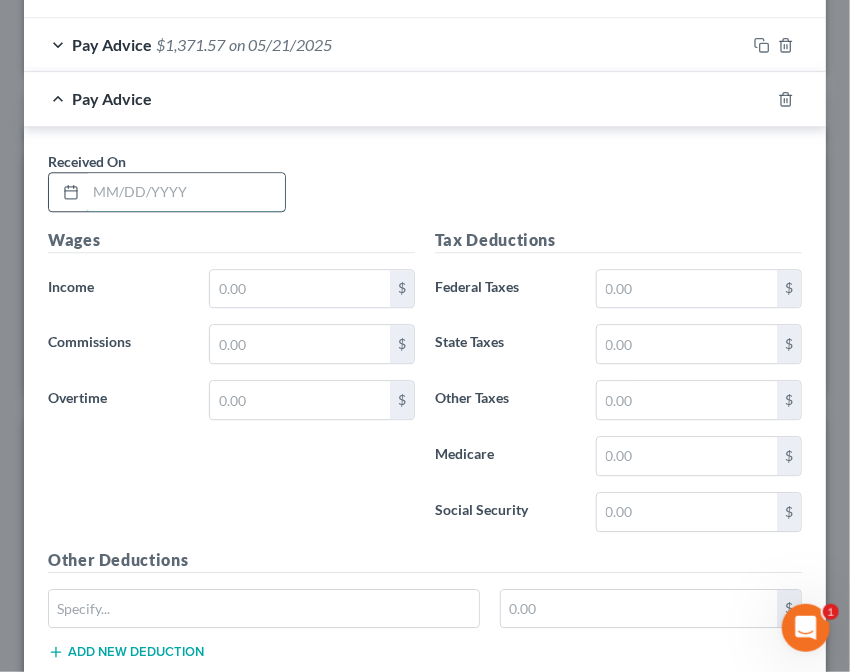 click at bounding box center (185, 192) 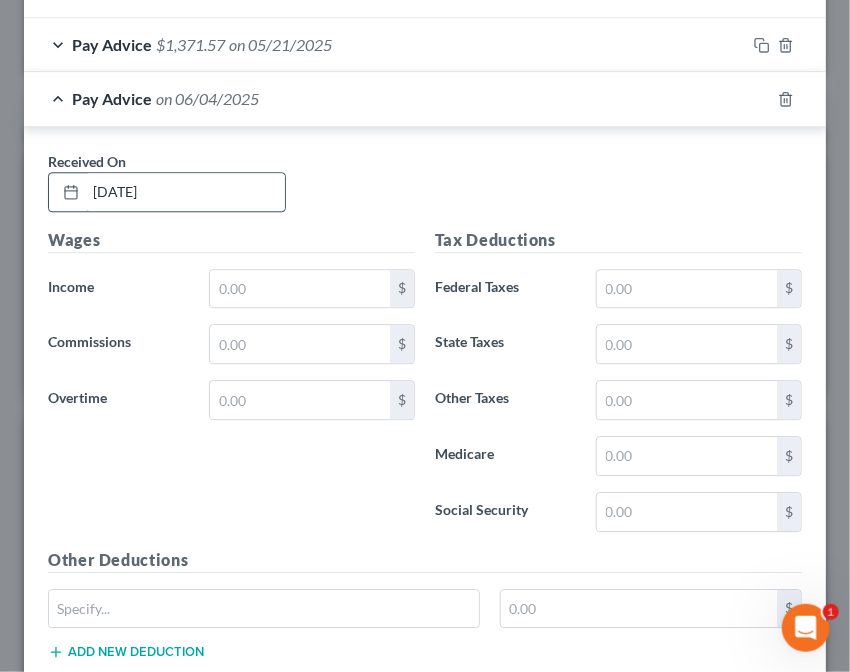 type on "[DATE]" 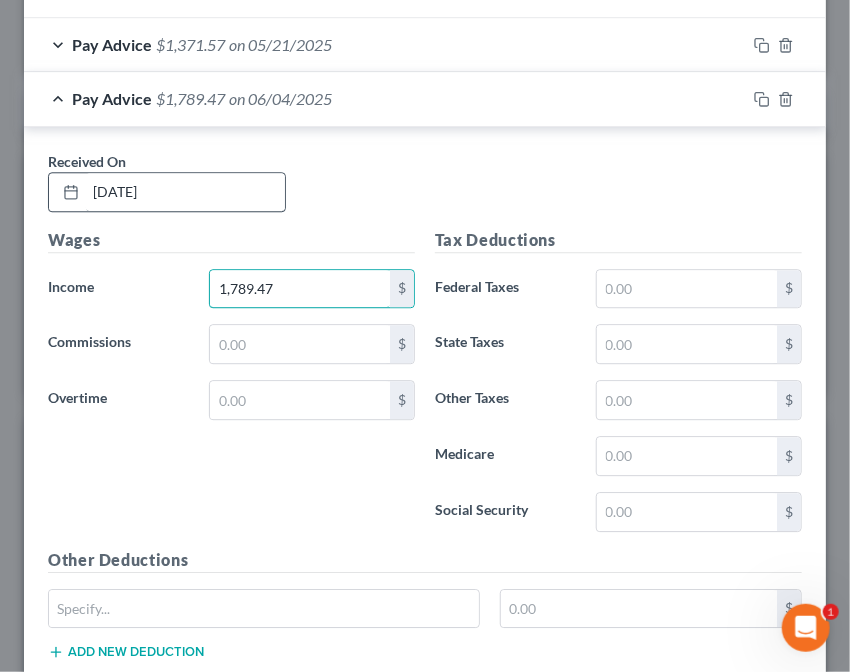 type on "1,789.47" 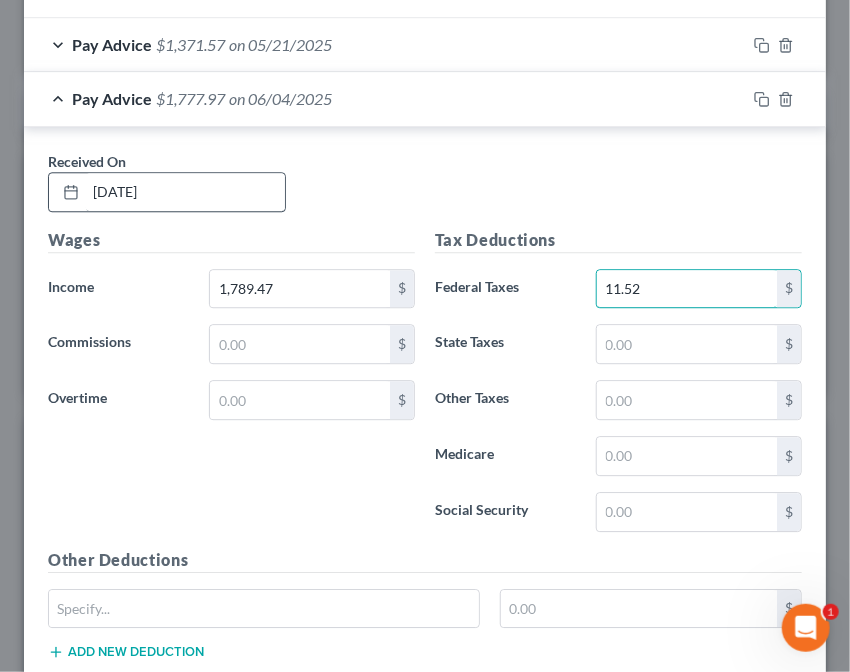 type on "11.52" 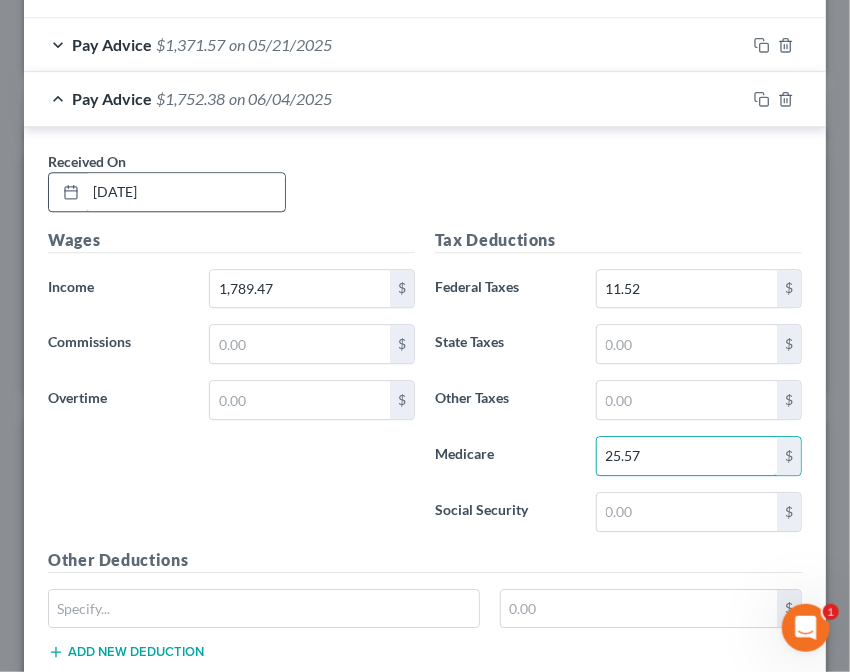 type on "25.57" 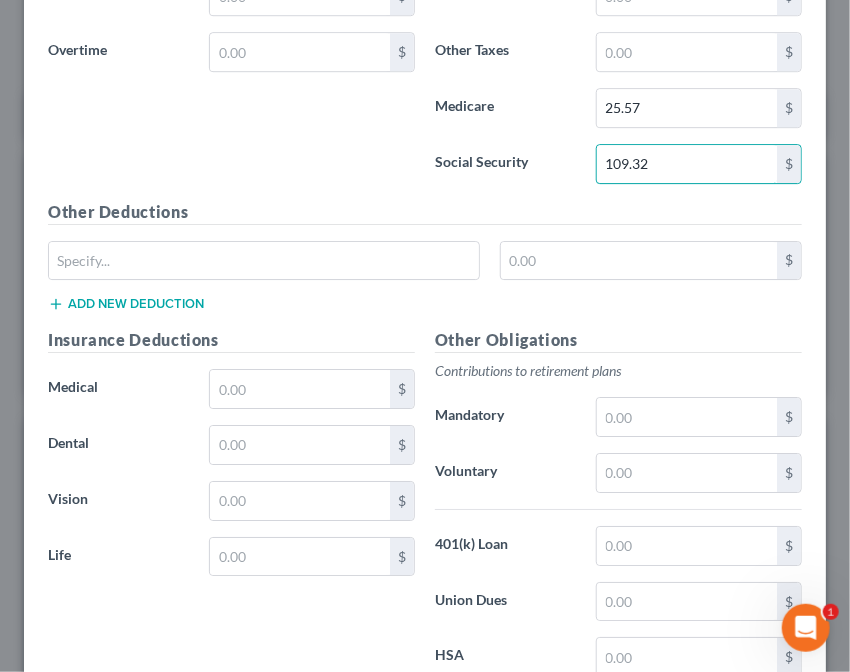 scroll, scrollTop: 1688, scrollLeft: 0, axis: vertical 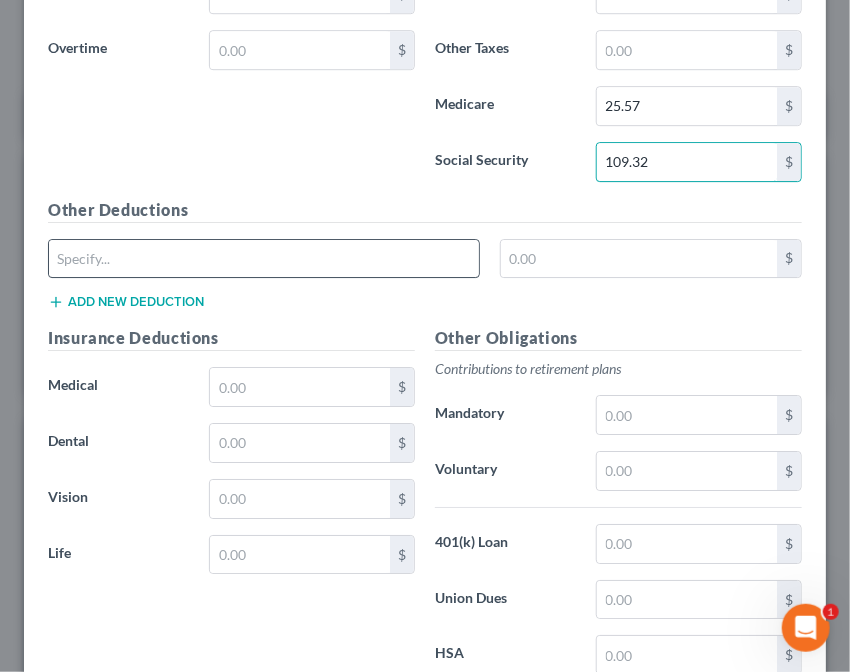 type on "109.32" 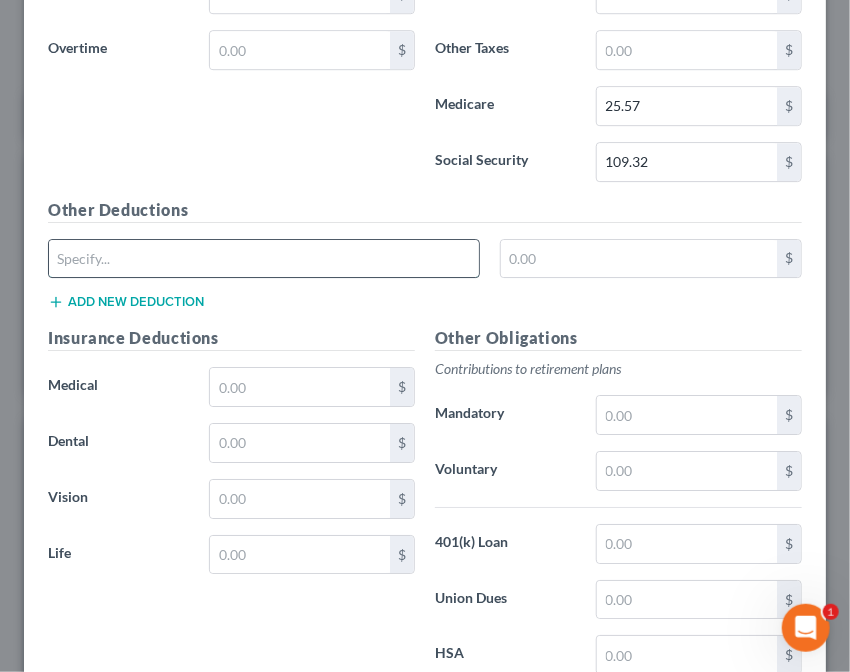 click at bounding box center (264, 259) 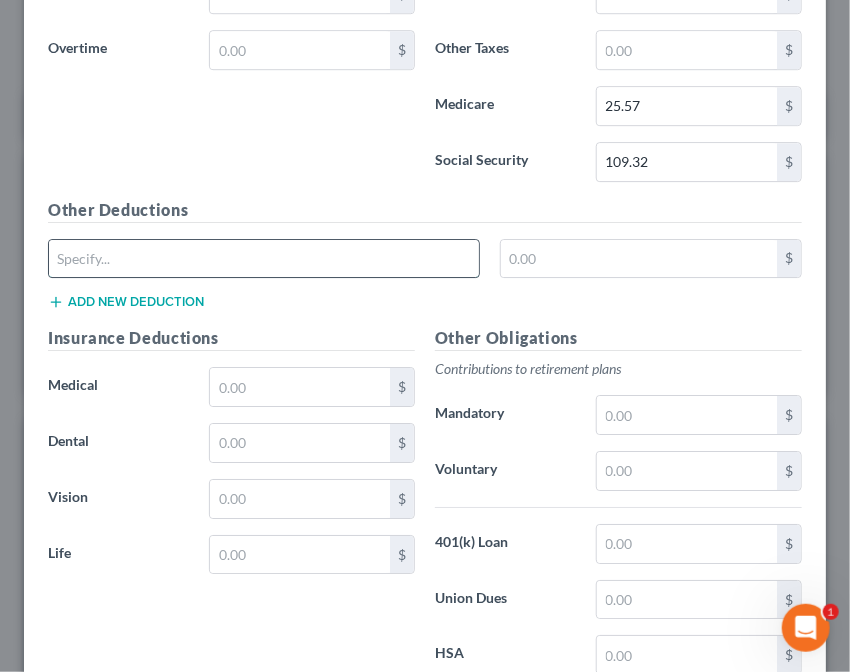 type on "ALMT1" 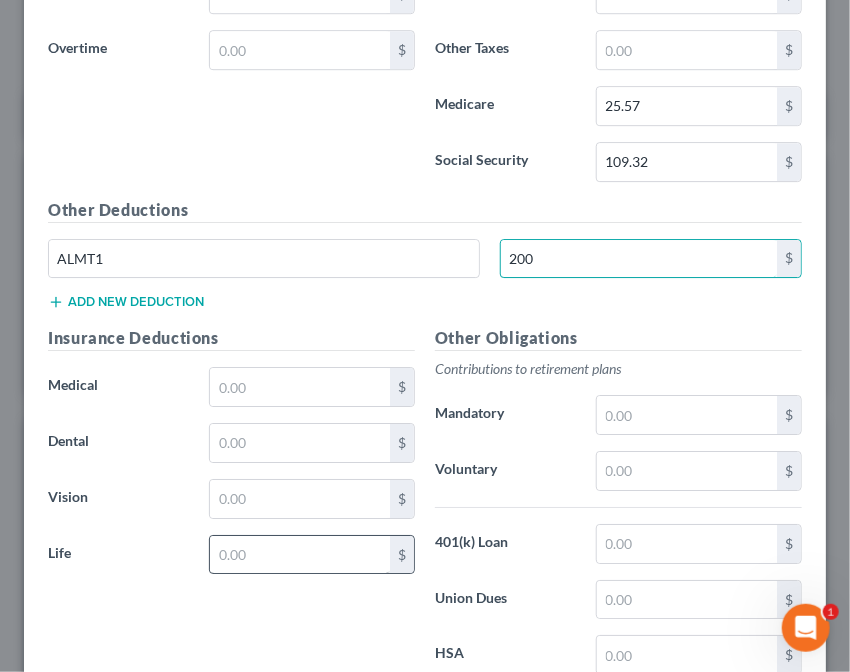 type on "200" 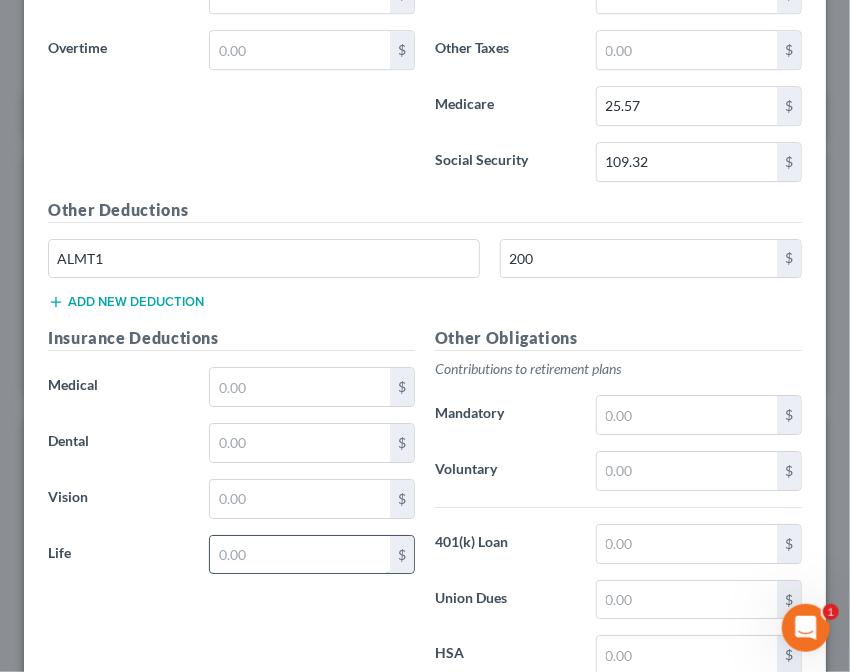 click at bounding box center (300, 555) 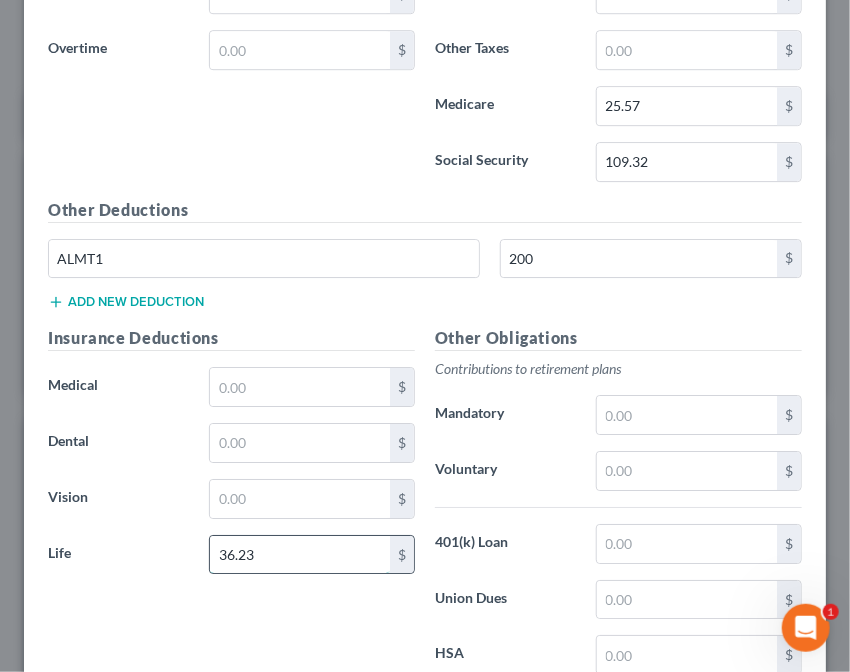 type on "36.23" 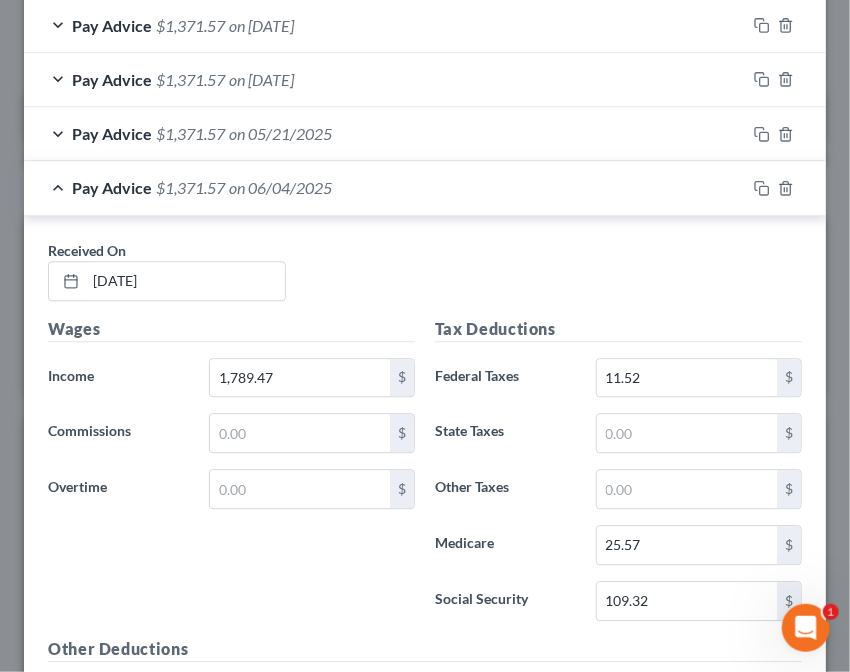 scroll, scrollTop: 1247, scrollLeft: 0, axis: vertical 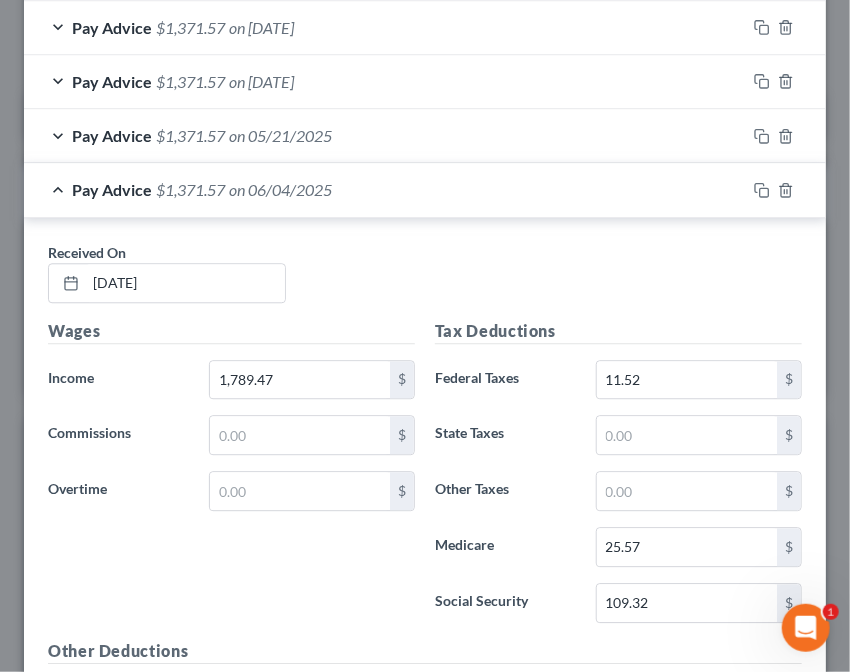 type on "35.26" 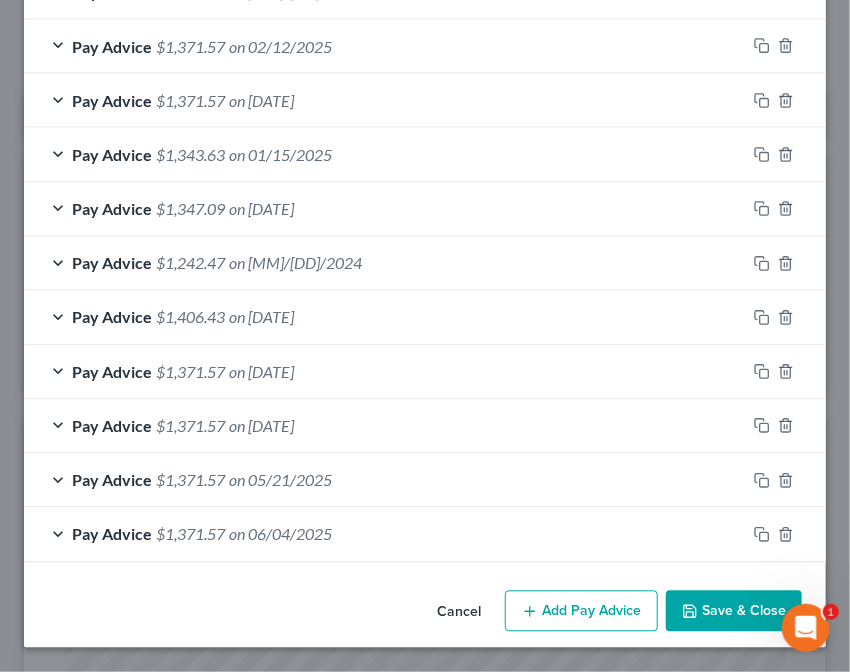scroll, scrollTop: 899, scrollLeft: 0, axis: vertical 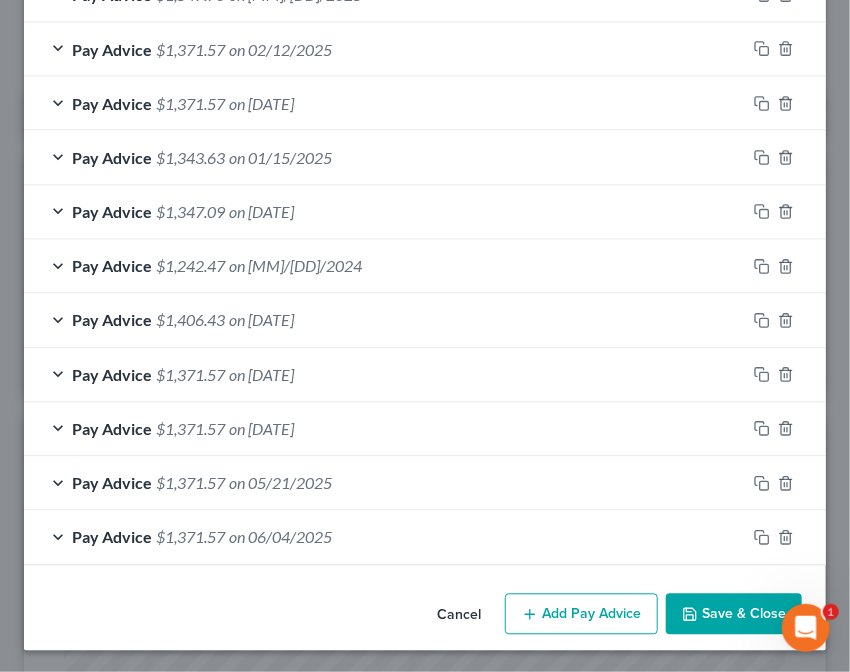 click on "Add Pay Advice" at bounding box center (581, 615) 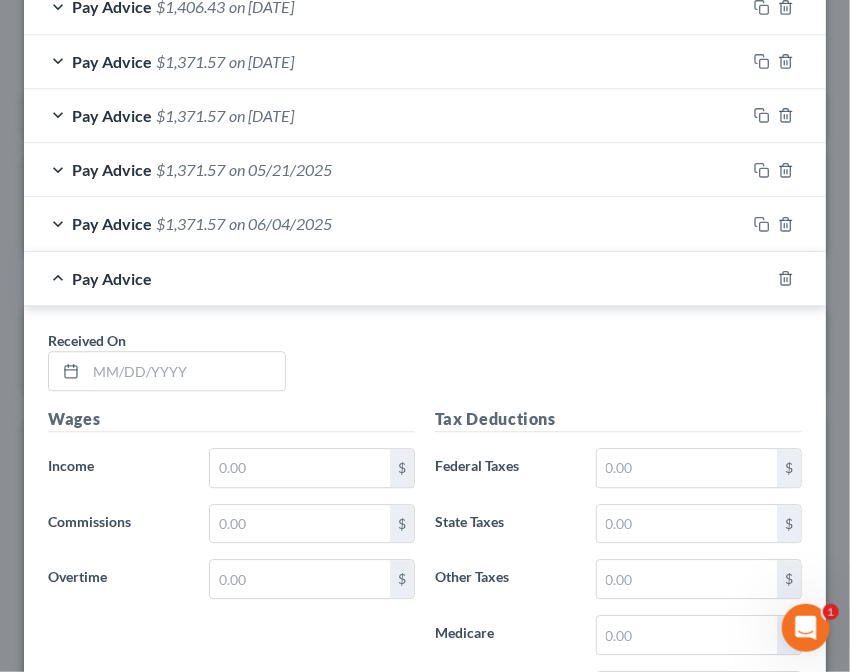 scroll, scrollTop: 1219, scrollLeft: 0, axis: vertical 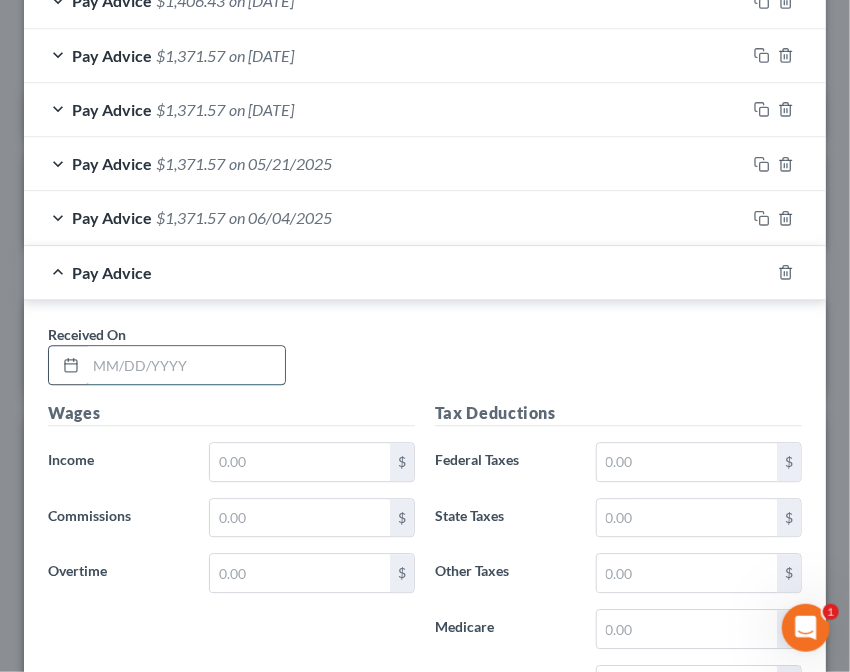 click at bounding box center [185, 365] 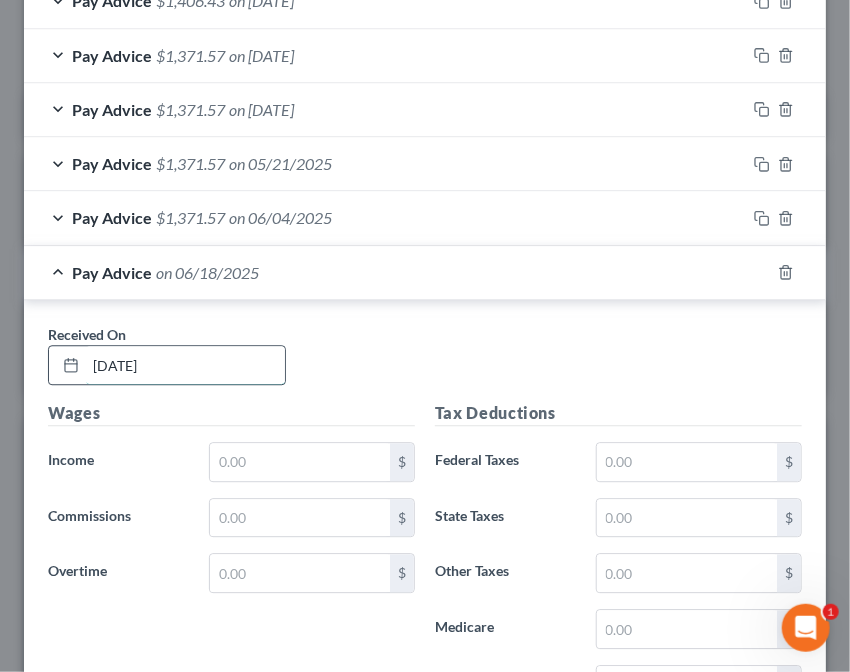 type on "[DATE]" 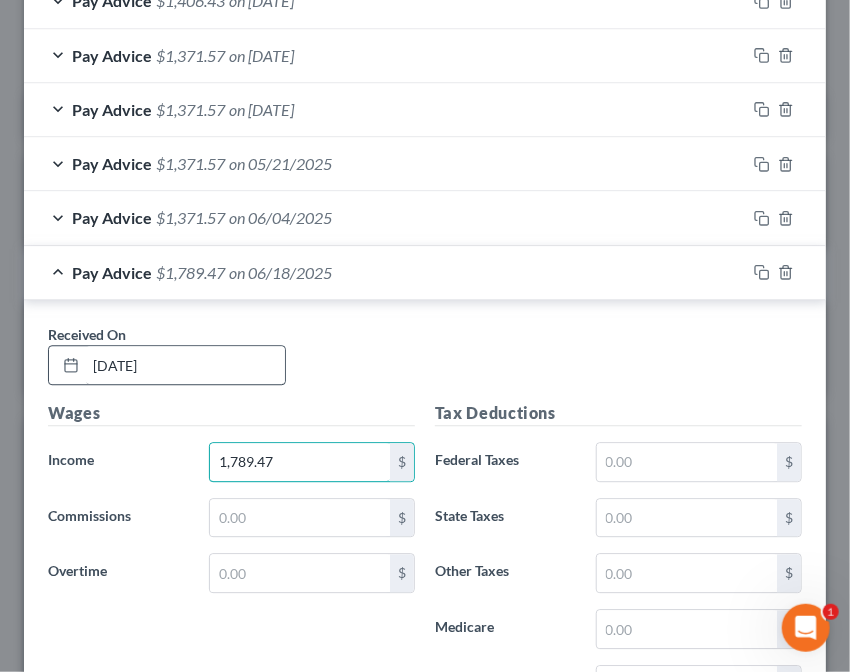 type on "1,789.47" 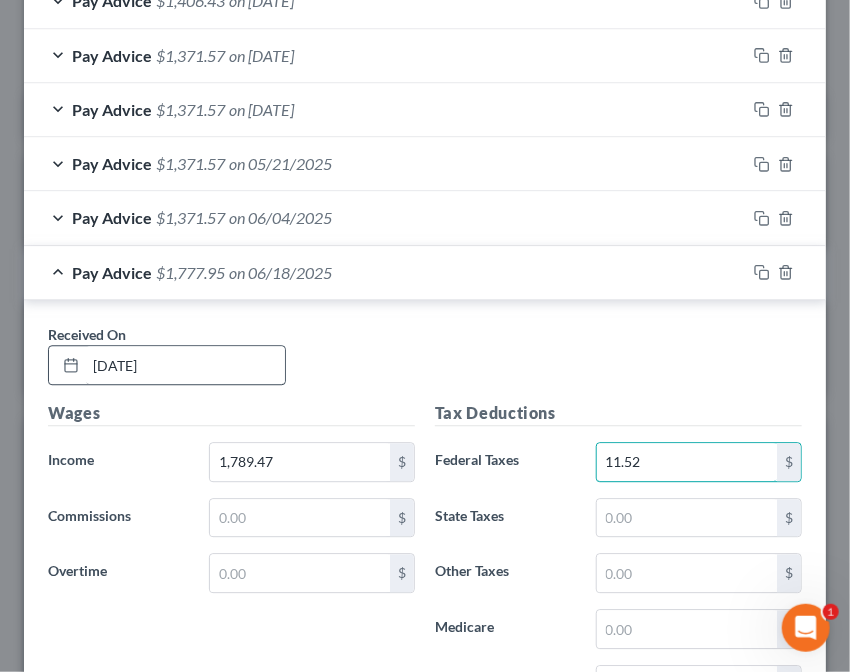 type on "11.52" 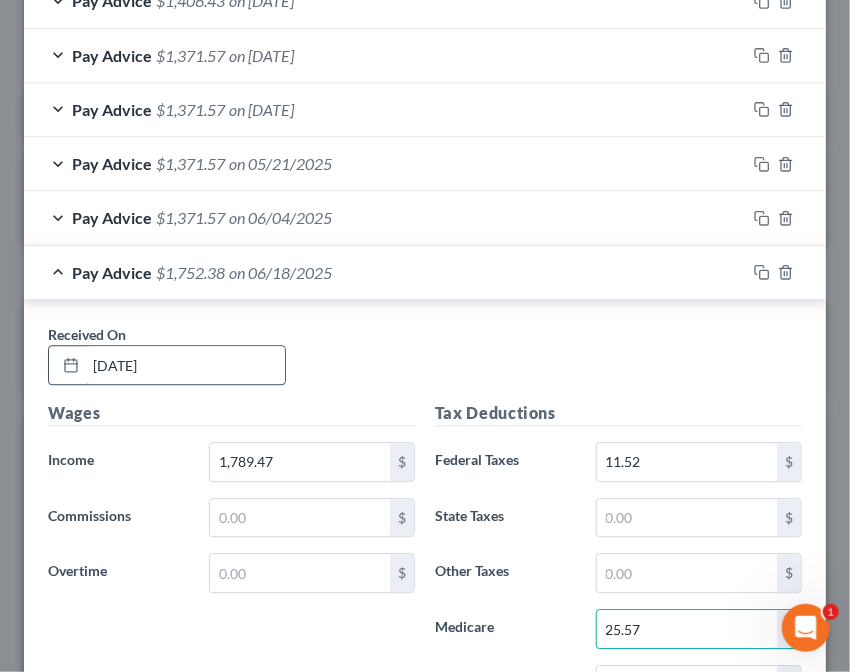 type on "25.57" 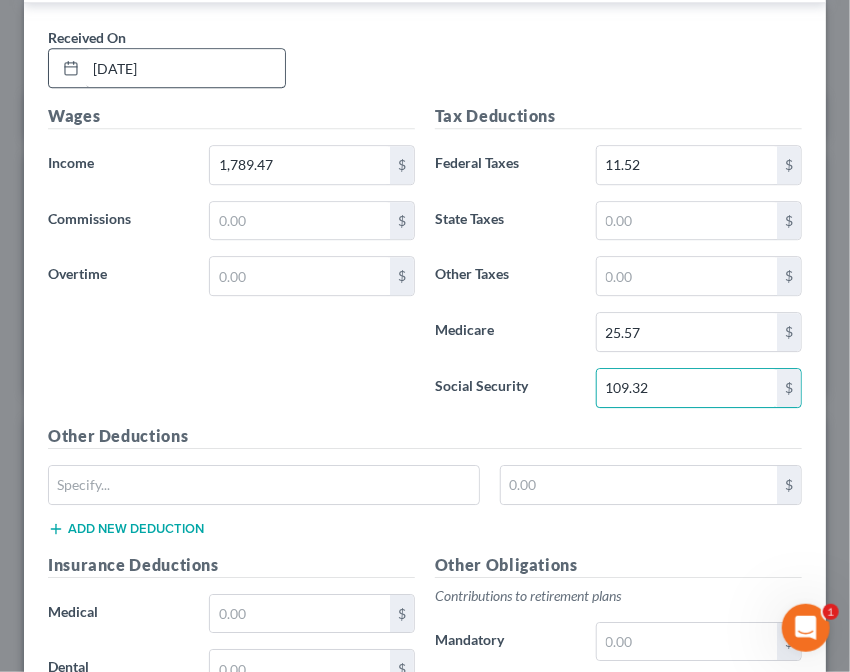 scroll, scrollTop: 1527, scrollLeft: 0, axis: vertical 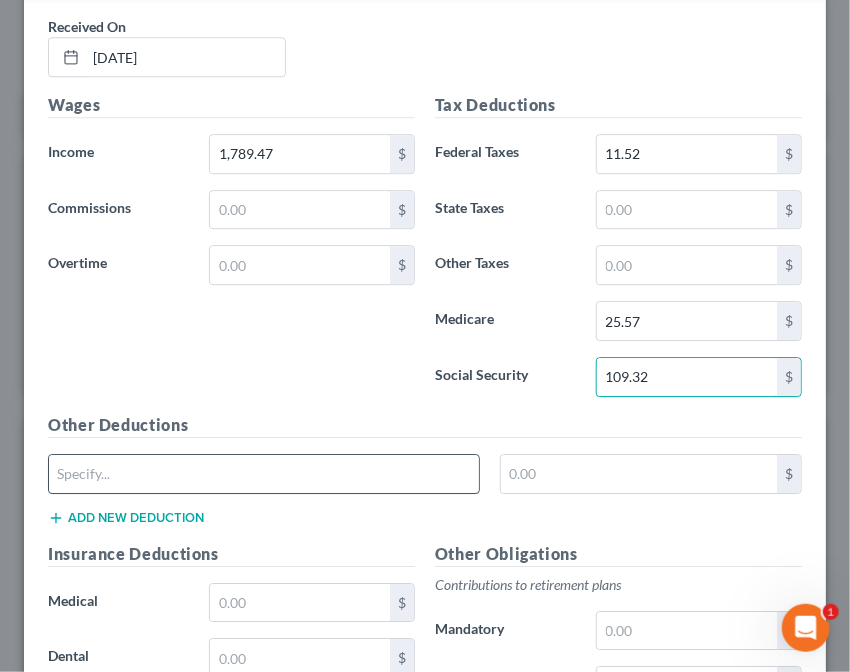 type on "109.32" 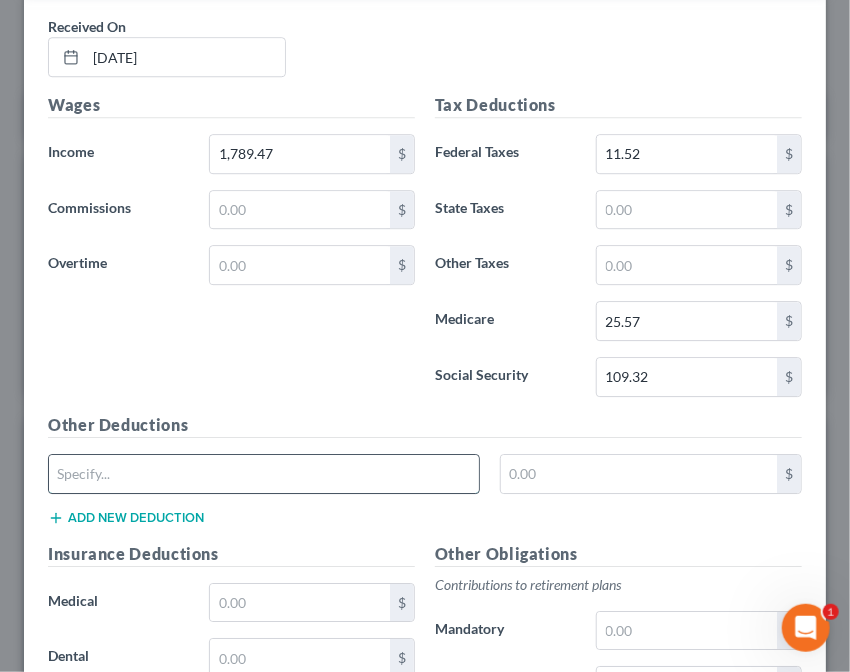 click at bounding box center [264, 474] 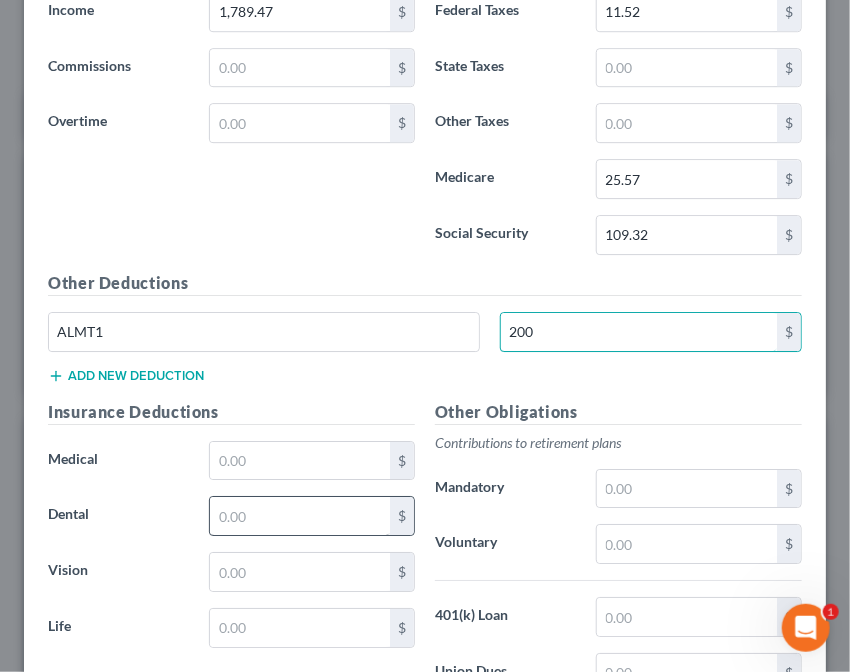 scroll, scrollTop: 1671, scrollLeft: 0, axis: vertical 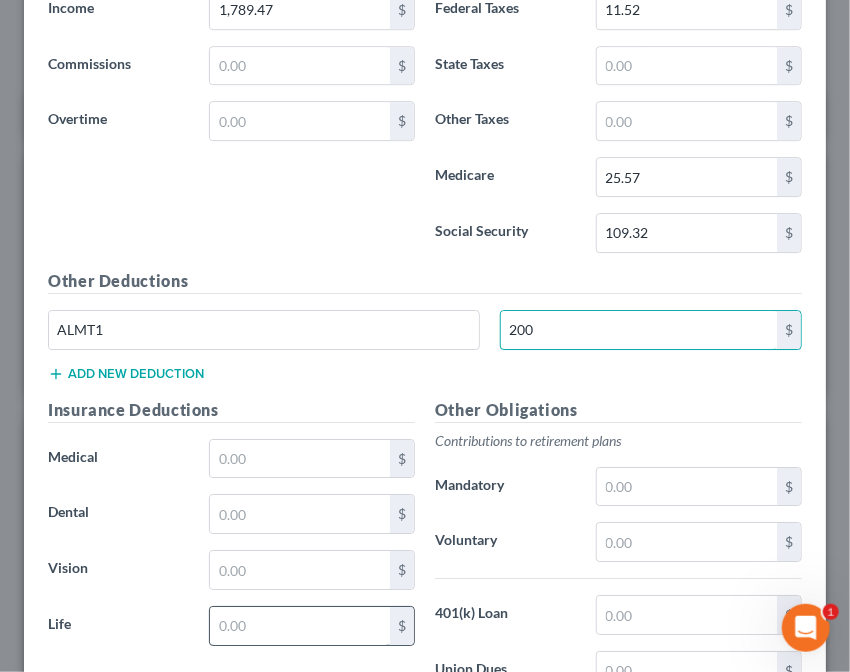 type on "200" 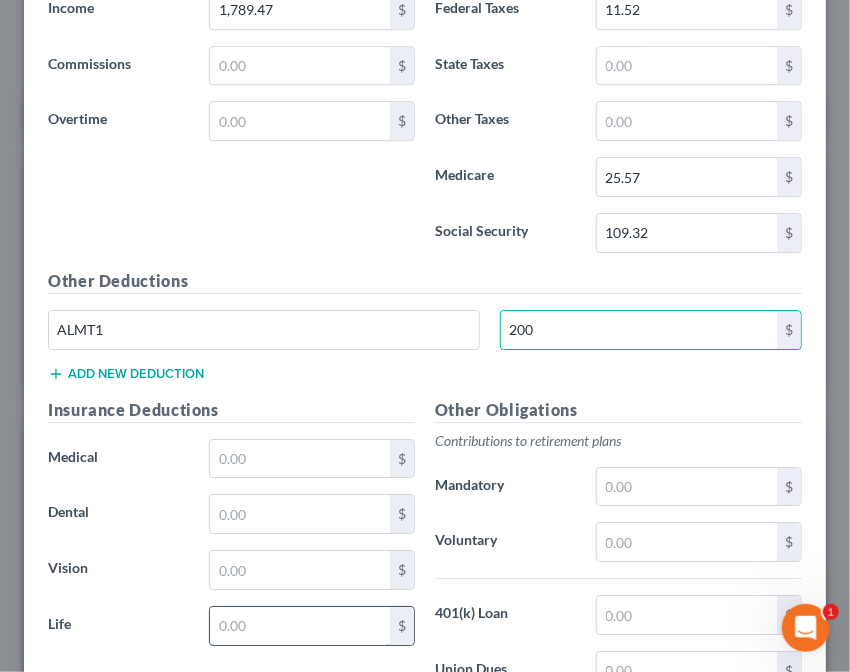click at bounding box center (300, 626) 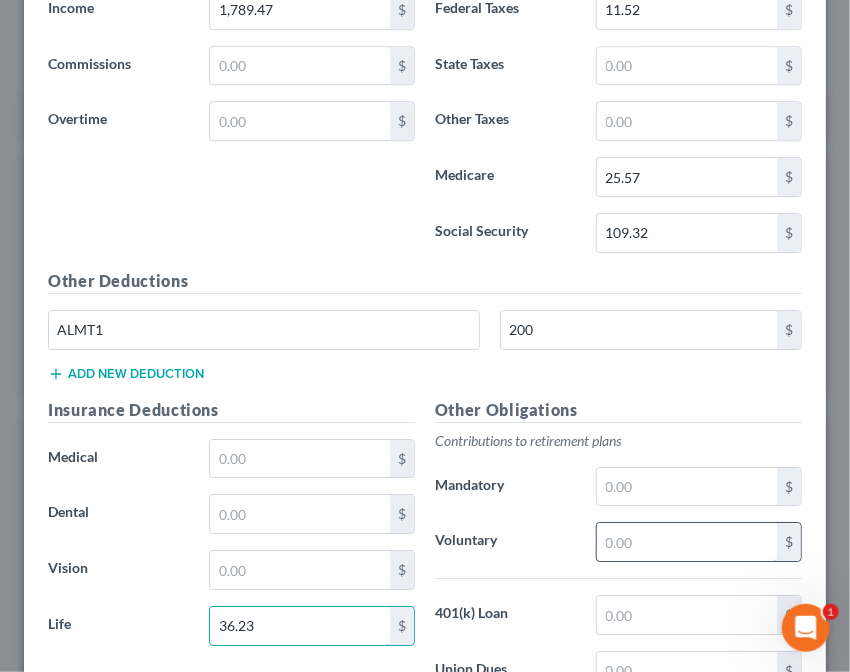 type on "36.23" 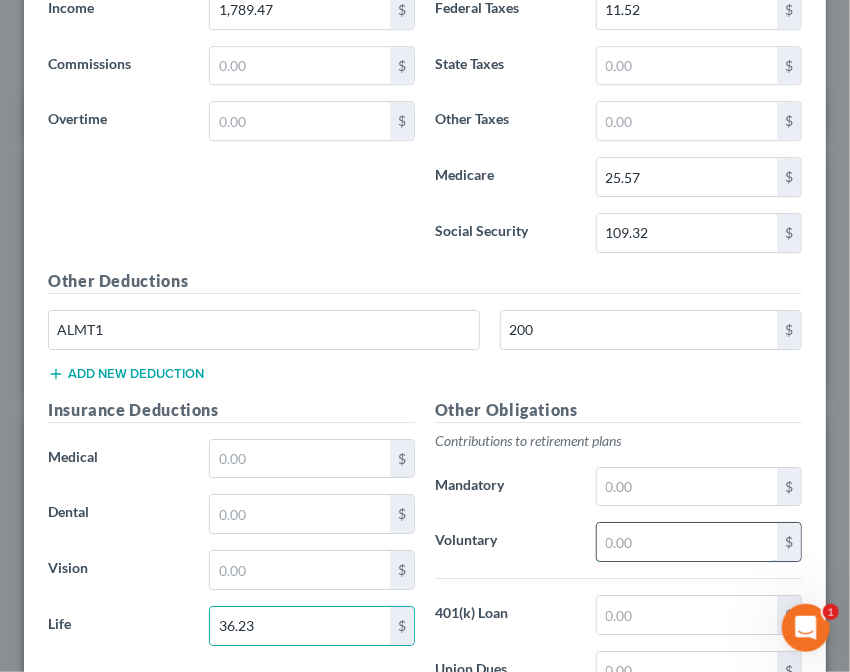 click at bounding box center (687, 542) 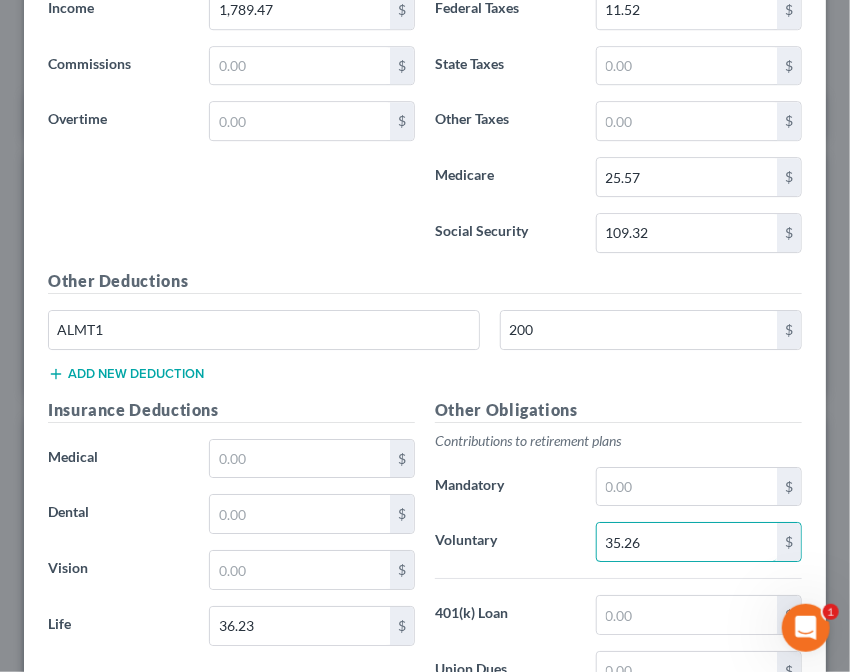 type on "35.26" 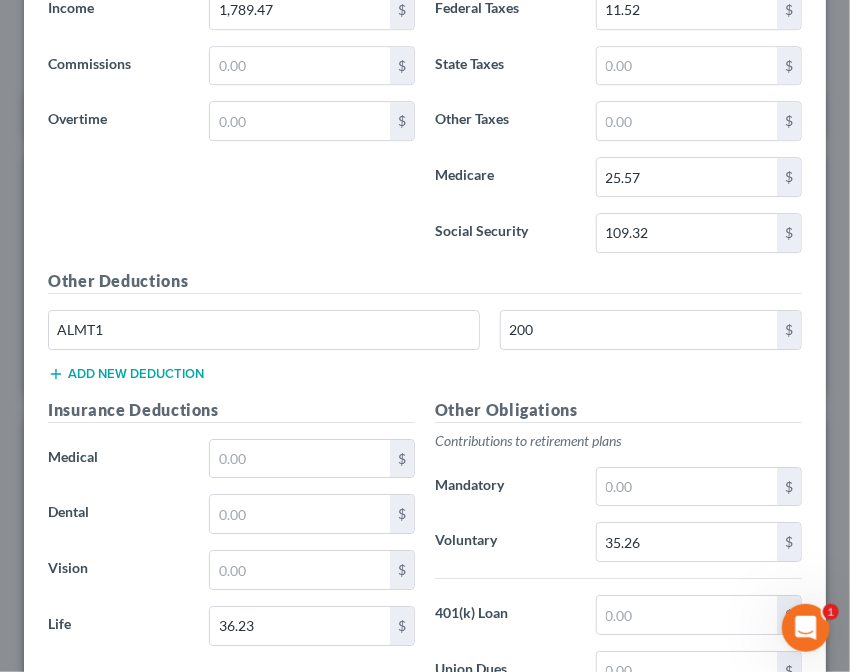 click on "Insurance Deductions Medical $ Dental $ Vision $ Life 36.23 $" at bounding box center (231, 608) 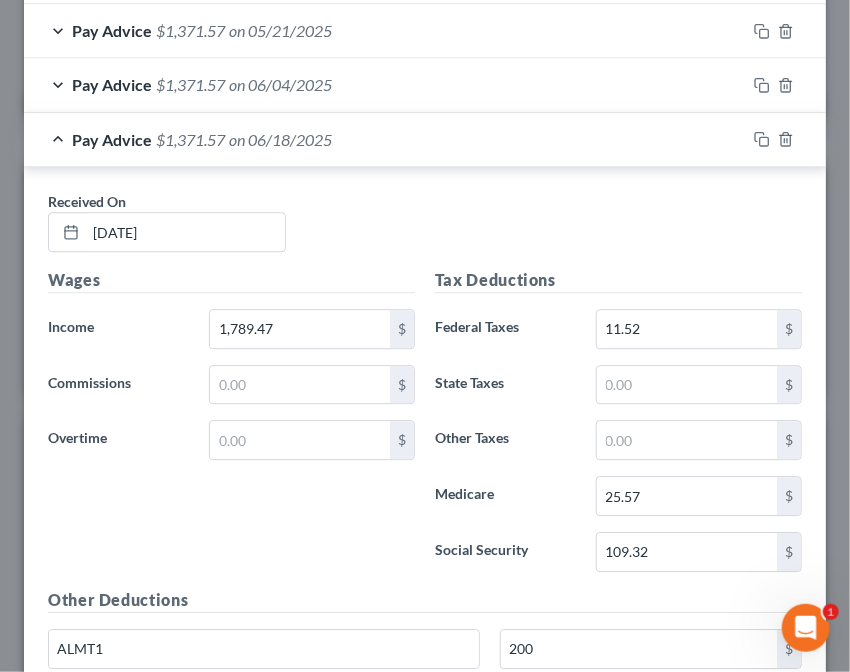 scroll, scrollTop: 1304, scrollLeft: 0, axis: vertical 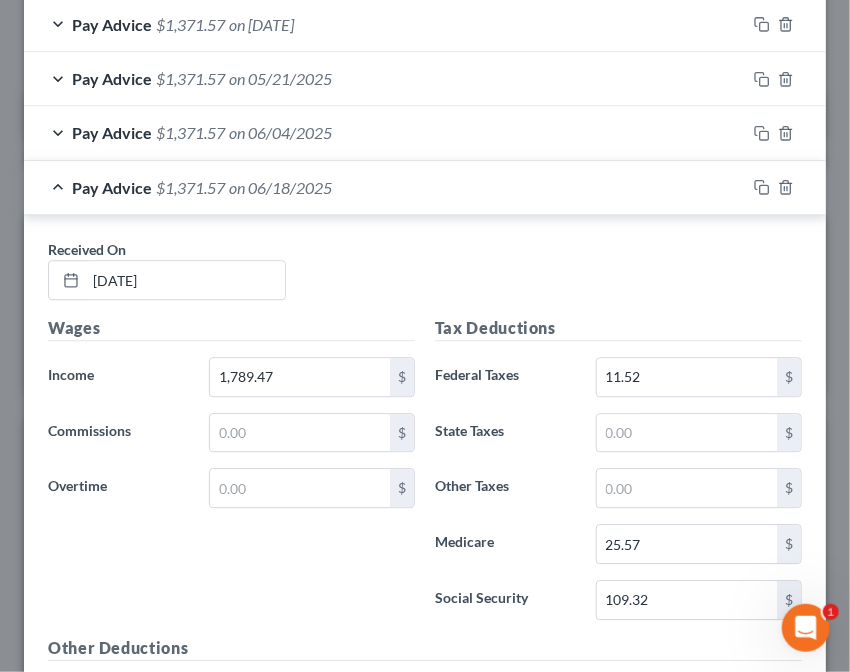 click on "on 06/18/2025" at bounding box center (280, 187) 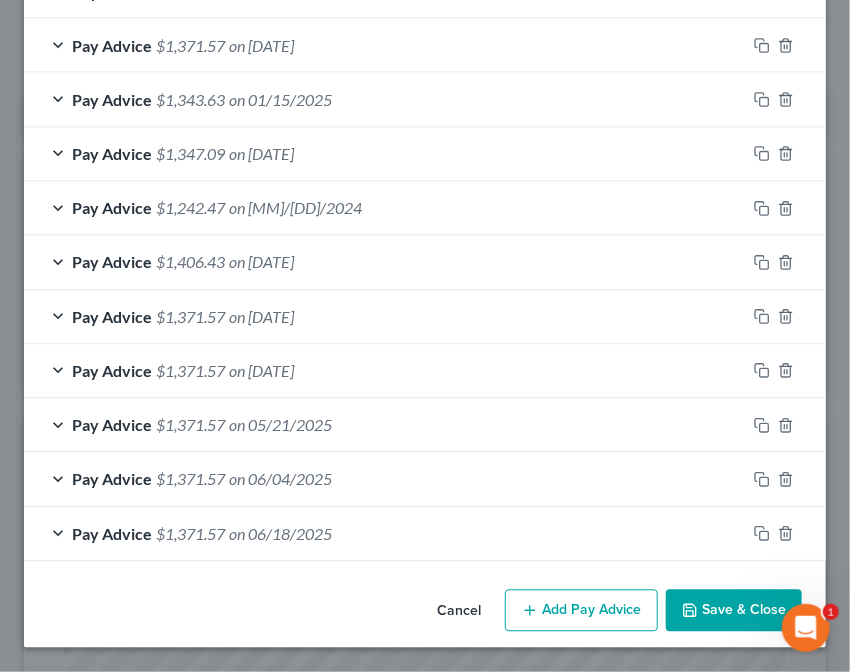 scroll, scrollTop: 952, scrollLeft: 0, axis: vertical 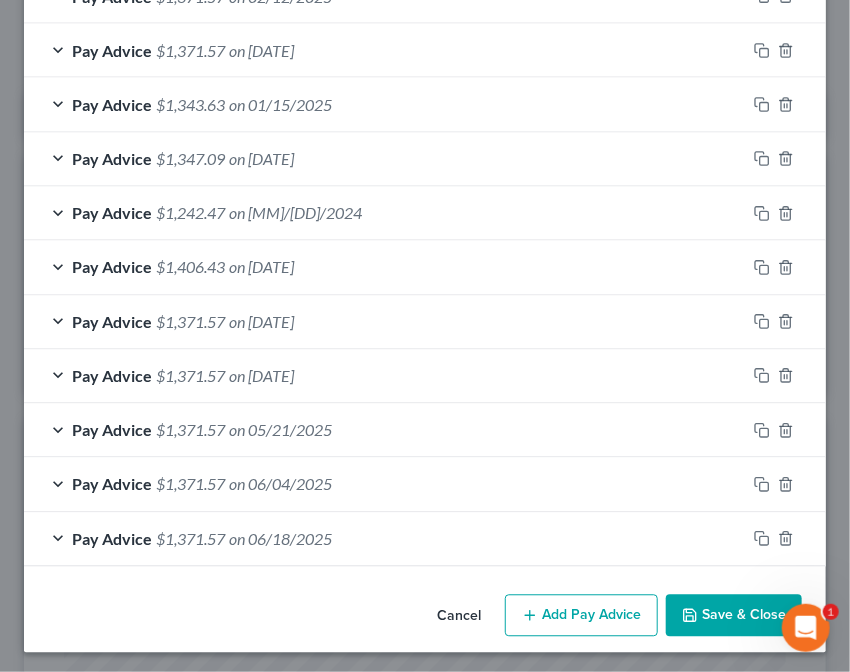 click on "Save & Close" at bounding box center (734, 616) 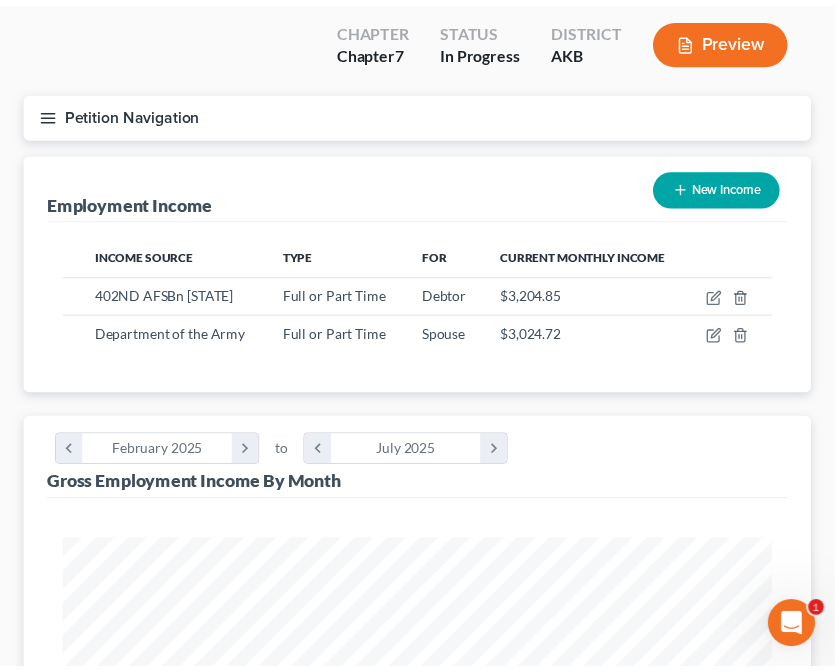 scroll, scrollTop: 130, scrollLeft: 0, axis: vertical 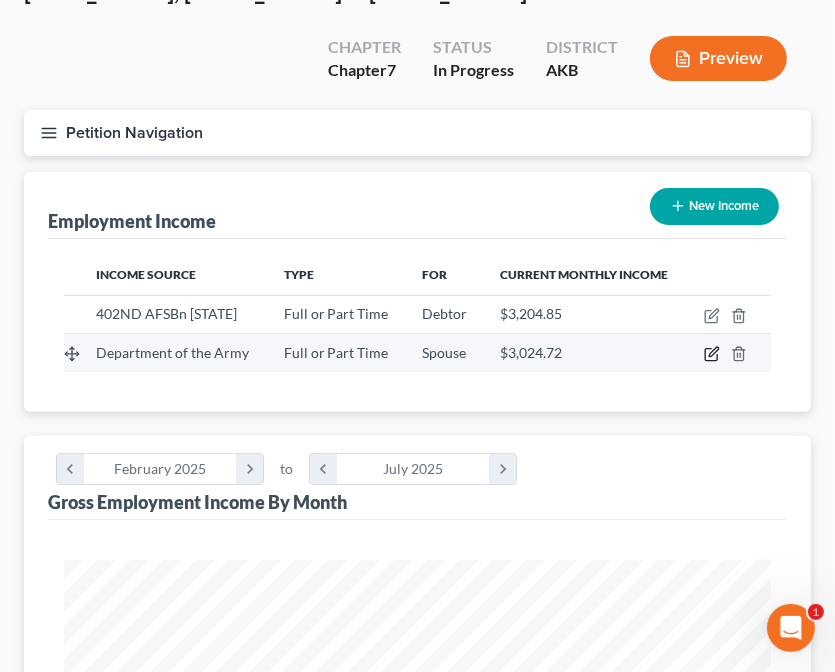 click 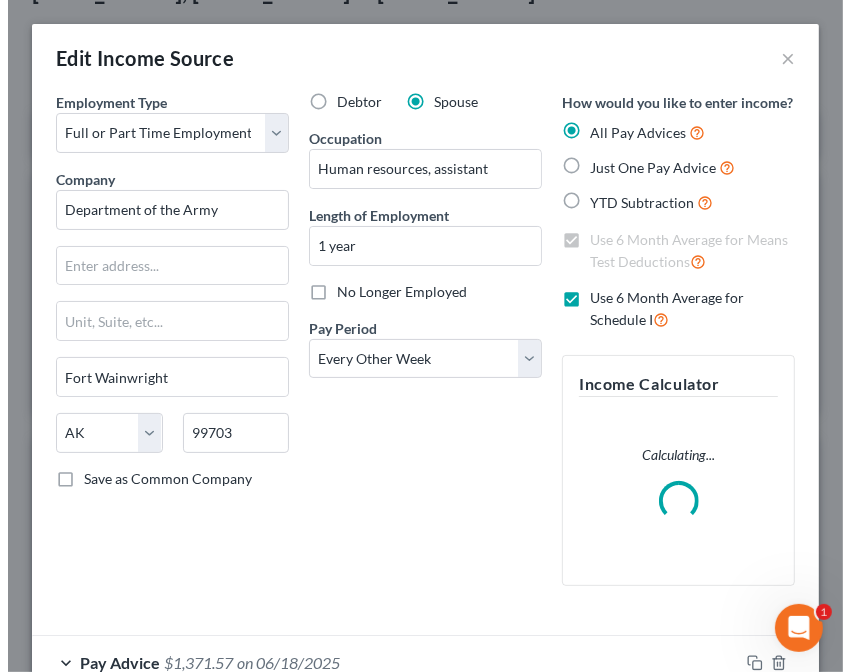 scroll, scrollTop: 149, scrollLeft: 0, axis: vertical 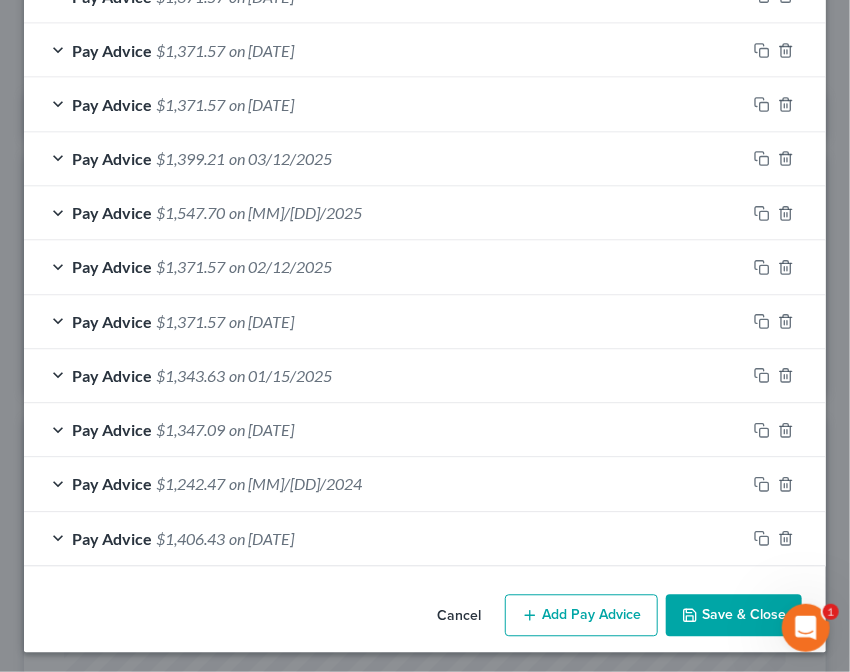 click on "Add Pay Advice" at bounding box center [581, 616] 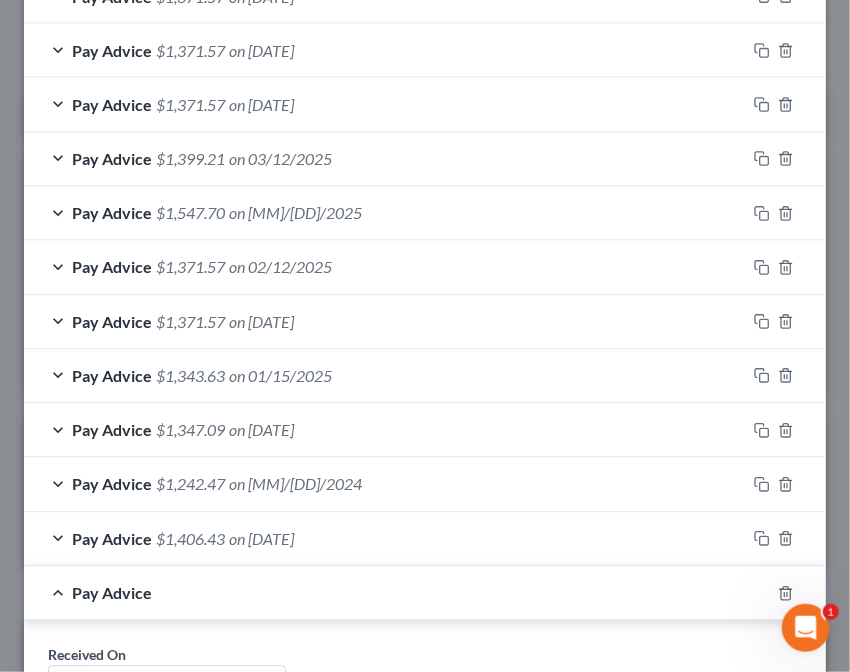 scroll, scrollTop: 1404, scrollLeft: 0, axis: vertical 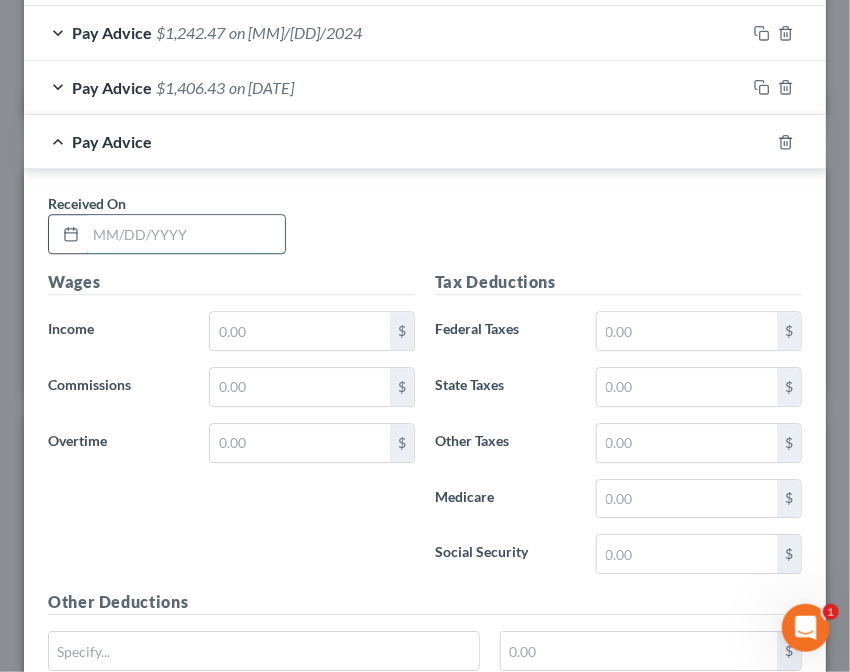 click at bounding box center [185, 234] 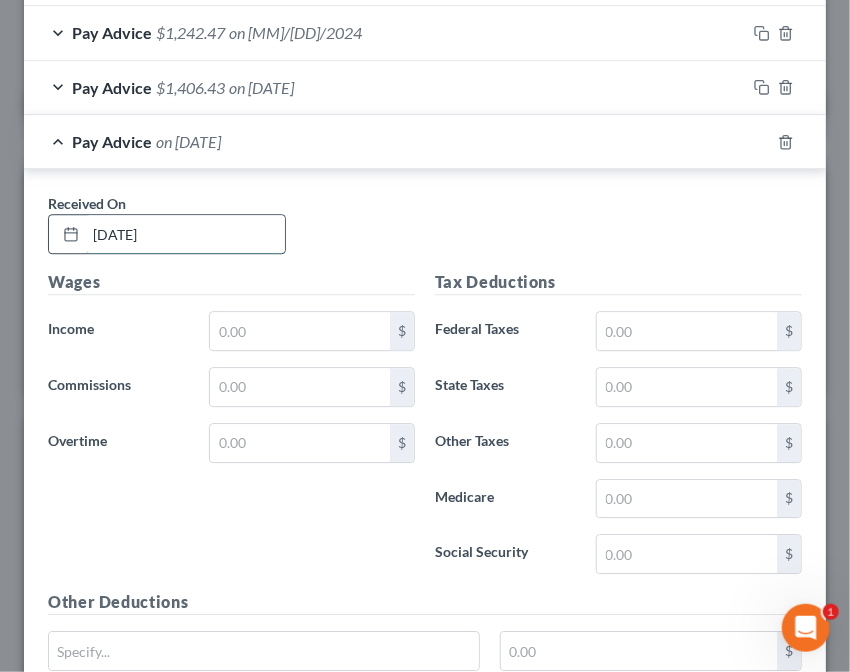 type on "[DATE]" 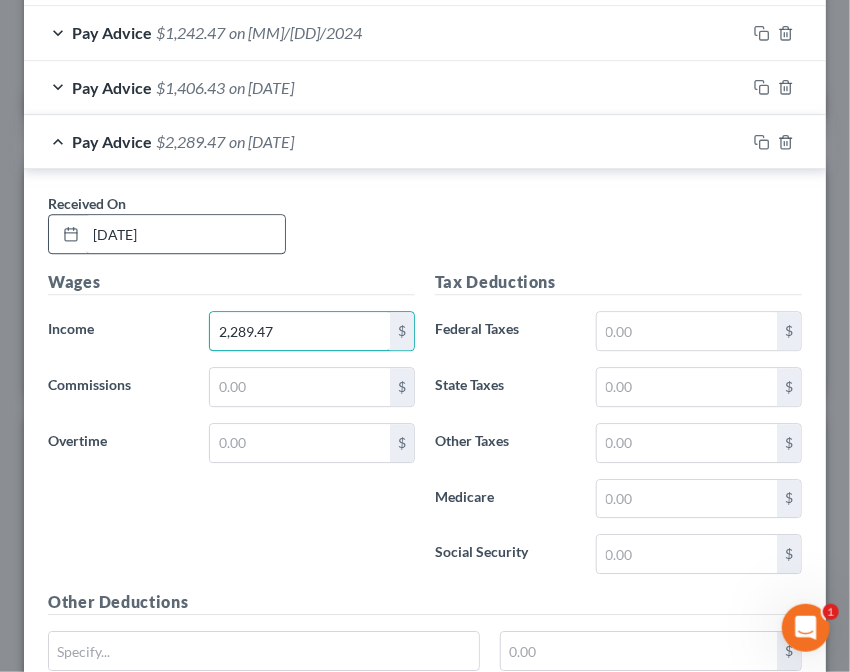 type on "2,289.47" 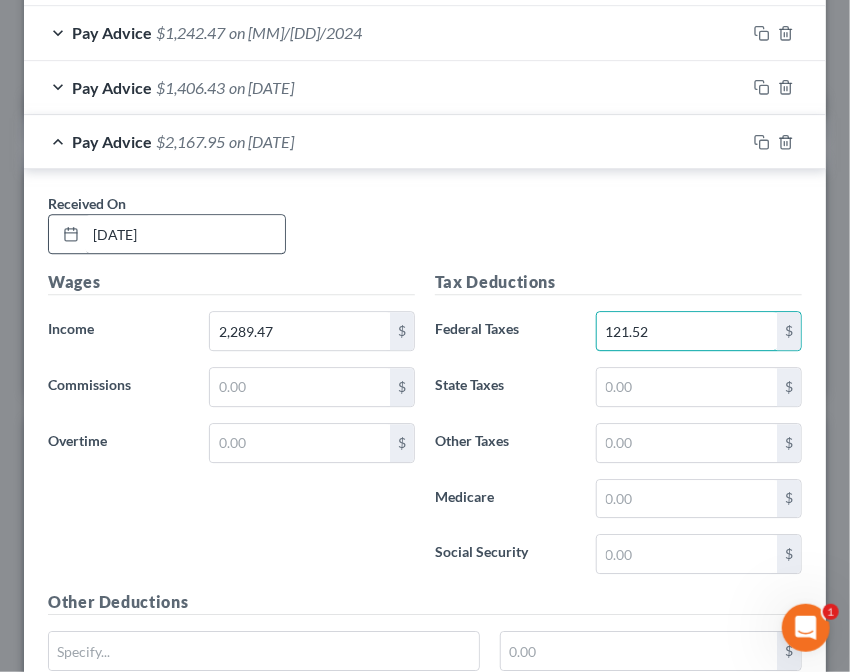 type on "121.52" 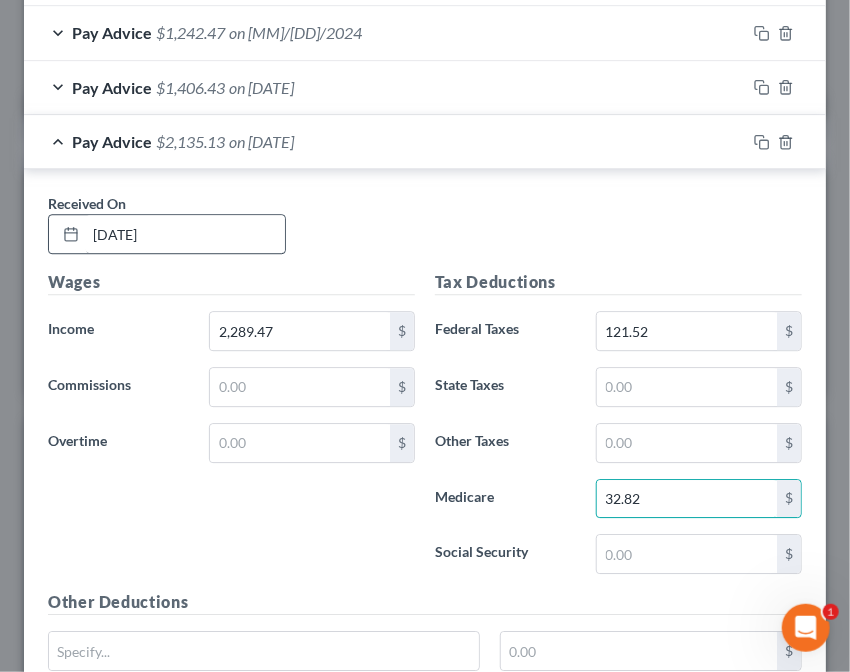 type on "32.82" 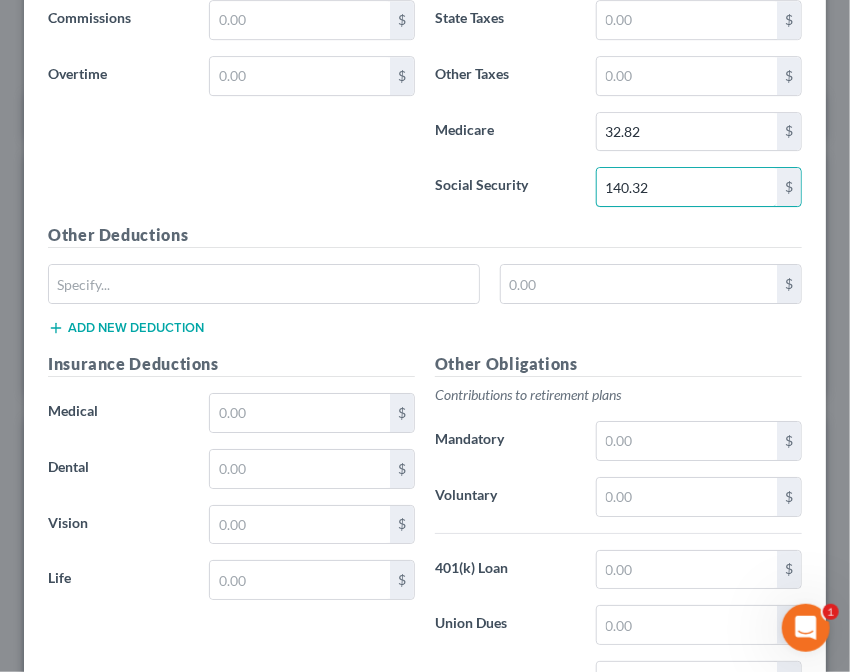 scroll, scrollTop: 1796, scrollLeft: 0, axis: vertical 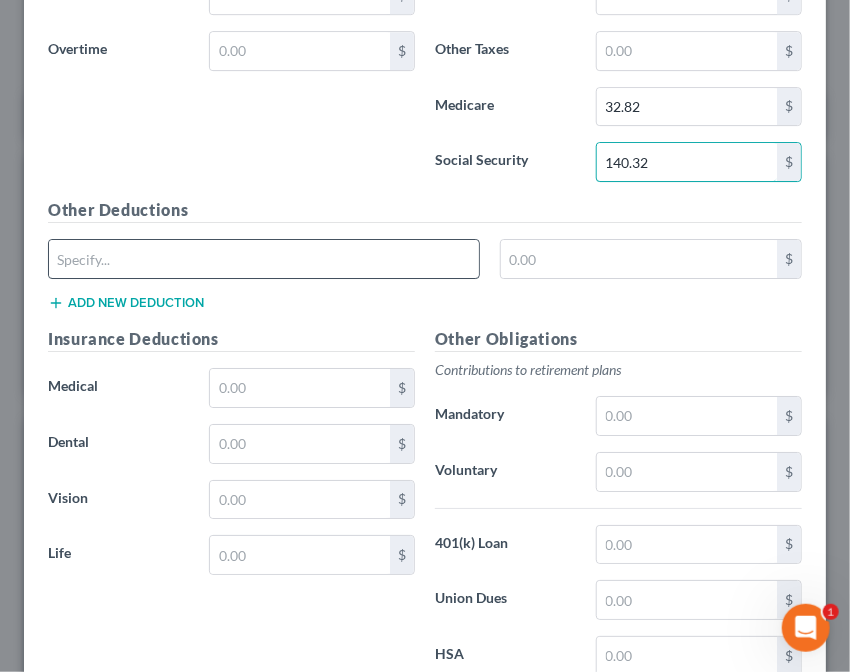 type on "140.32" 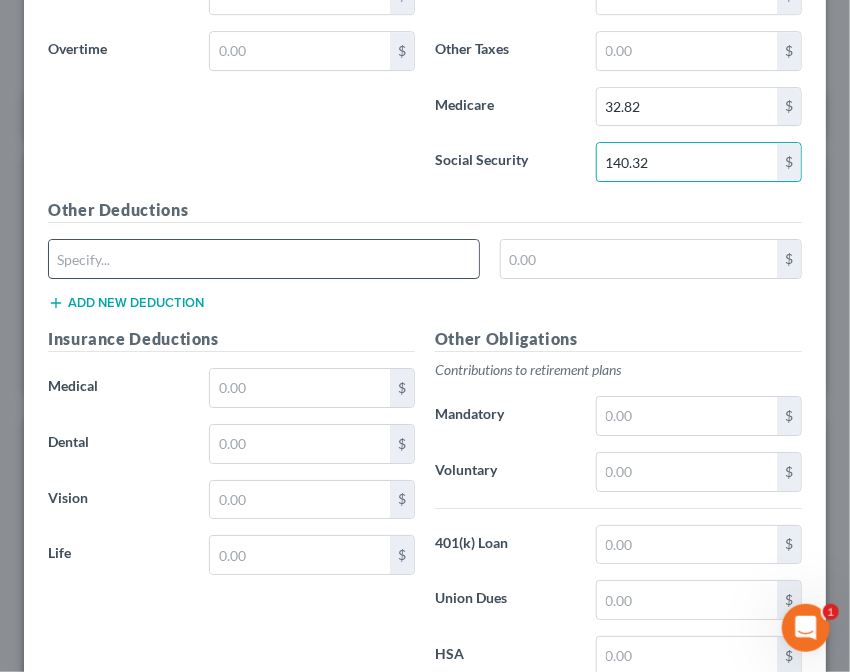 click at bounding box center (264, 259) 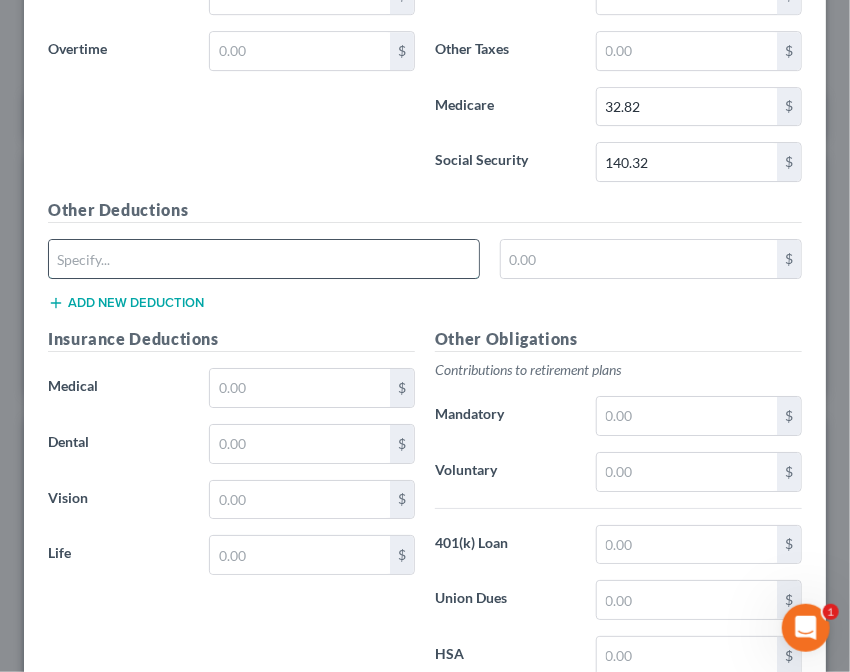 type on "ALMT1" 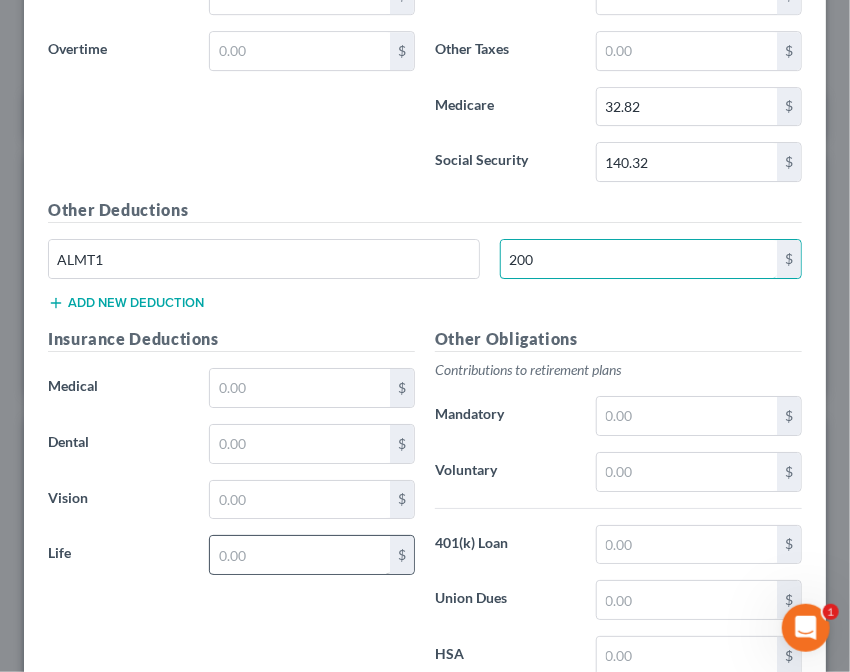 type on "200" 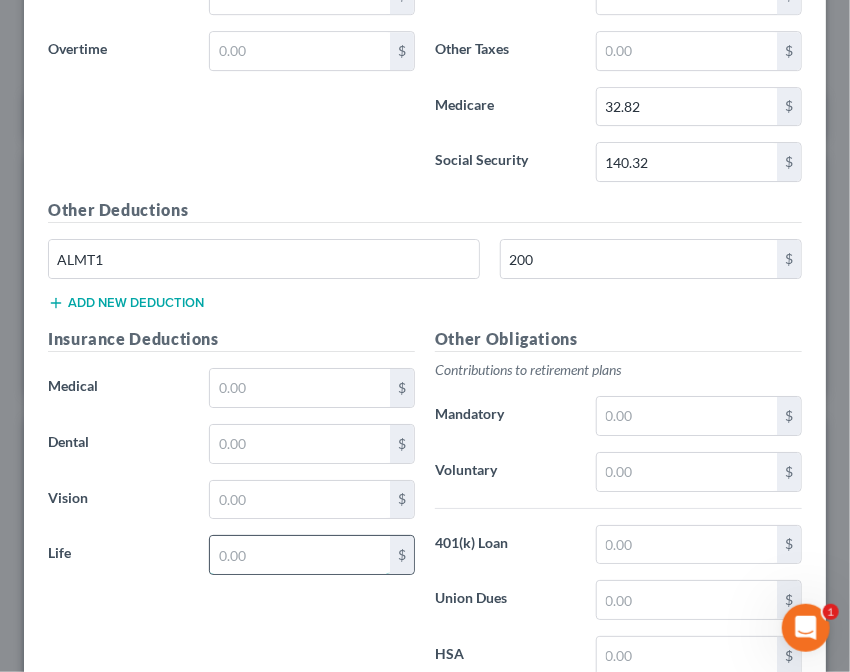 click at bounding box center (300, 555) 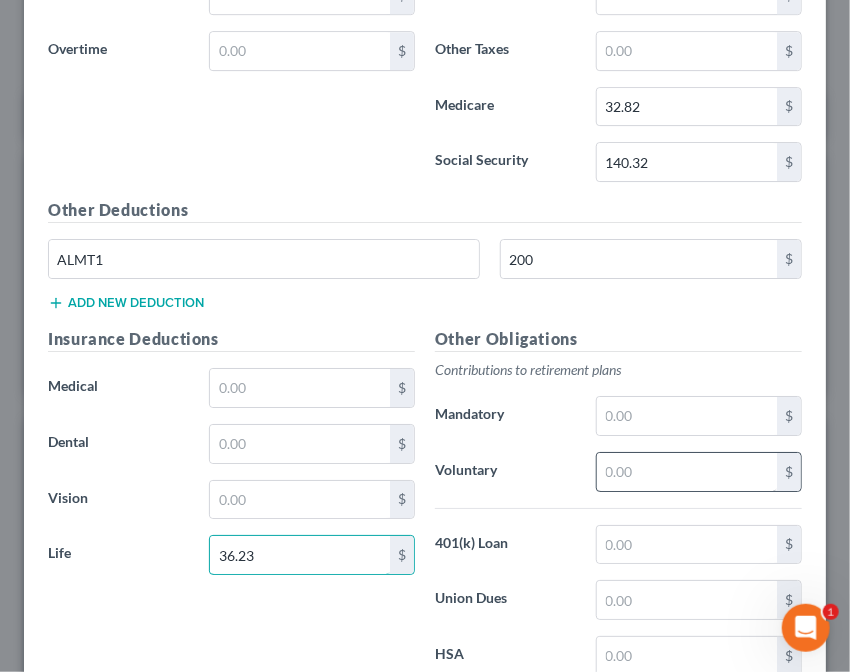 type on "36.23" 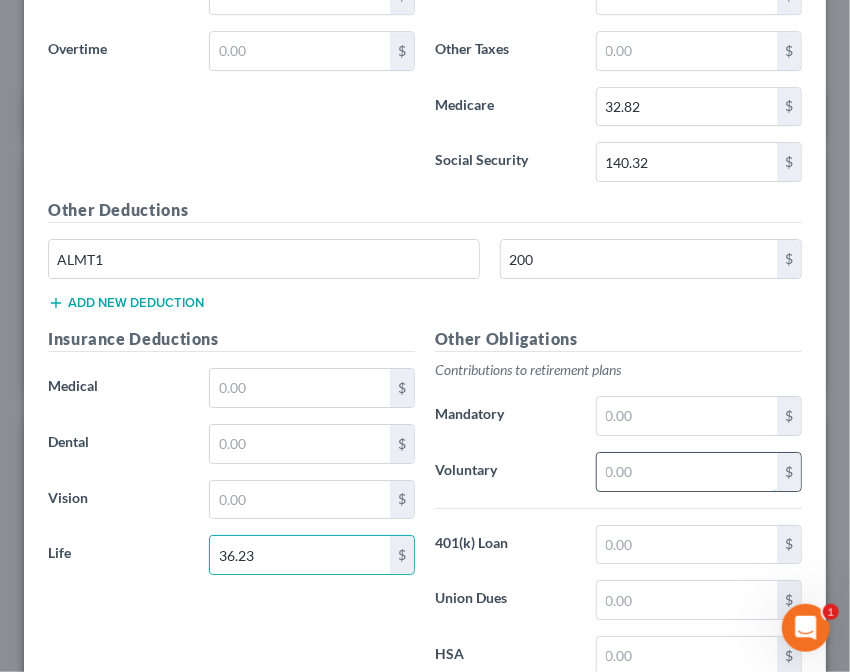 click at bounding box center (687, 472) 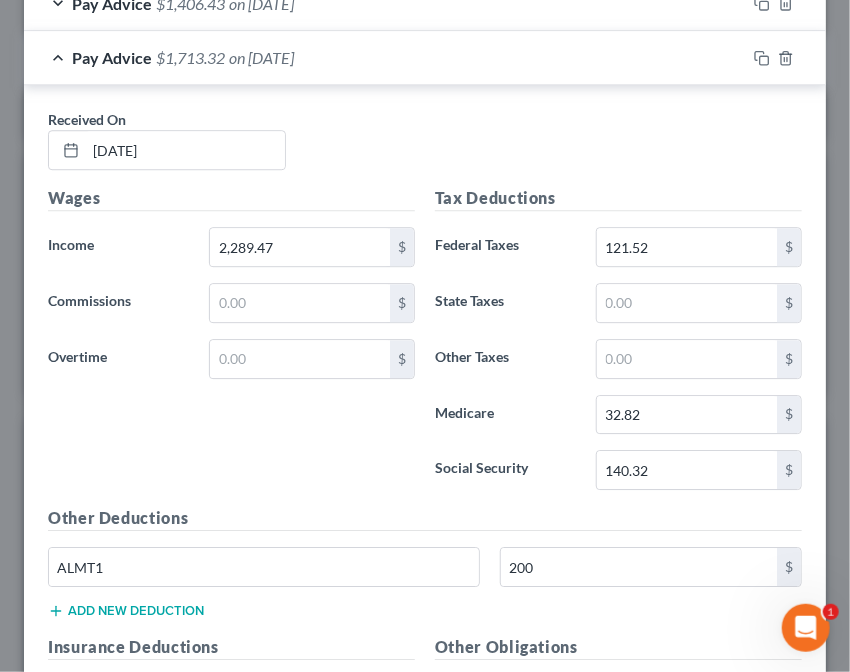 scroll, scrollTop: 1464, scrollLeft: 0, axis: vertical 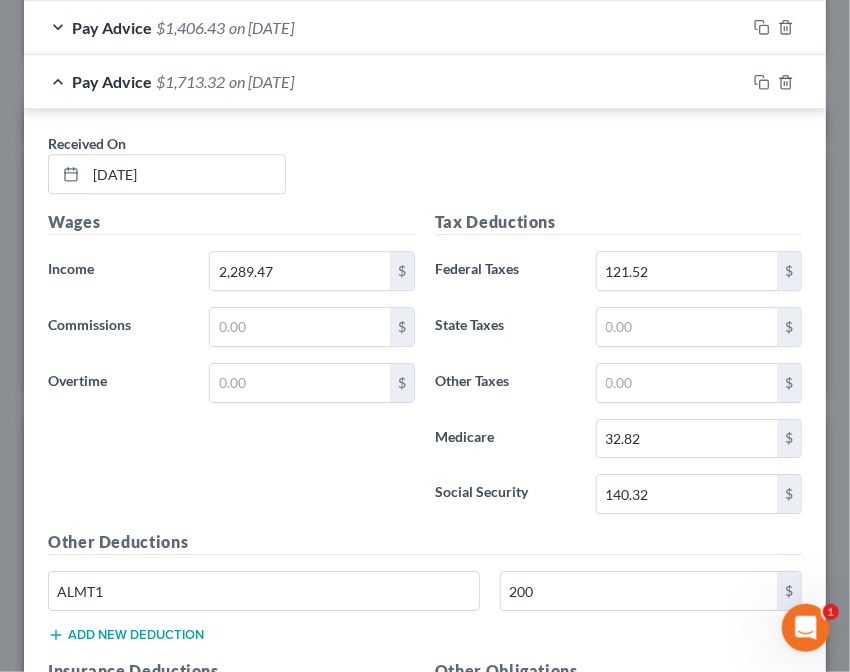 type on "45.26" 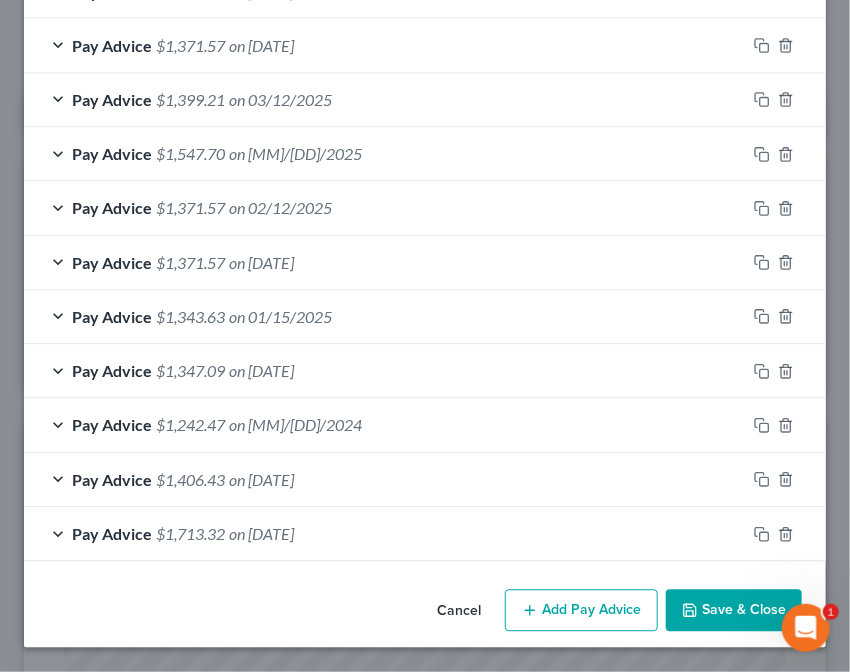 scroll, scrollTop: 1007, scrollLeft: 0, axis: vertical 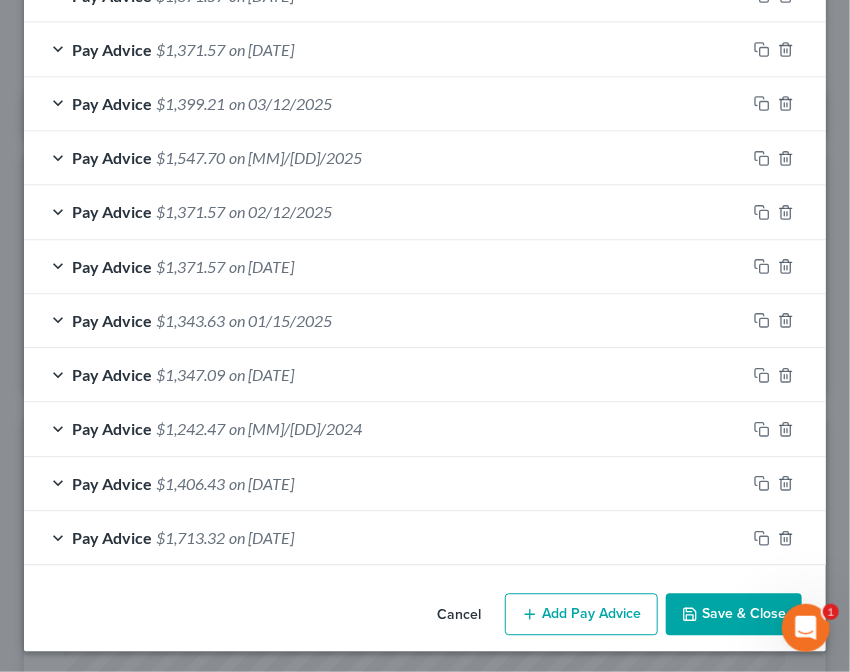 click on "Add Pay Advice" at bounding box center [581, 615] 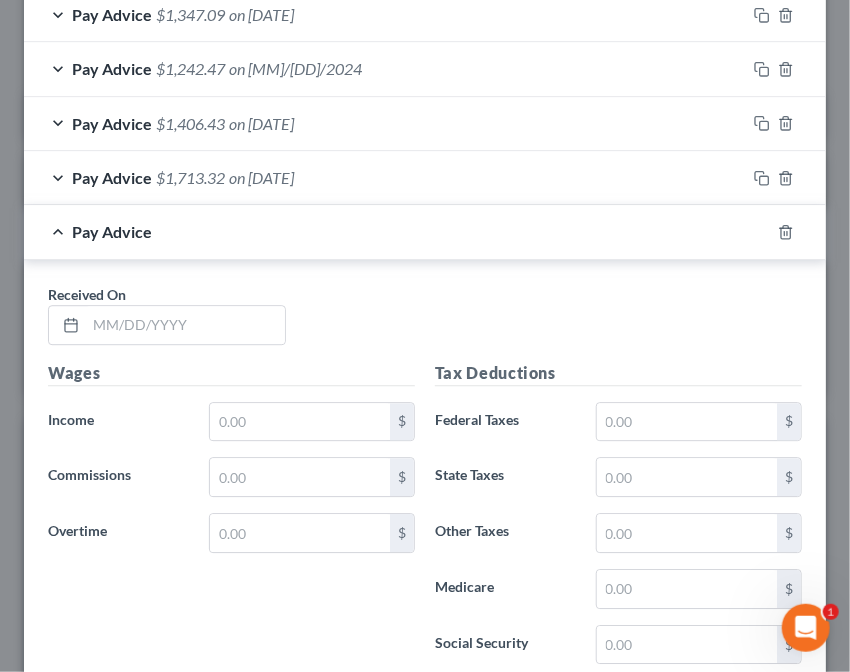 scroll, scrollTop: 1370, scrollLeft: 0, axis: vertical 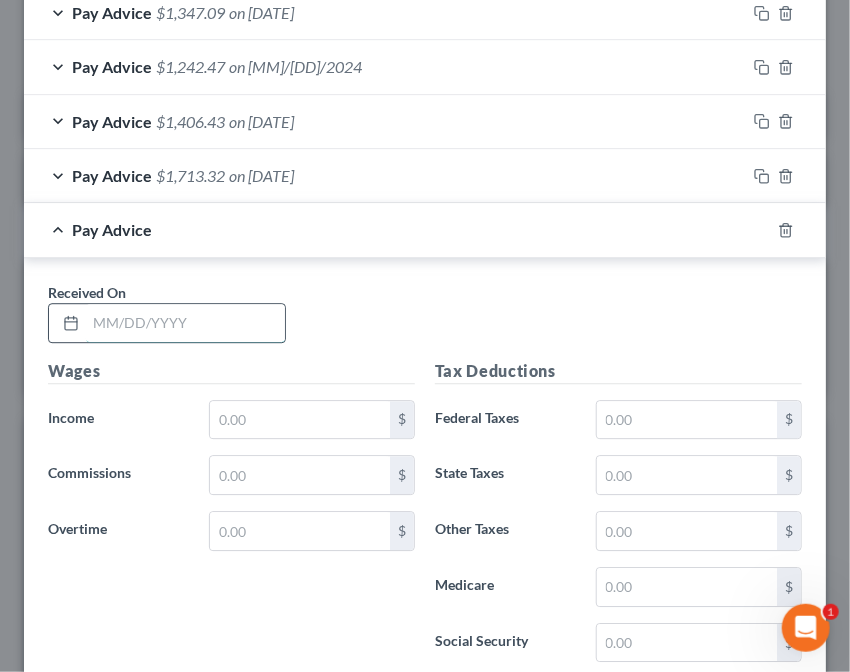 click at bounding box center [185, 323] 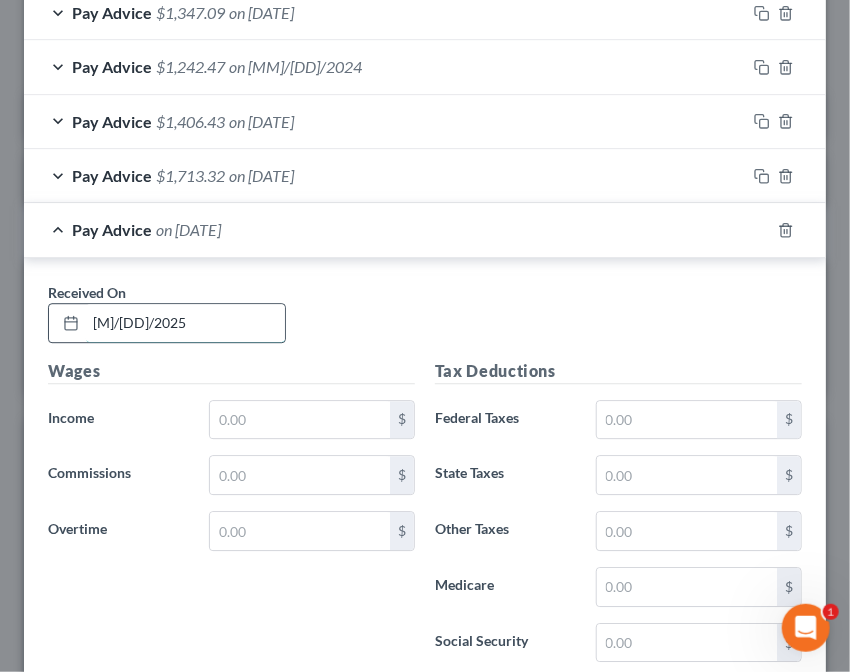 type on "[M]/[DD]/2025" 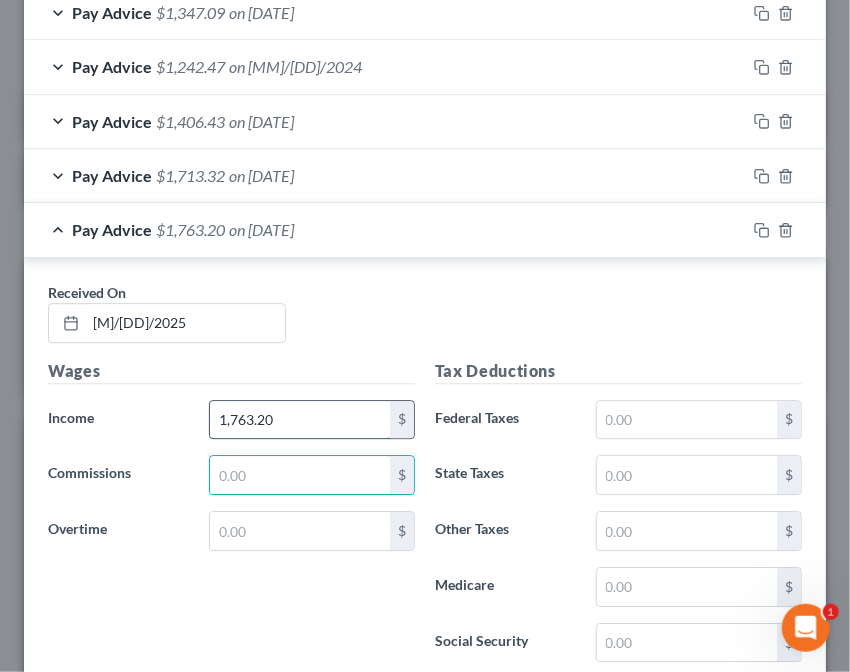 click on "1,763.20" at bounding box center [300, 420] 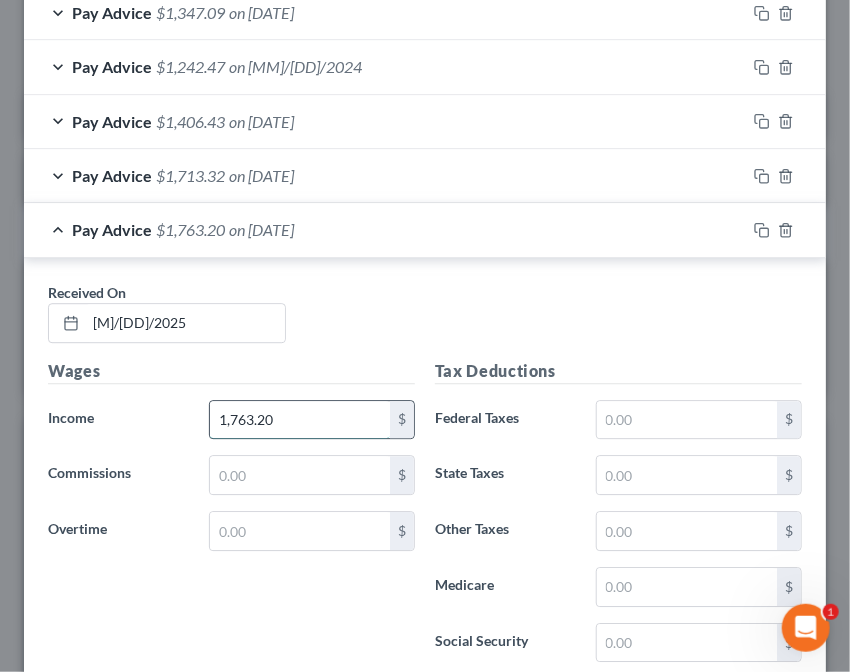 click on "1,763.20" at bounding box center (300, 420) 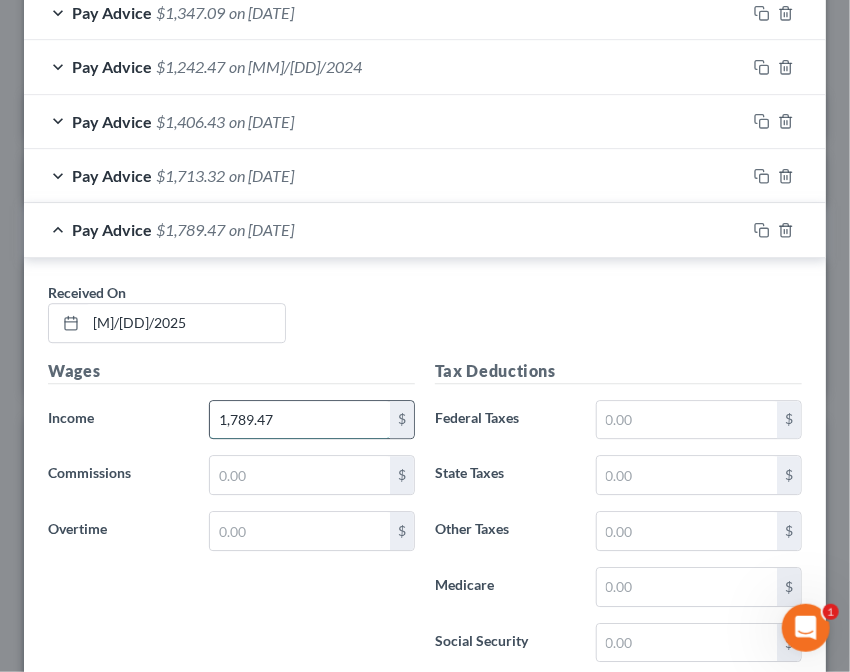 type on "1,789.47" 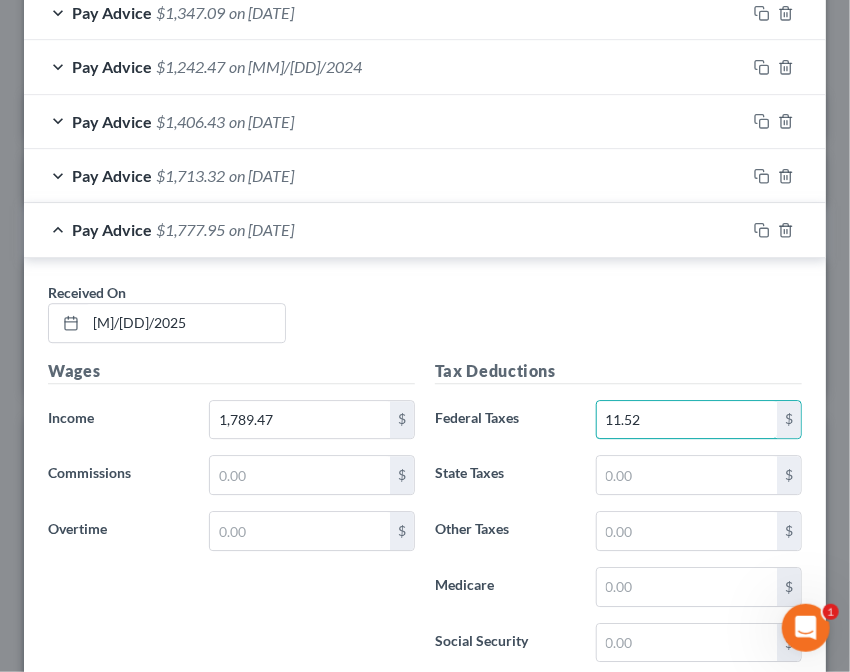 type on "11.52" 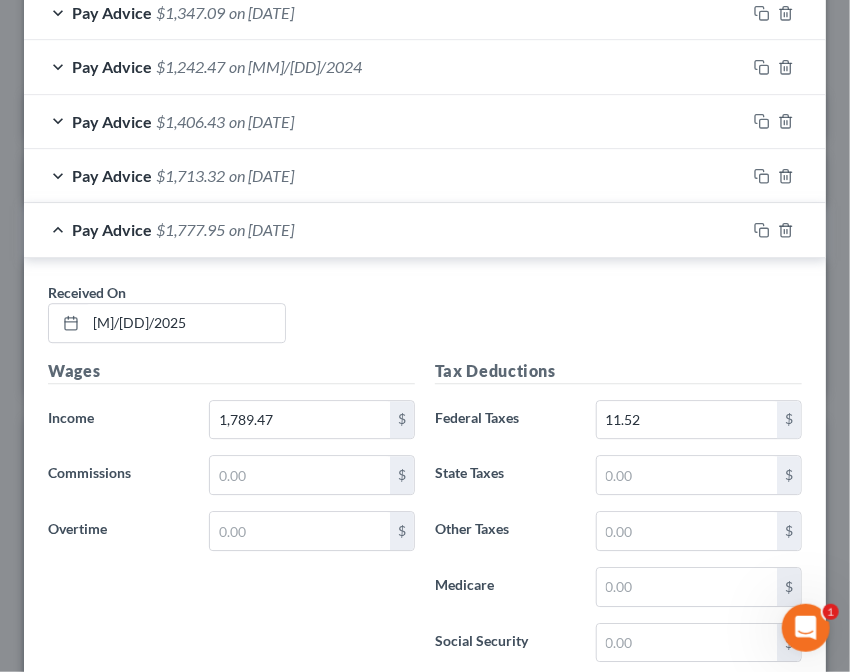click on "Received On
*
[DATE]" at bounding box center (425, 320) 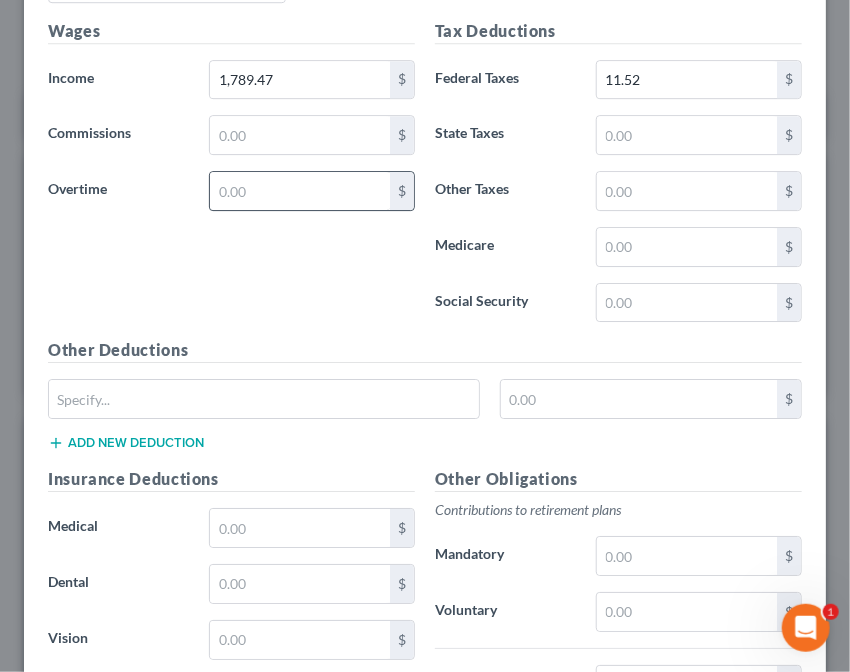 scroll, scrollTop: 1739, scrollLeft: 0, axis: vertical 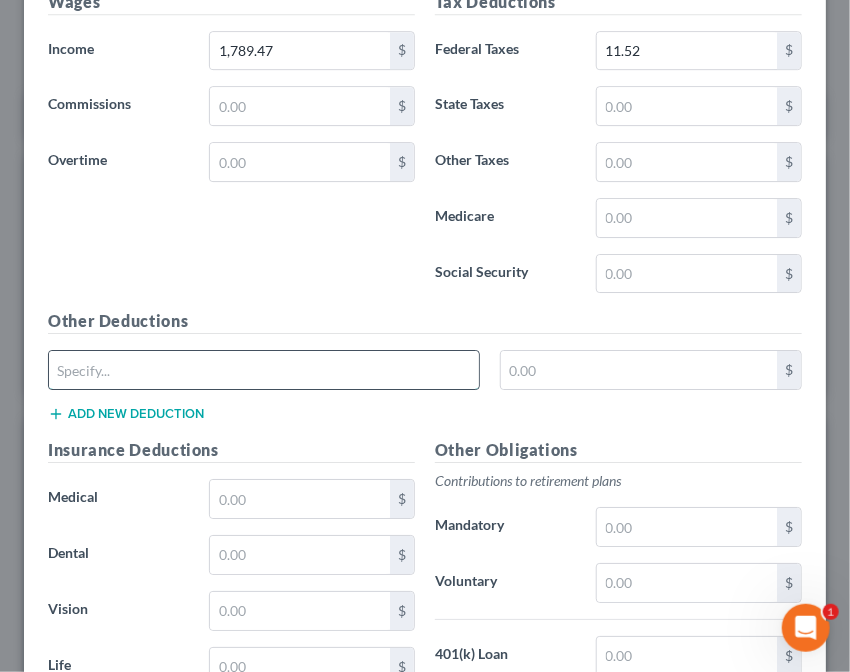 click at bounding box center [264, 370] 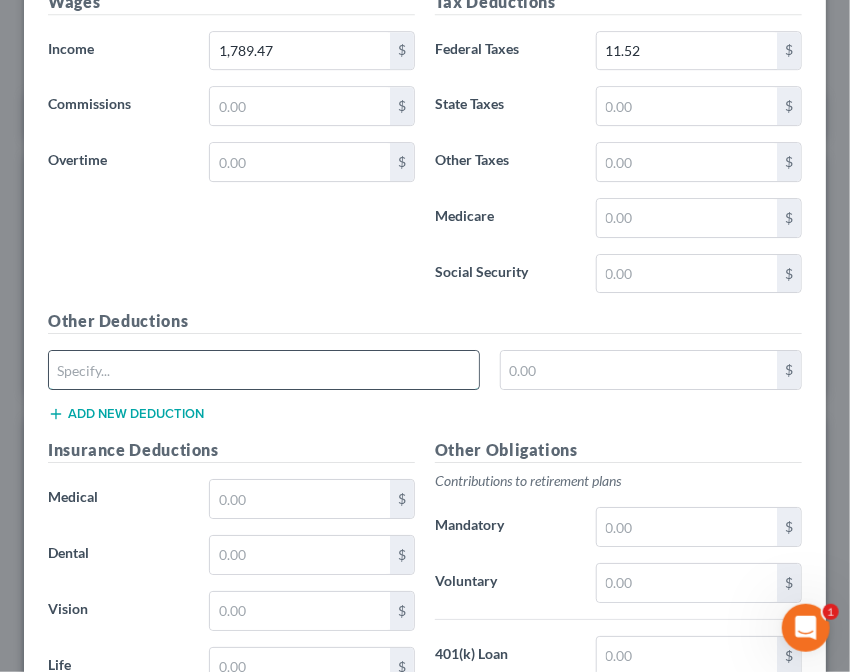 type on "ALMT1" 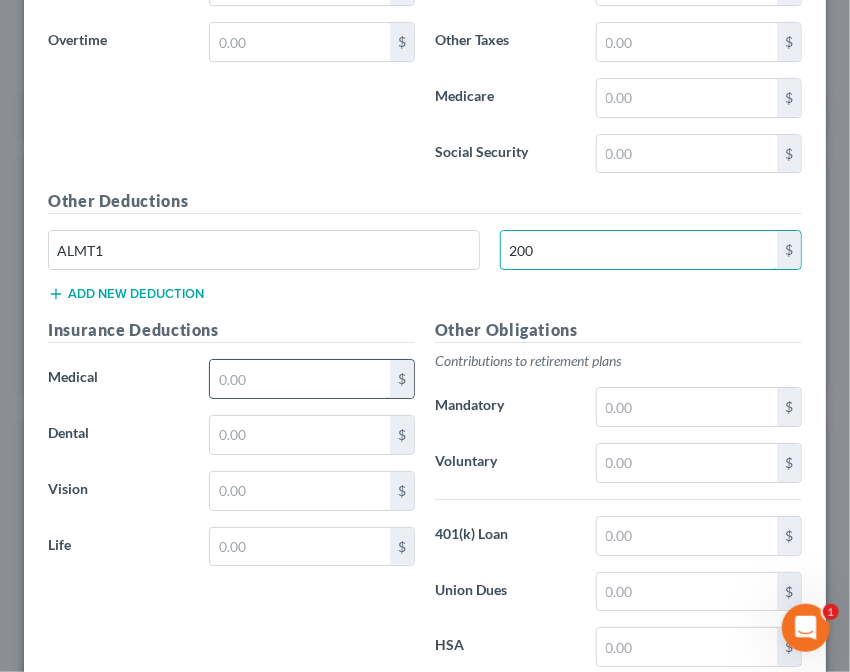 scroll, scrollTop: 1860, scrollLeft: 0, axis: vertical 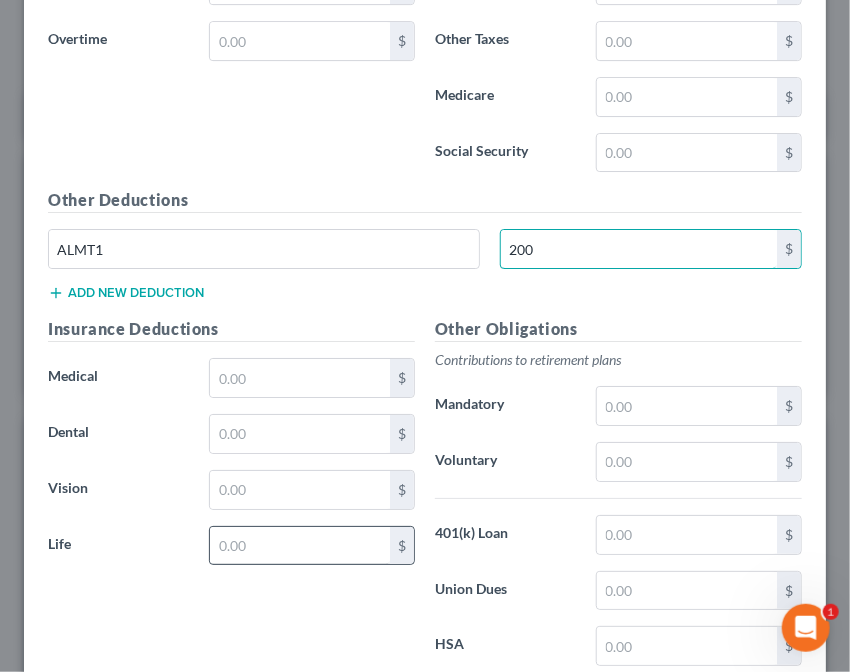 type on "200" 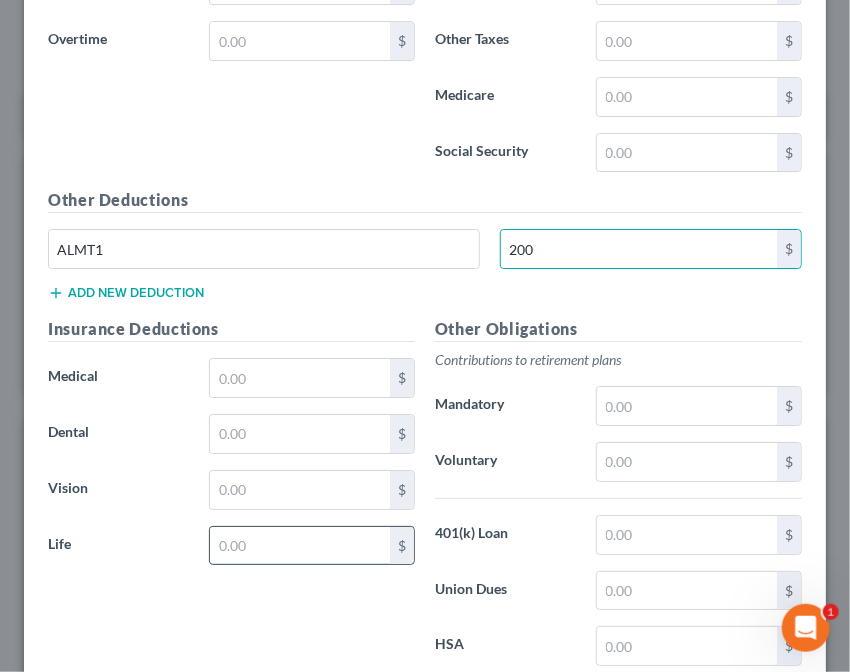 click at bounding box center (300, 546) 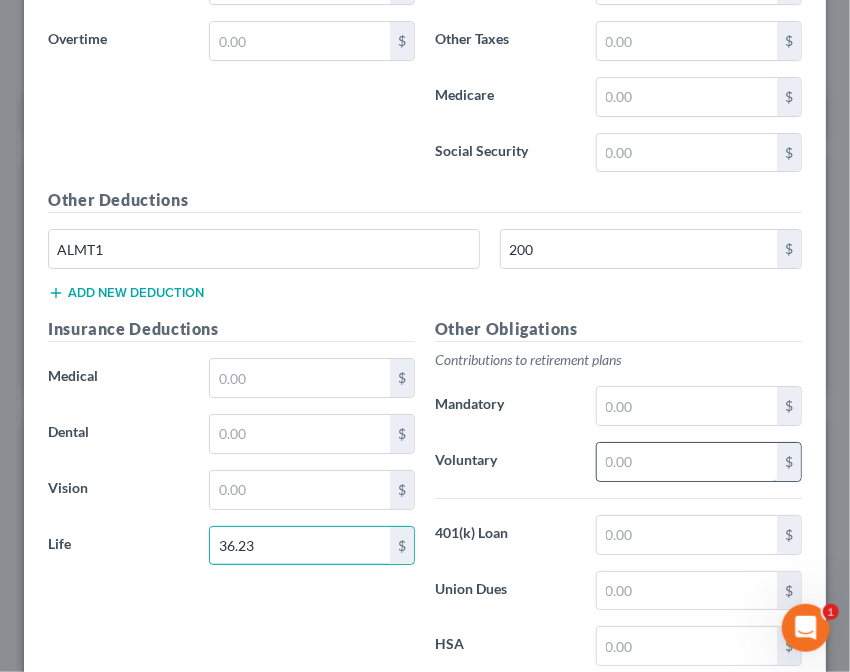 type on "36.23" 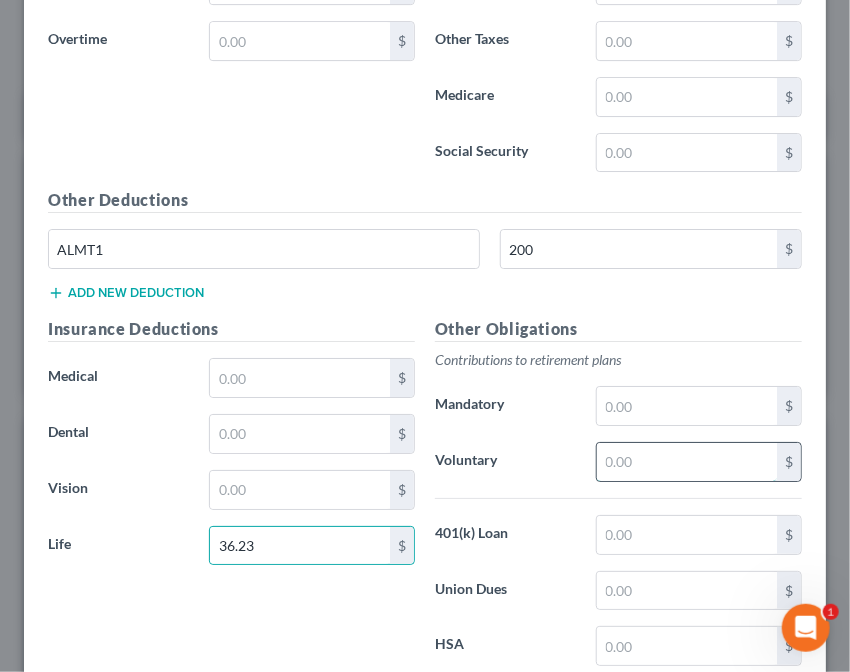 click at bounding box center [687, 462] 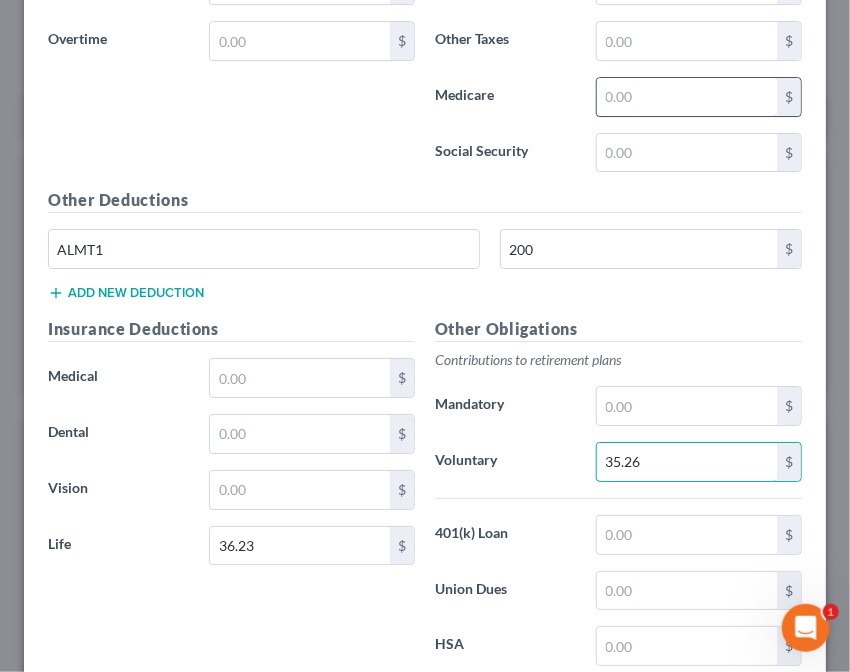 type on "35.26" 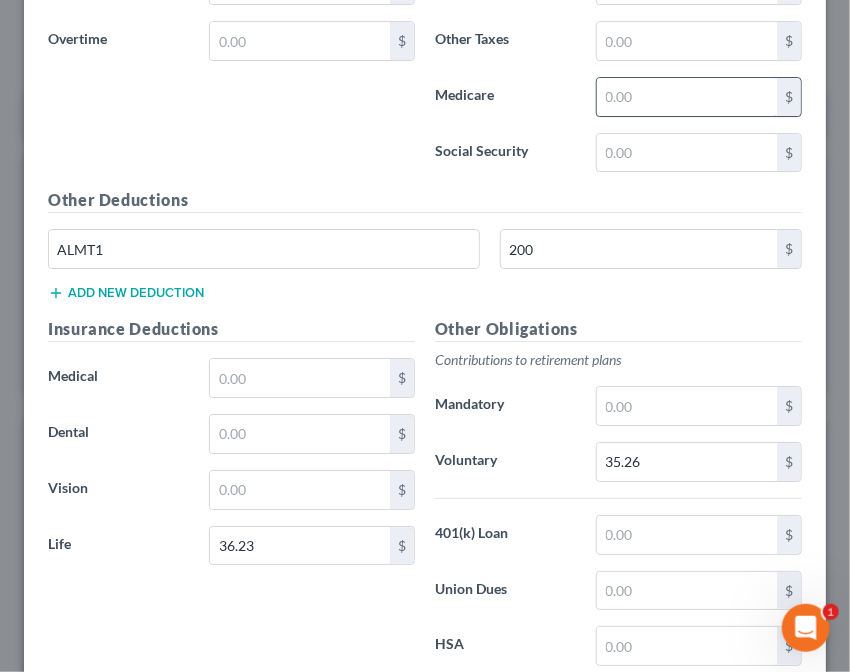 click at bounding box center (687, 97) 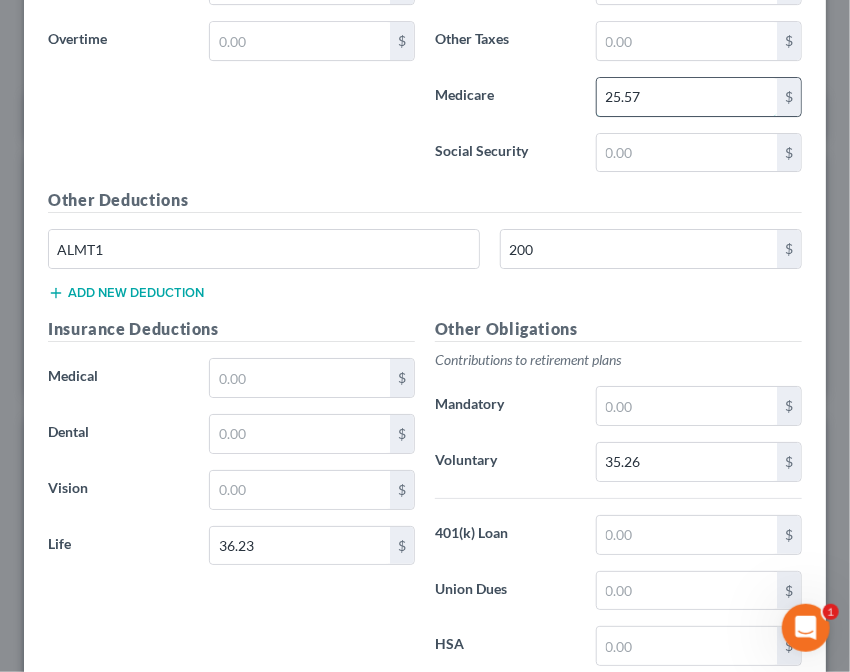 type on "25.57" 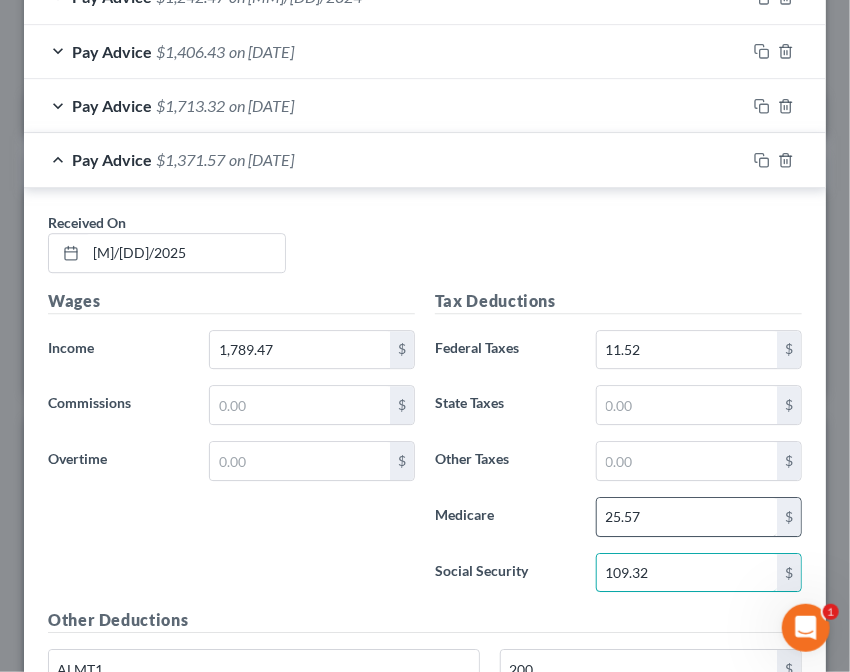 scroll, scrollTop: 1440, scrollLeft: 0, axis: vertical 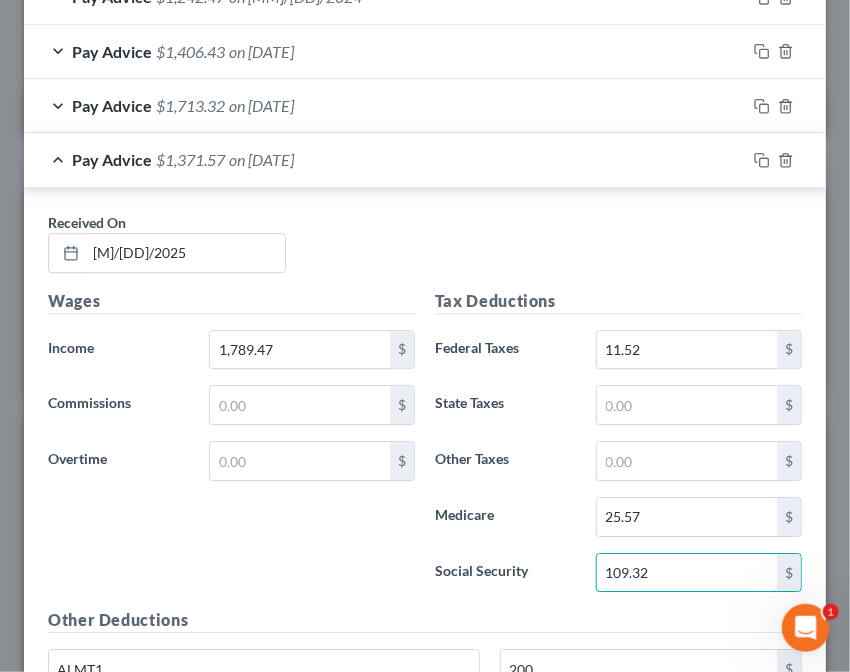 type on "109.32" 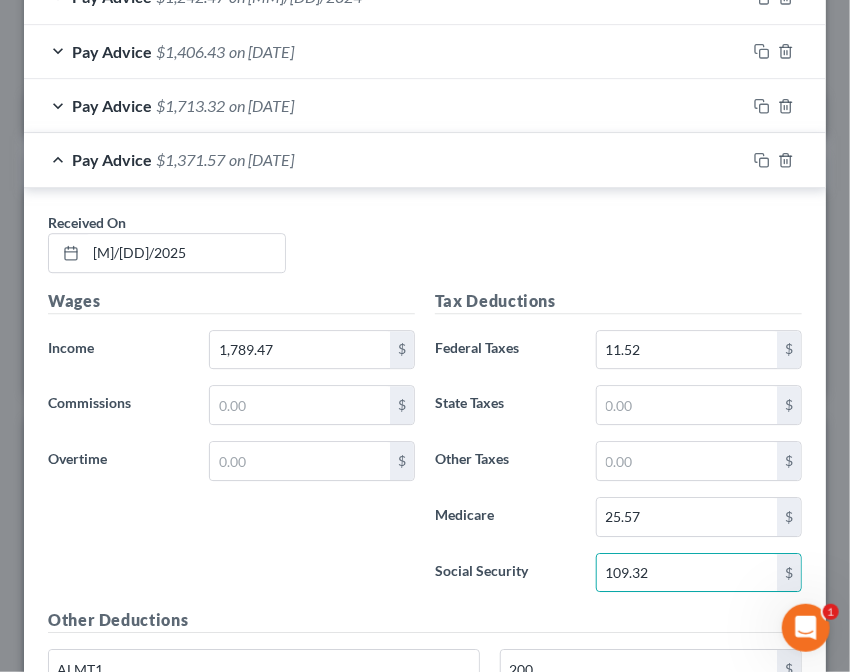 click on "on [DATE]" at bounding box center [261, 159] 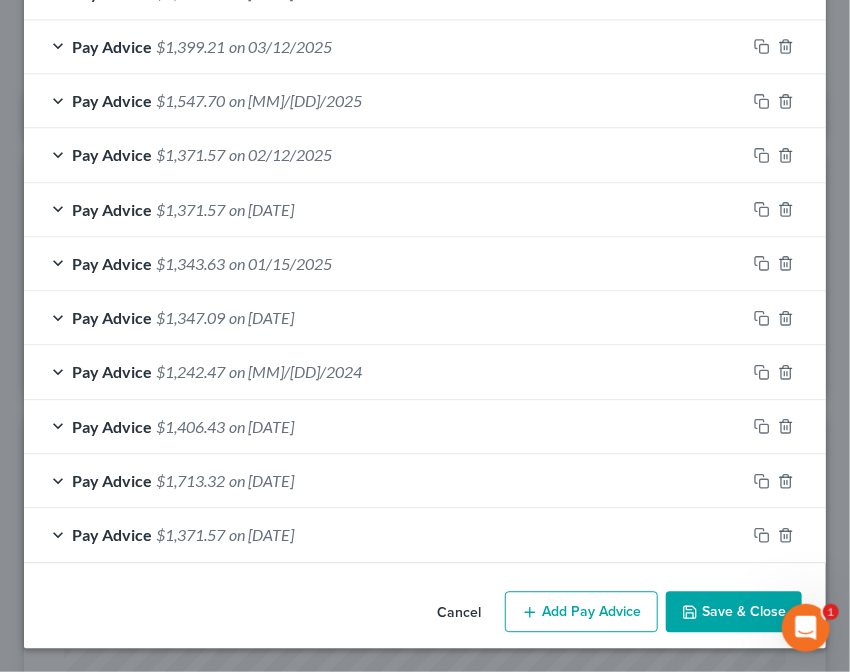 scroll, scrollTop: 1060, scrollLeft: 0, axis: vertical 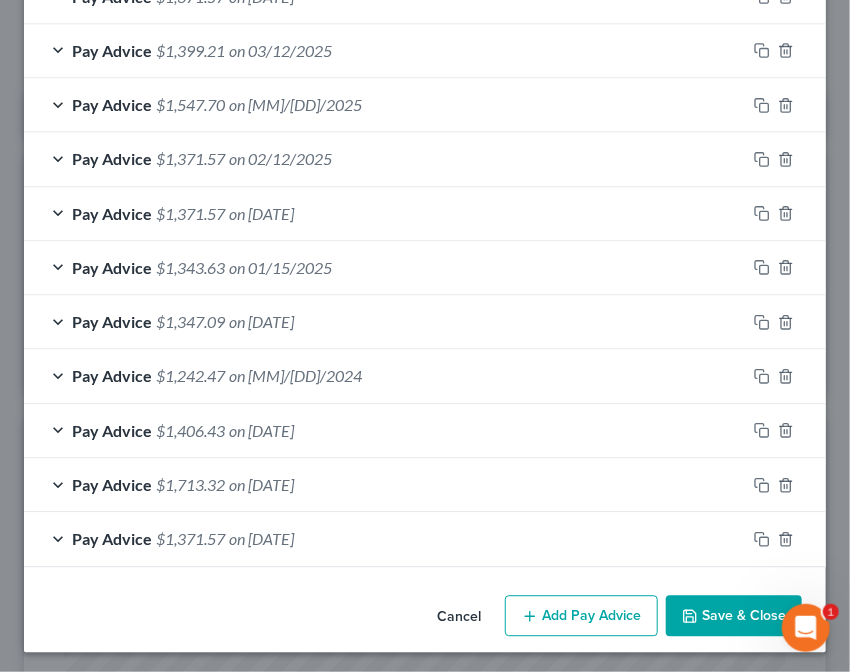 click on "Save & Close" at bounding box center [734, 617] 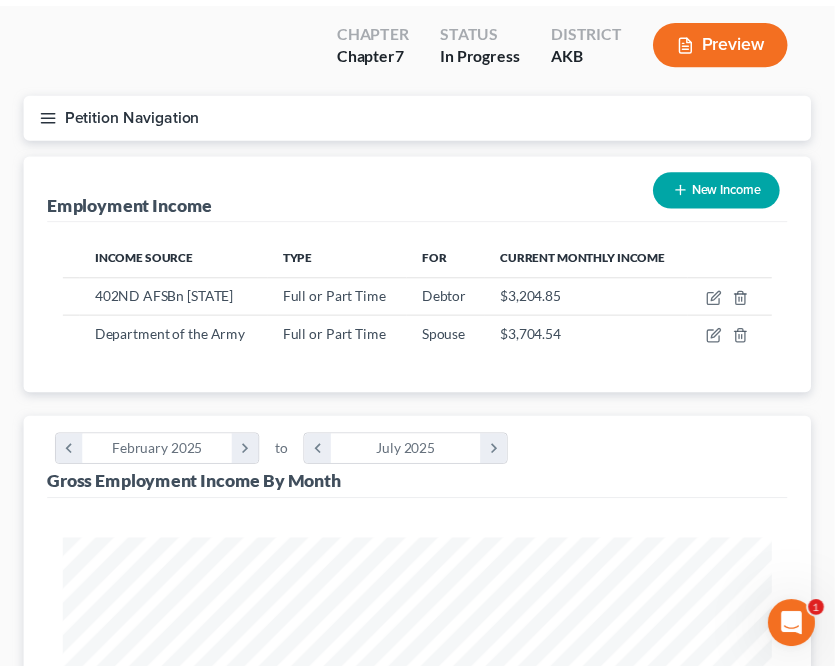 scroll, scrollTop: 130, scrollLeft: 0, axis: vertical 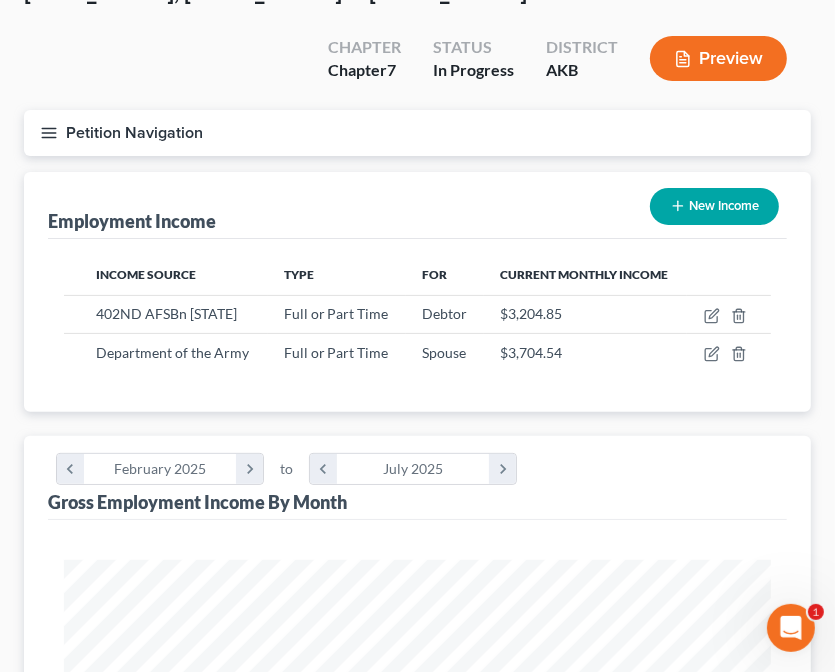 click on "Petition Navigation
Case Dashboard
Payments
Invoices
Payments
Payments
Credit Report
Client Profile" at bounding box center [417, 141] 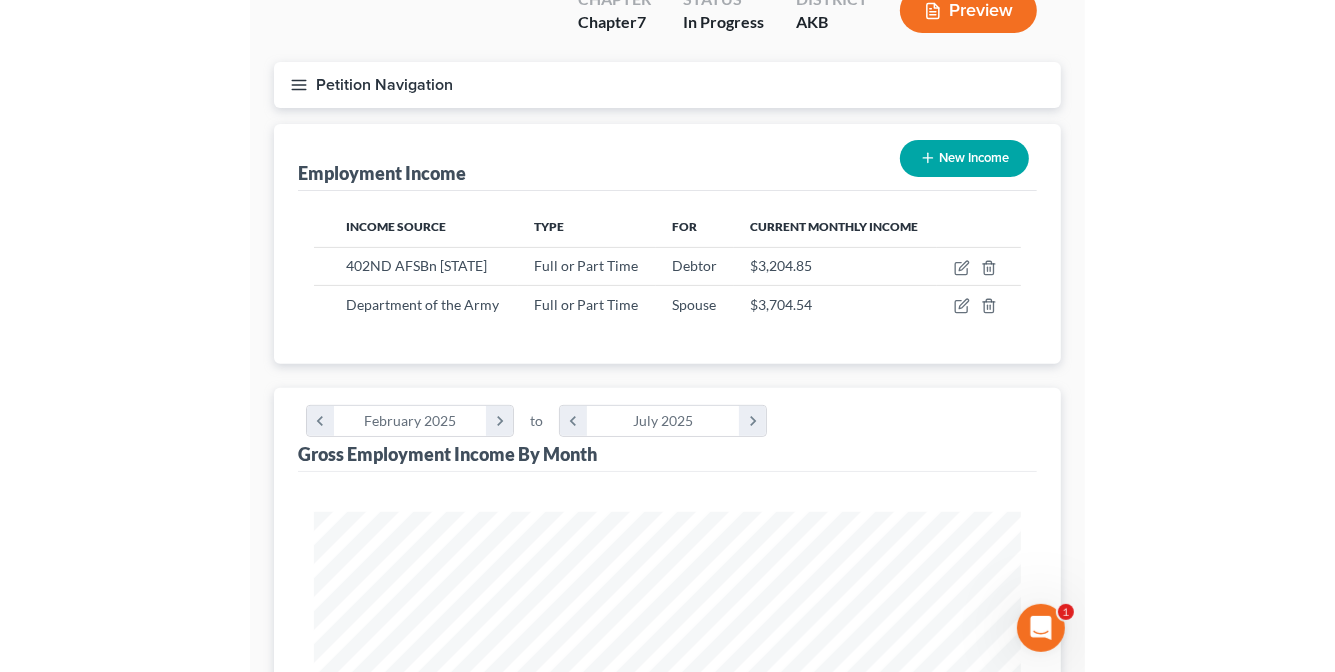 scroll, scrollTop: 130, scrollLeft: 0, axis: vertical 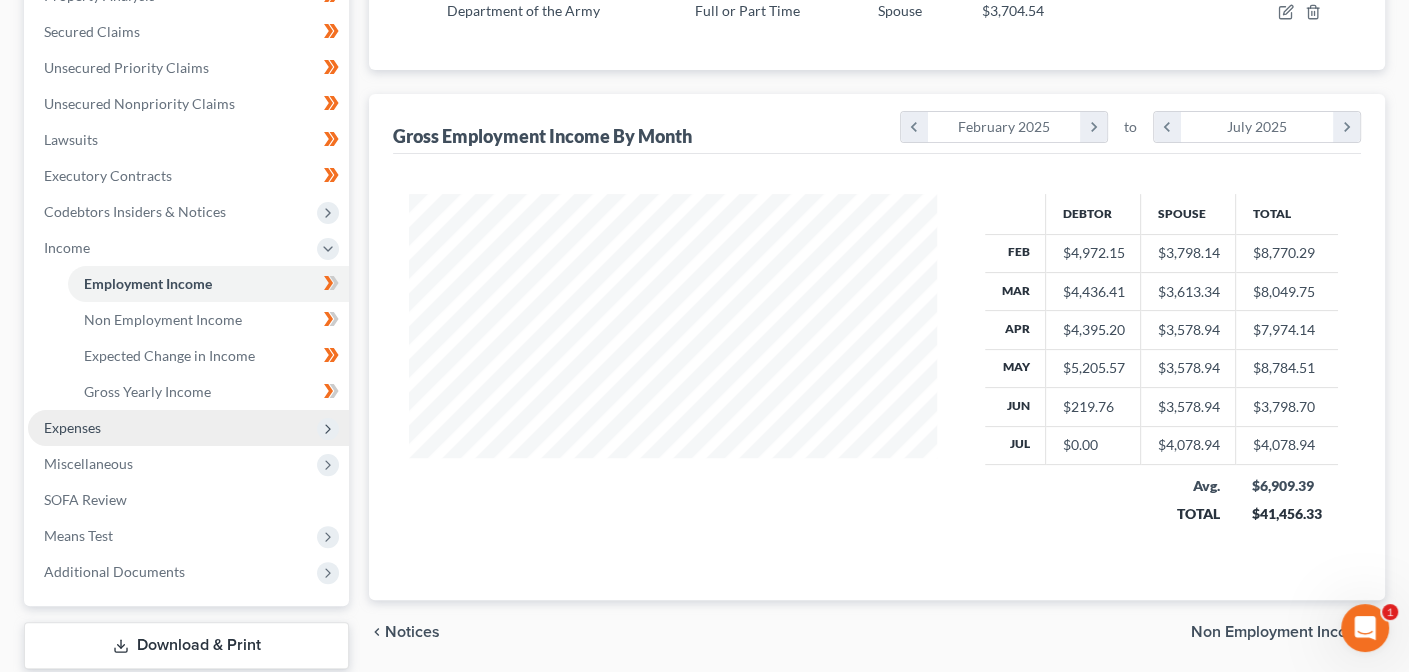 click on "Expenses" at bounding box center [188, 428] 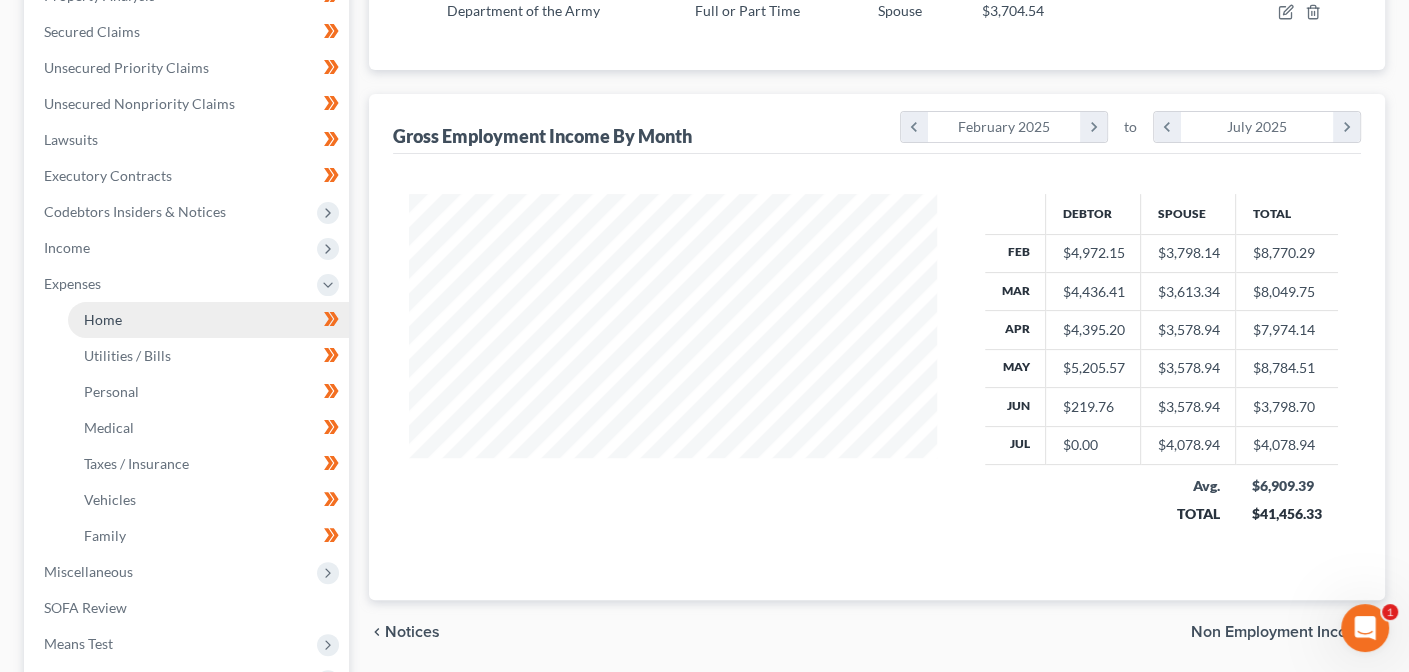 click on "Home" at bounding box center (208, 320) 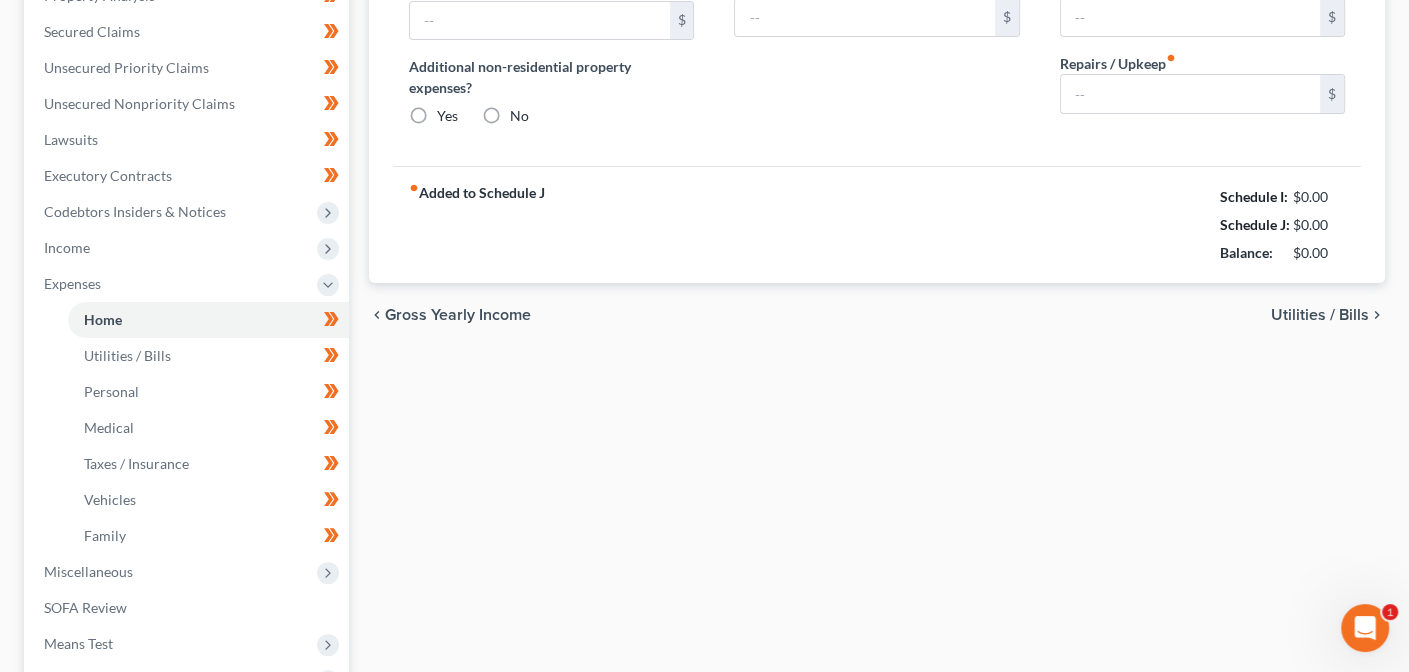 type on "2,600.00" 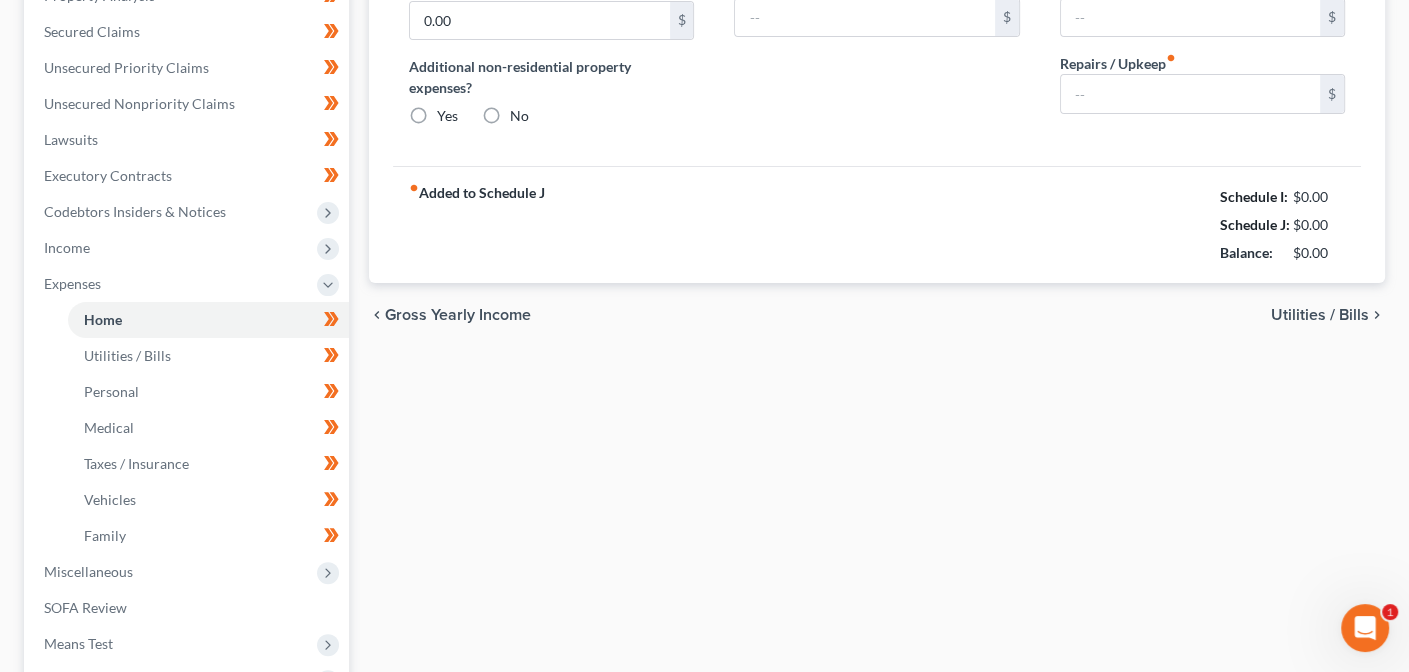 radio on "true" 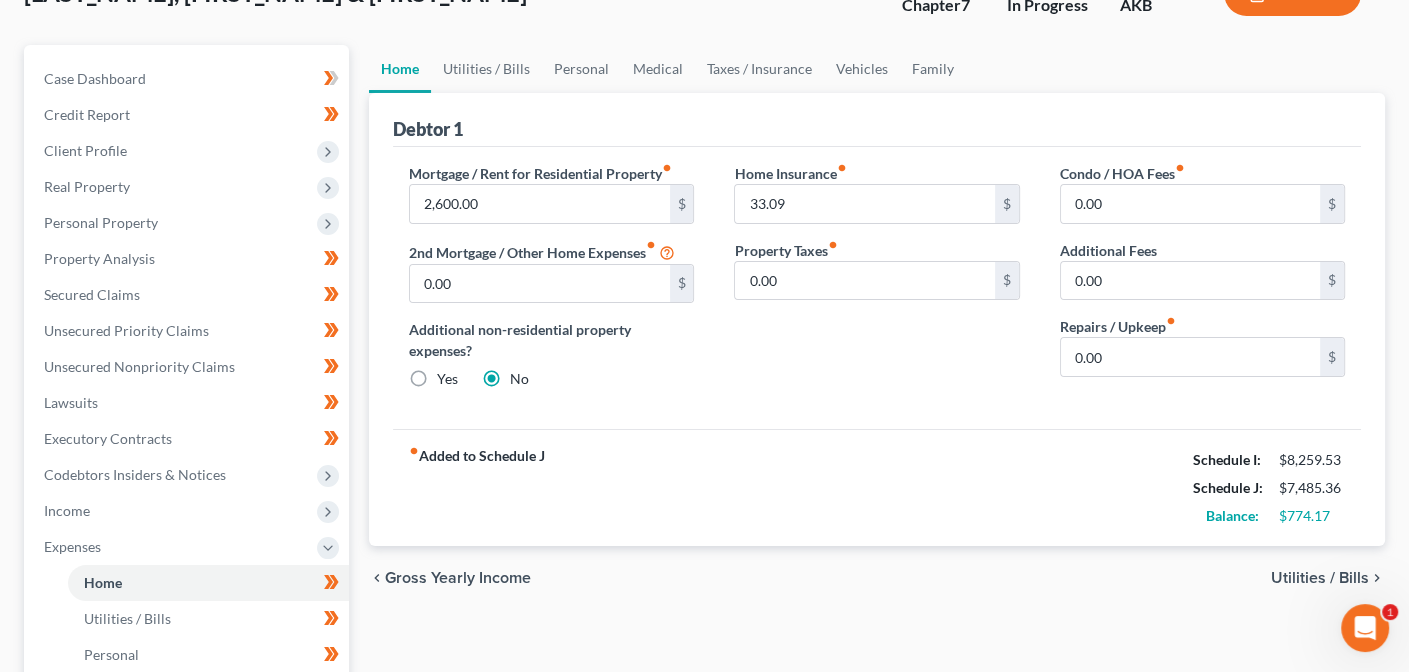 scroll, scrollTop: 148, scrollLeft: 0, axis: vertical 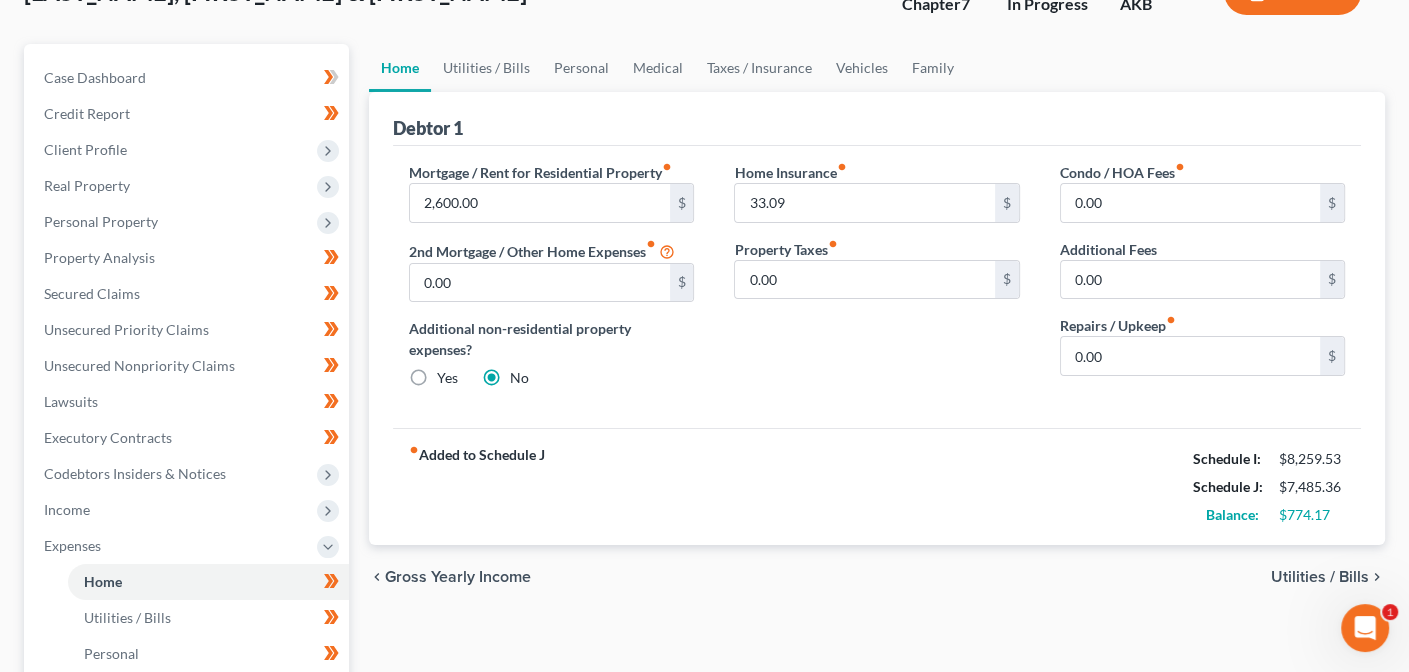 drag, startPoint x: 1046, startPoint y: 147, endPoint x: 1034, endPoint y: 110, distance: 38.8973 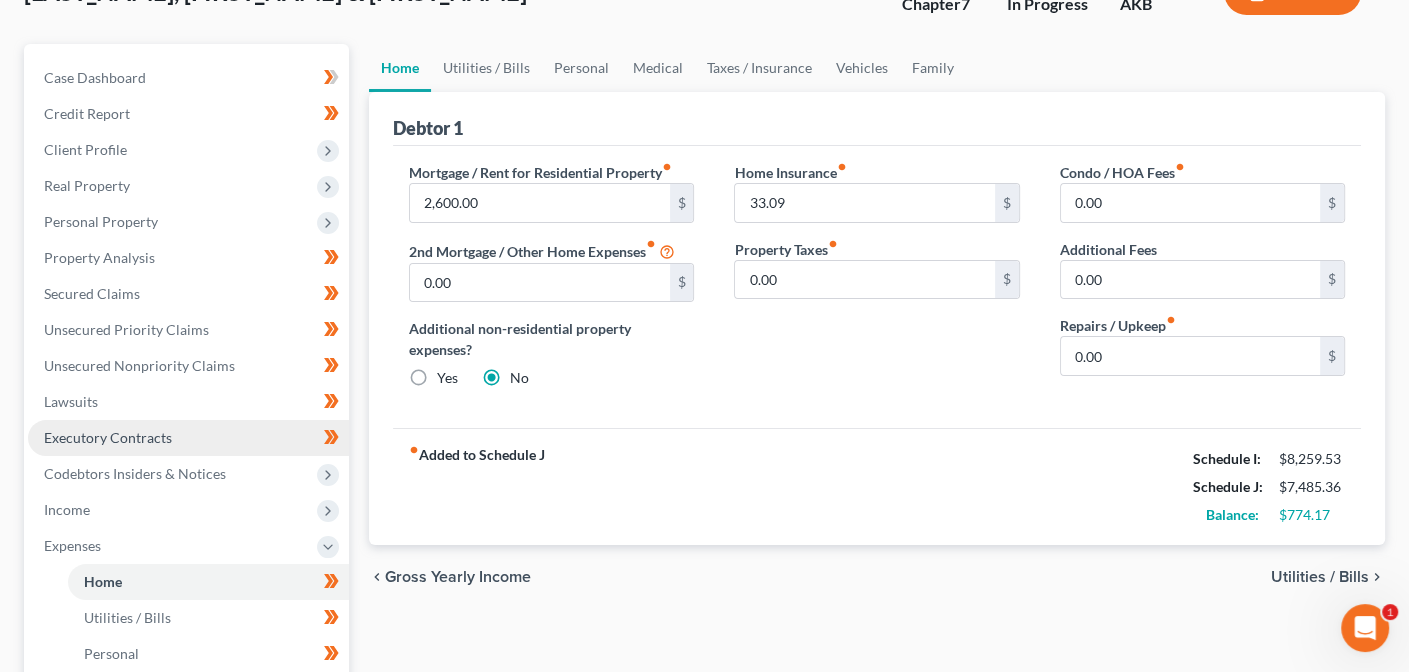 scroll, scrollTop: 641, scrollLeft: 0, axis: vertical 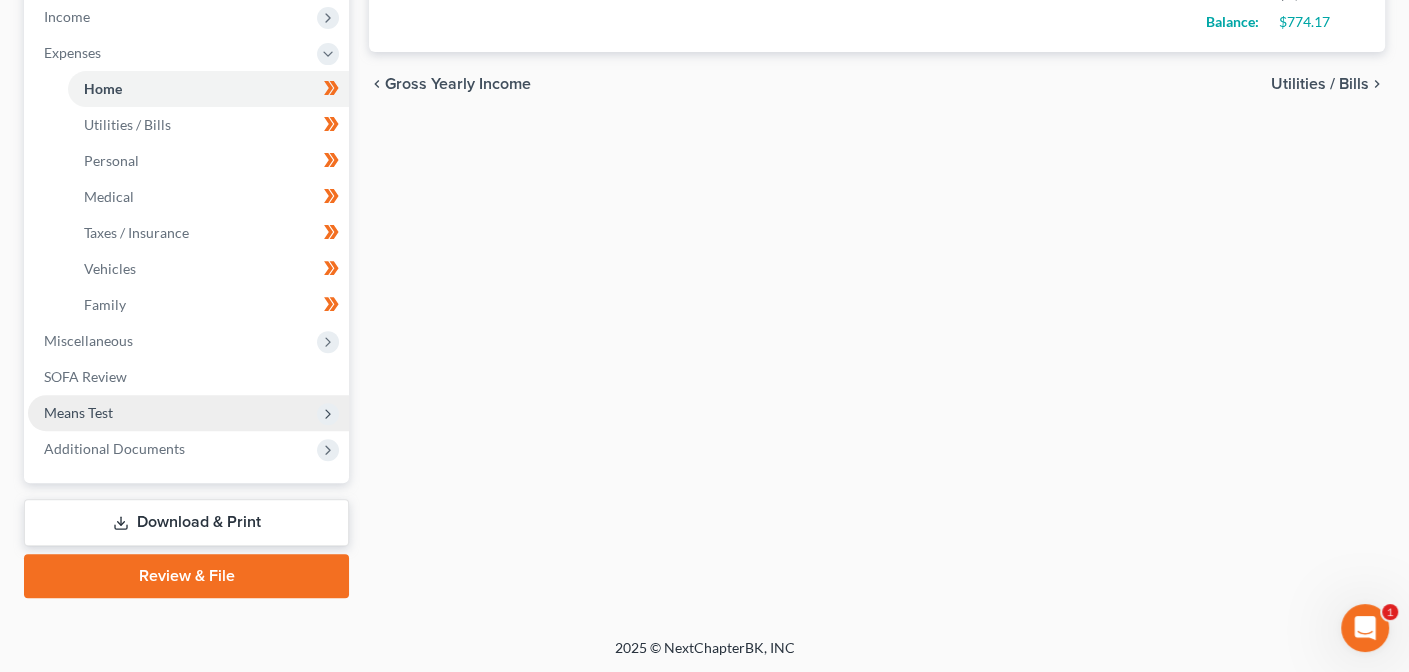 click on "Means Test" at bounding box center (188, 413) 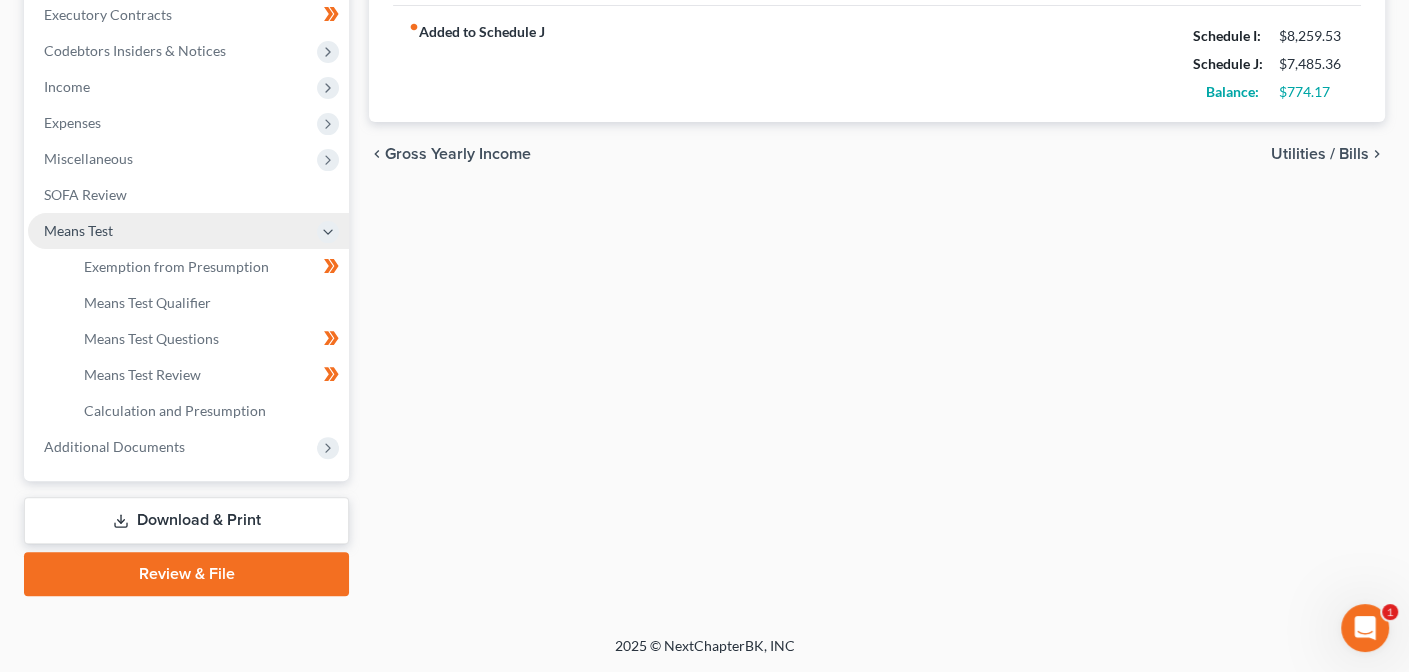 scroll, scrollTop: 569, scrollLeft: 0, axis: vertical 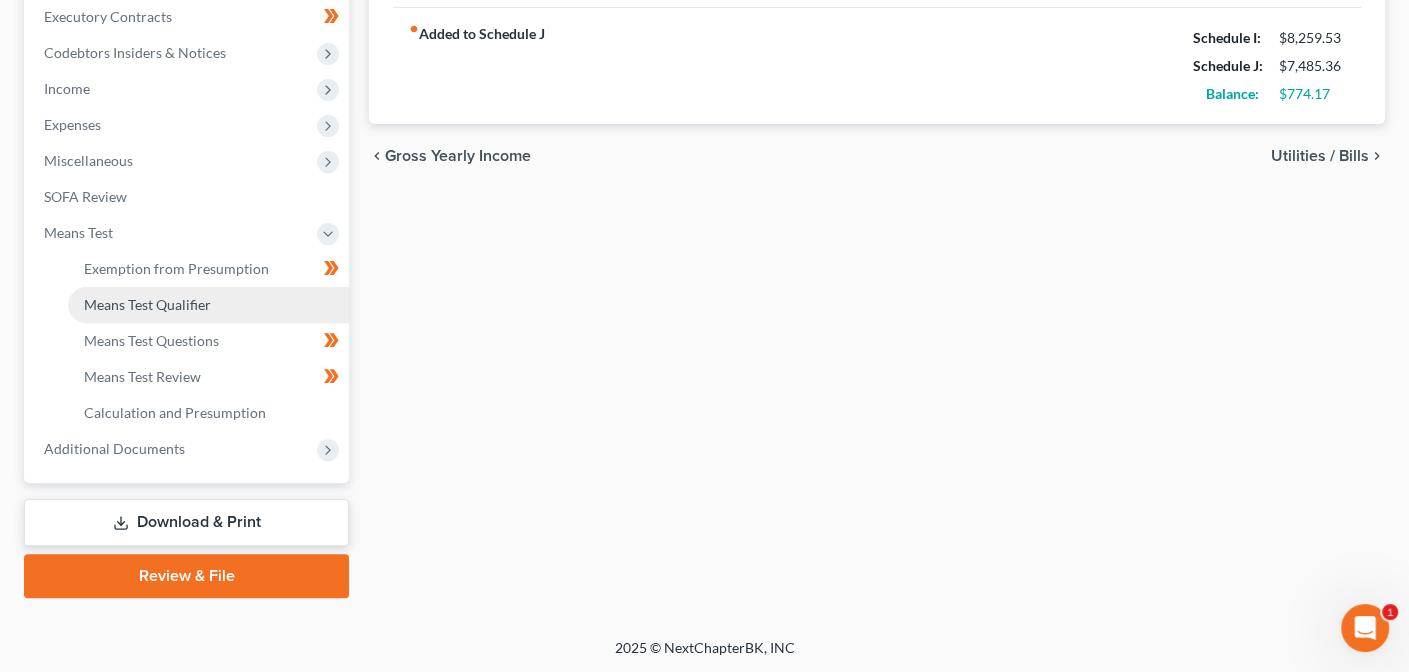 click on "Means Test Qualifier" at bounding box center [147, 304] 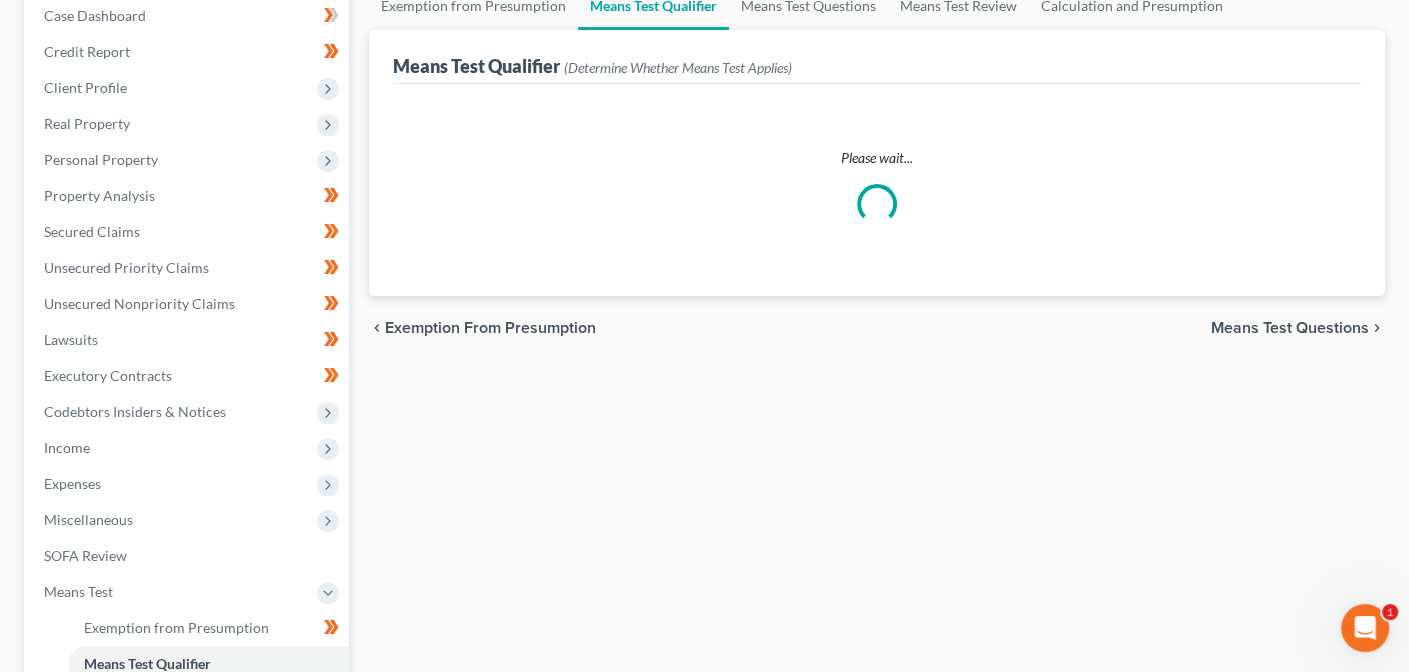 scroll, scrollTop: 212, scrollLeft: 0, axis: vertical 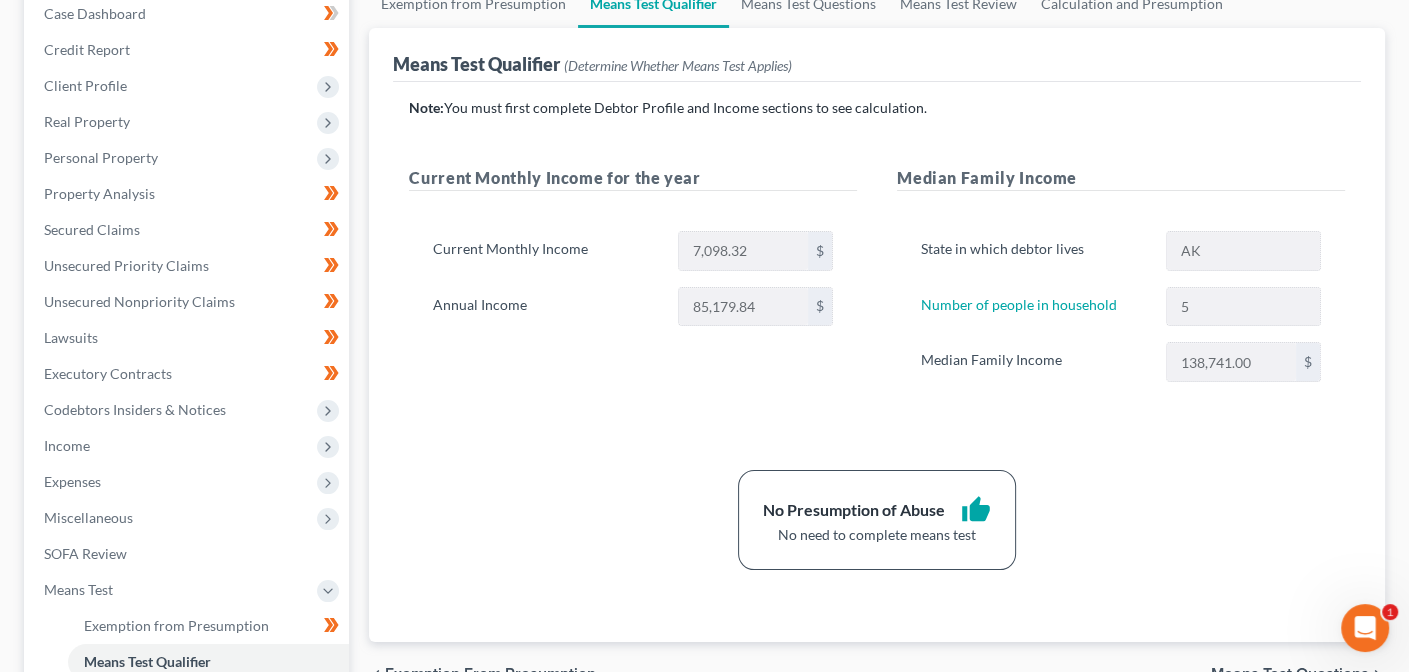 drag, startPoint x: 684, startPoint y: 356, endPoint x: 620, endPoint y: 371, distance: 65.734314 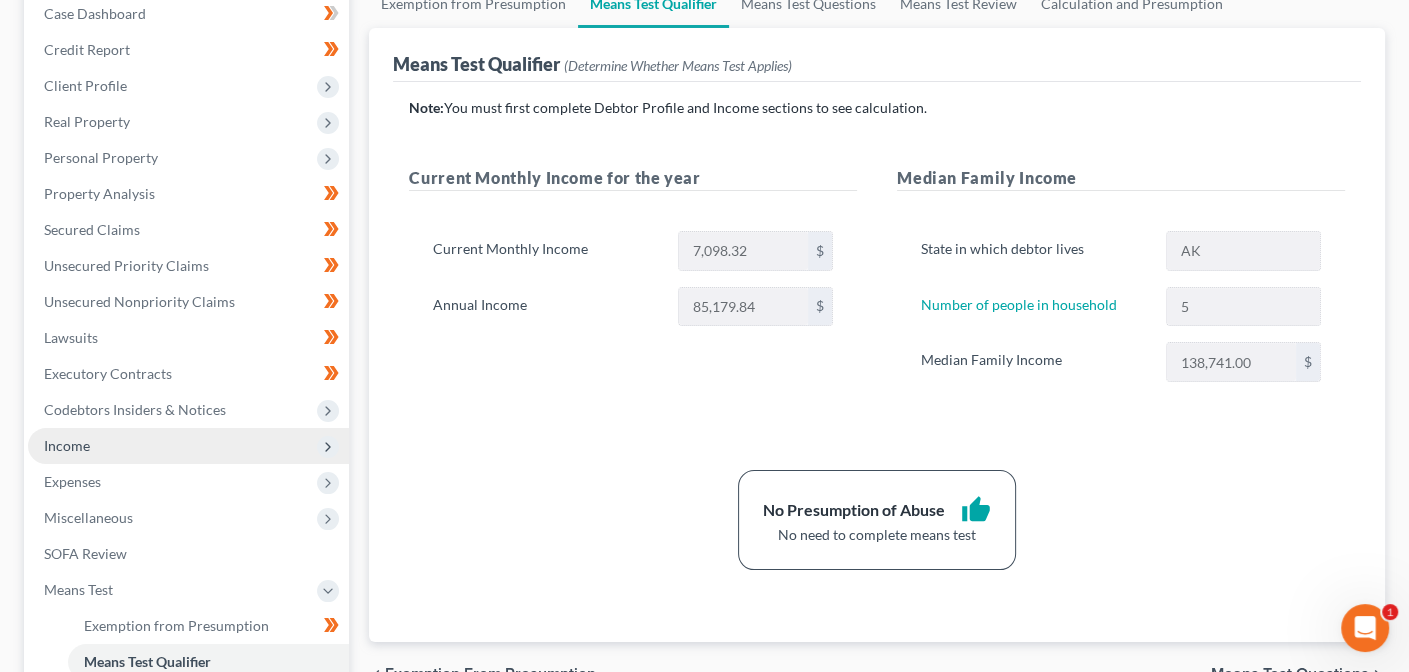 click on "Income" at bounding box center (188, 446) 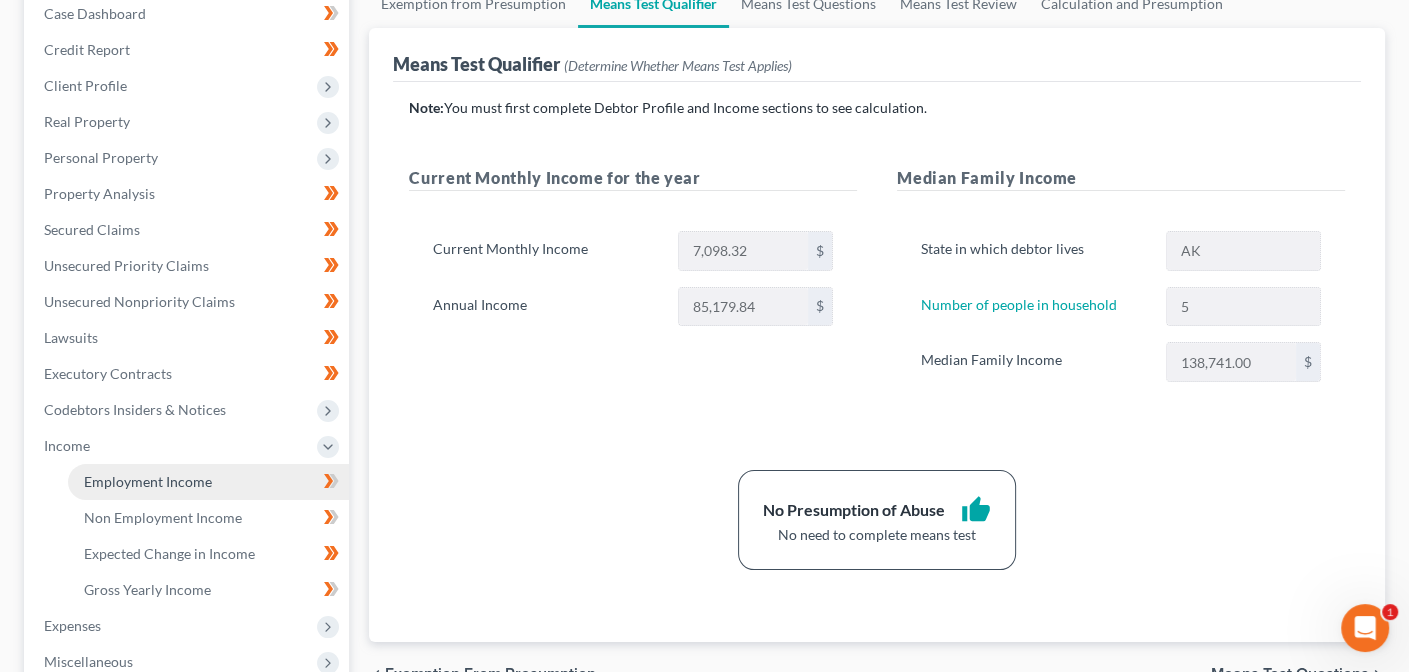 click on "Employment Income" at bounding box center (148, 481) 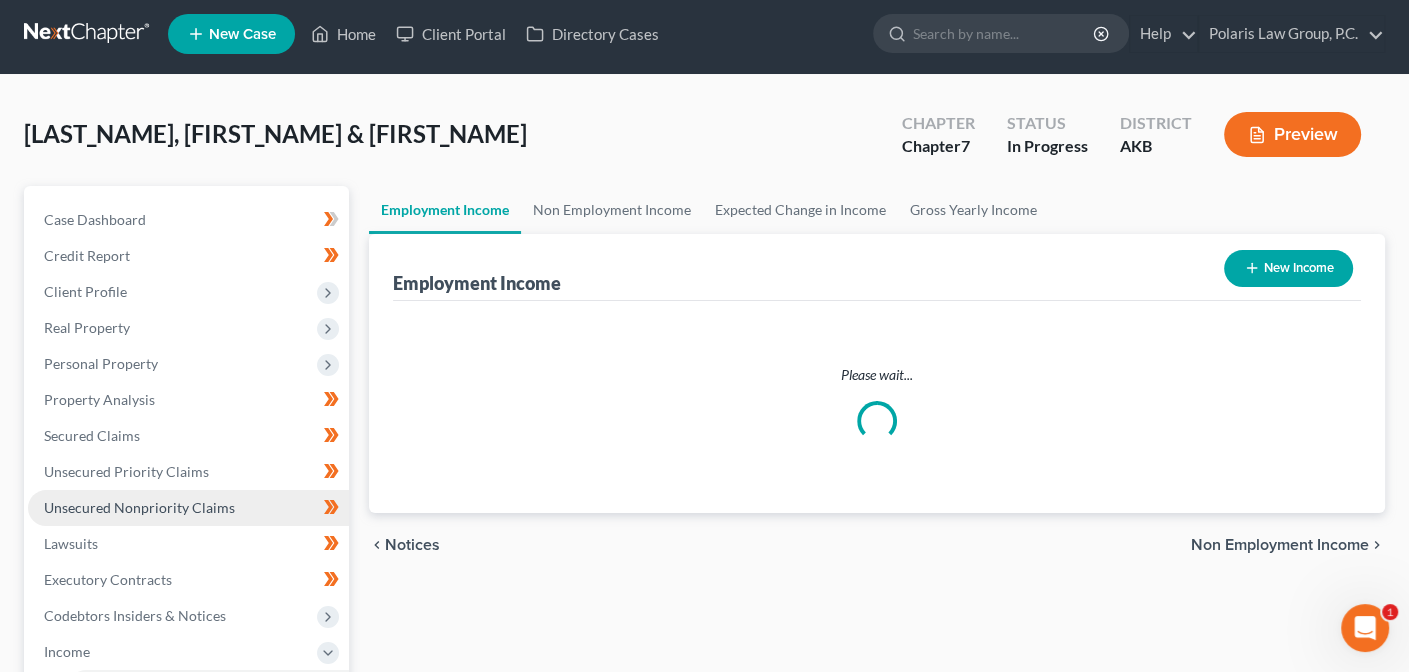 scroll, scrollTop: 0, scrollLeft: 0, axis: both 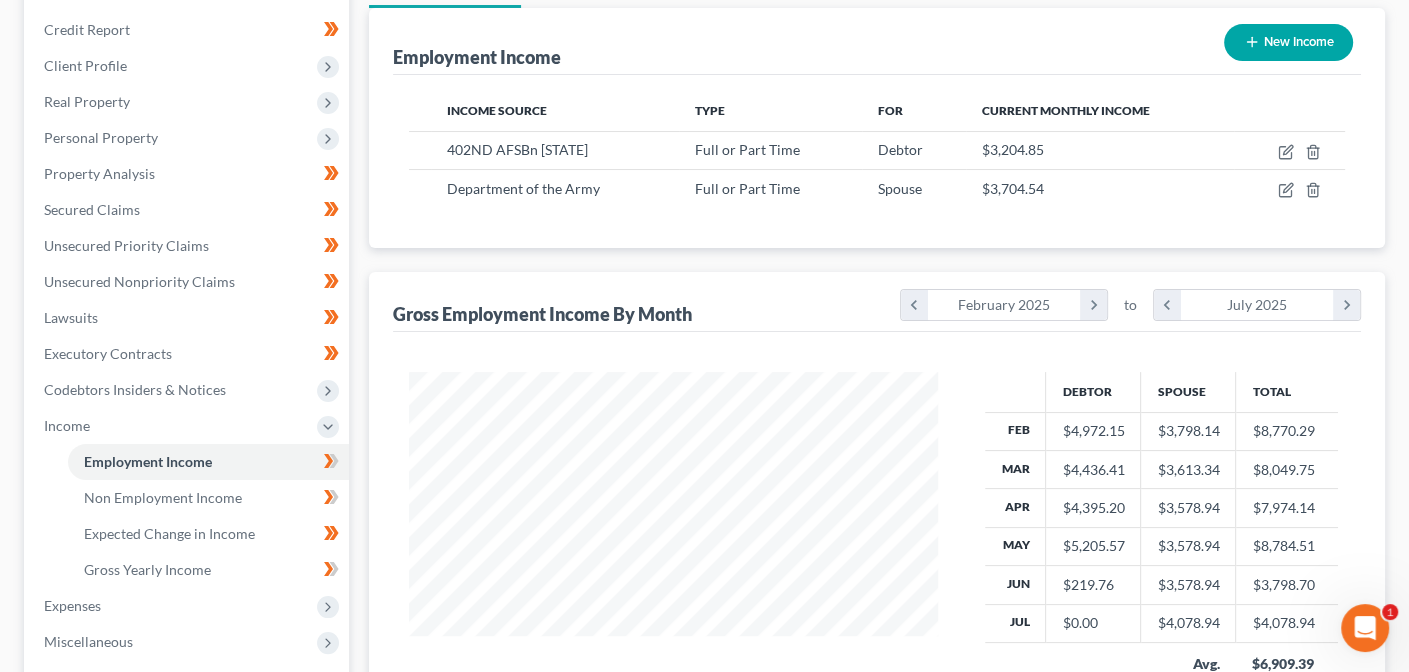 click on "Employment Income New Income
Income Source
Type
For
Current Monthly Income
[ORGANIZATION] [NUMBER]
Full or Part Time
Debtor
$3,204.85
Department of the Army
Full or Part Time
Spouse
$3,704.54" at bounding box center (877, 393) 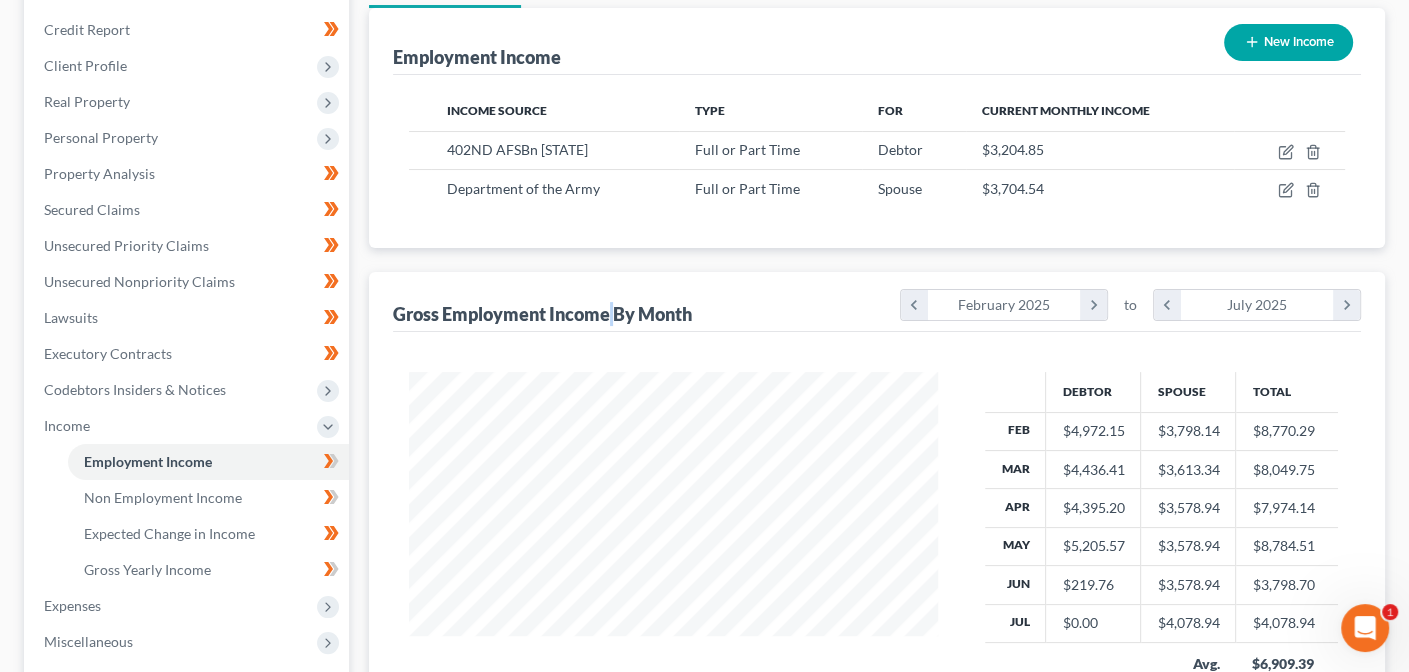 drag, startPoint x: 631, startPoint y: 255, endPoint x: 613, endPoint y: 255, distance: 18 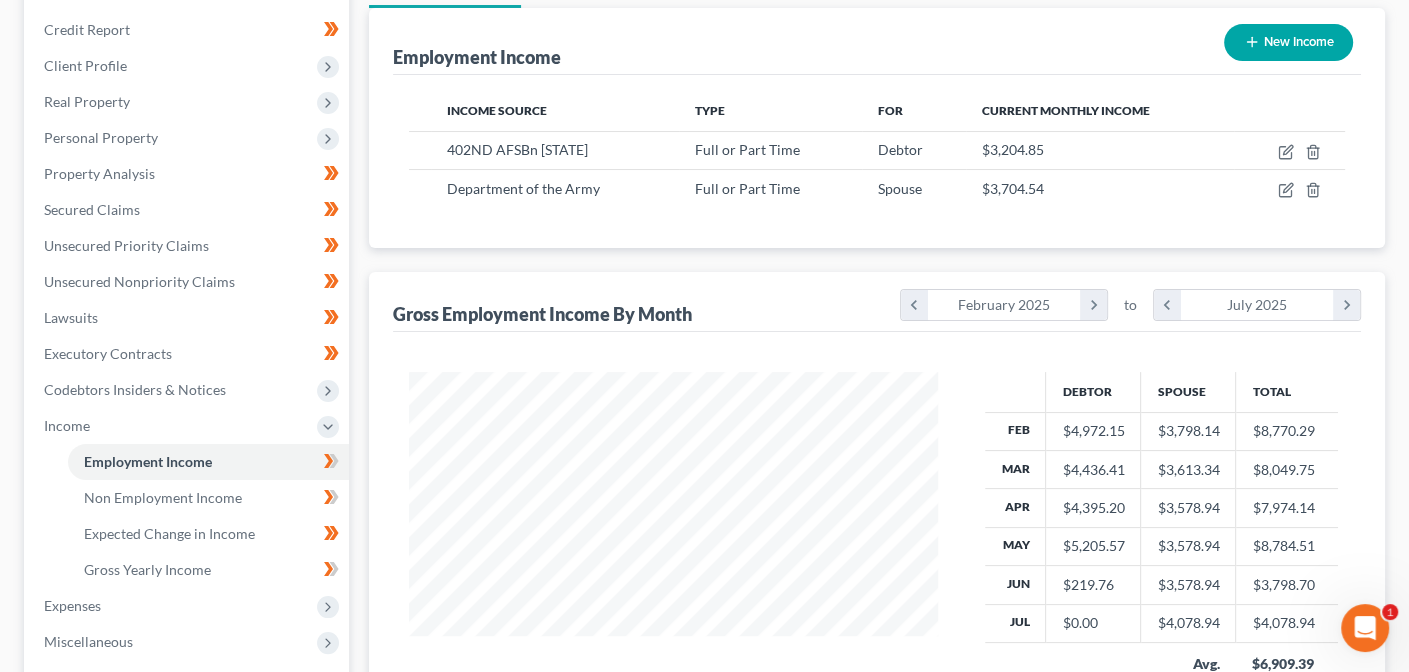 drag, startPoint x: 613, startPoint y: 255, endPoint x: 573, endPoint y: 257, distance: 40.04997 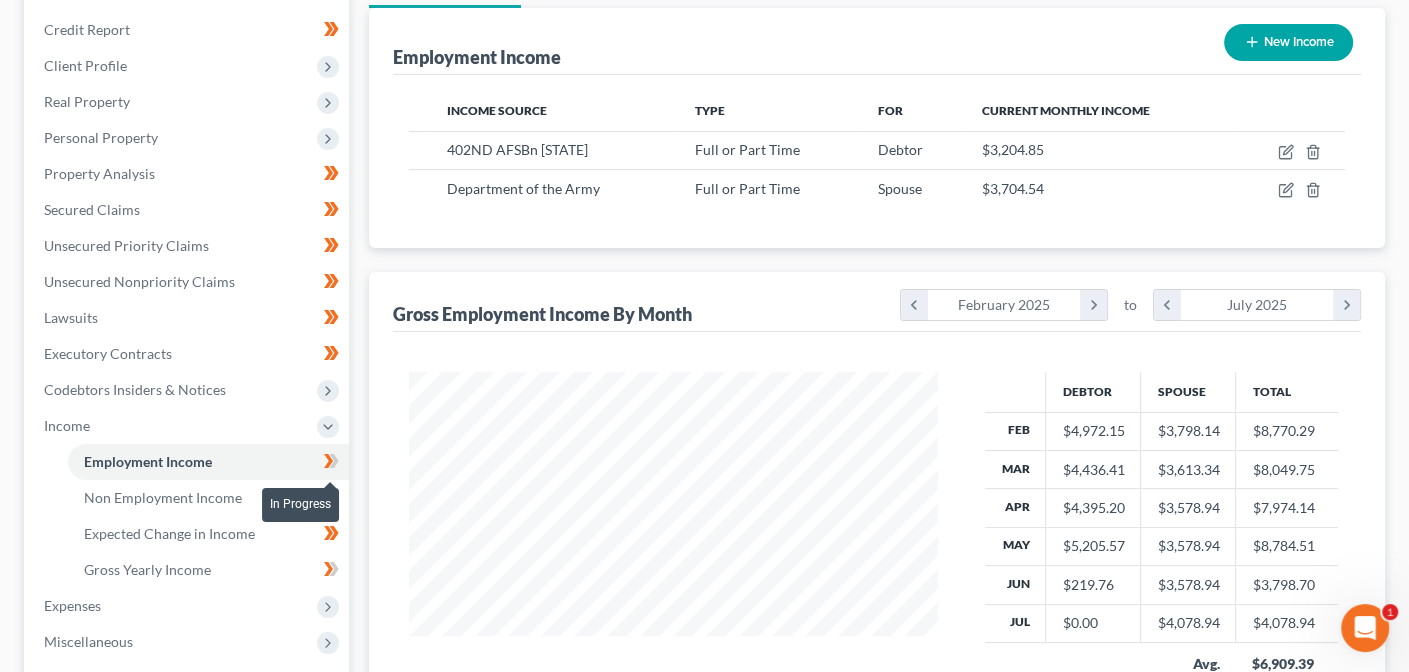 click 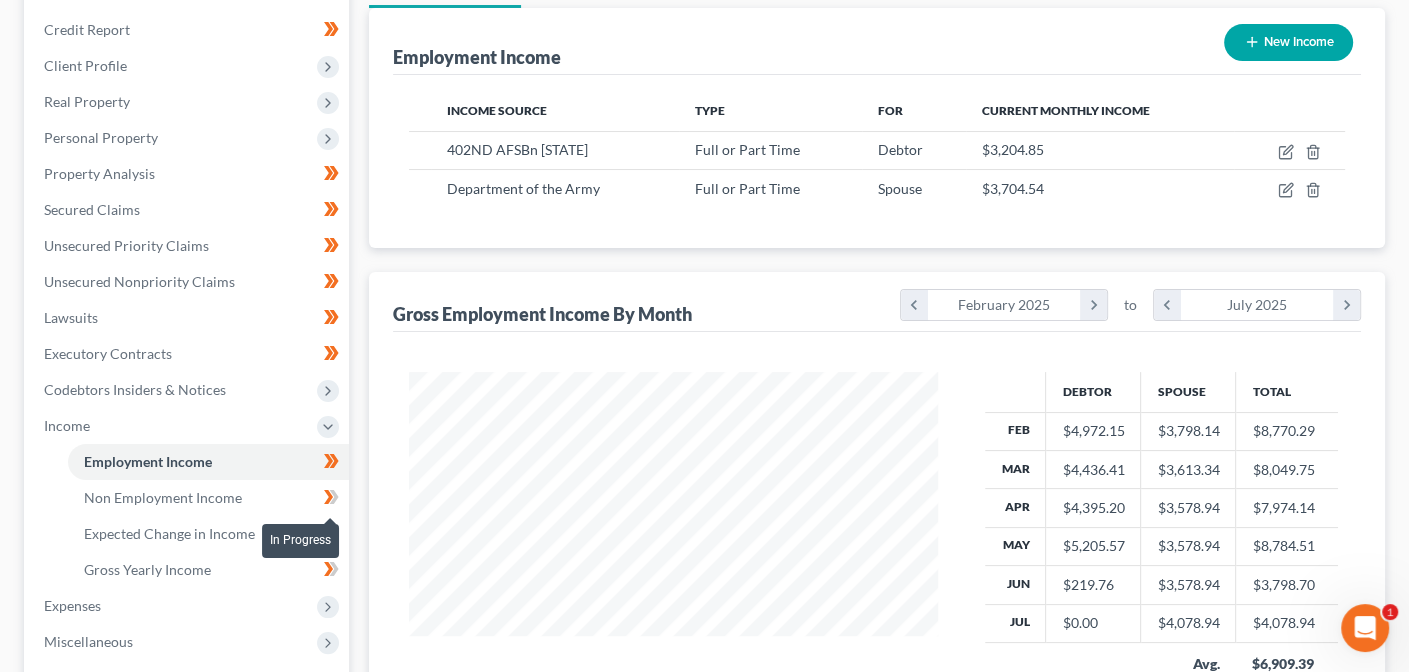click 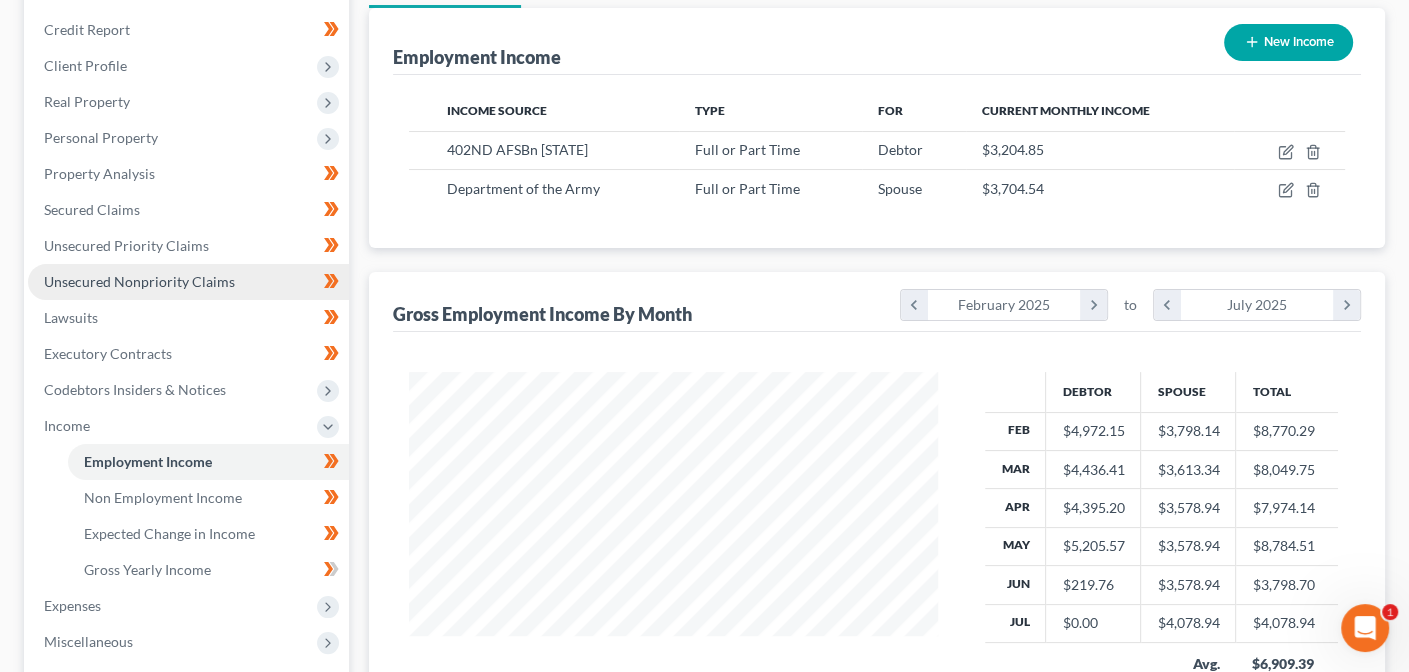 click on "Unsecured Nonpriority Claims" at bounding box center [139, 281] 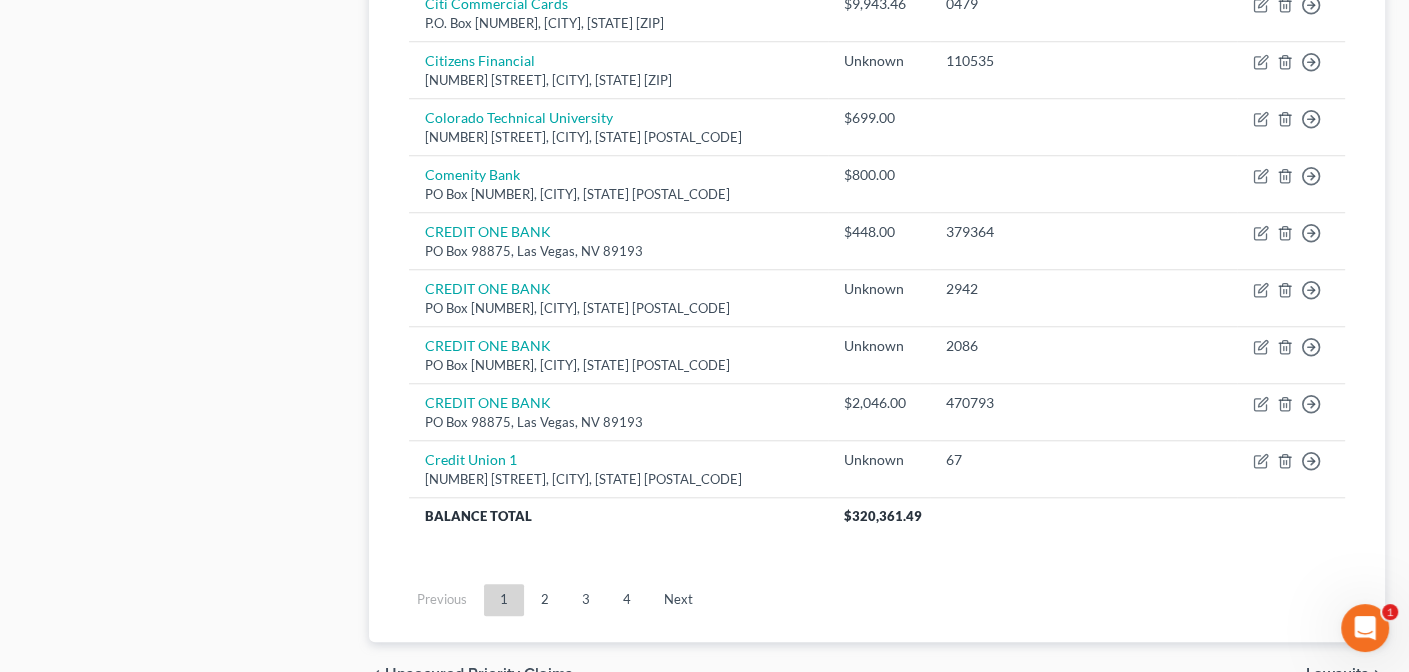 scroll, scrollTop: 1616, scrollLeft: 0, axis: vertical 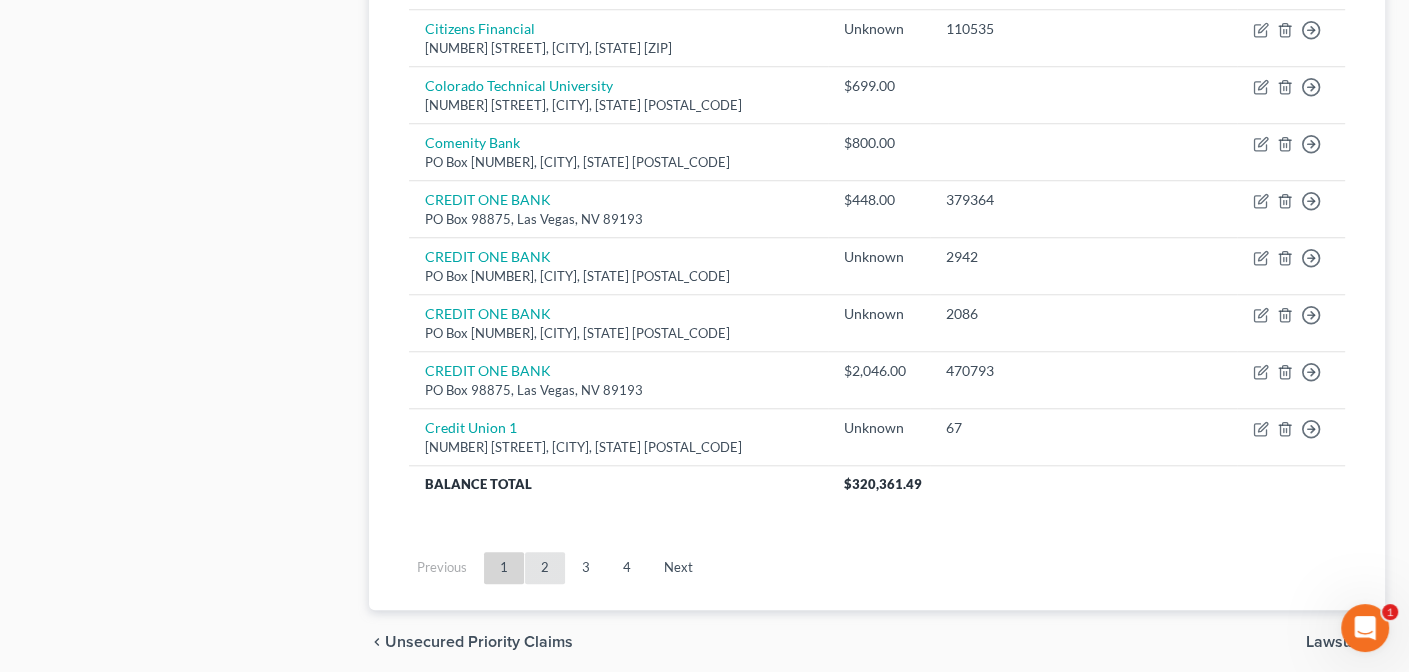 click on "2" at bounding box center [545, 568] 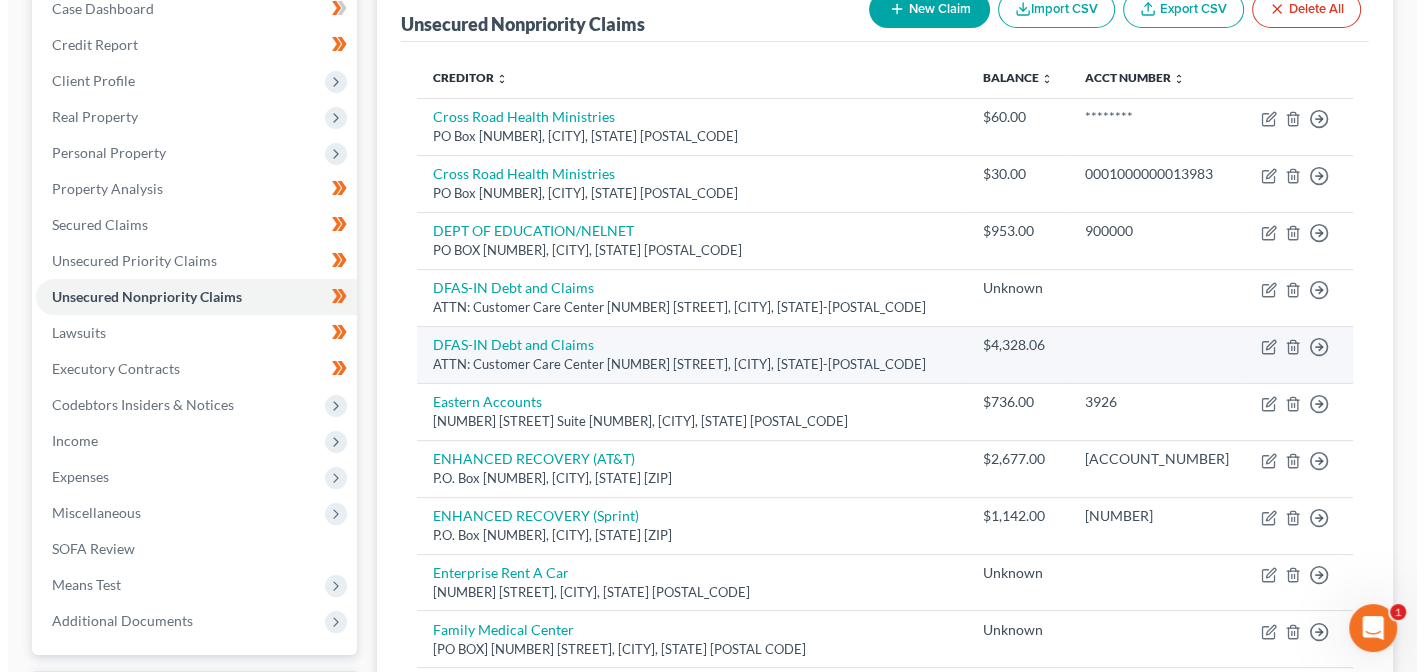scroll, scrollTop: 211, scrollLeft: 0, axis: vertical 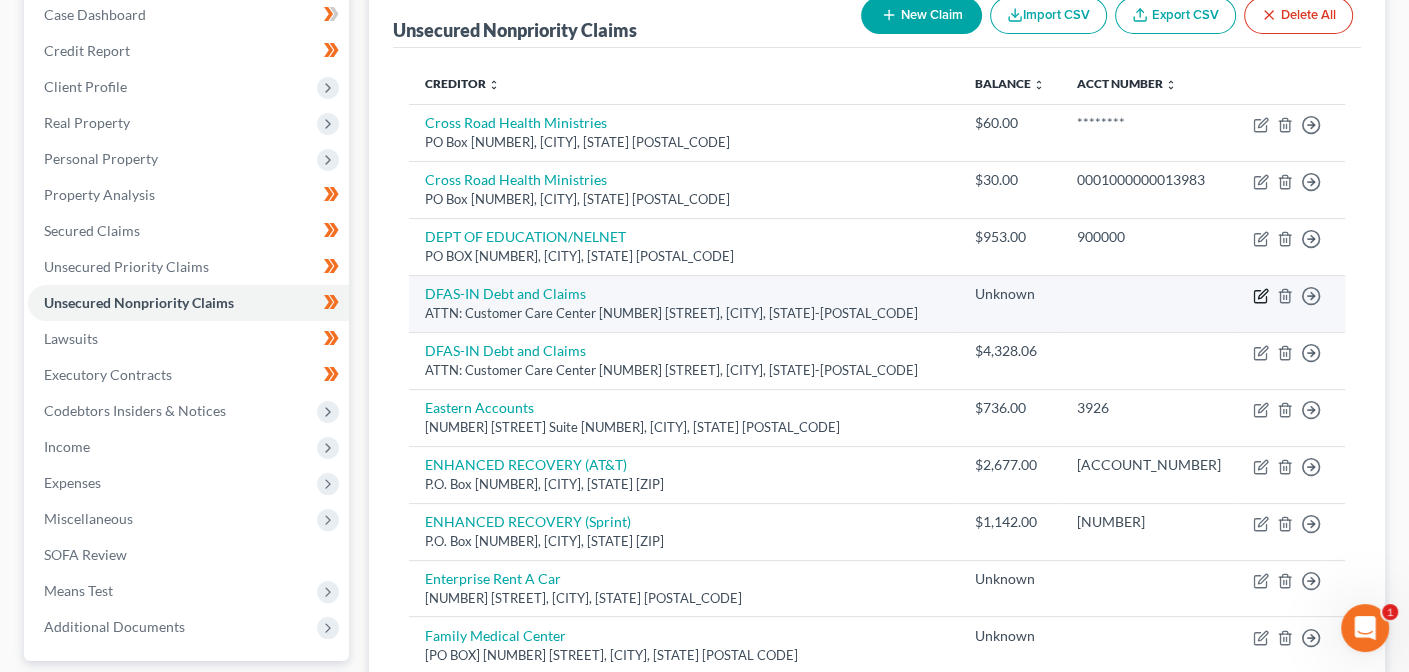 click 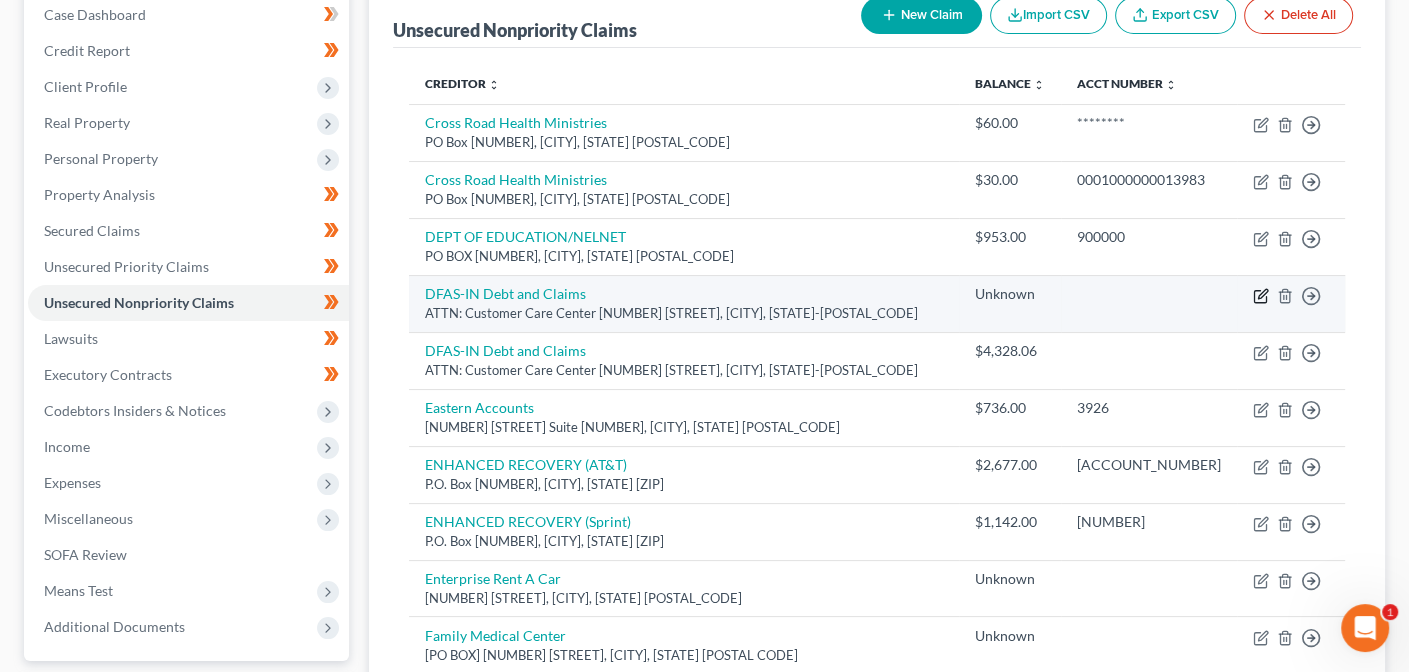 select on "2" 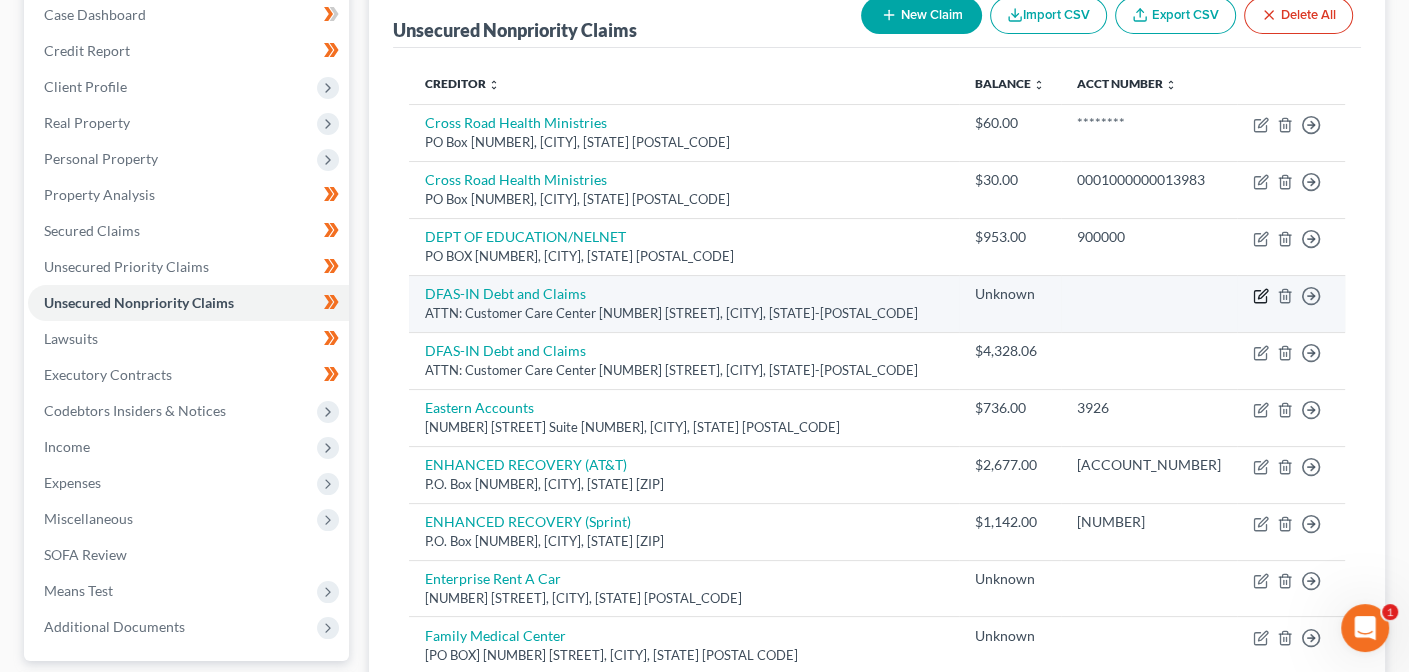 select on "0" 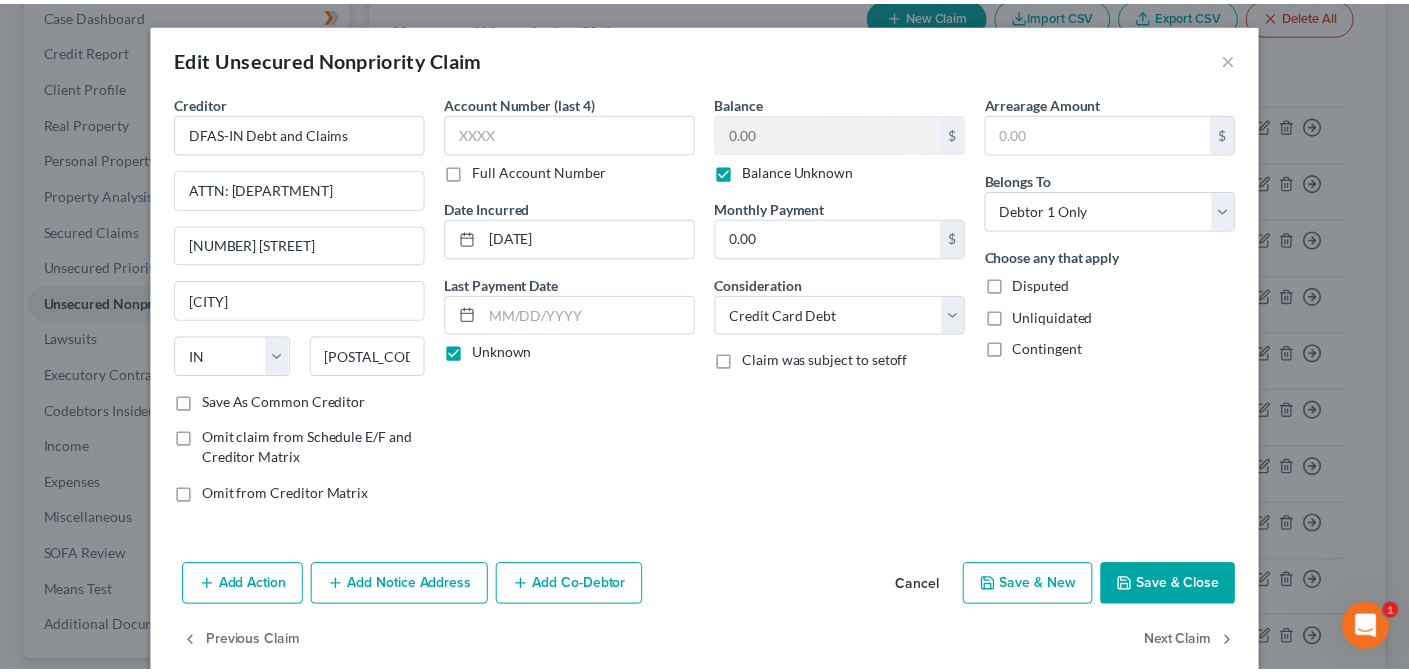 scroll, scrollTop: 29, scrollLeft: 0, axis: vertical 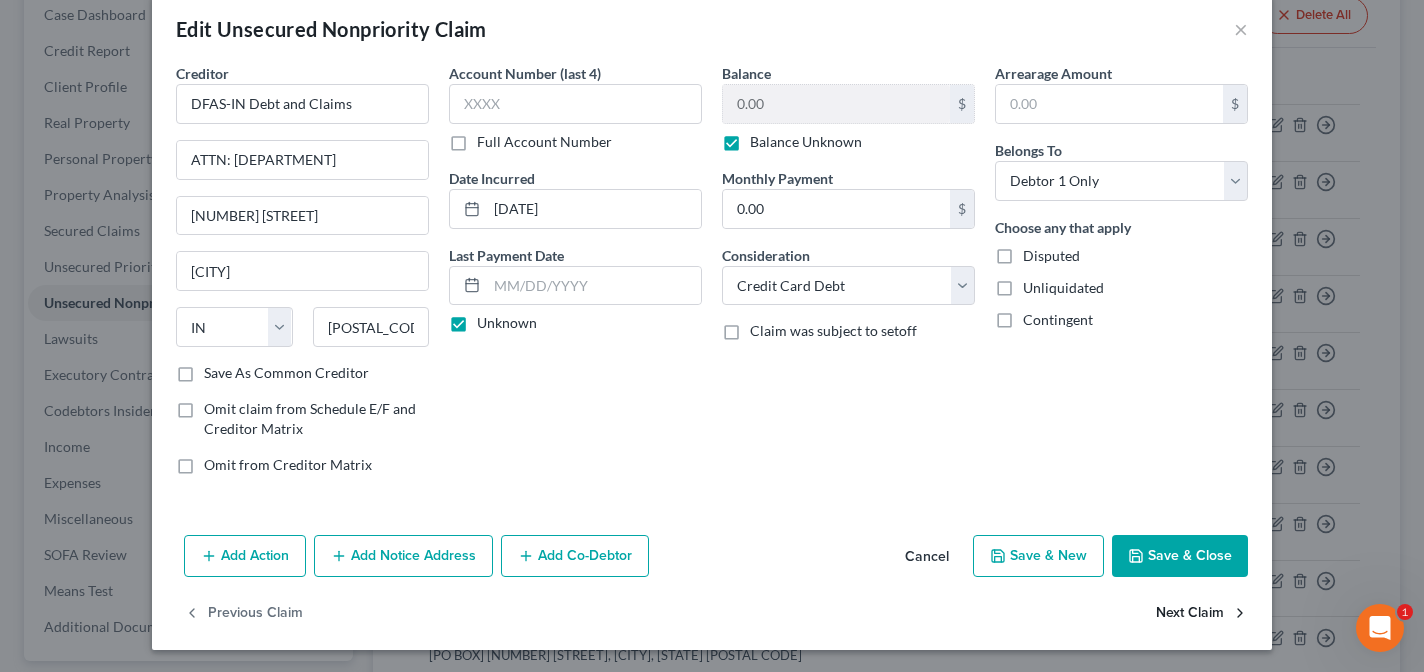 click on "Next Claim" at bounding box center [1202, 614] 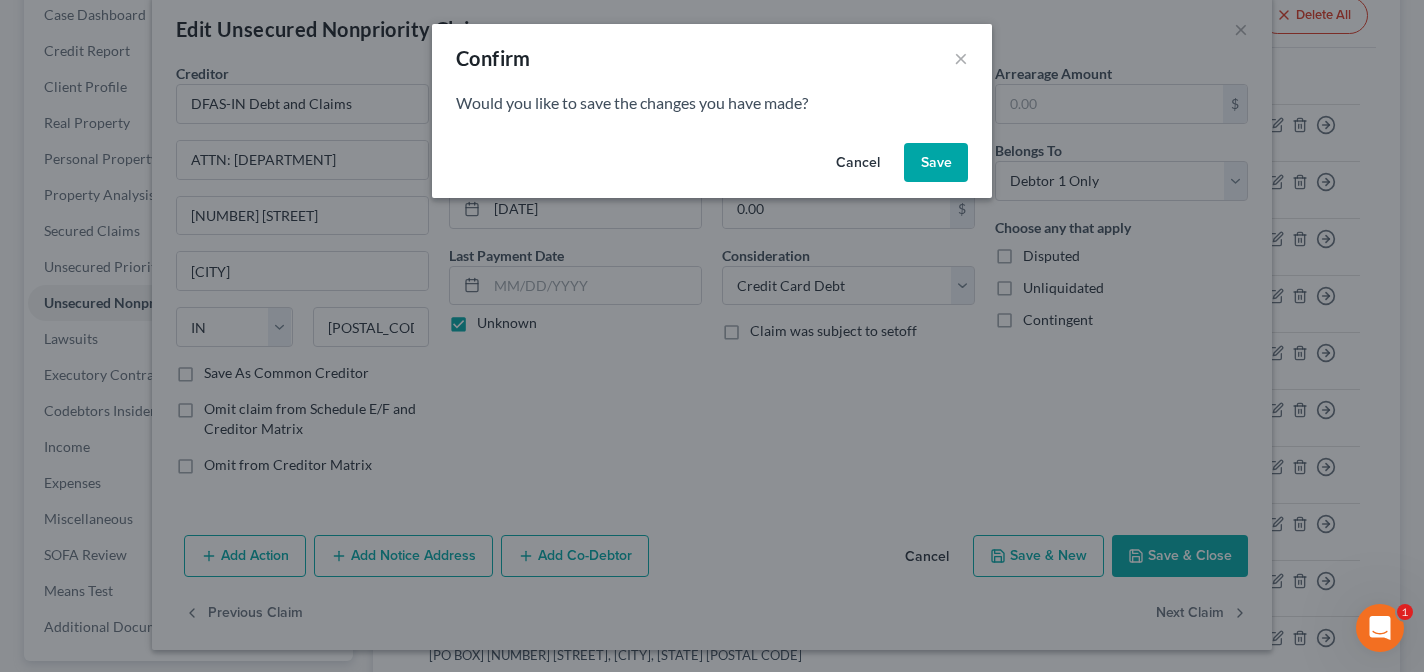 click on "Save" at bounding box center [936, 163] 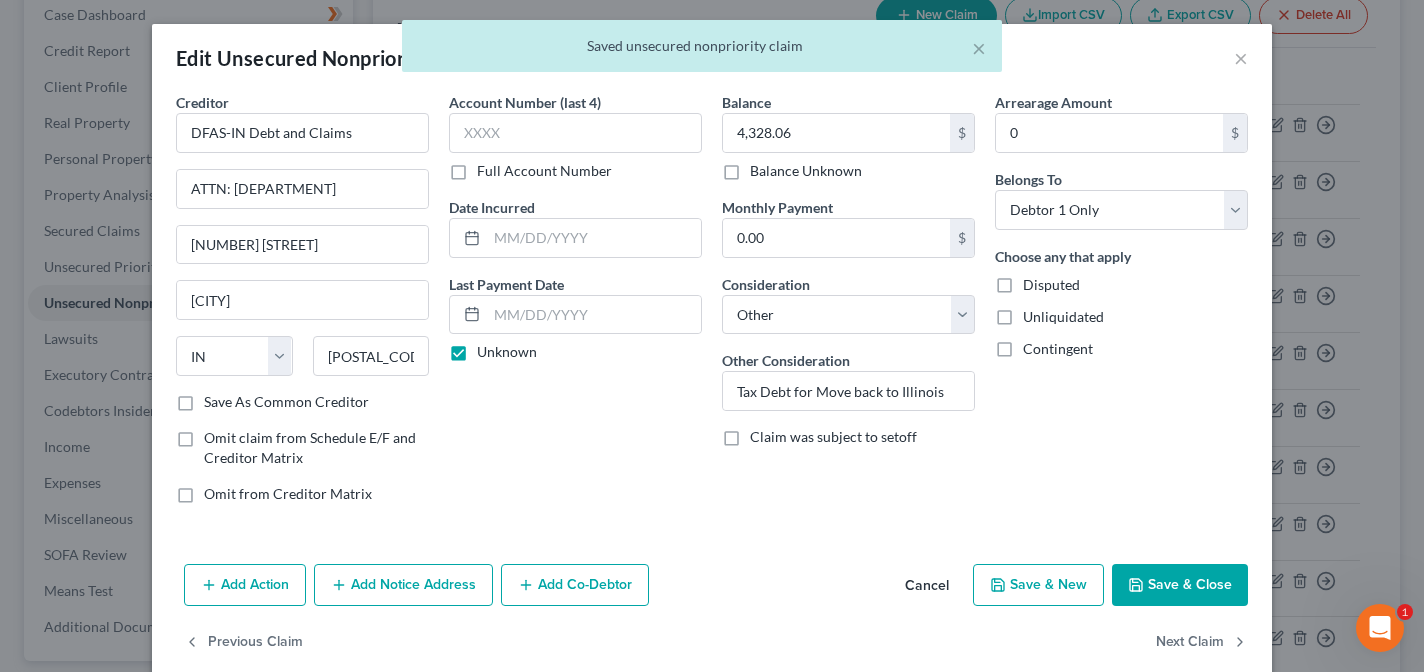 click on "Save & Close" at bounding box center [1180, 585] 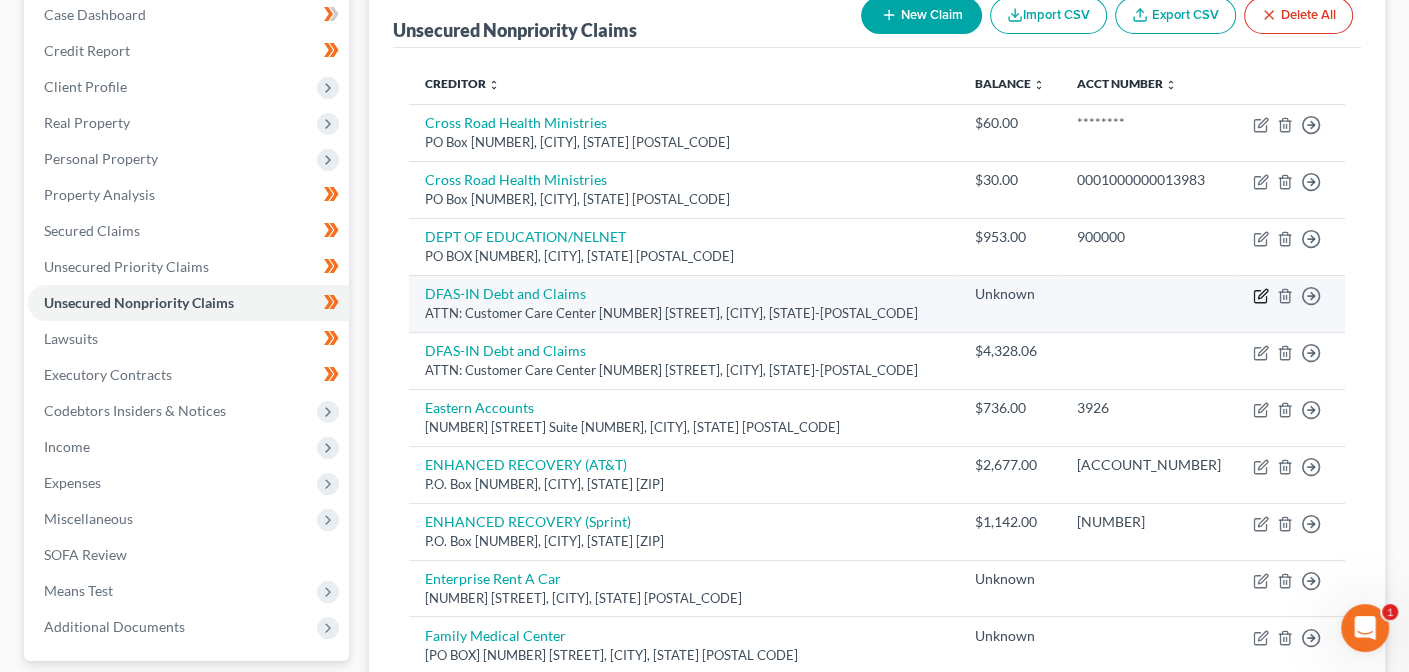 click 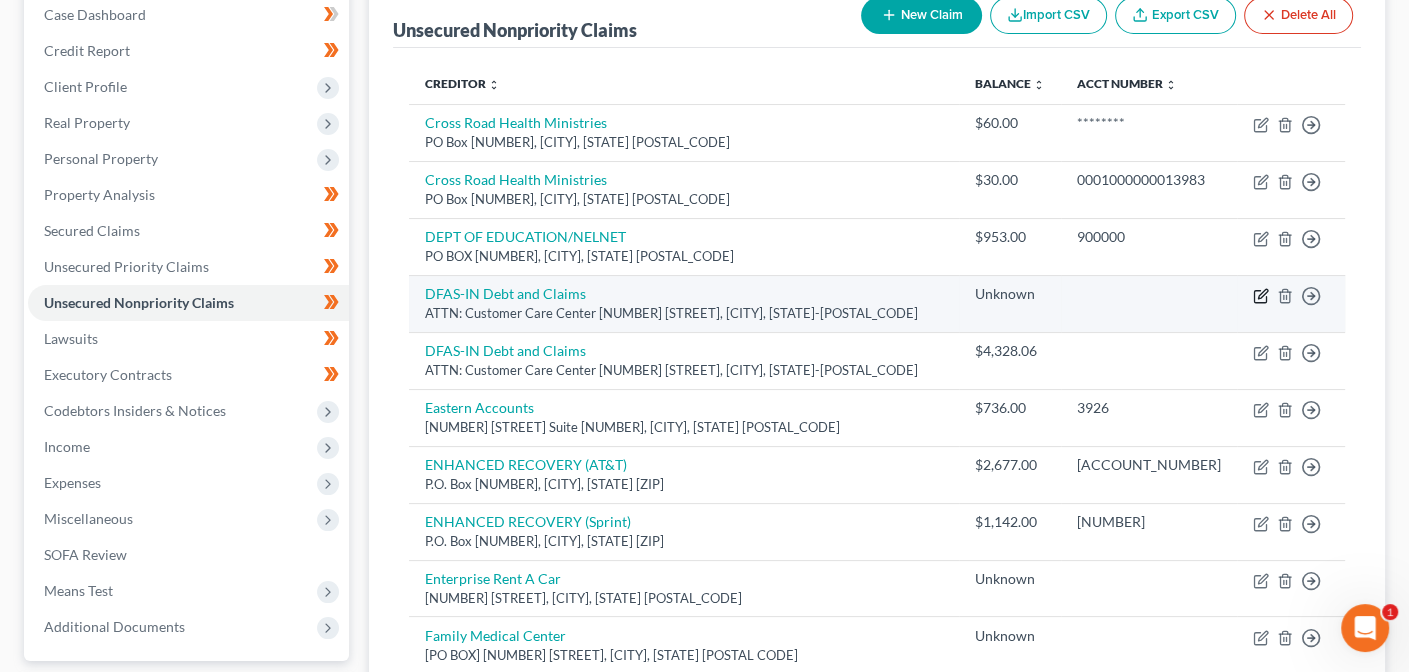 select on "2" 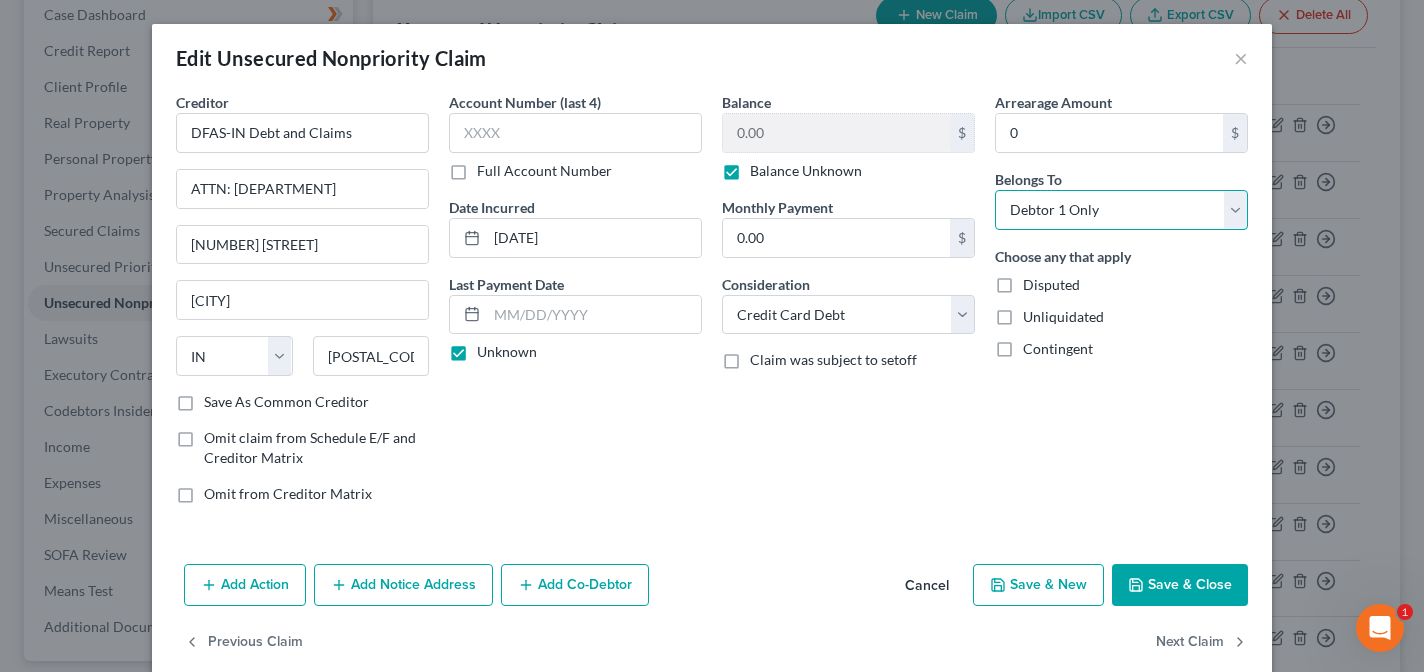 click on "Select Debtor 1 Only Debtor 2 Only Debtor 1 And Debtor 2 Only At Least One Of The Debtors And Another Community Property" at bounding box center (1121, 210) 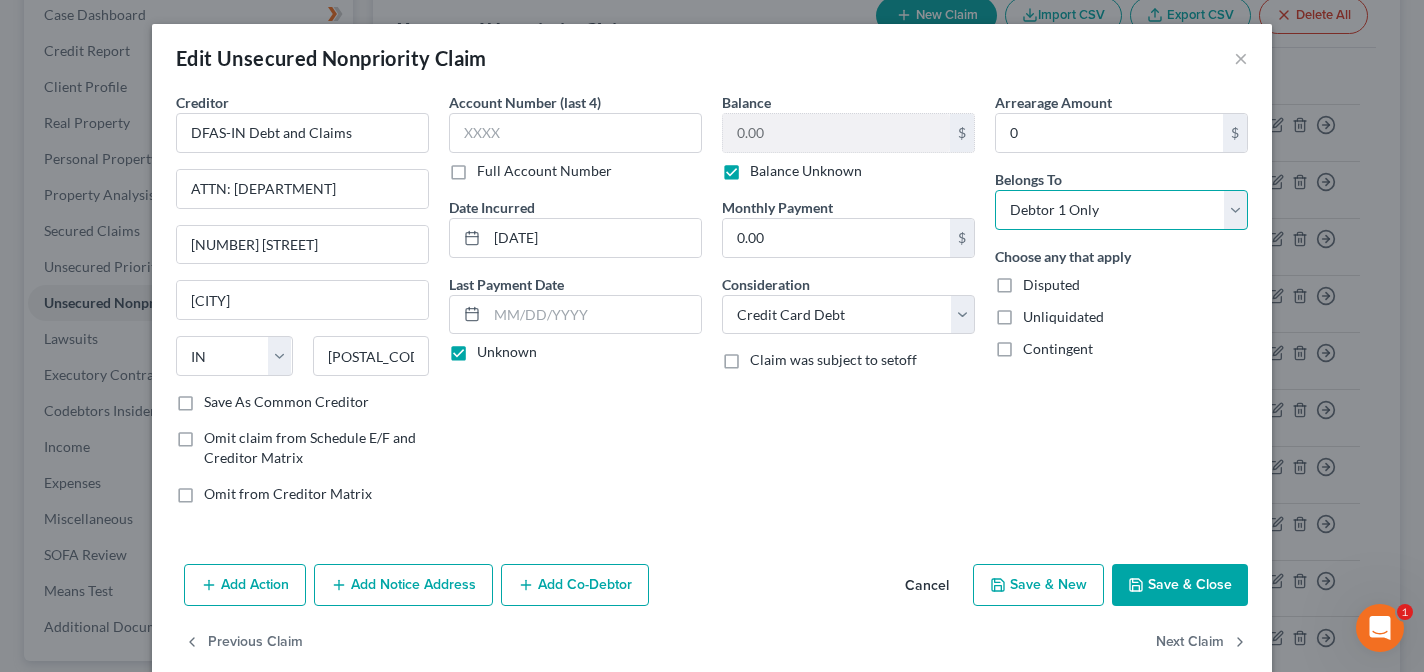 select on "2" 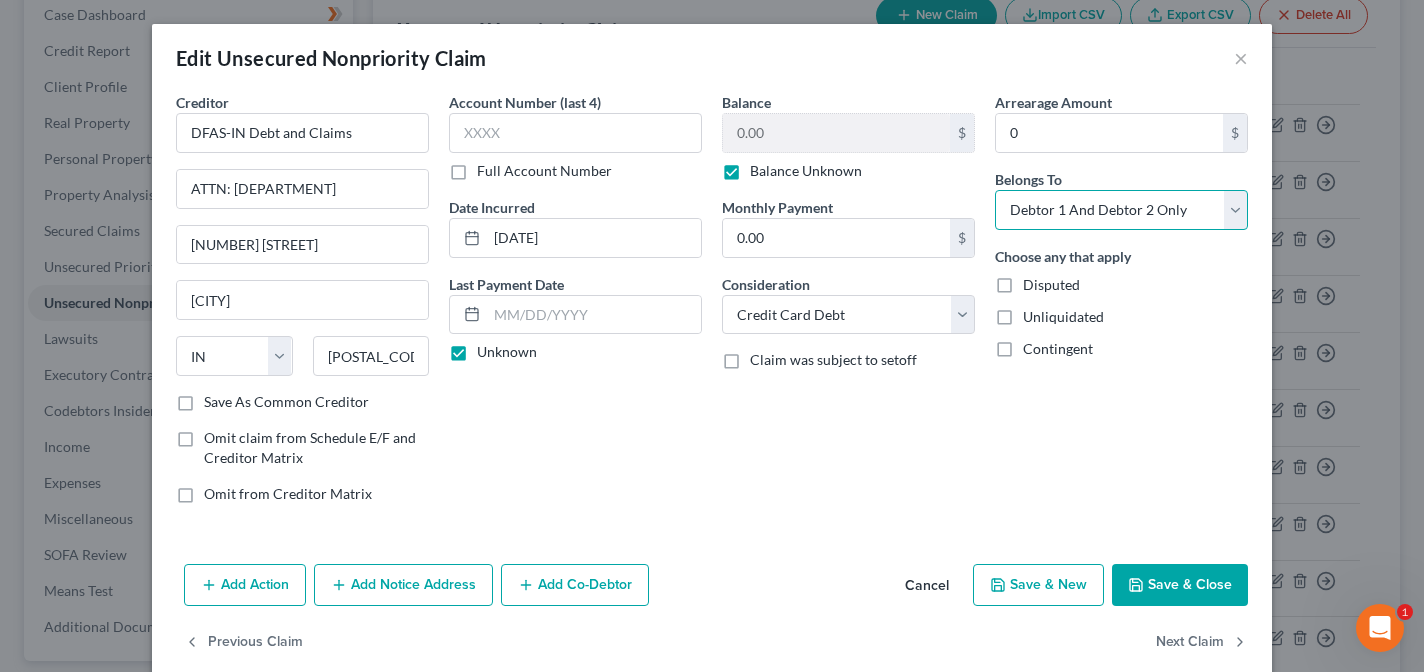 click on "Select Debtor 1 Only Debtor 2 Only Debtor 1 And Debtor 2 Only At Least One Of The Debtors And Another Community Property" at bounding box center (1121, 210) 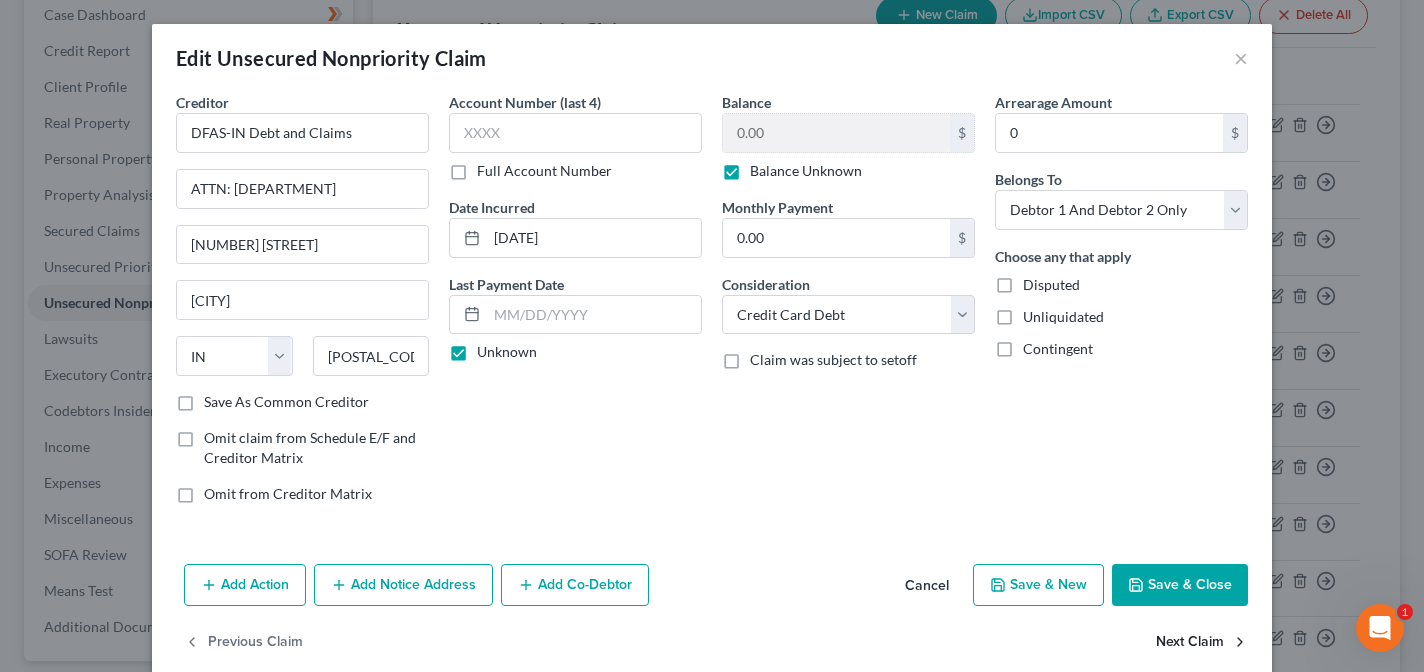 click on "Next Claim" at bounding box center (1202, 643) 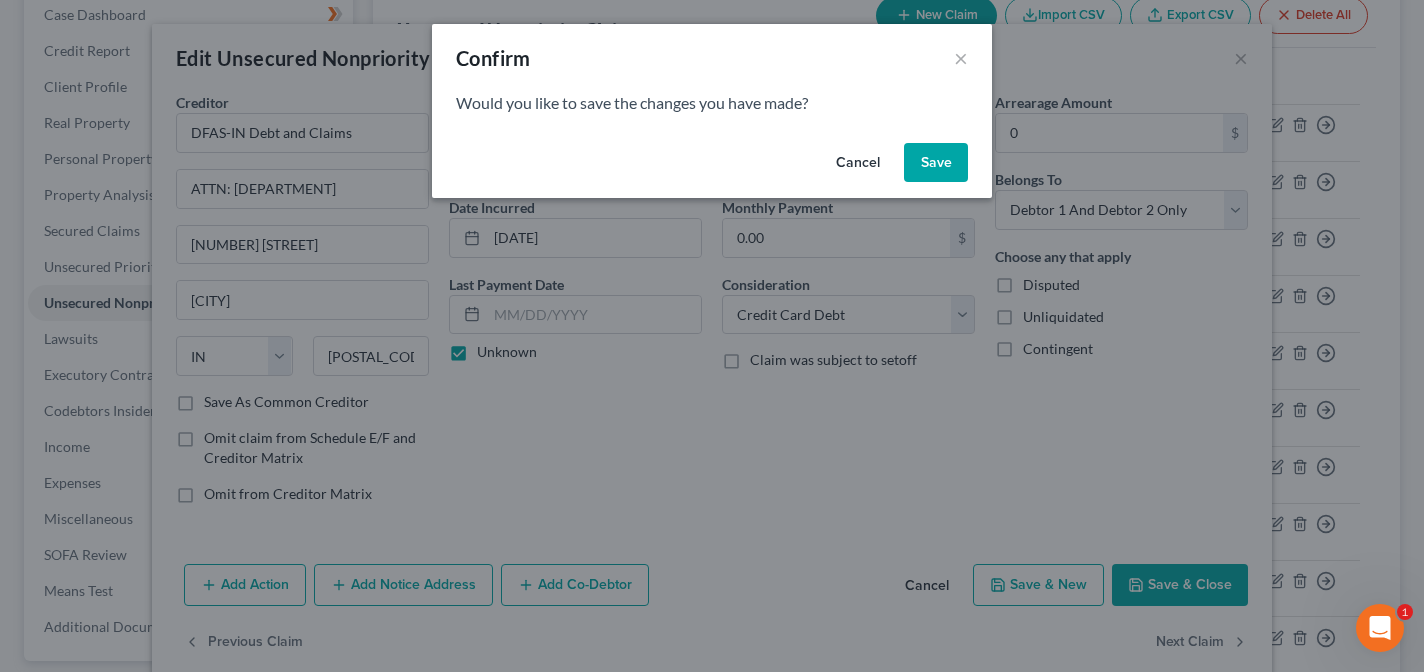 click on "Save" at bounding box center (936, 163) 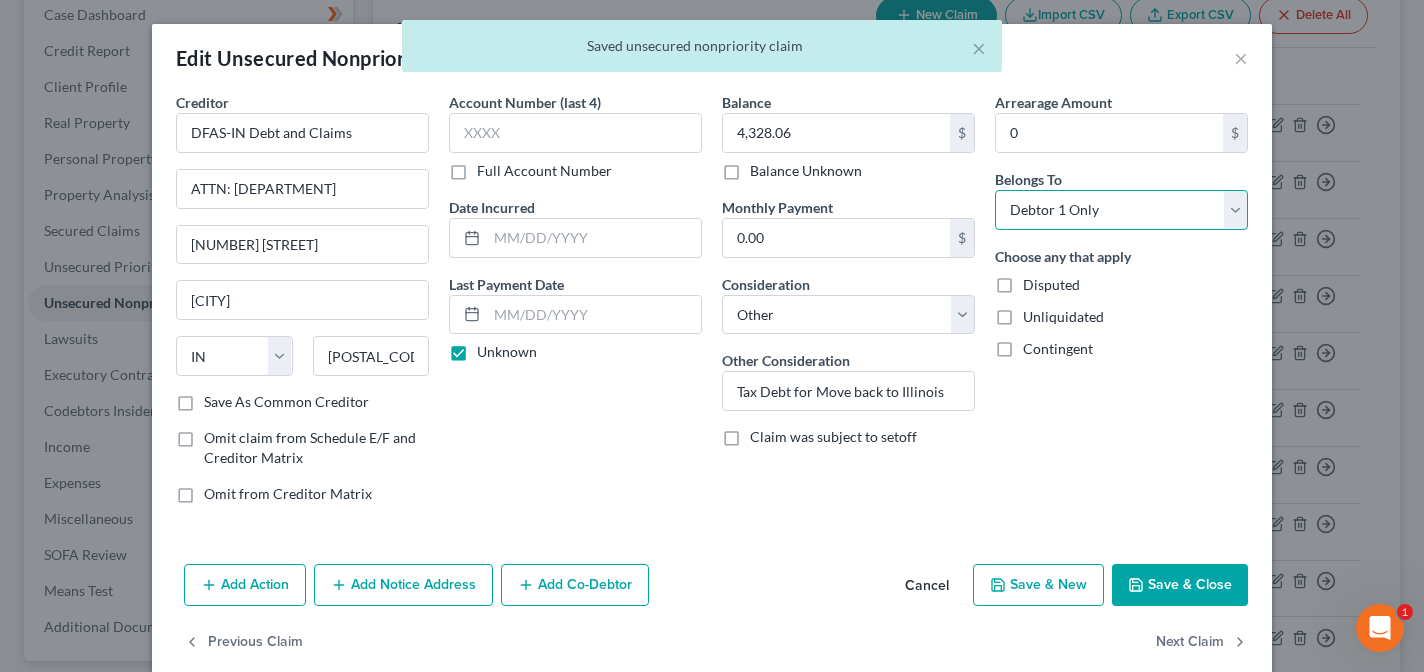 drag, startPoint x: 1122, startPoint y: 211, endPoint x: 1115, endPoint y: 225, distance: 15.652476 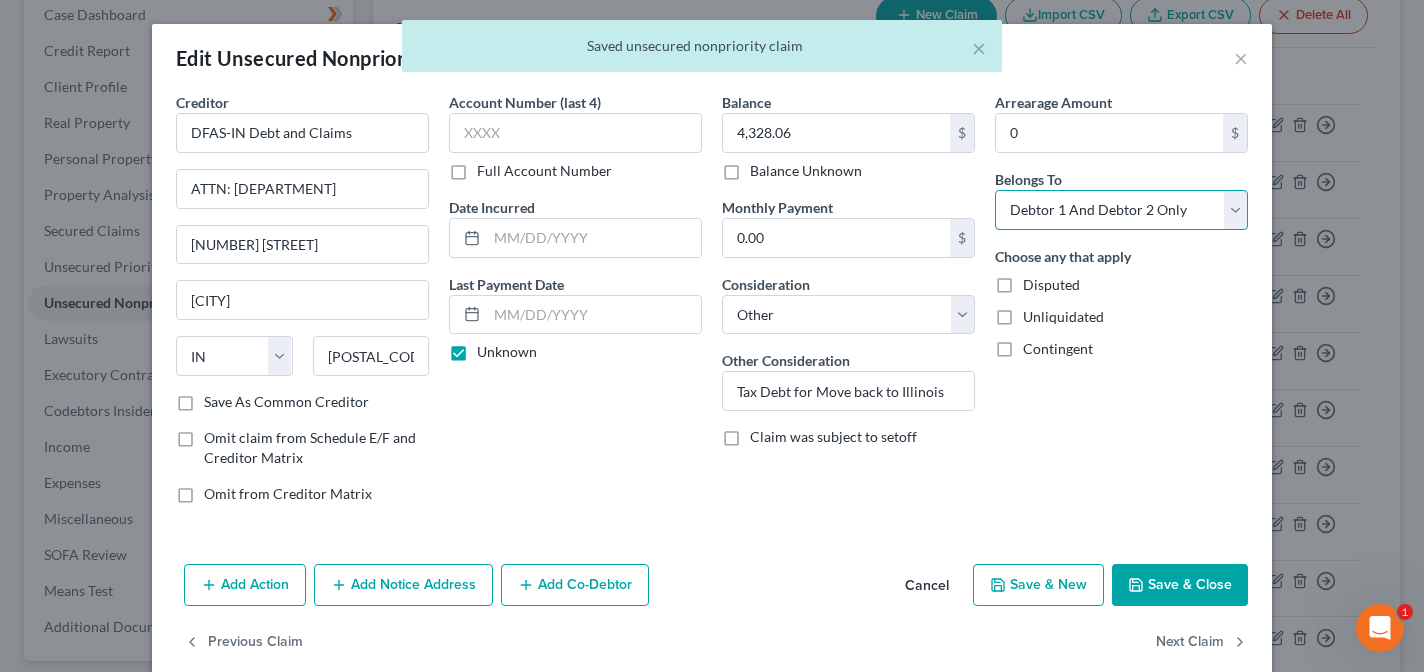 click on "Select Debtor 1 Only Debtor 2 Only Debtor 1 And Debtor 2 Only At Least One Of The Debtors And Another Community Property" at bounding box center (1121, 210) 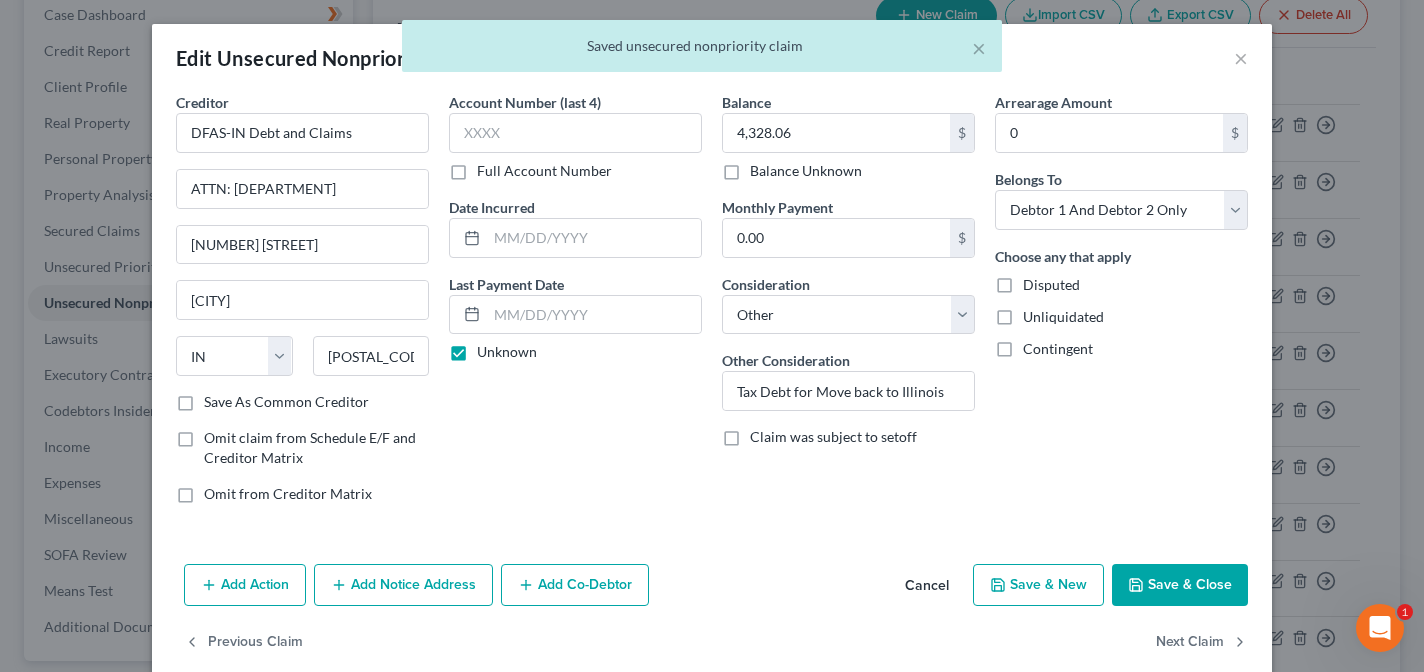 click on "Save & Close" at bounding box center (1180, 585) 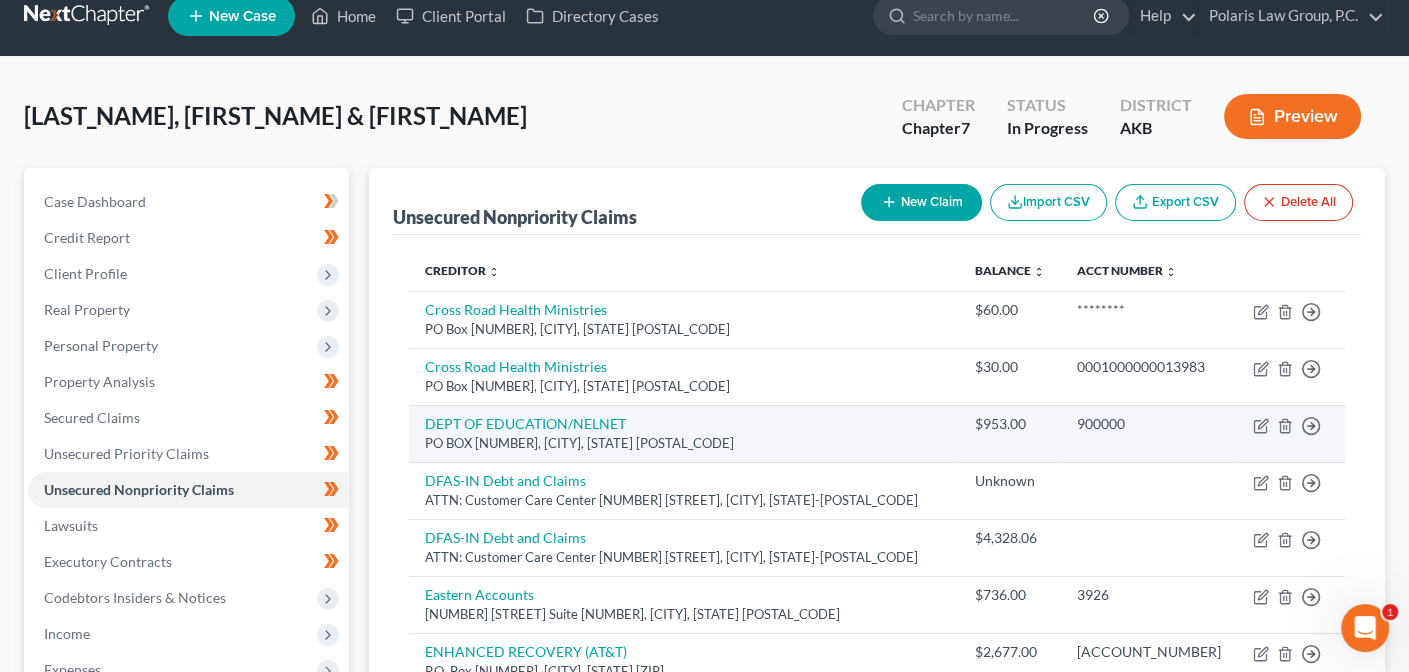 scroll, scrollTop: 0, scrollLeft: 0, axis: both 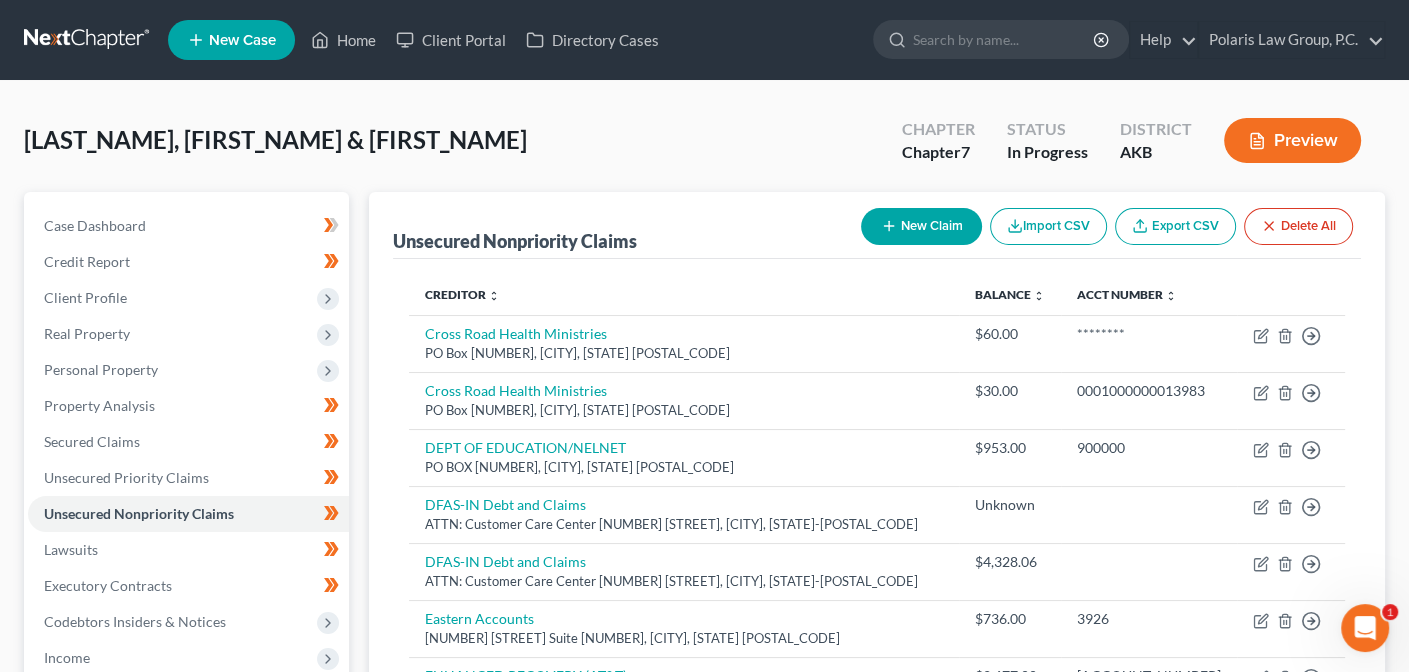drag, startPoint x: 359, startPoint y: 177, endPoint x: 358, endPoint y: 151, distance: 26.019224 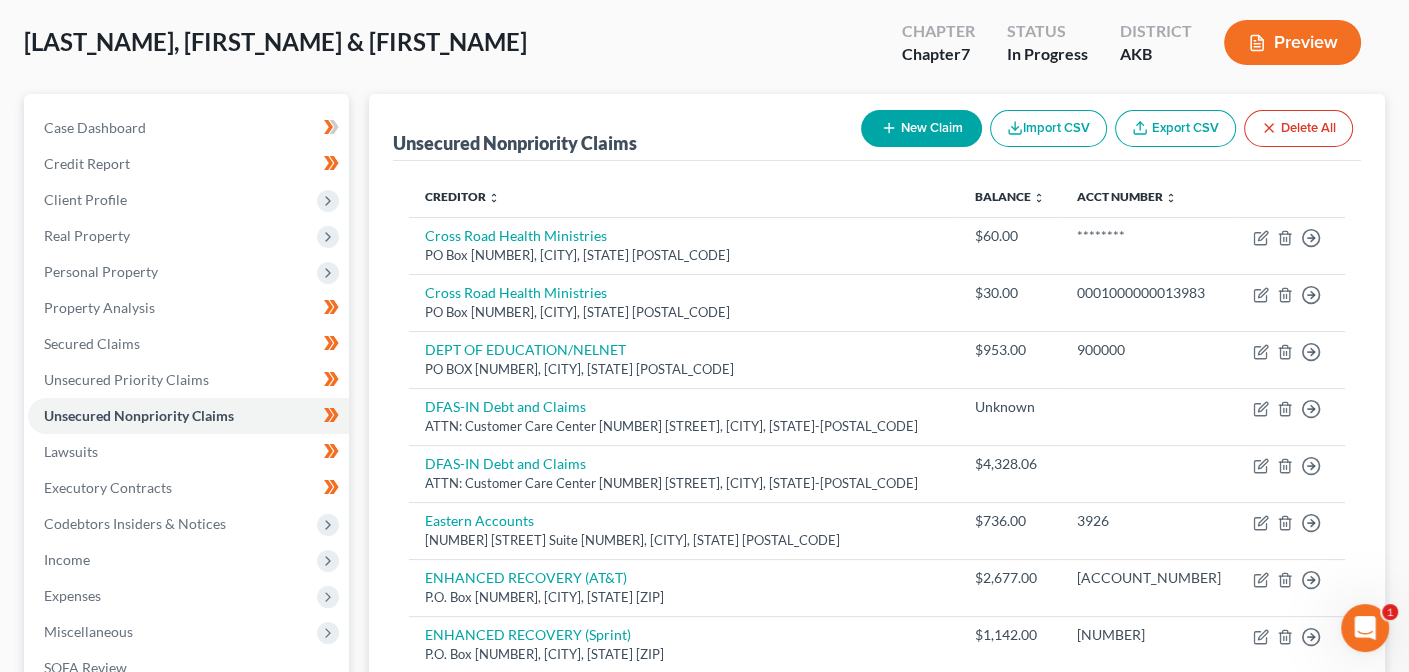 scroll, scrollTop: 0, scrollLeft: 0, axis: both 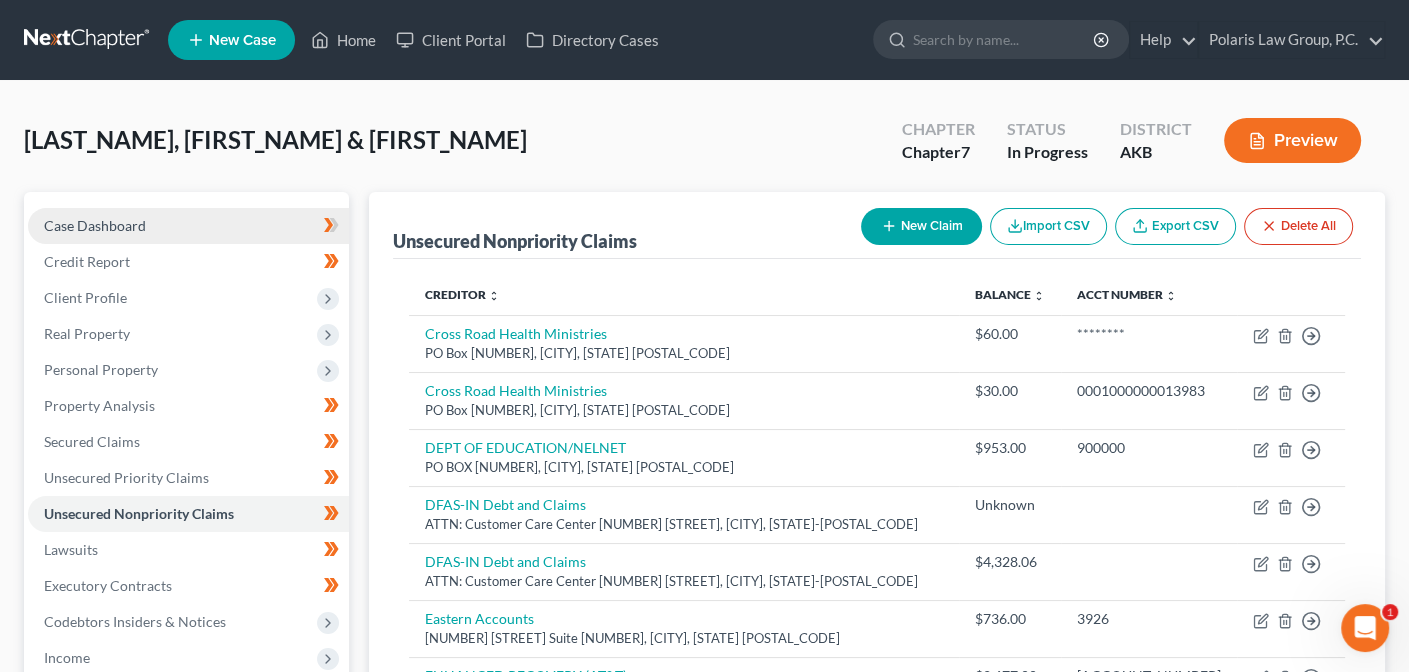 click on "Case Dashboard" at bounding box center [95, 225] 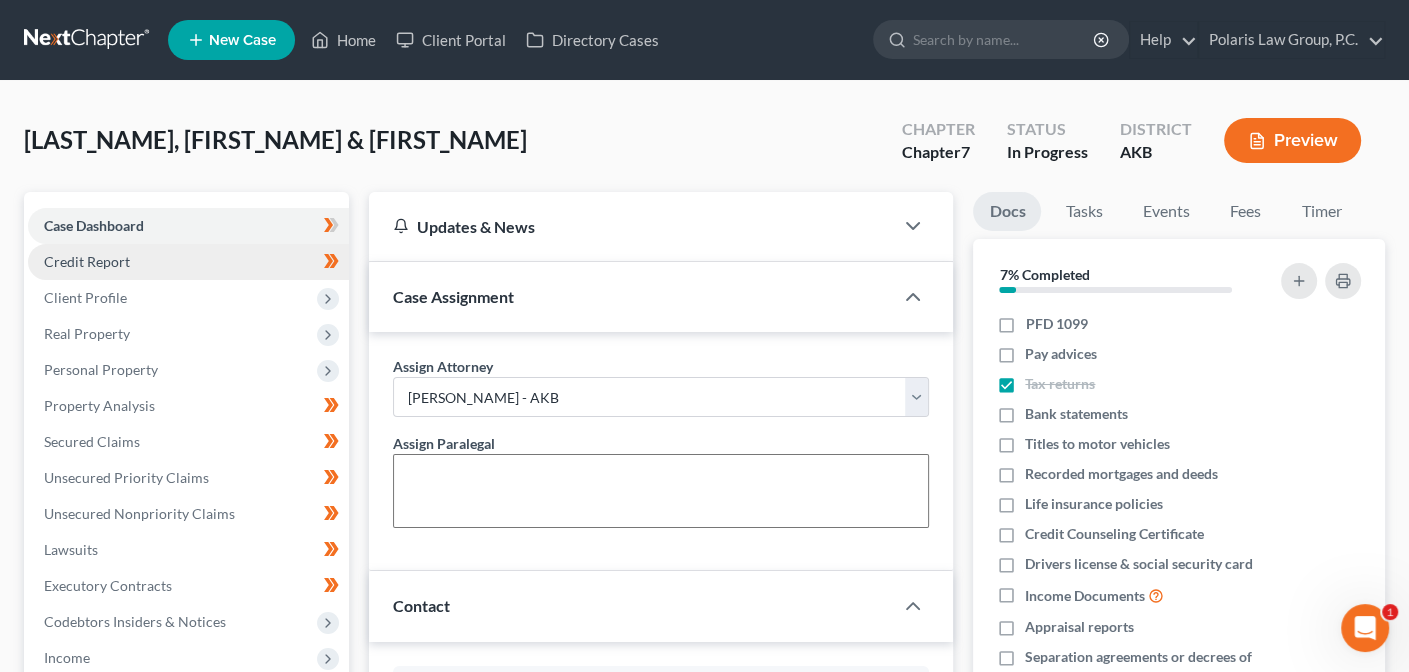 select 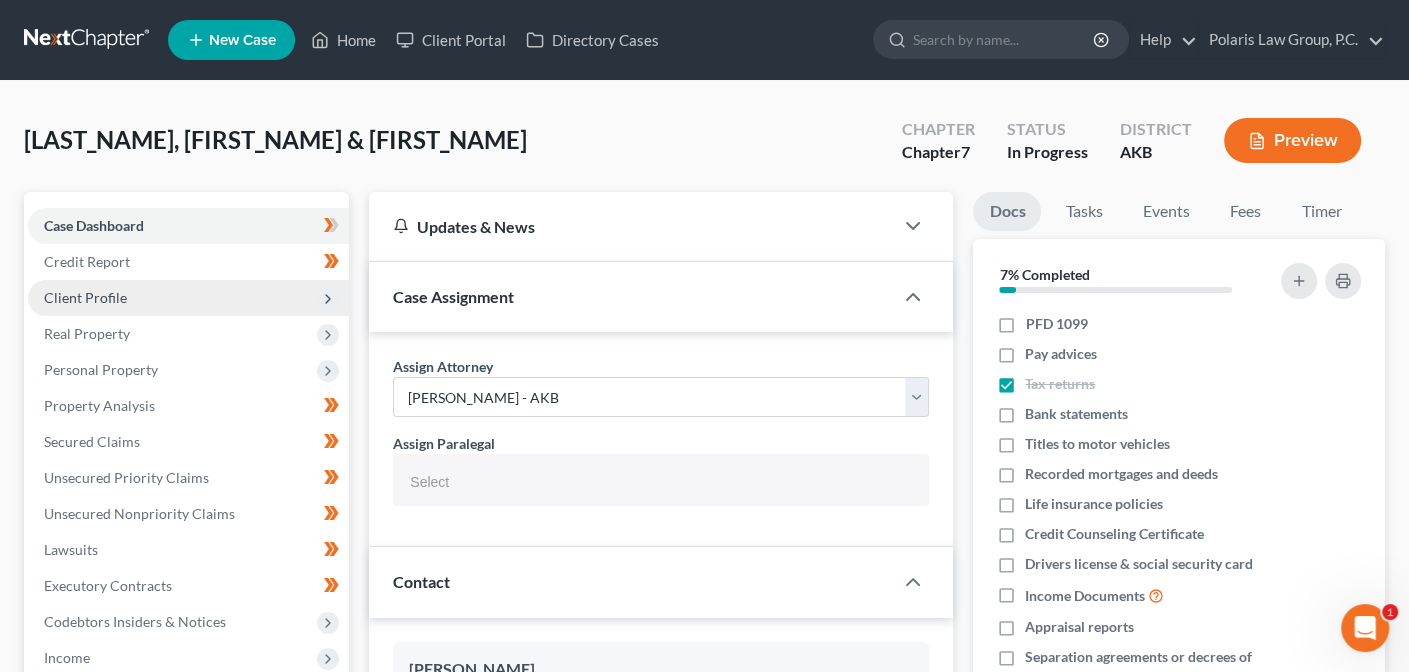 scroll, scrollTop: 500, scrollLeft: 0, axis: vertical 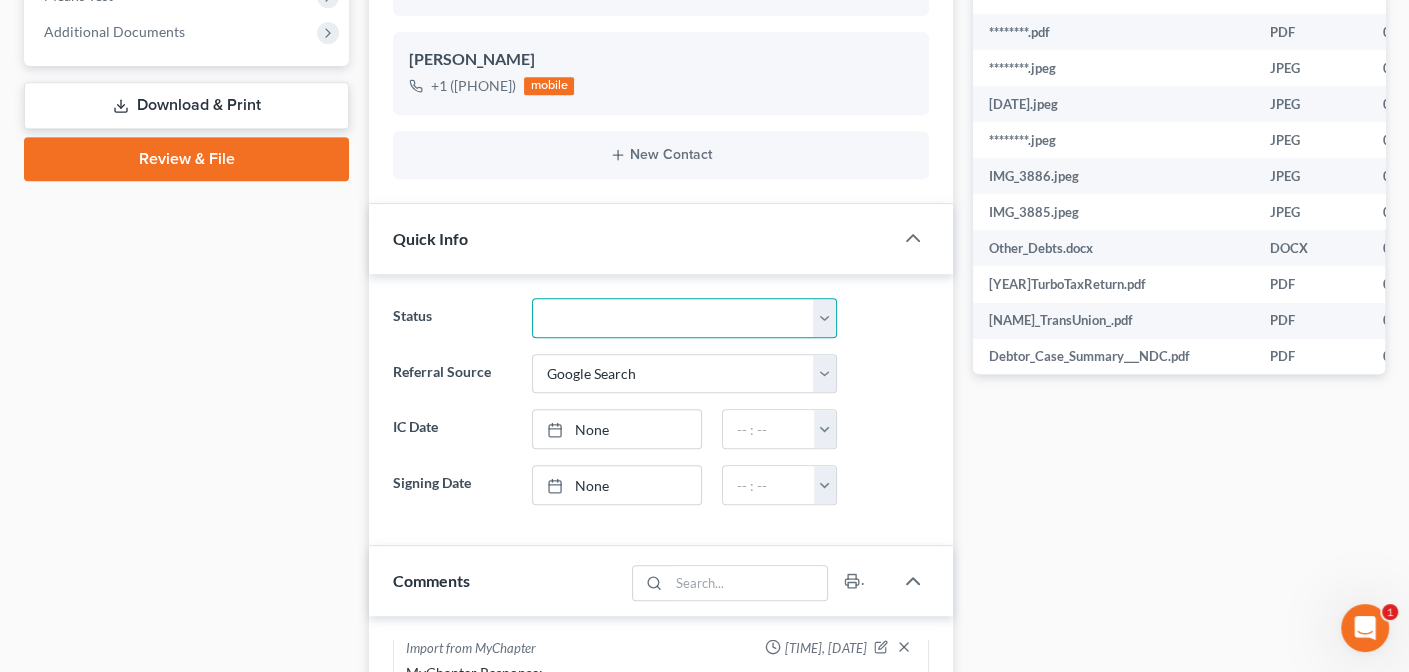 click on "Discharged Discharged & Reported Discharge Litigation Dismissal Notice Dismissed Dismissed & Litigation Filed Filed / Pre 341 Inactive In Progress Lead Lost Lead Plan Confirmation Plan Failing Possible Post 341 Pre Confirmation Preparing to File Ready to File Ready to Sign Rejected Retained To Review Withdrawn As Counsel" at bounding box center (684, 318) 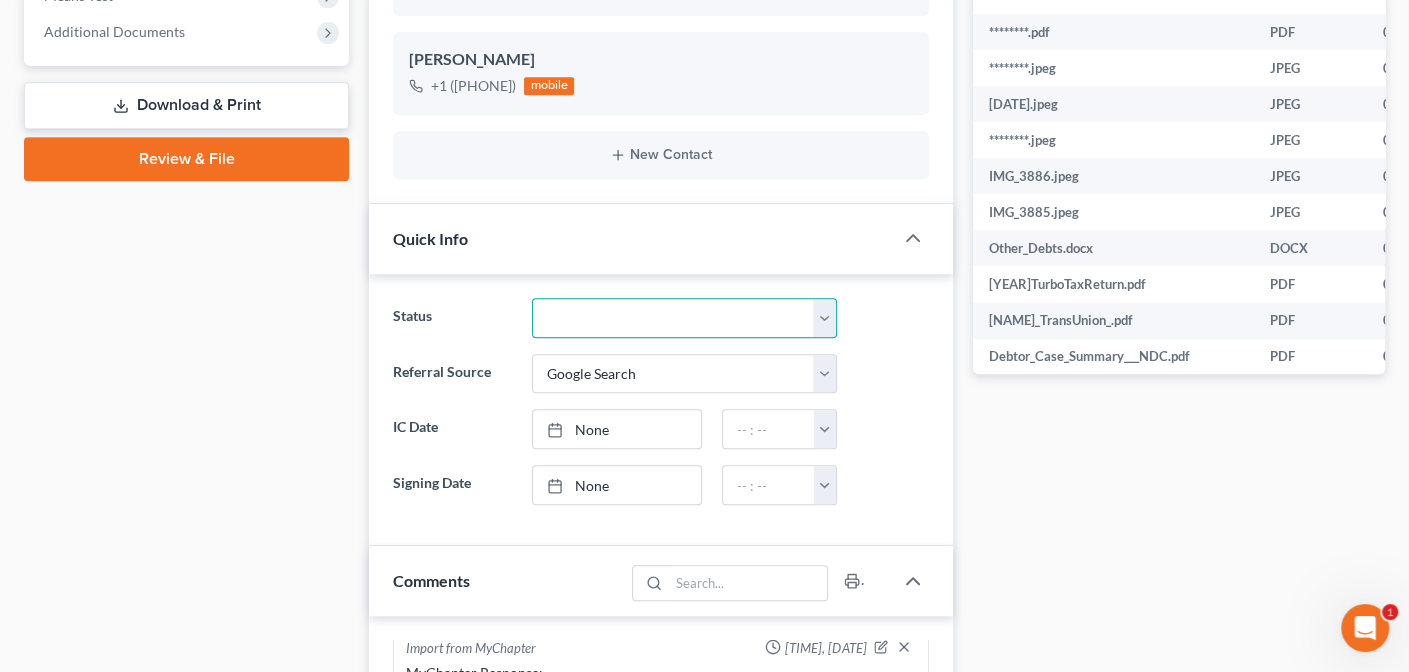 select on "17" 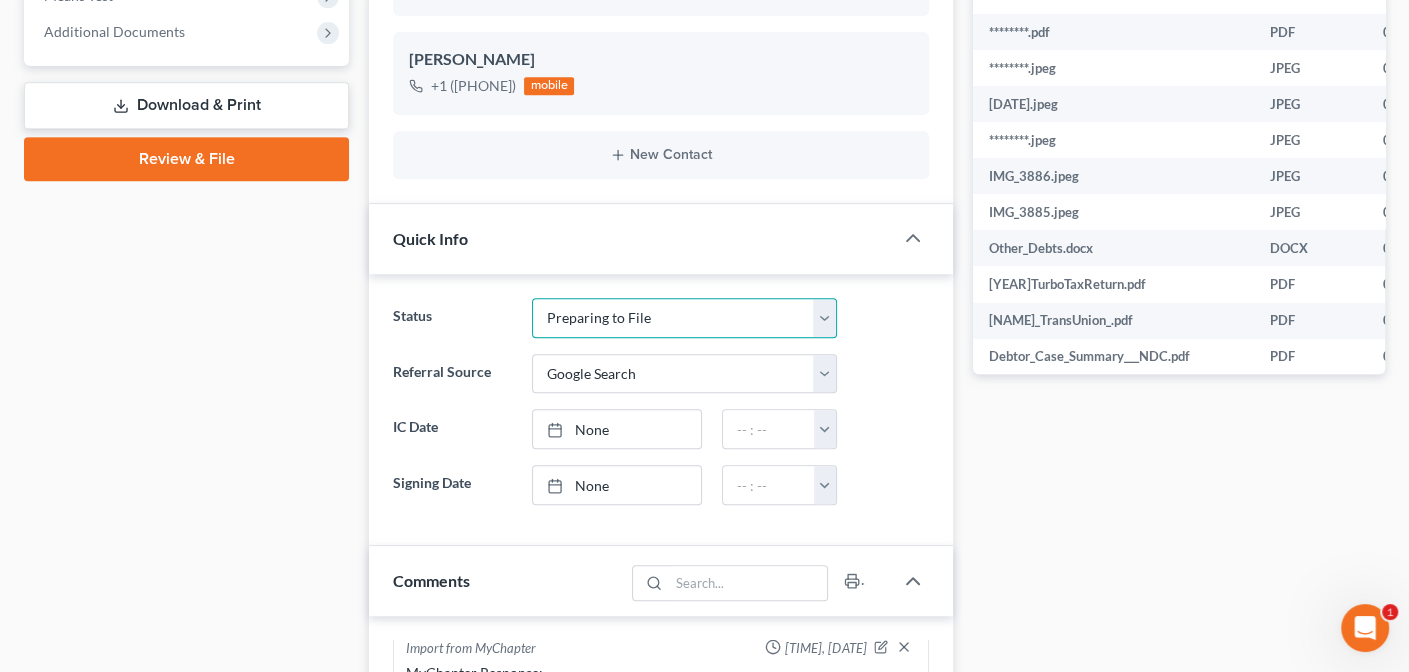 click on "Discharged Discharged & Reported Discharge Litigation Dismissal Notice Dismissed Dismissed & Litigation Filed Filed / Pre 341 Inactive In Progress Lead Lost Lead Plan Confirmation Plan Failing Possible Post 341 Pre Confirmation Preparing to File Ready to File Ready to Sign Rejected Retained To Review Withdrawn As Counsel" at bounding box center [684, 318] 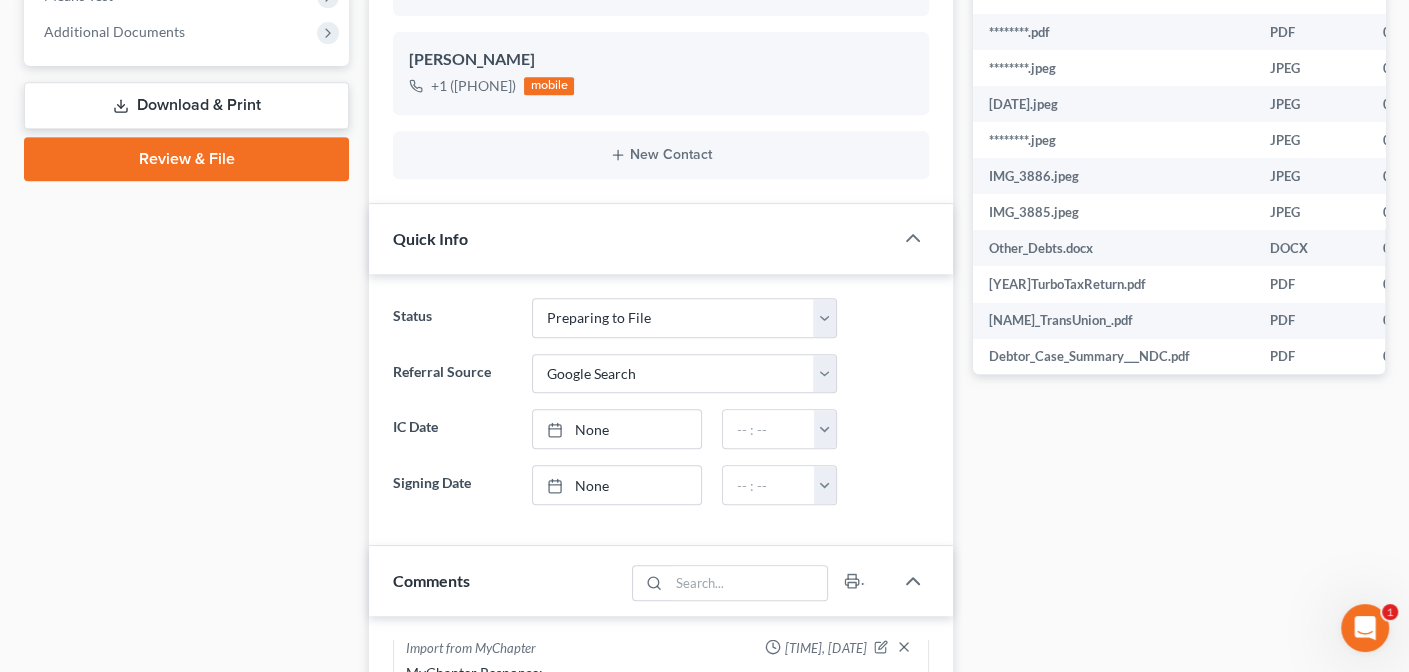 click on "Case Dashboard
Payments
Invoices
Payments
Payments
Credit Report
Client Profile" at bounding box center [186, 427] 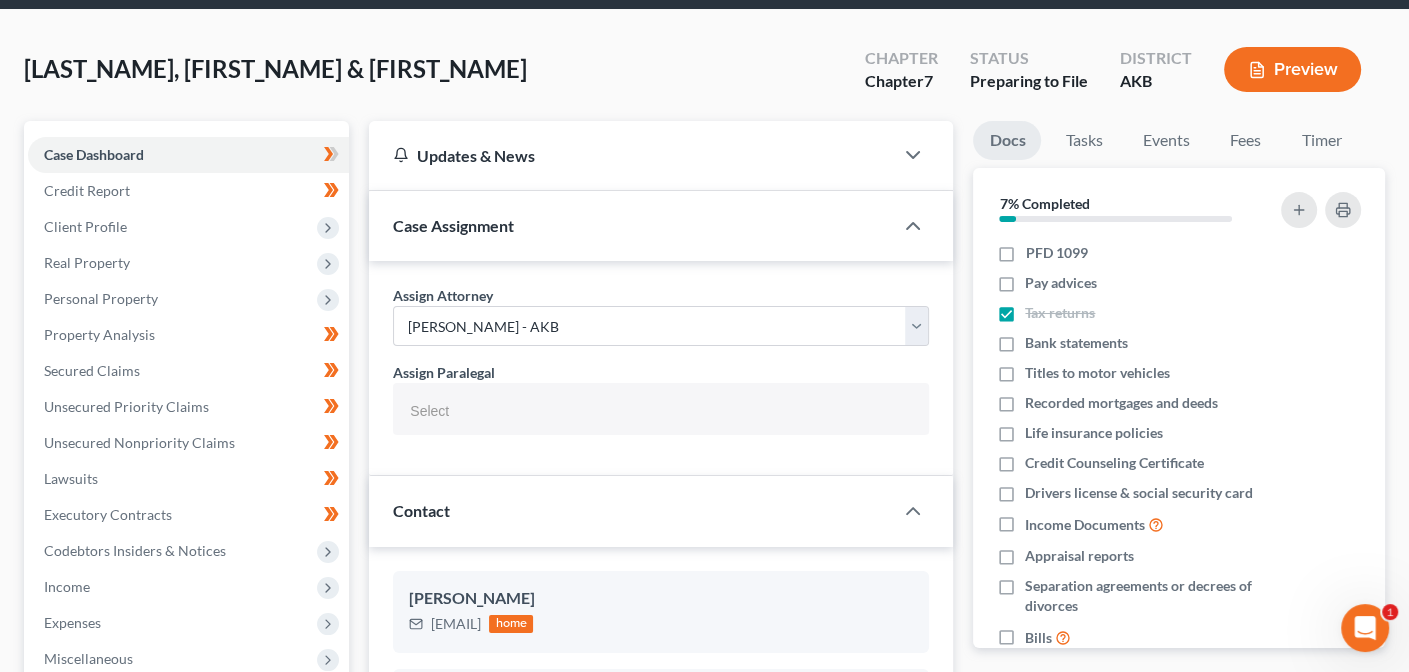 scroll, scrollTop: 0, scrollLeft: 0, axis: both 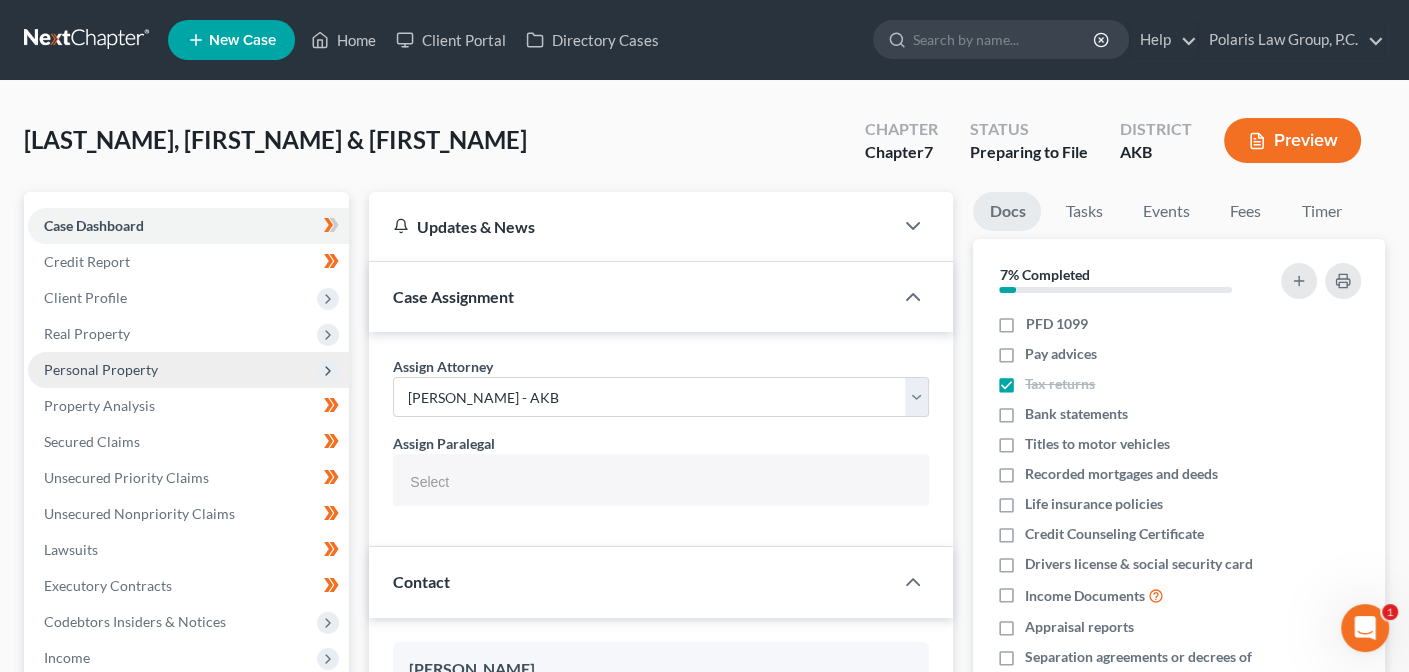 click on "Personal Property" at bounding box center (188, 370) 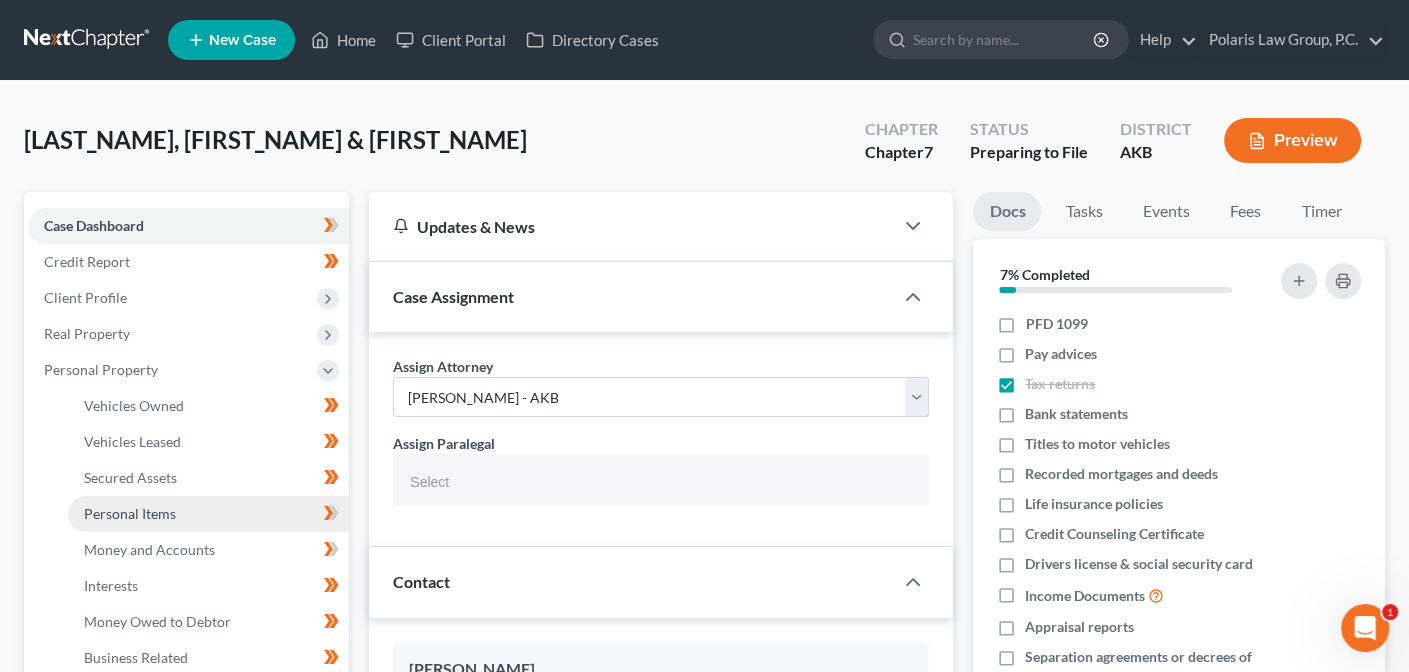 click on "Personal Items" at bounding box center [208, 514] 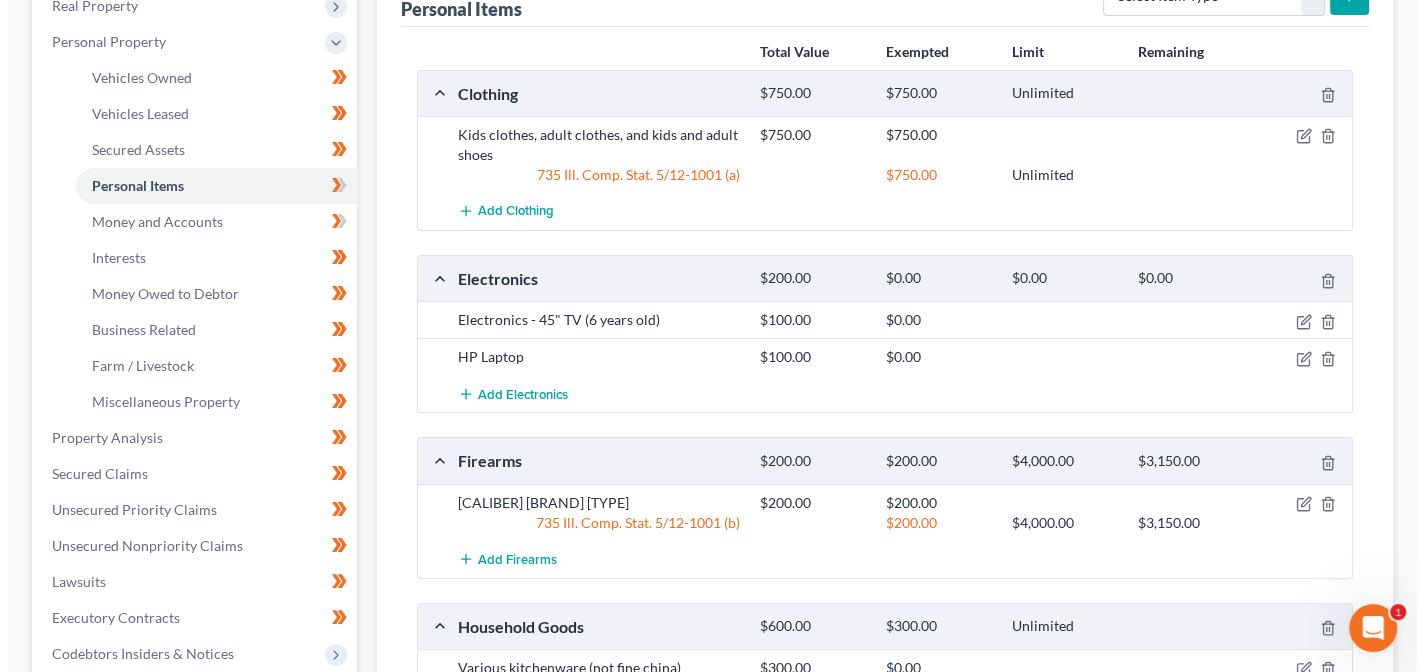 scroll, scrollTop: 348, scrollLeft: 0, axis: vertical 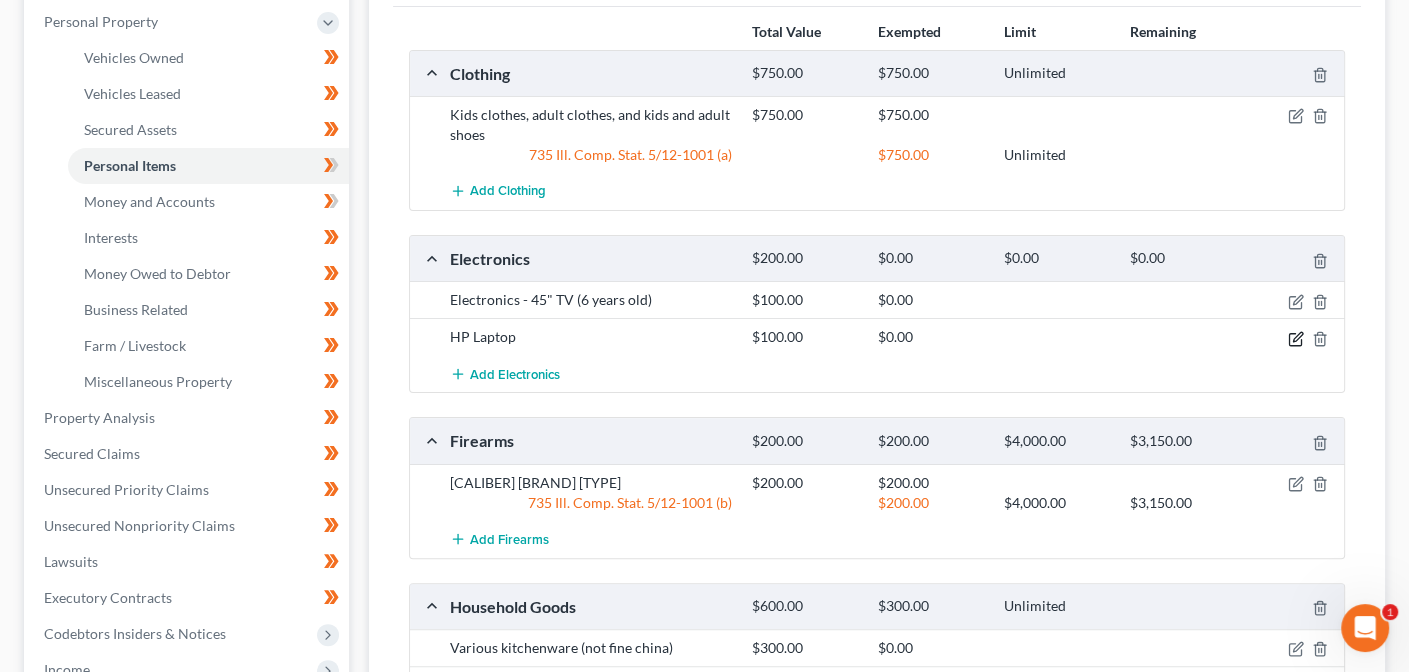 click 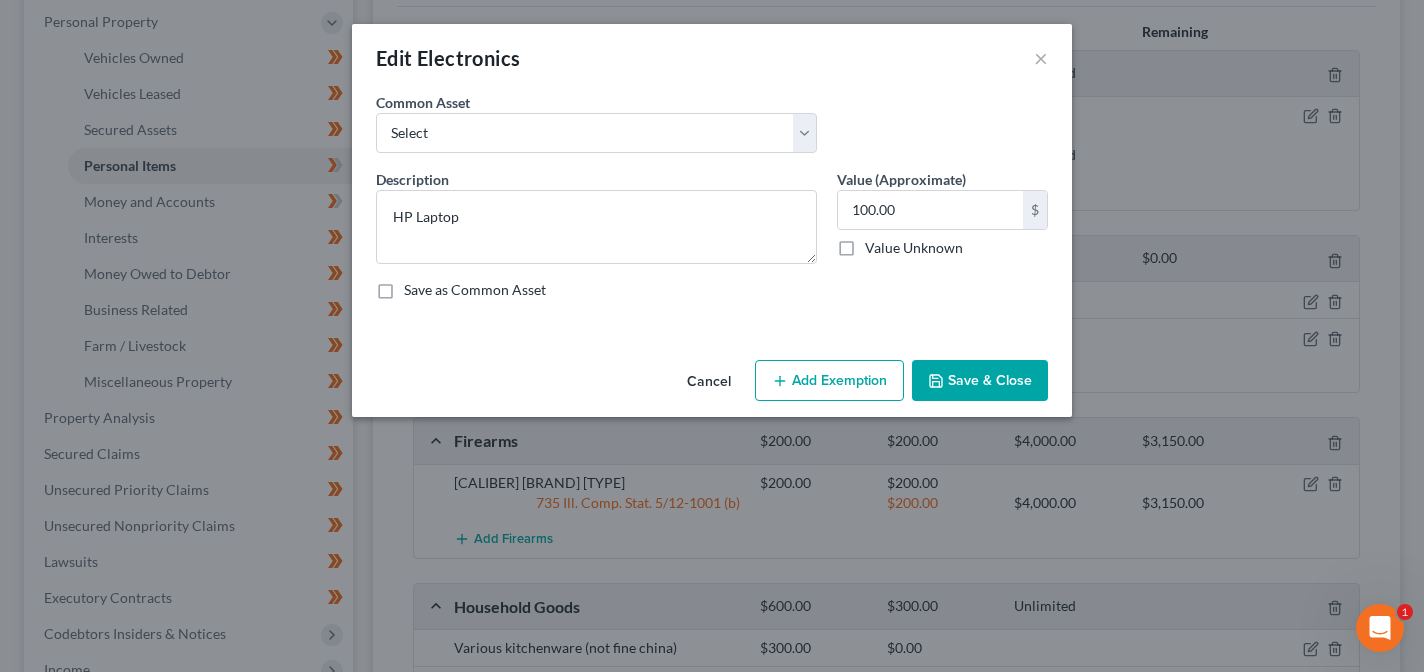 click on "Add Exemption" at bounding box center (829, 381) 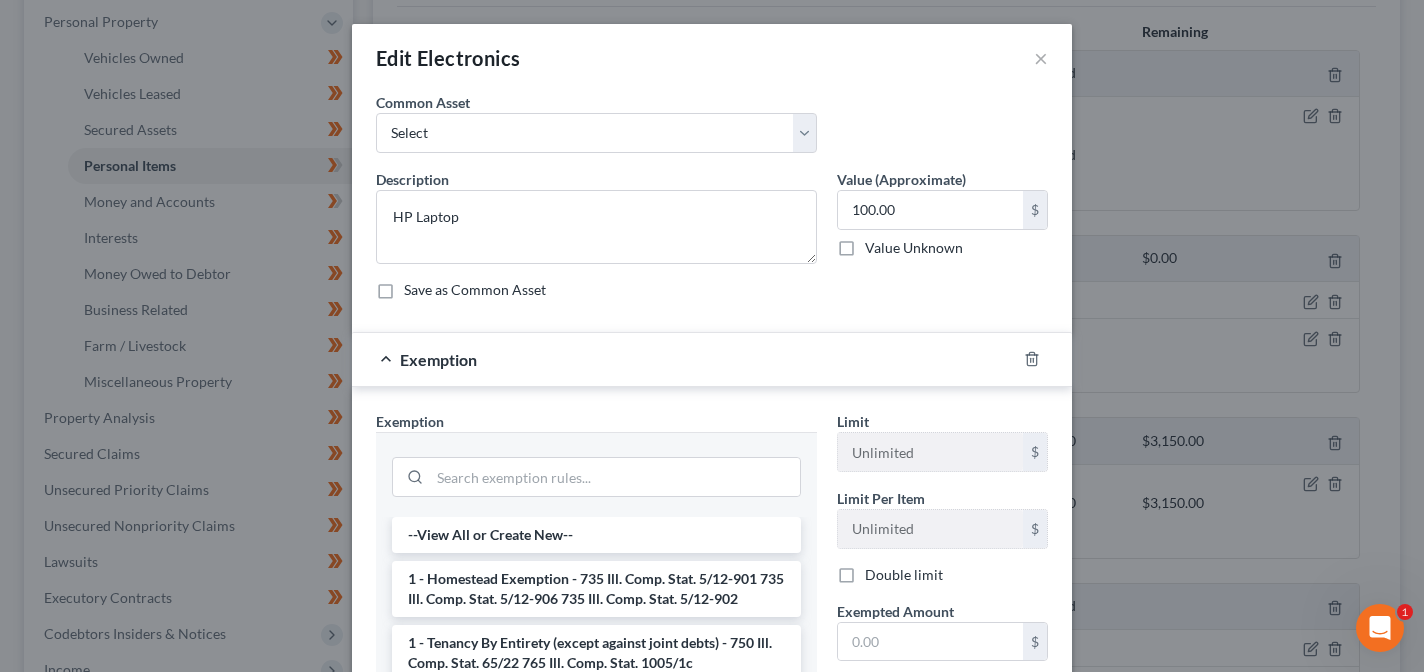 scroll, scrollTop: 305, scrollLeft: 0, axis: vertical 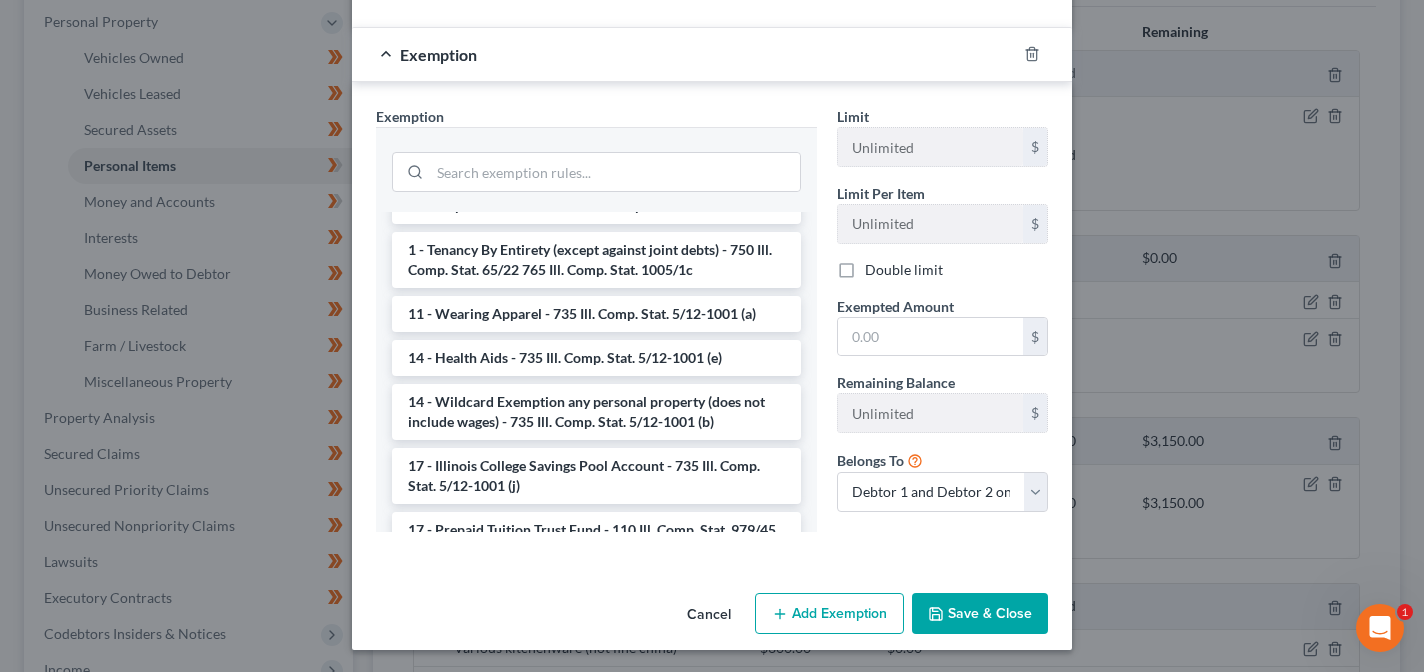 click on "Cancel" at bounding box center [709, 615] 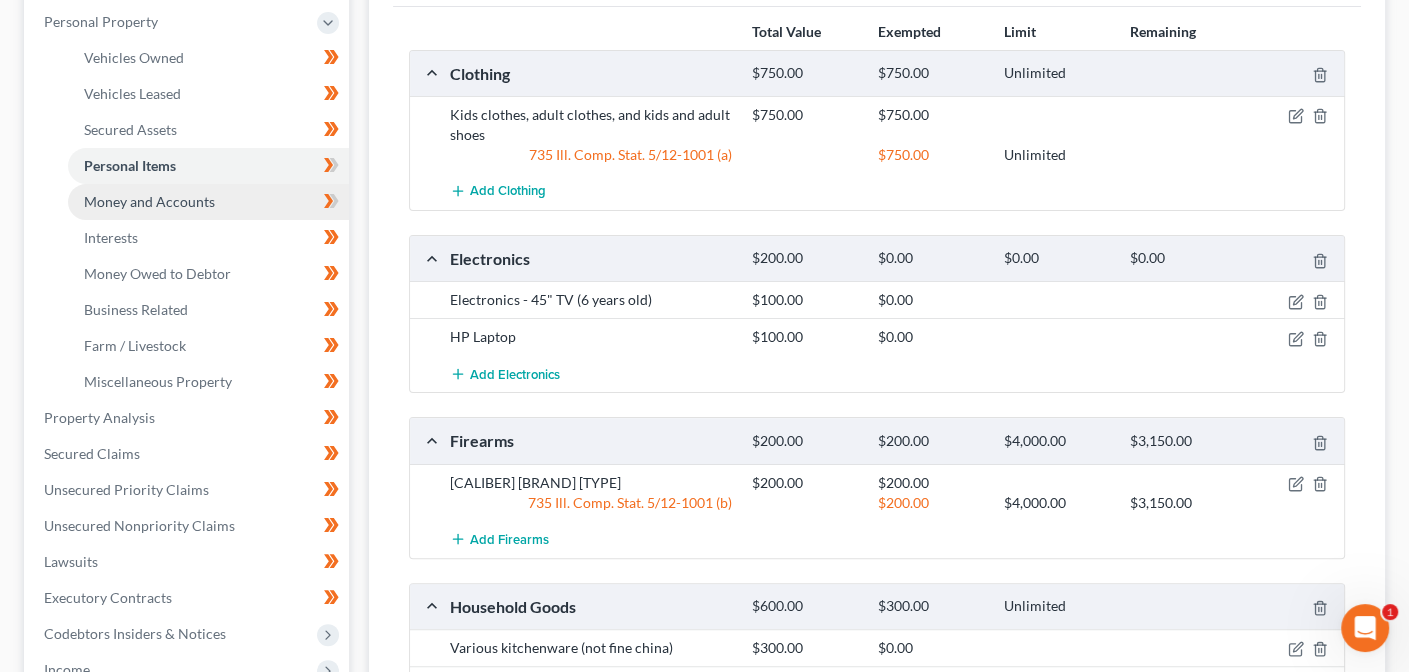 click on "Money and Accounts" at bounding box center [208, 202] 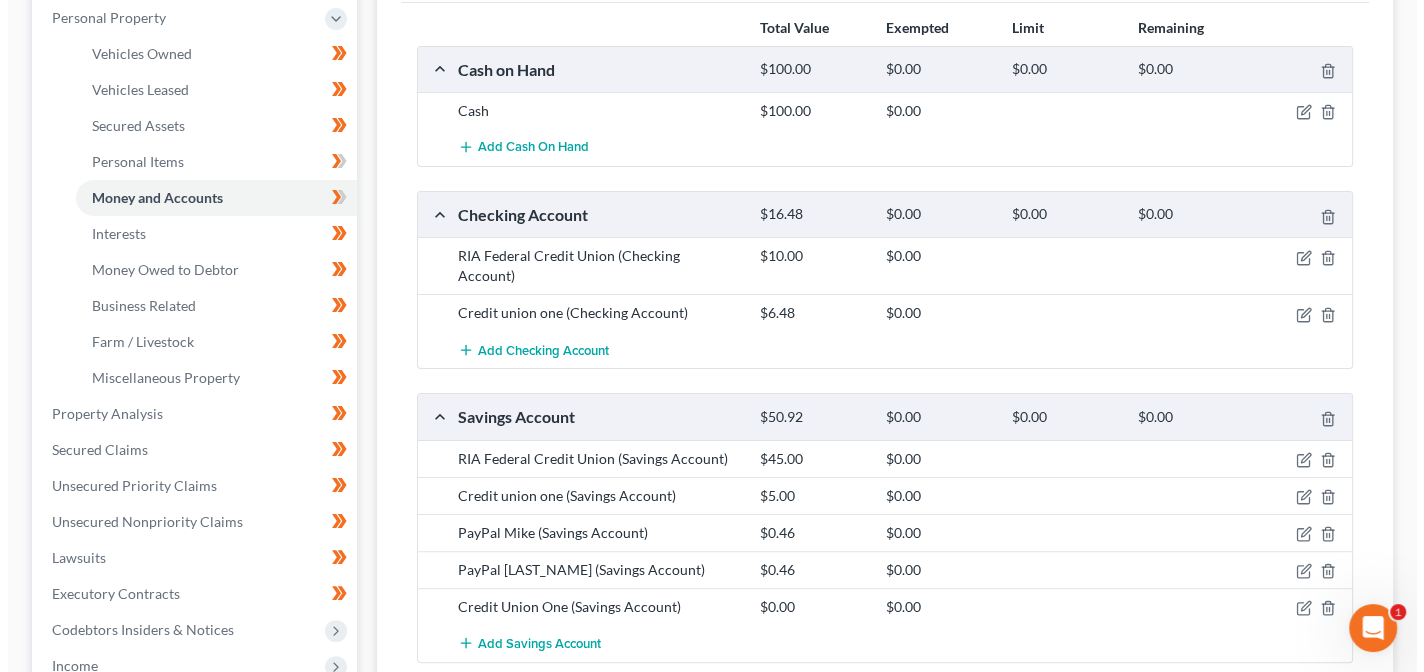 scroll, scrollTop: 340, scrollLeft: 0, axis: vertical 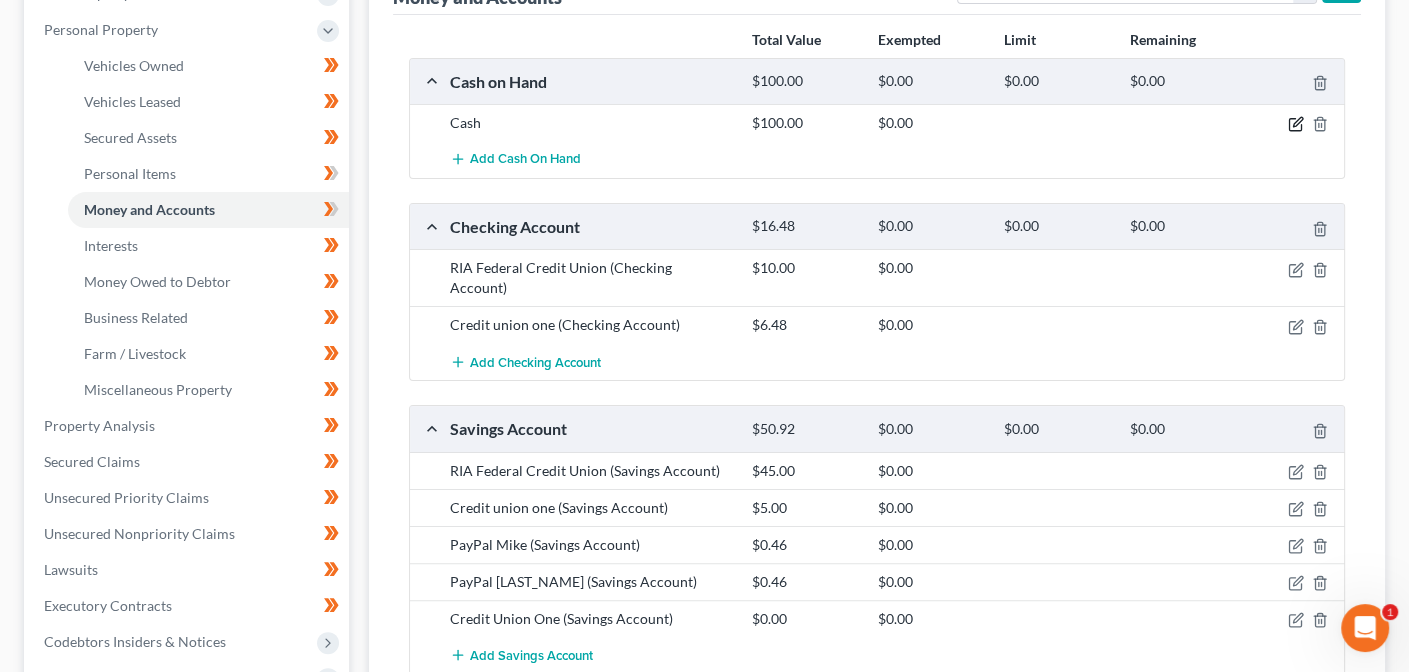 click 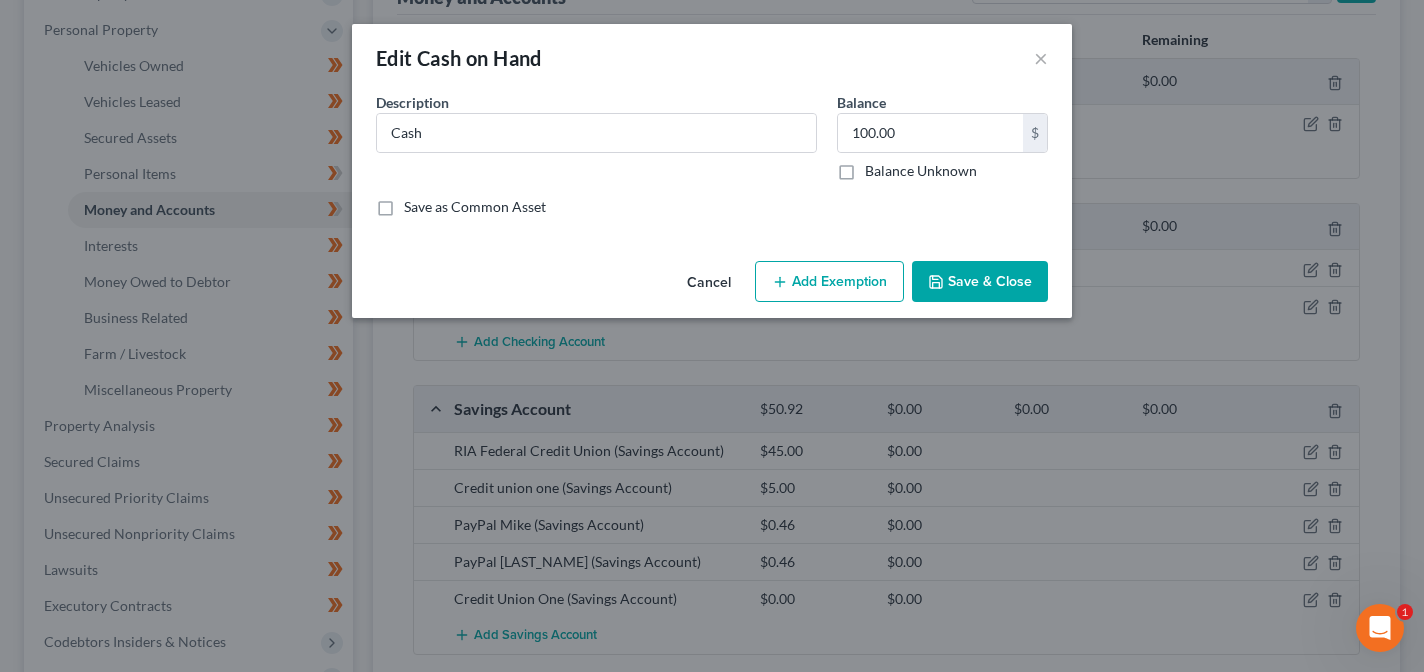 click on "Add Exemption" at bounding box center [829, 282] 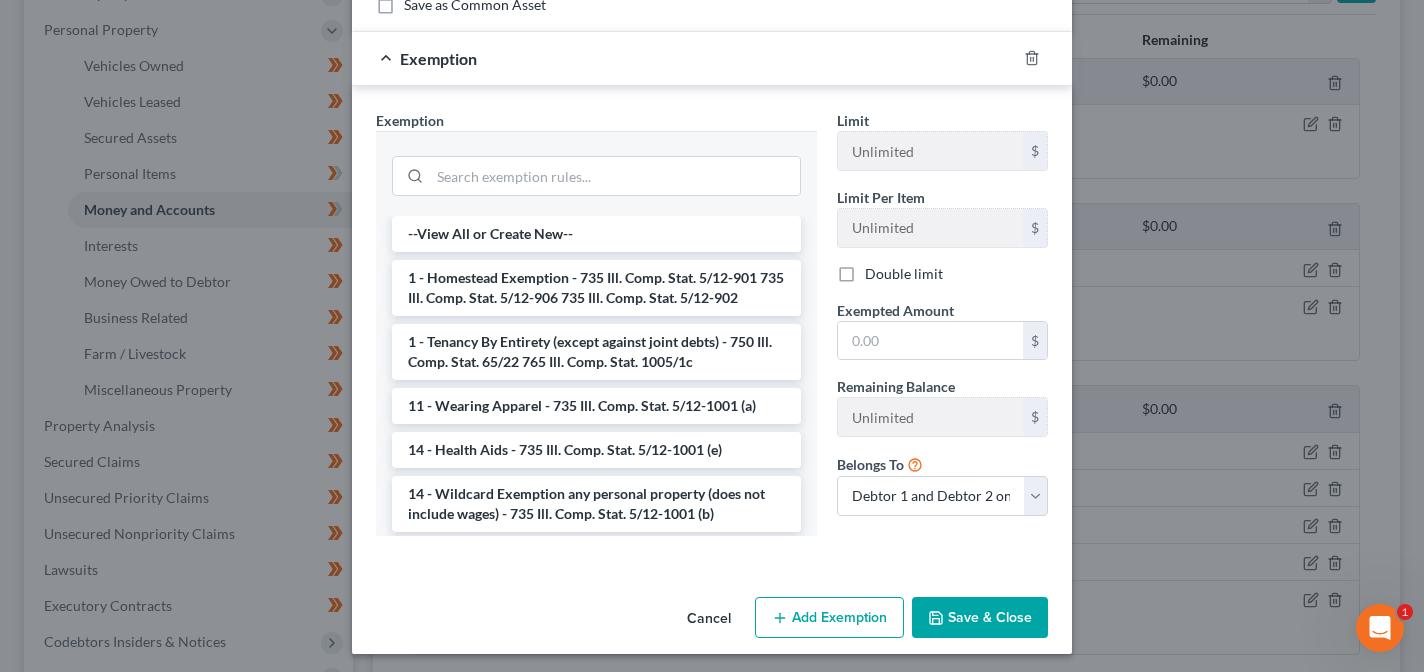 scroll, scrollTop: 207, scrollLeft: 0, axis: vertical 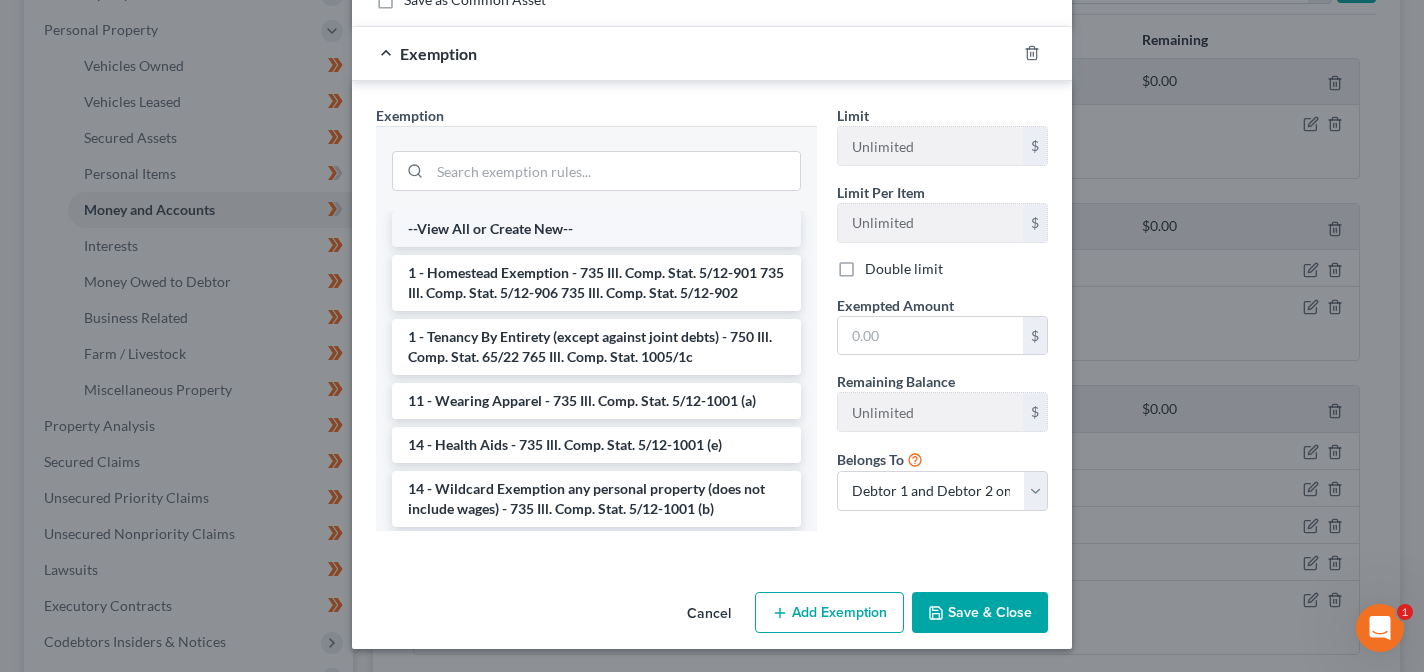click on "--View All or Create New--" at bounding box center [596, 229] 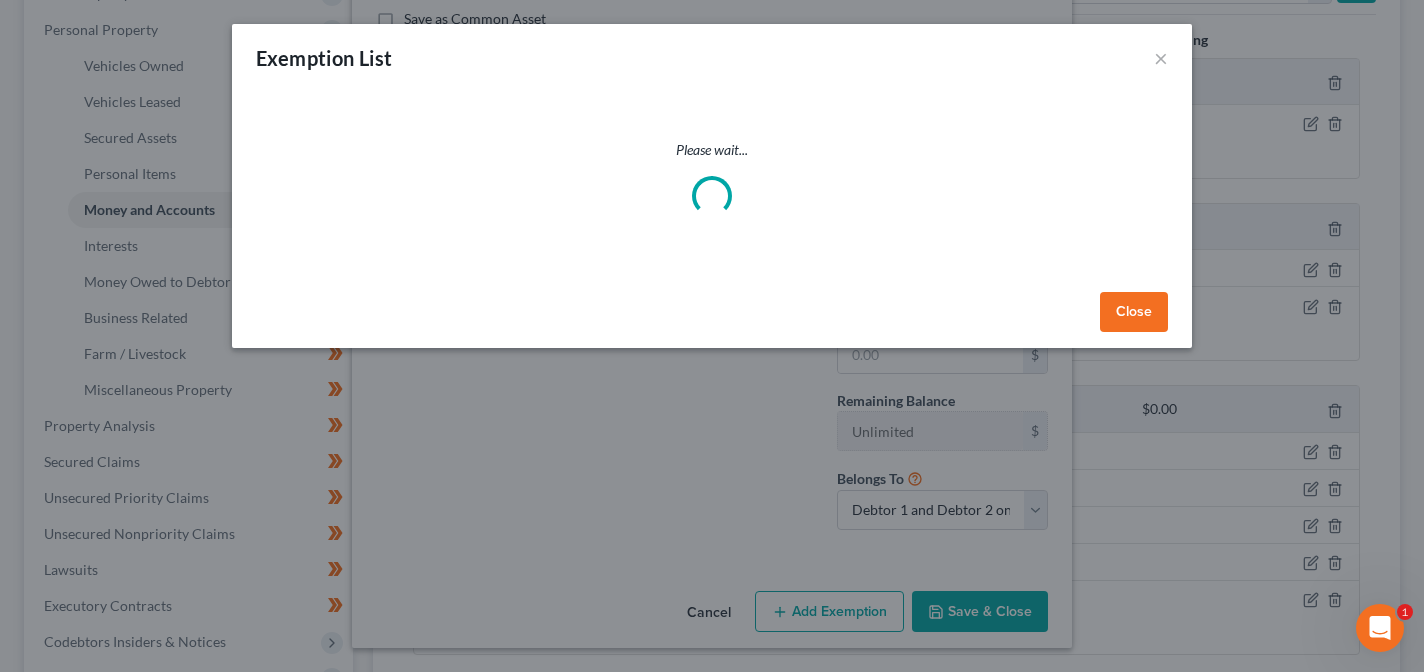 scroll, scrollTop: 186, scrollLeft: 0, axis: vertical 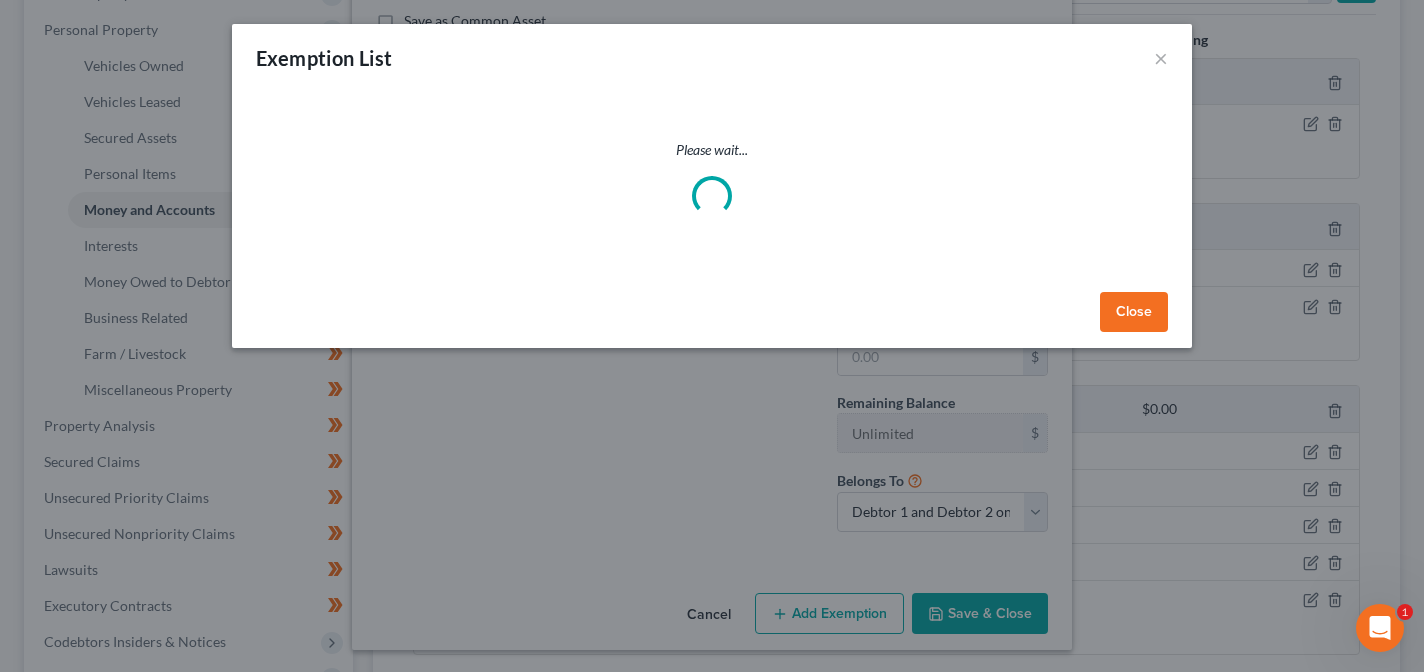 select on "15" 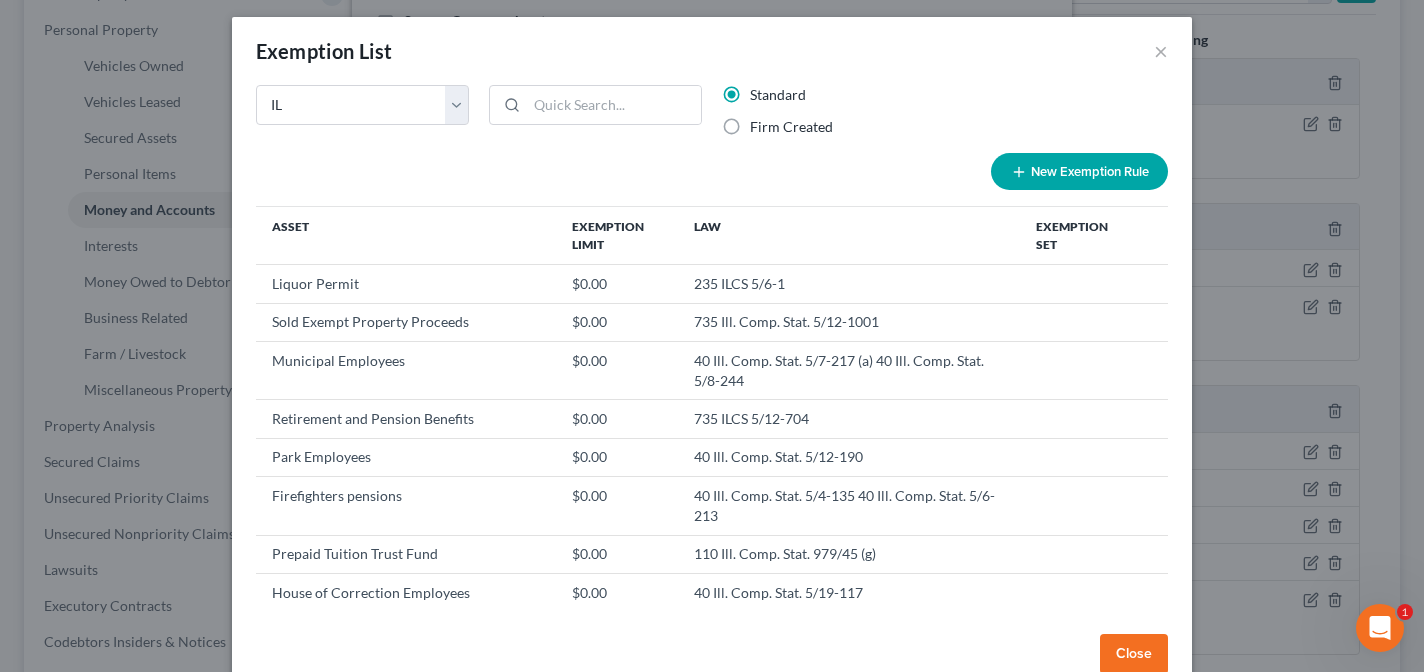 scroll, scrollTop: 0, scrollLeft: 0, axis: both 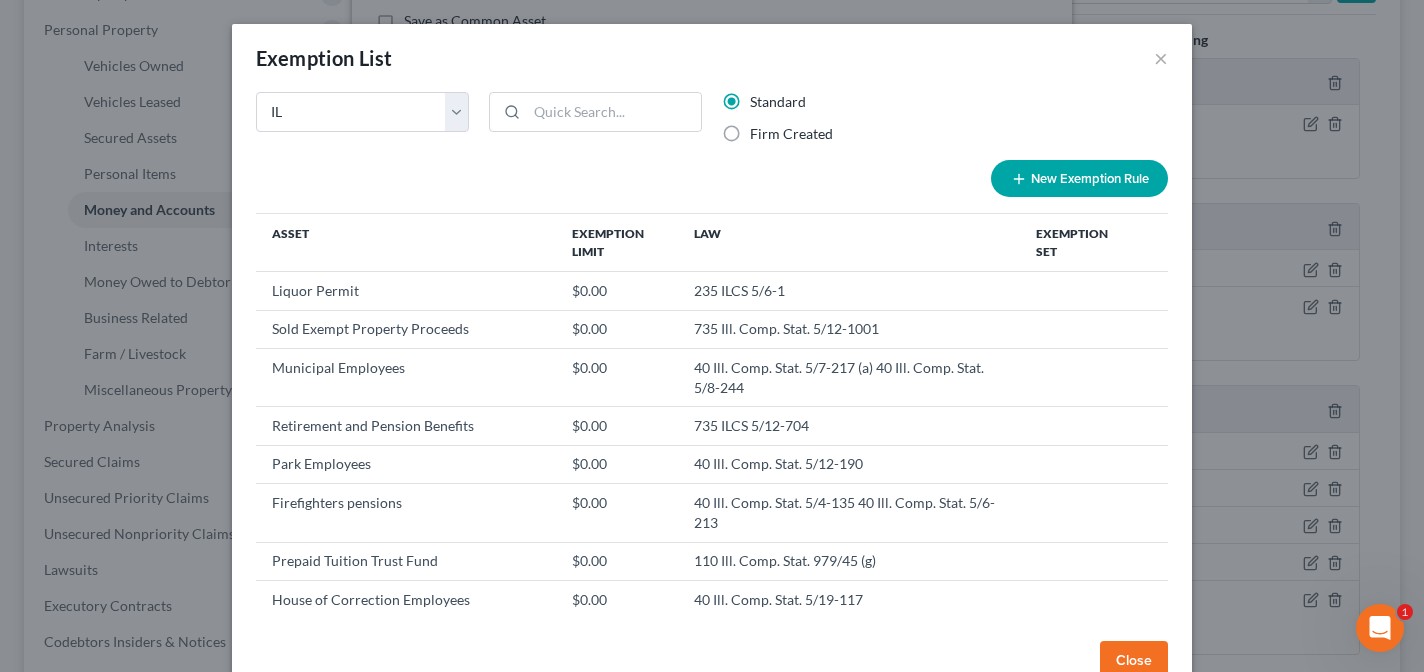 click on "Exemption List ×" at bounding box center [712, 58] 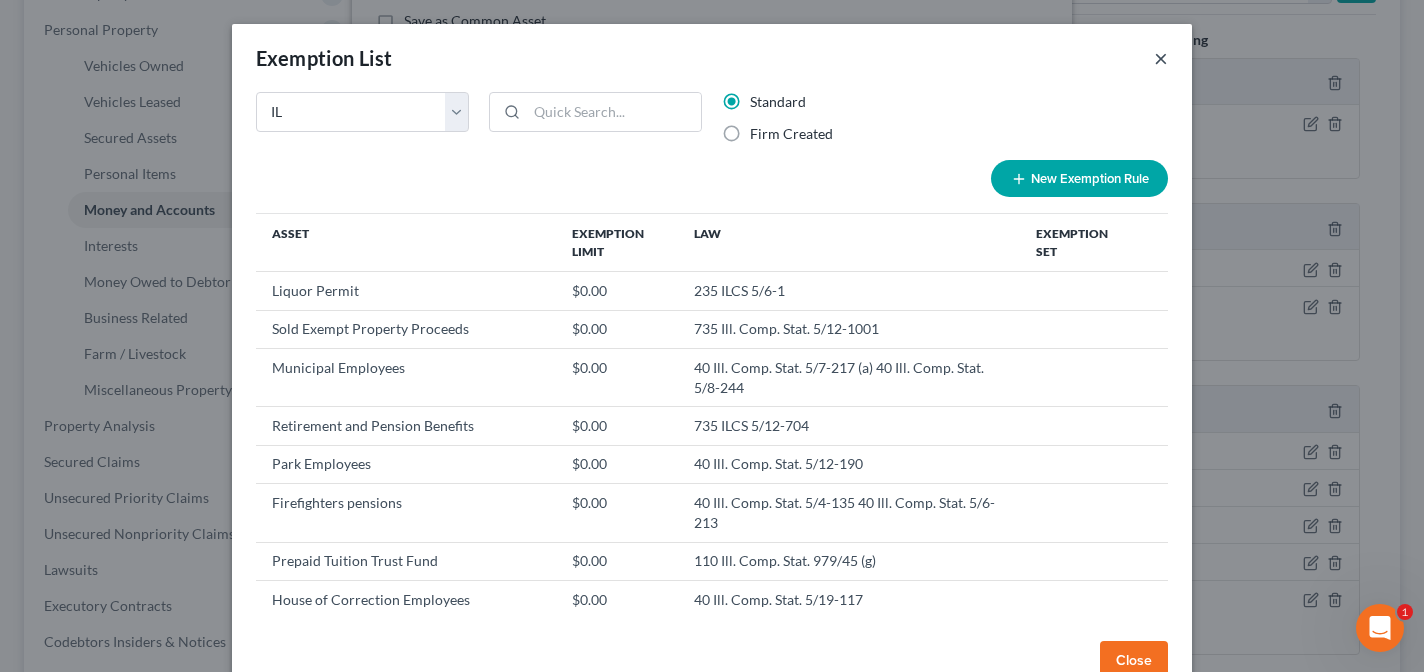 click on "×" at bounding box center (1161, 58) 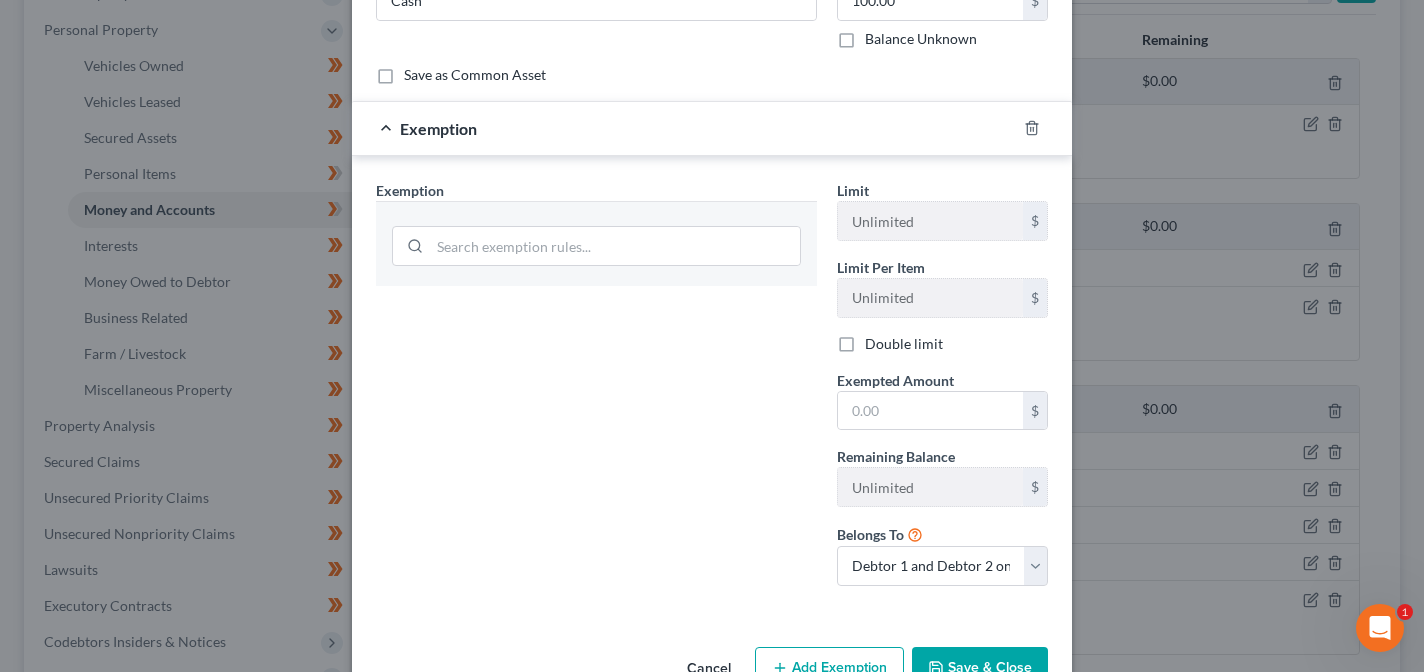 scroll, scrollTop: 186, scrollLeft: 0, axis: vertical 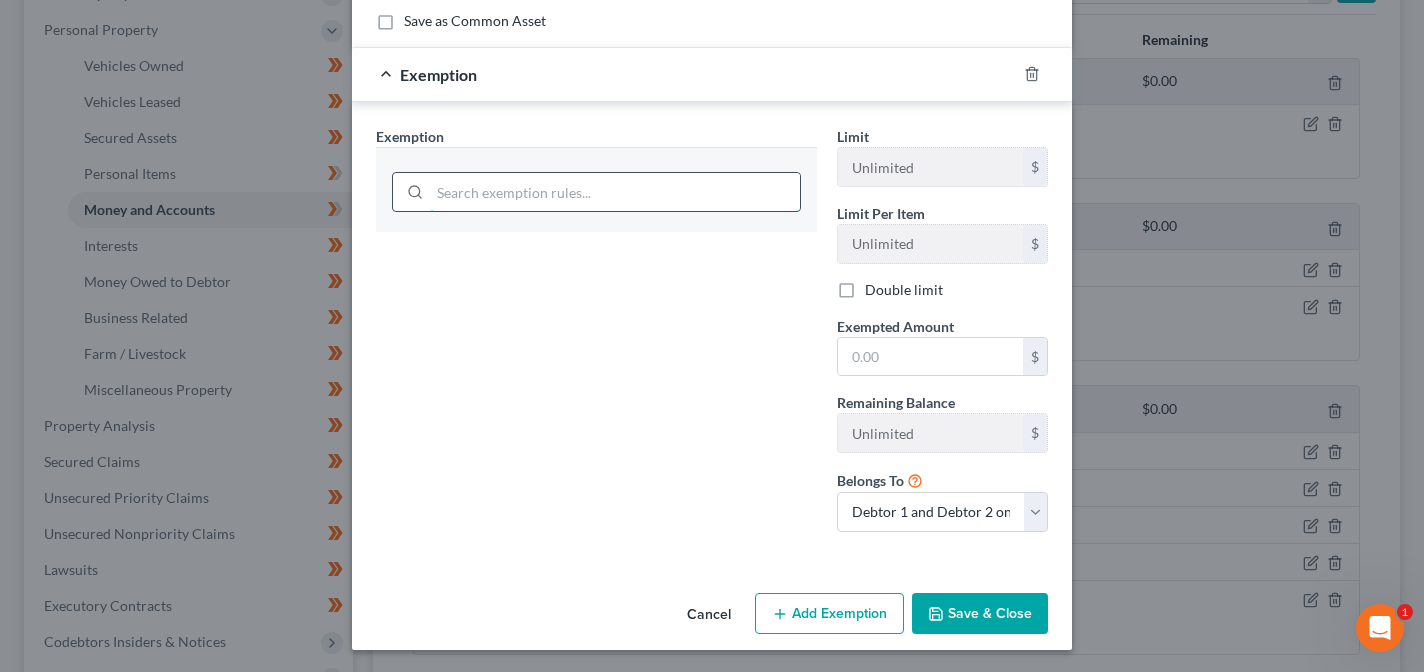 click at bounding box center (615, 192) 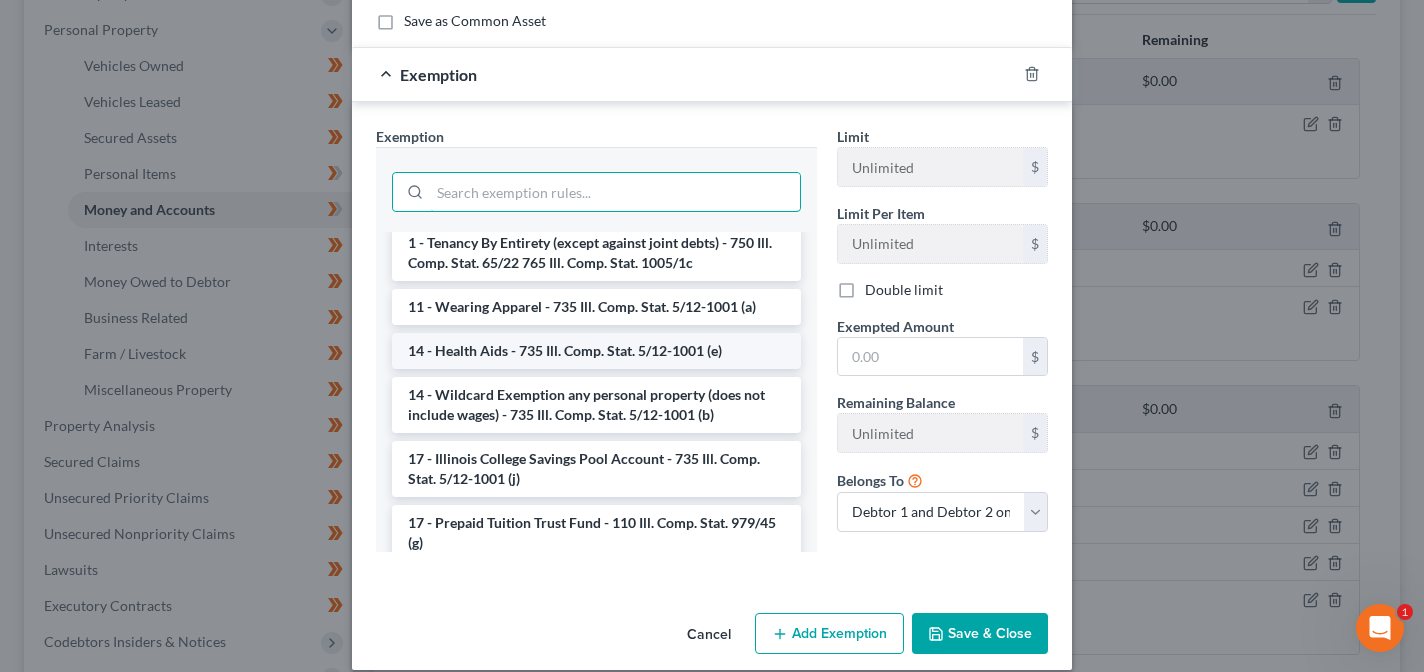 scroll, scrollTop: 119, scrollLeft: 0, axis: vertical 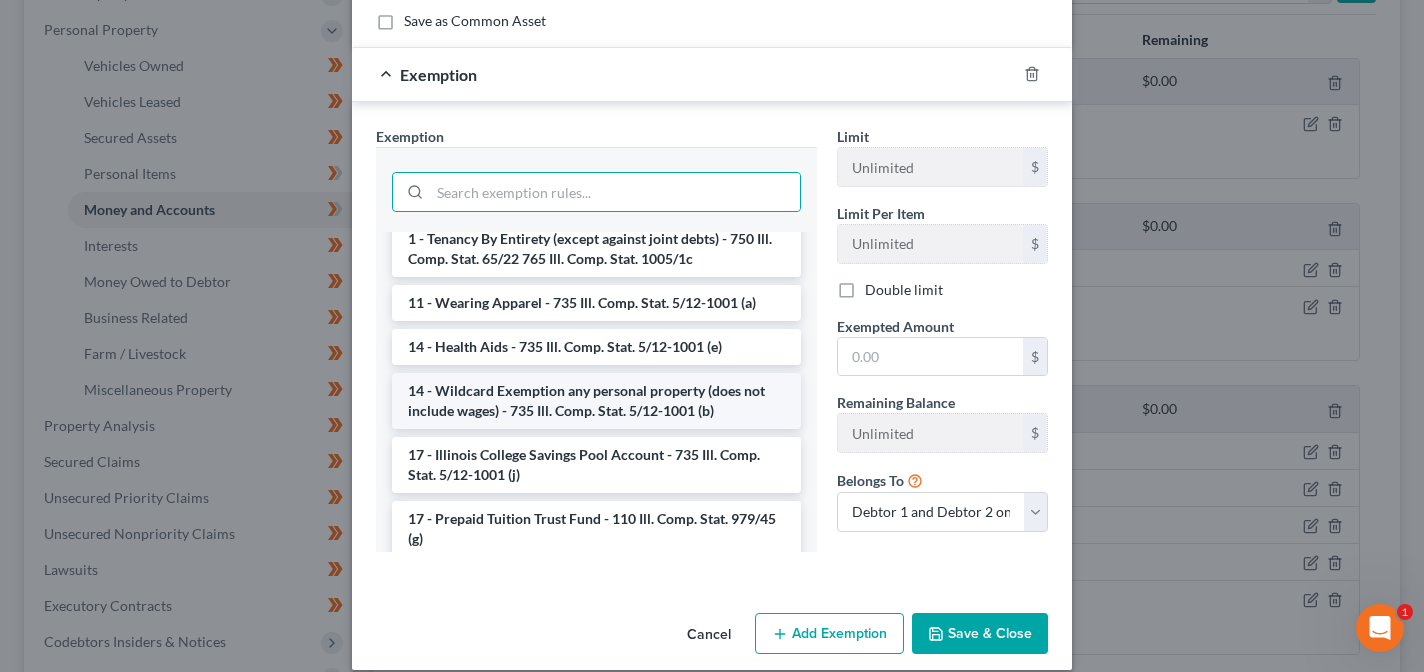 click on "14 - Wildcard Exemption any personal property (does not include wages) - 735 Ill. Comp. Stat. 5/12-1001 (b)" at bounding box center [596, 401] 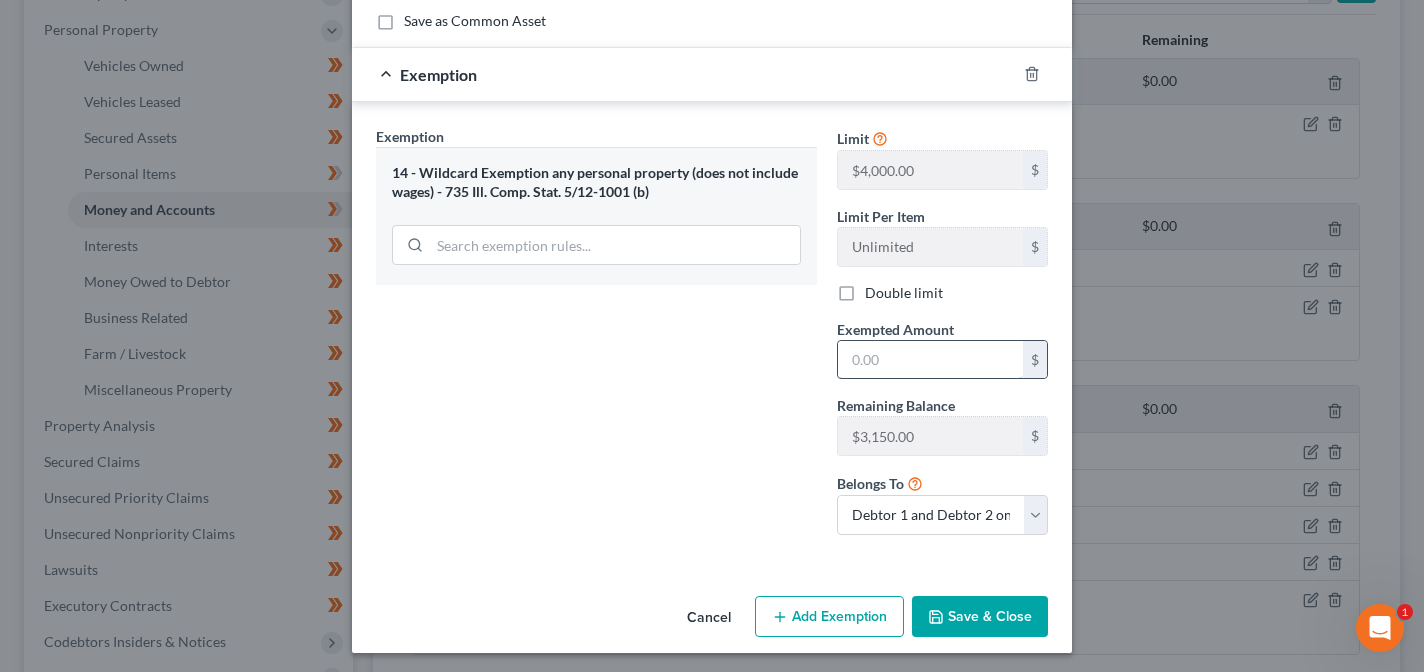 click at bounding box center (930, 360) 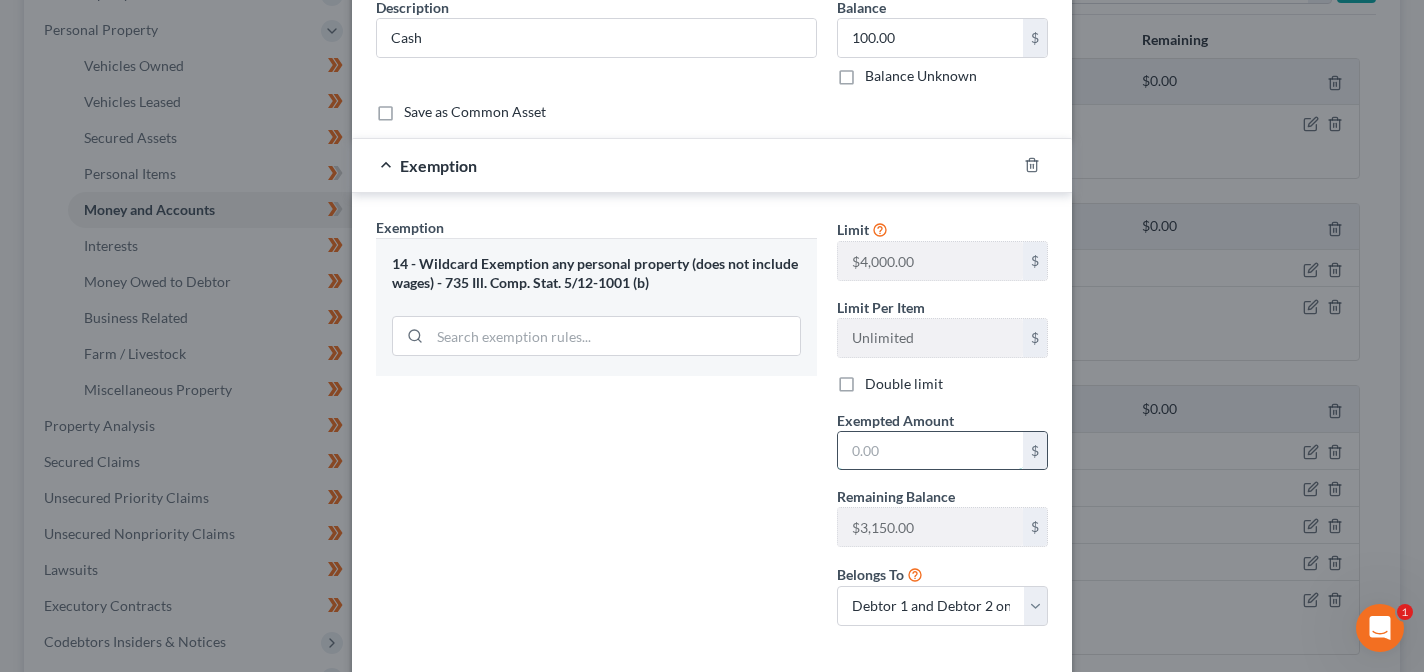 scroll, scrollTop: 124, scrollLeft: 0, axis: vertical 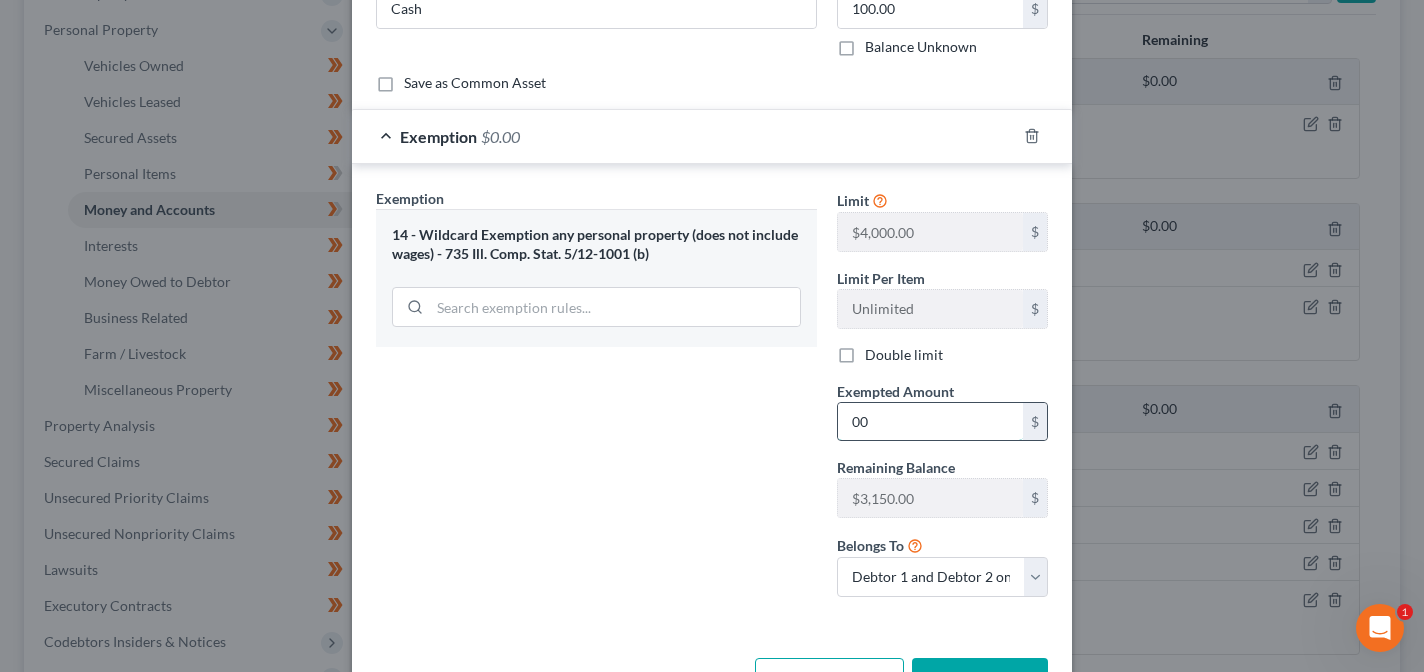 type on "0" 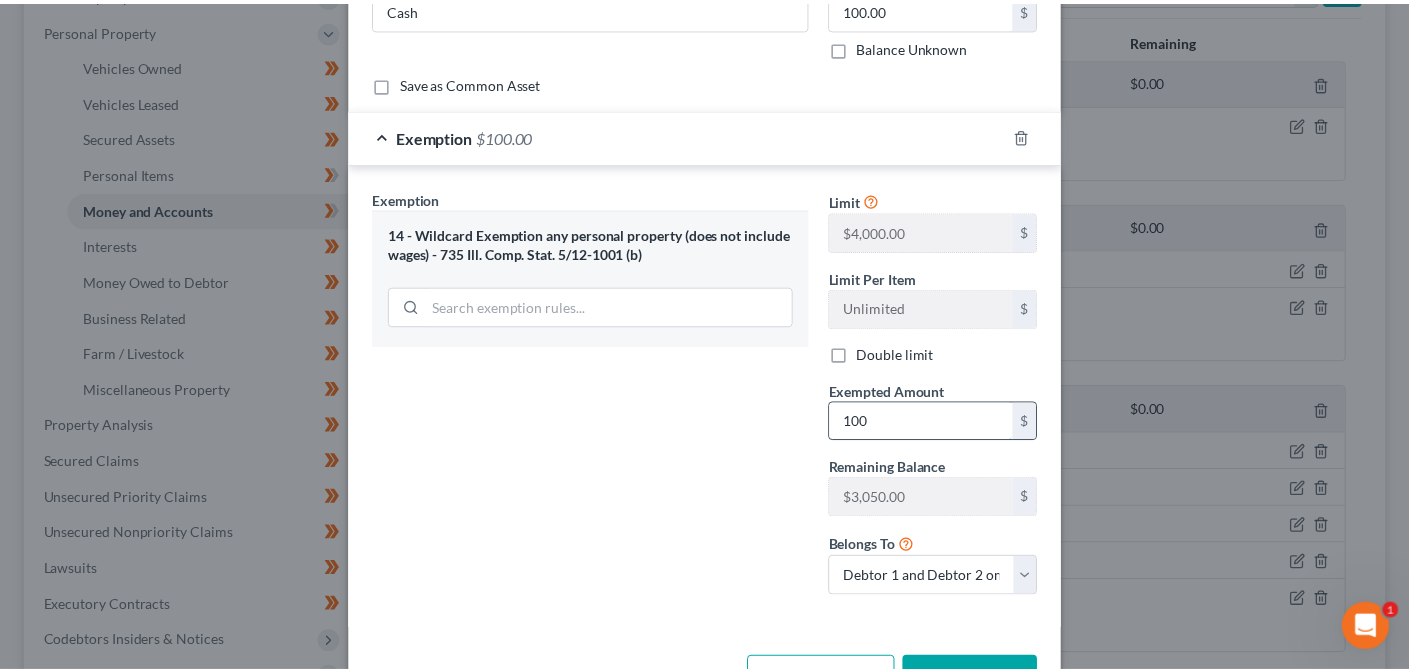 scroll, scrollTop: 189, scrollLeft: 0, axis: vertical 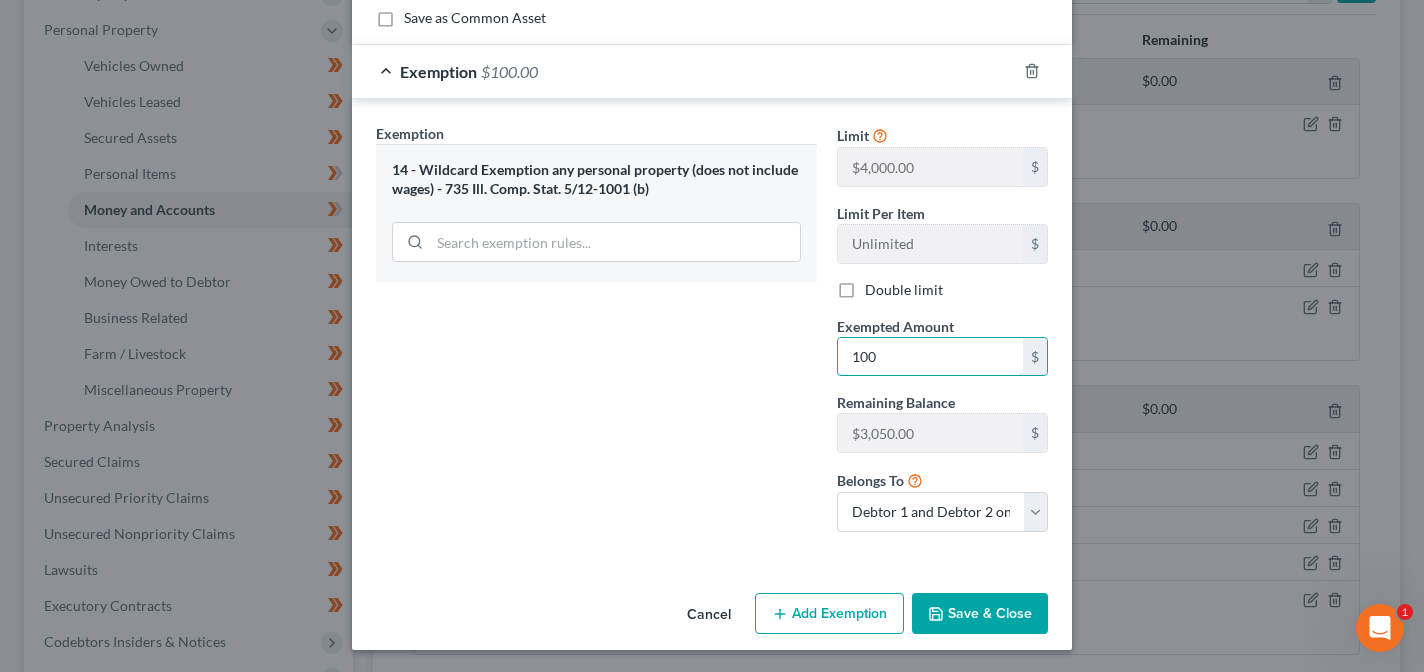 type on "100" 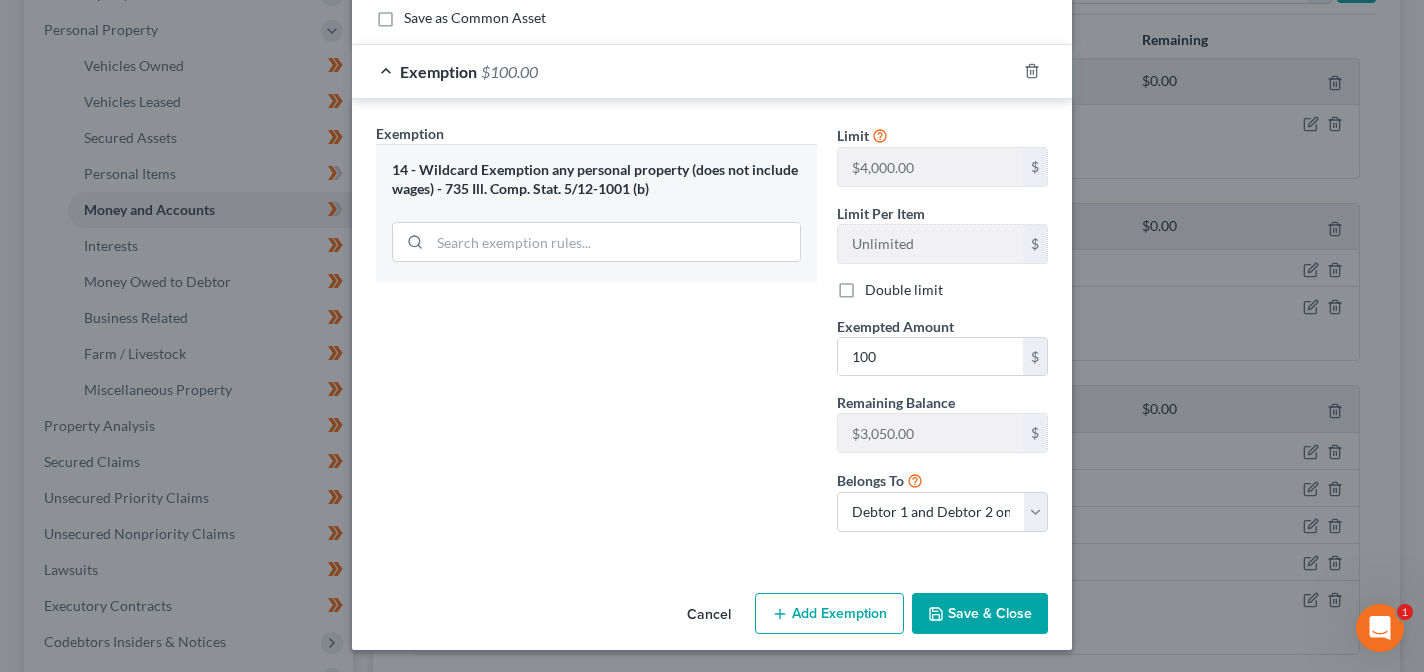 click on "An exemption set must first be selected from the Filing Information section. Common Asset Select
Description
*
Cash Balance
100.00 $
Balance Unknown
Balance Undetermined
100.00 $
Balance Unknown
Save as Common Asset
Exemption $100.00
Exemption Set must be selected for CA.
Exemption
*
14 - Wildcard Exemption any personal property (does not include wages) - 735 Ill. Comp. Stat. 5/12-1001 (b)         Limit     $4,000.00 $ Limit Per Item Unlimited $ Double limit
Exempted Amount
*
100 $ Remaining Balance $3,150.00 $
Belongs To
*
Debtor 1 only Debtor 2 only Debtor 1 and Debtor 2 only" at bounding box center [712, 244] 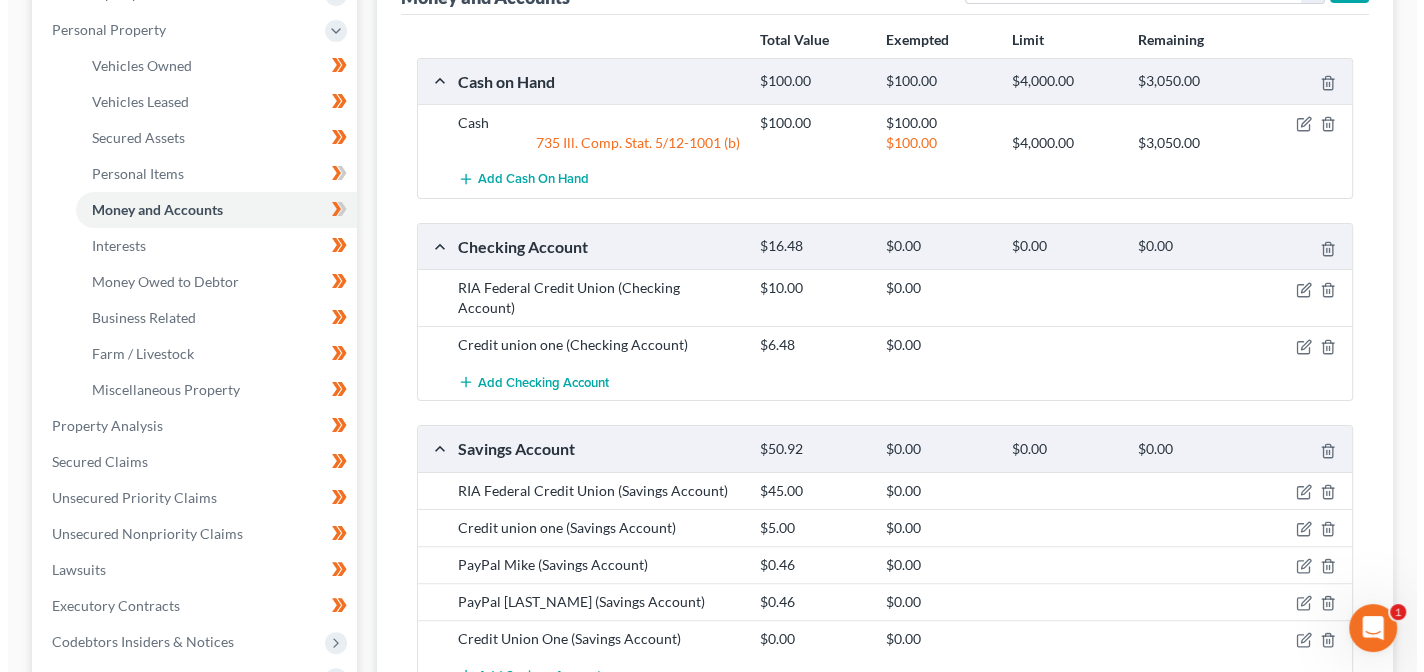scroll, scrollTop: 452, scrollLeft: 0, axis: vertical 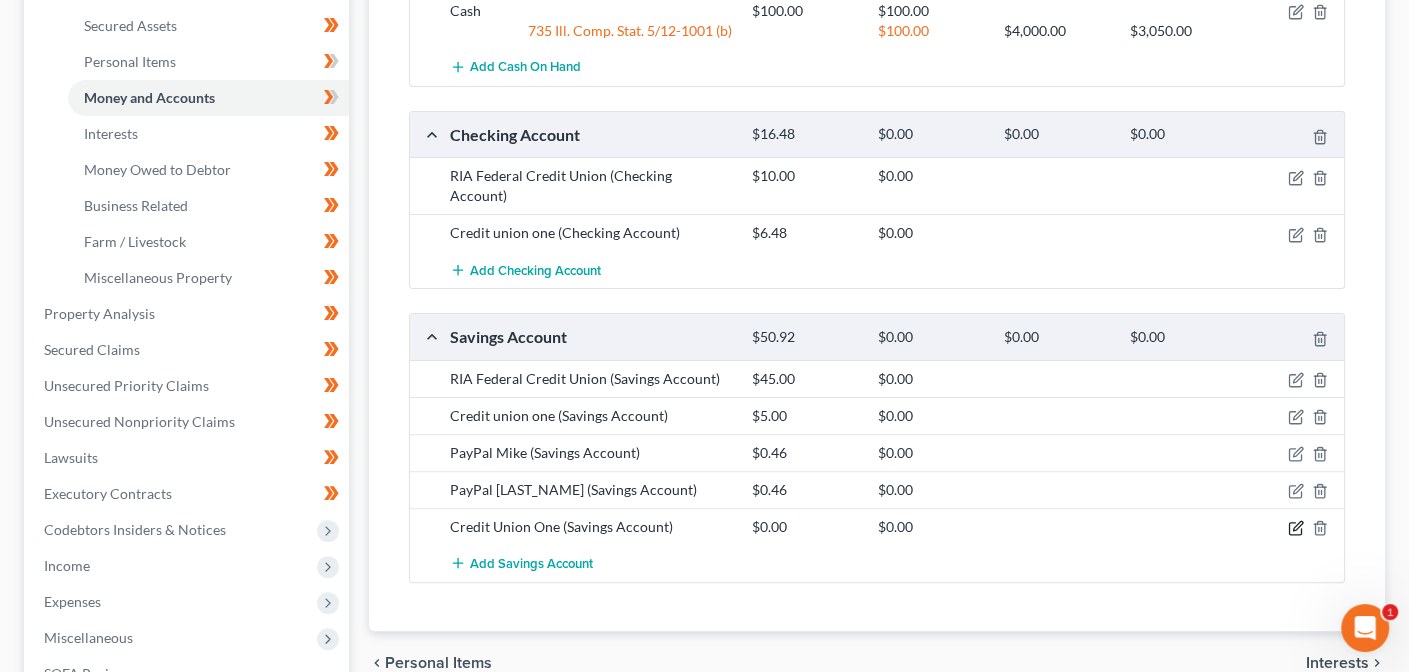click 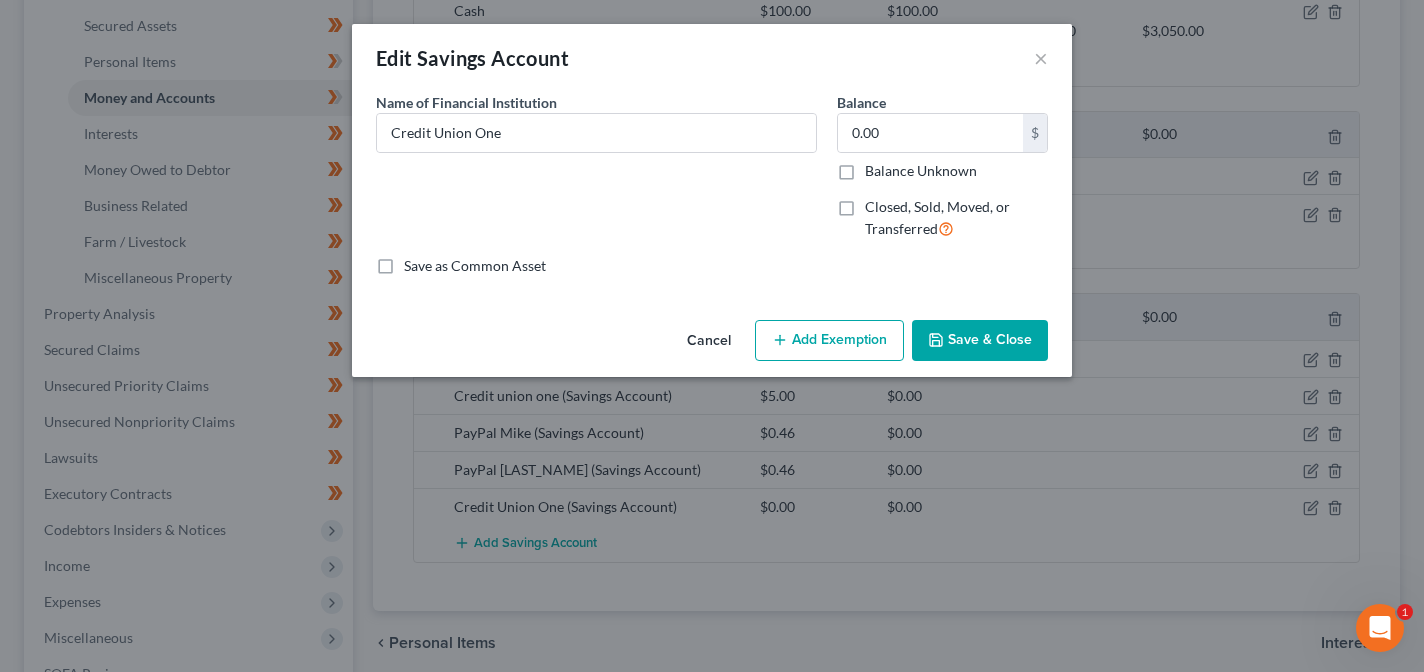 click on "Add Exemption" at bounding box center (829, 341) 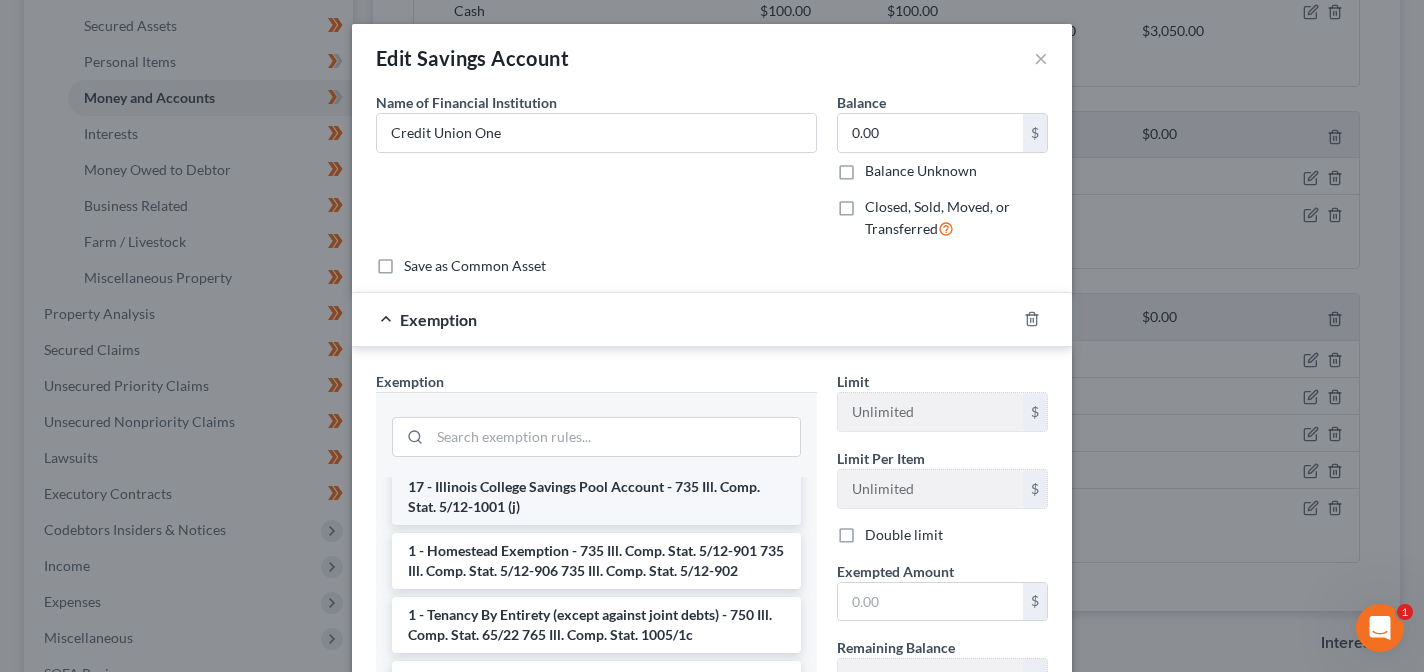 scroll, scrollTop: 0, scrollLeft: 0, axis: both 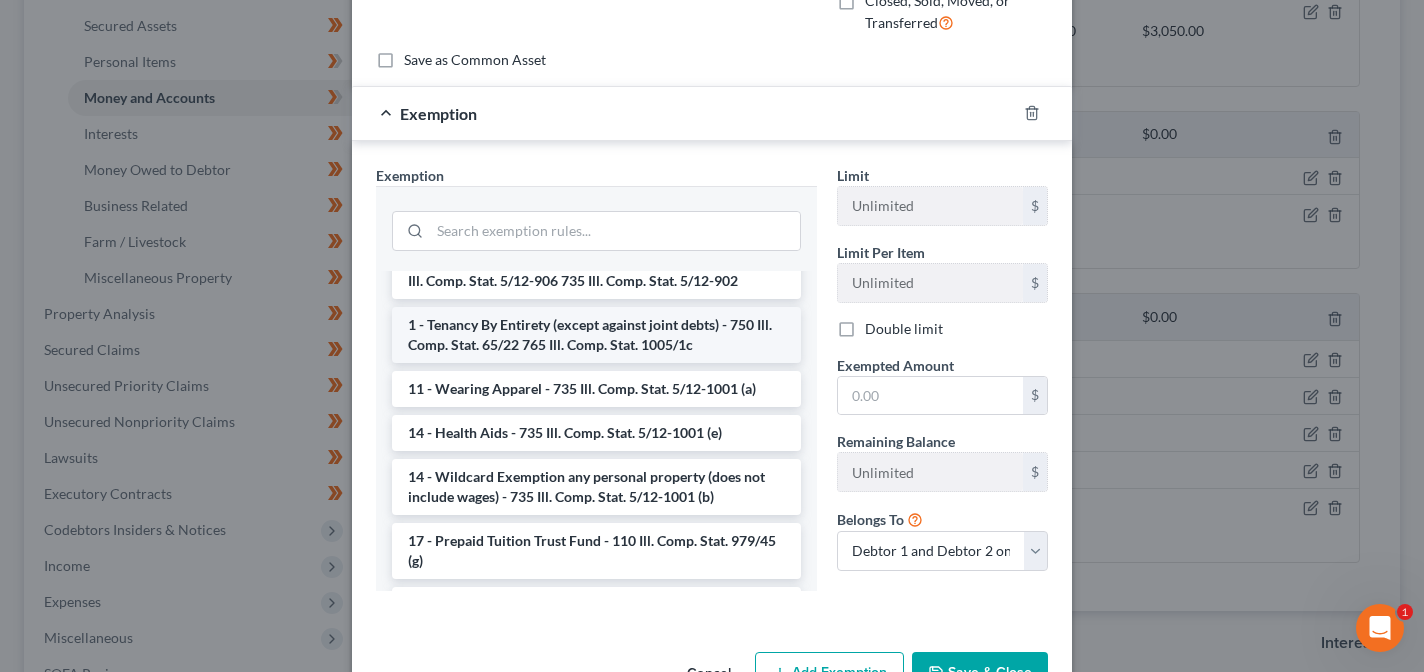 click on "14 - Wildcard Exemption any personal property (does not include wages) - 735 Ill. Comp. Stat. 5/12-1001 (b)" at bounding box center (596, 487) 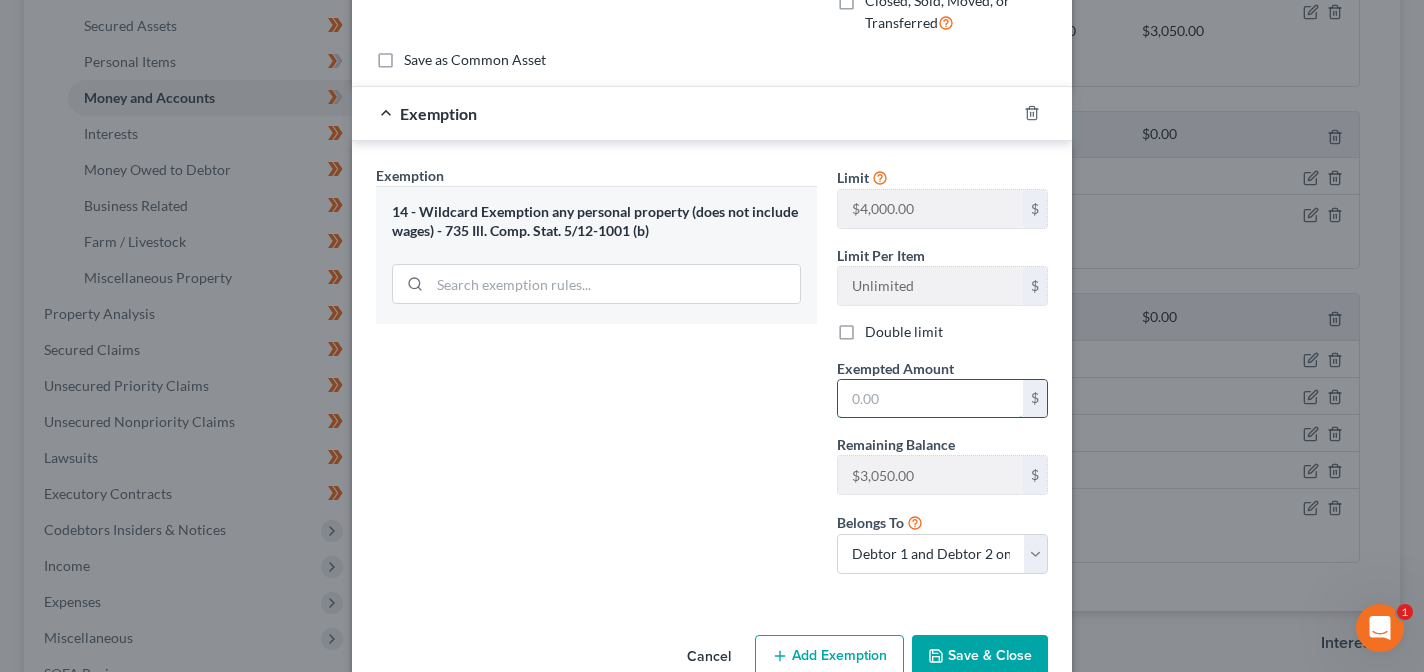 click at bounding box center (930, 399) 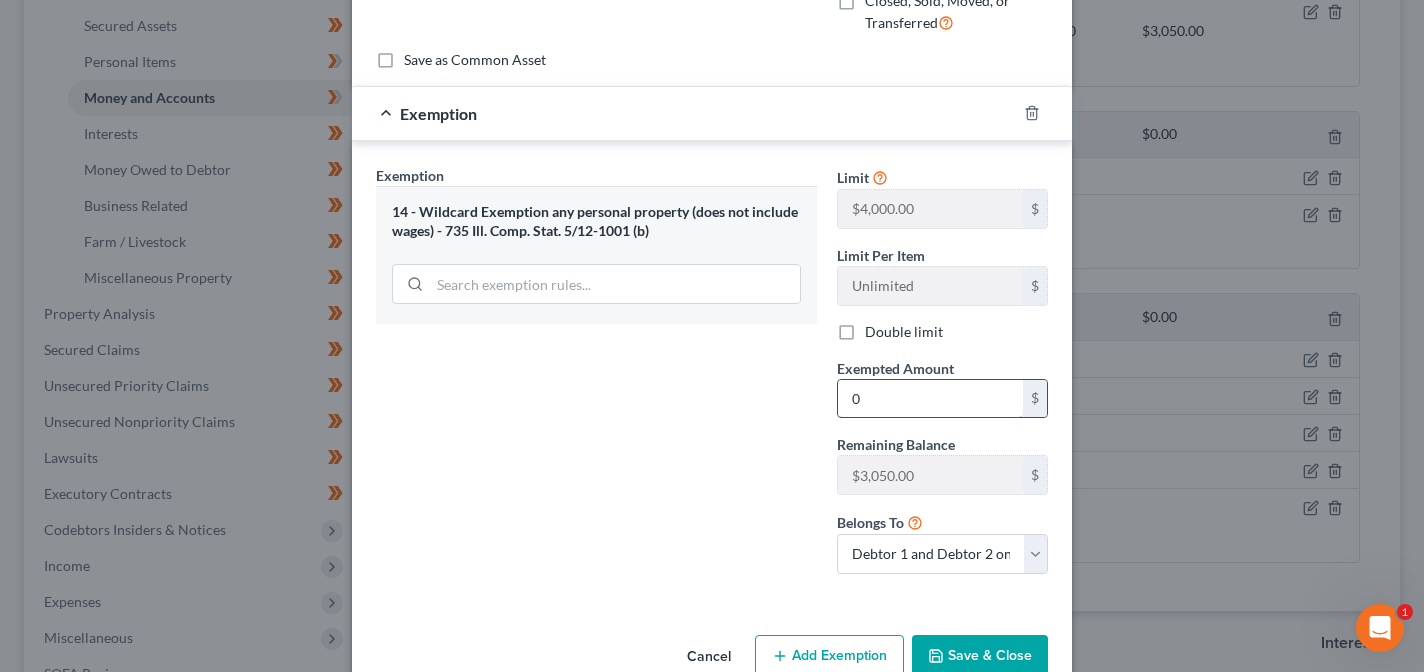scroll, scrollTop: 248, scrollLeft: 0, axis: vertical 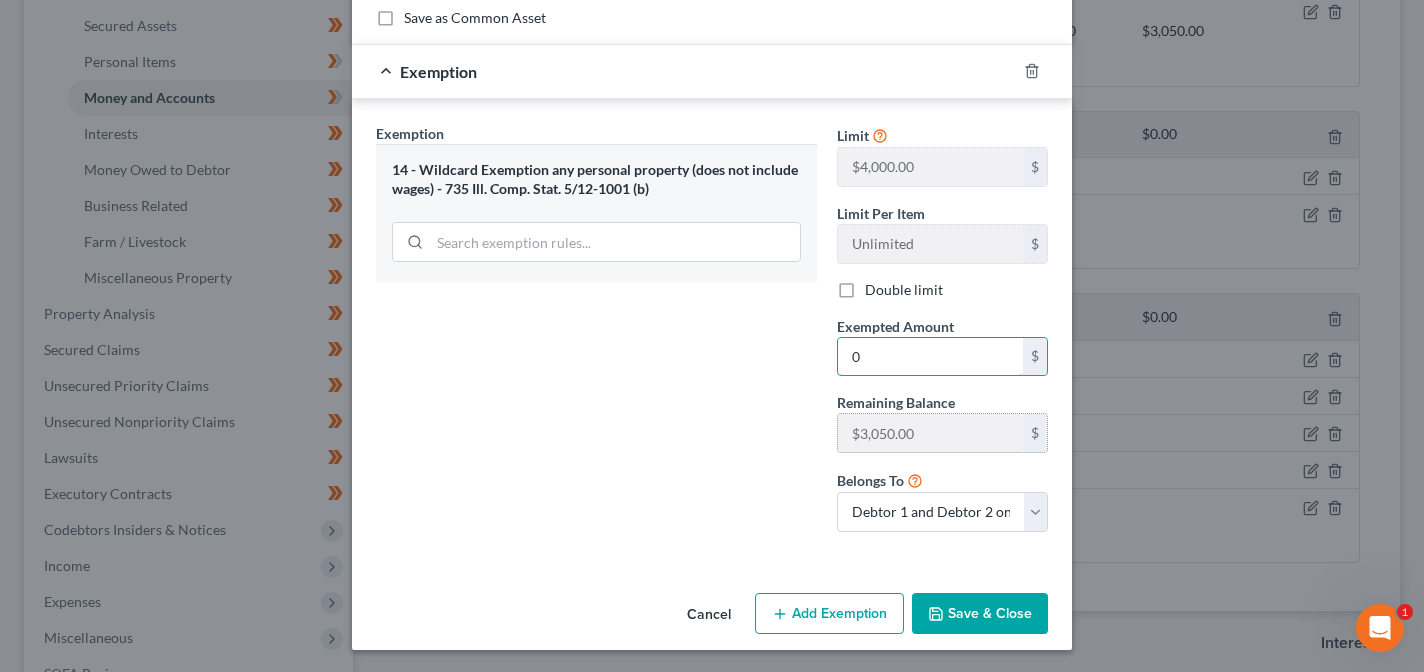 type on "0.00" 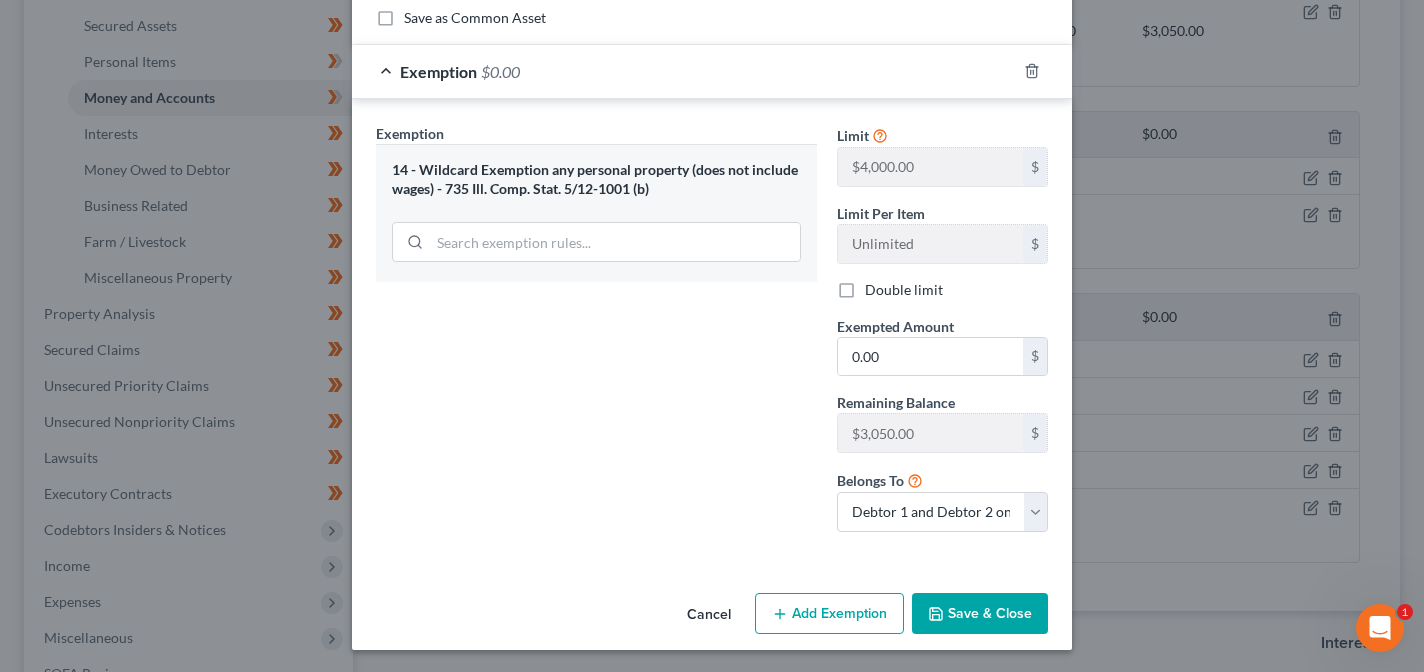 click on "Save & Close" at bounding box center (980, 614) 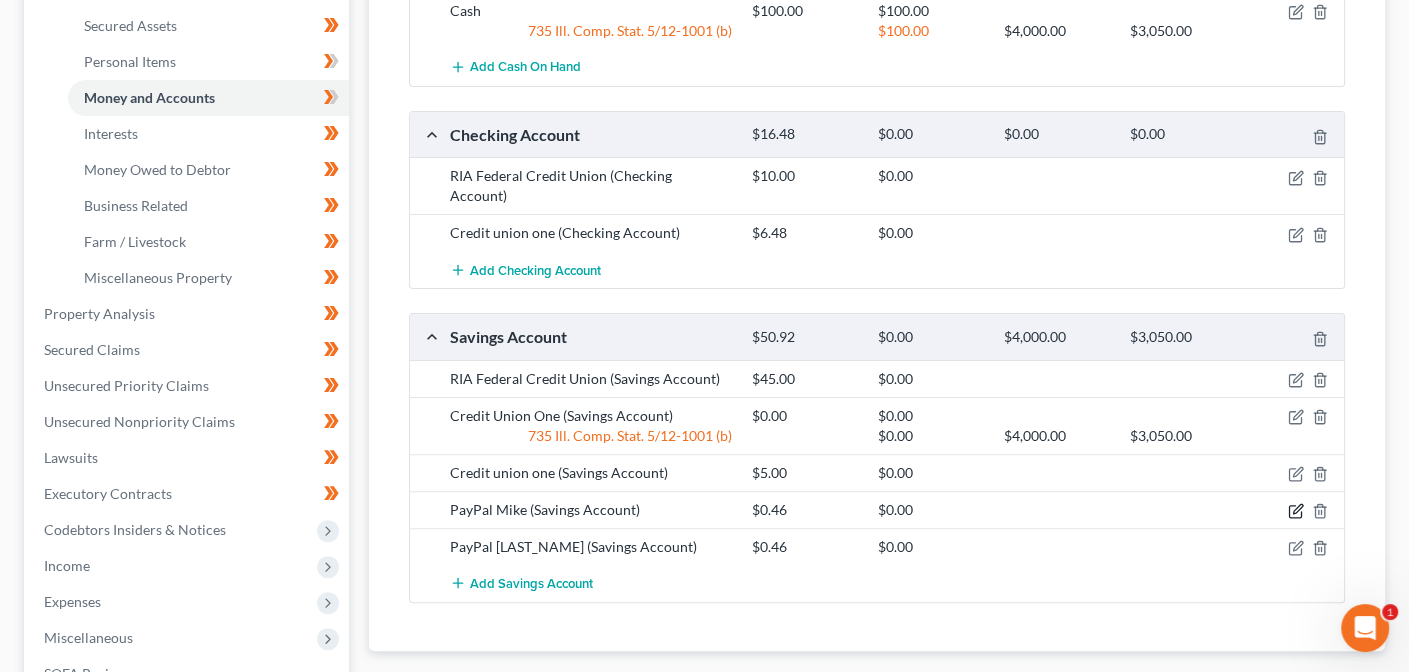click 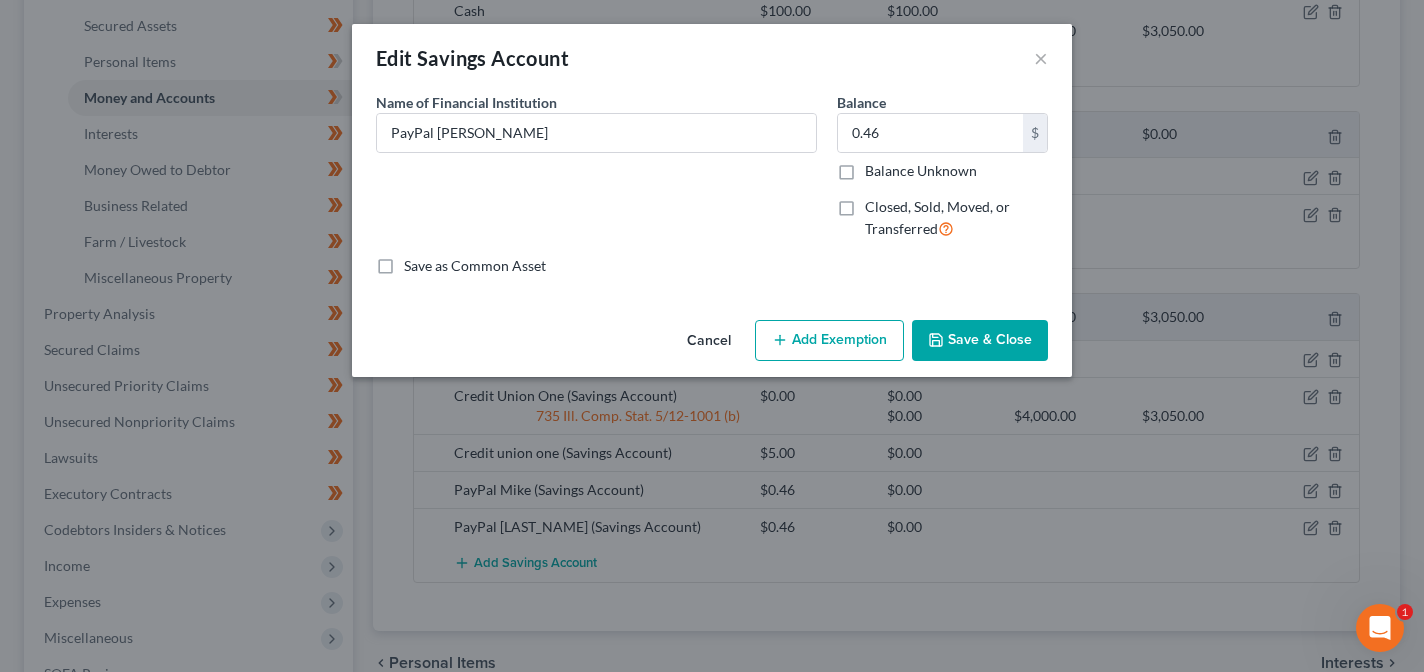 click on "Add Exemption" at bounding box center [829, 341] 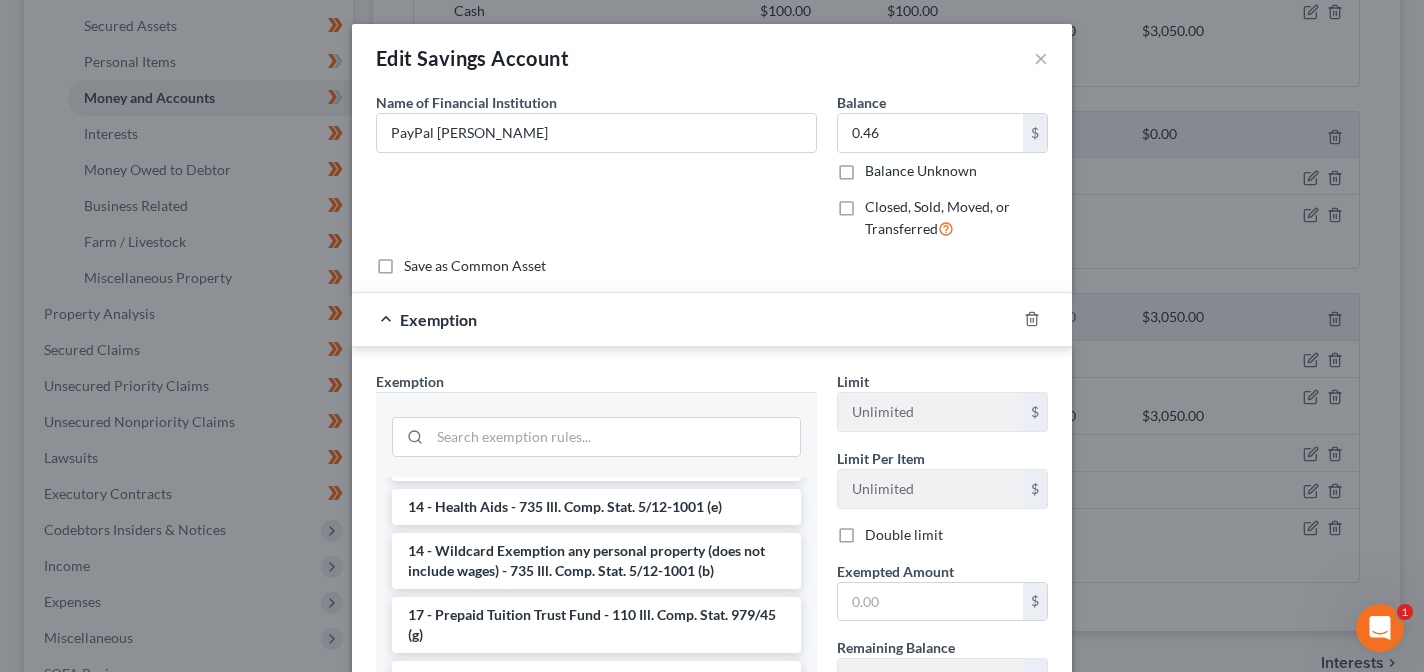 scroll, scrollTop: 272, scrollLeft: 0, axis: vertical 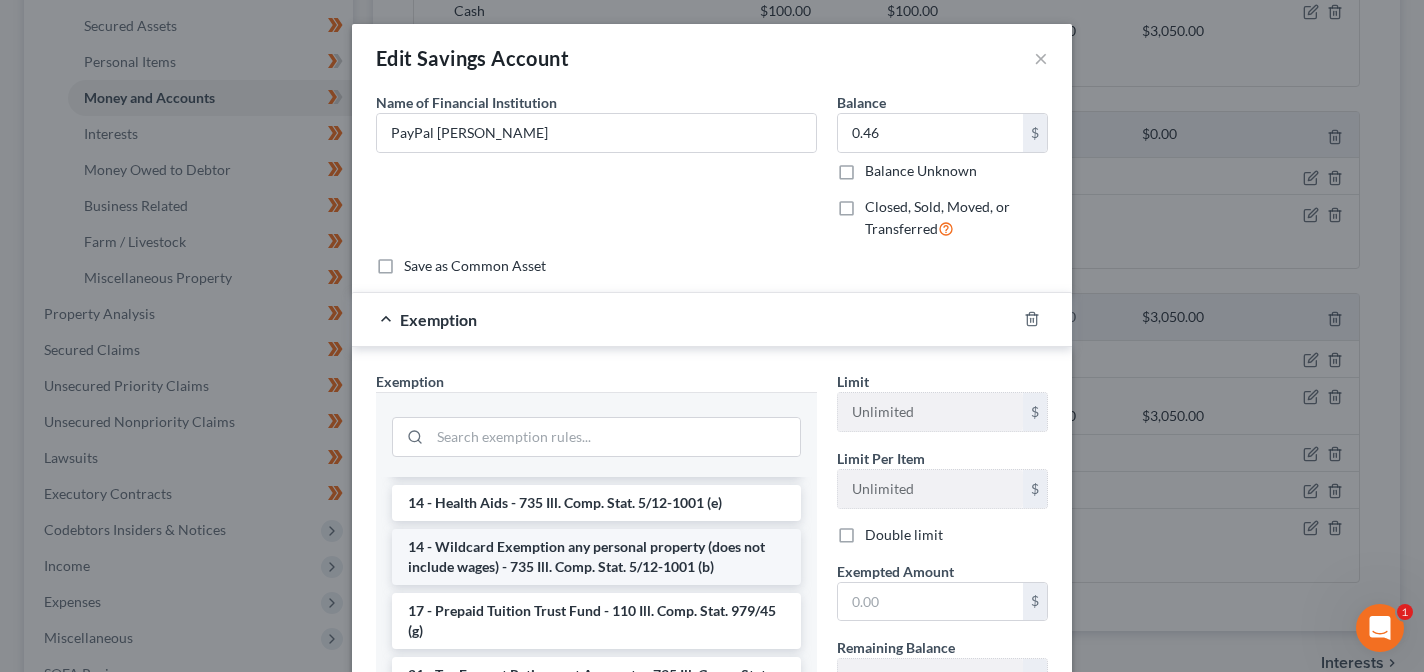 click on "14 - Wildcard Exemption any personal property (does not include wages) - 735 Ill. Comp. Stat. 5/12-1001 (b)" at bounding box center (596, 557) 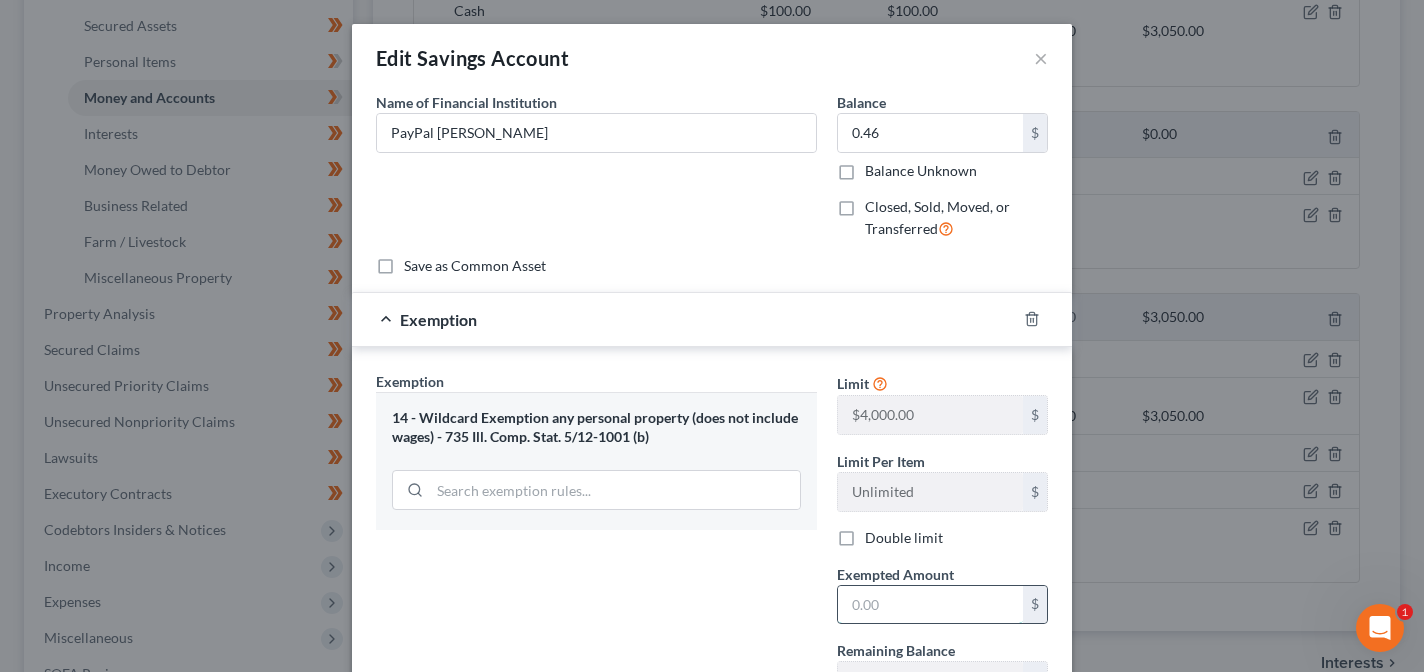 click at bounding box center [930, 605] 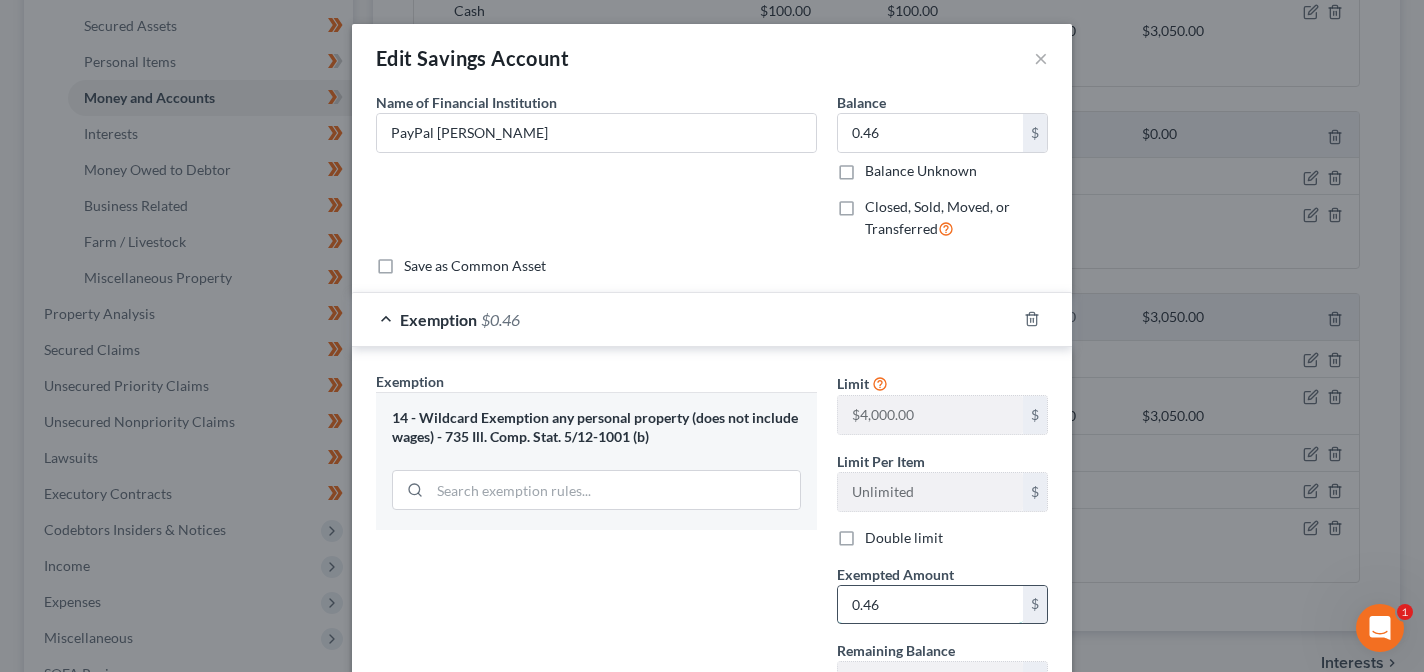 scroll, scrollTop: 248, scrollLeft: 0, axis: vertical 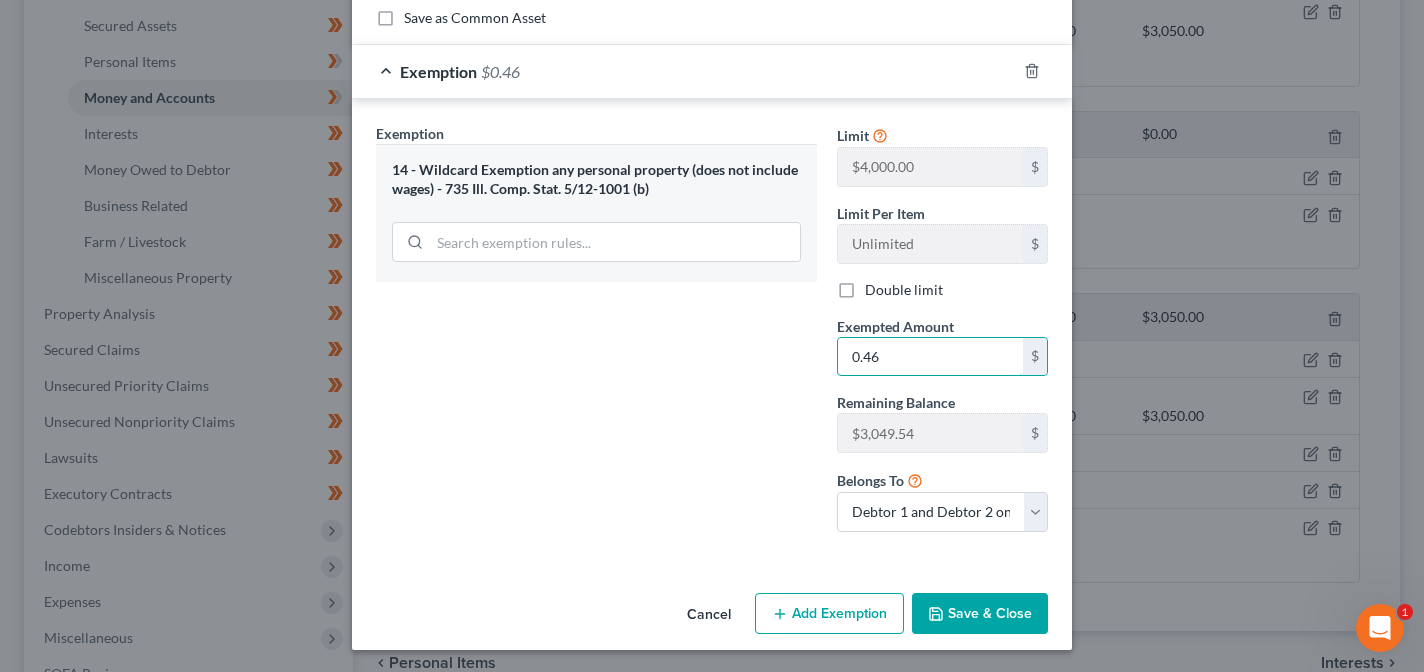 type on "0.46" 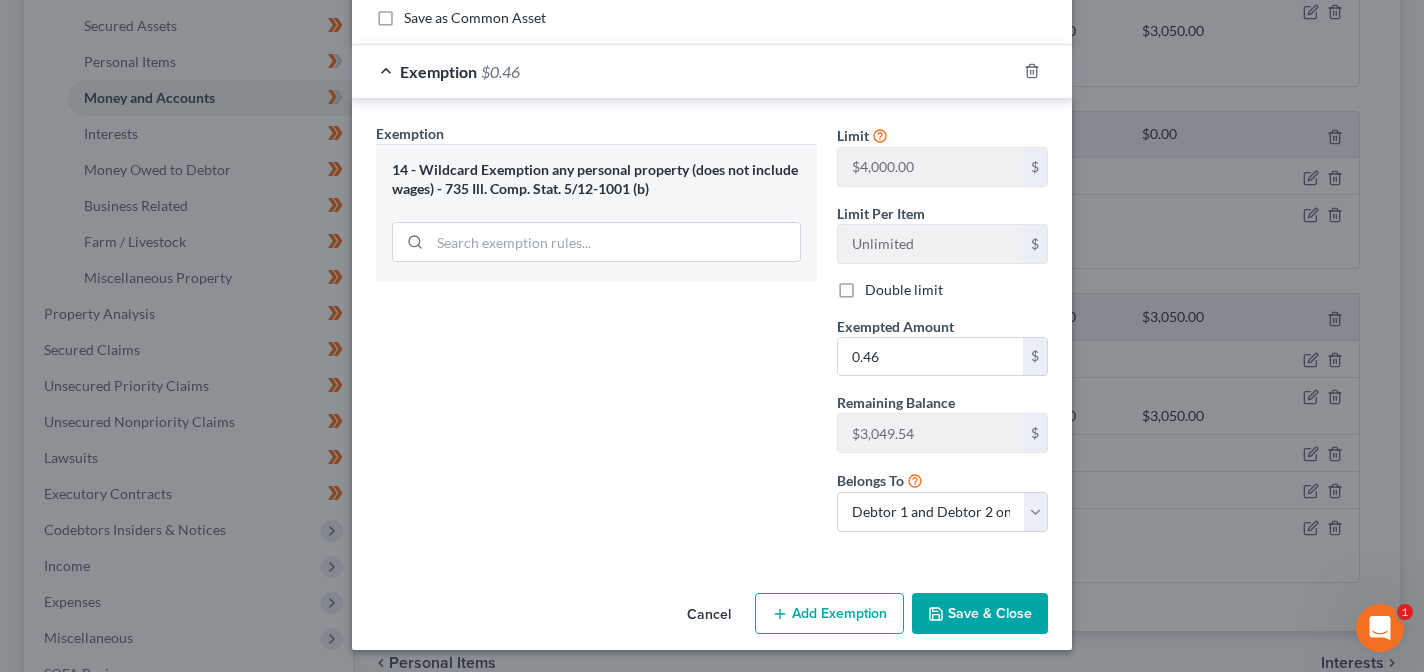 click on "Save & Close" at bounding box center (980, 614) 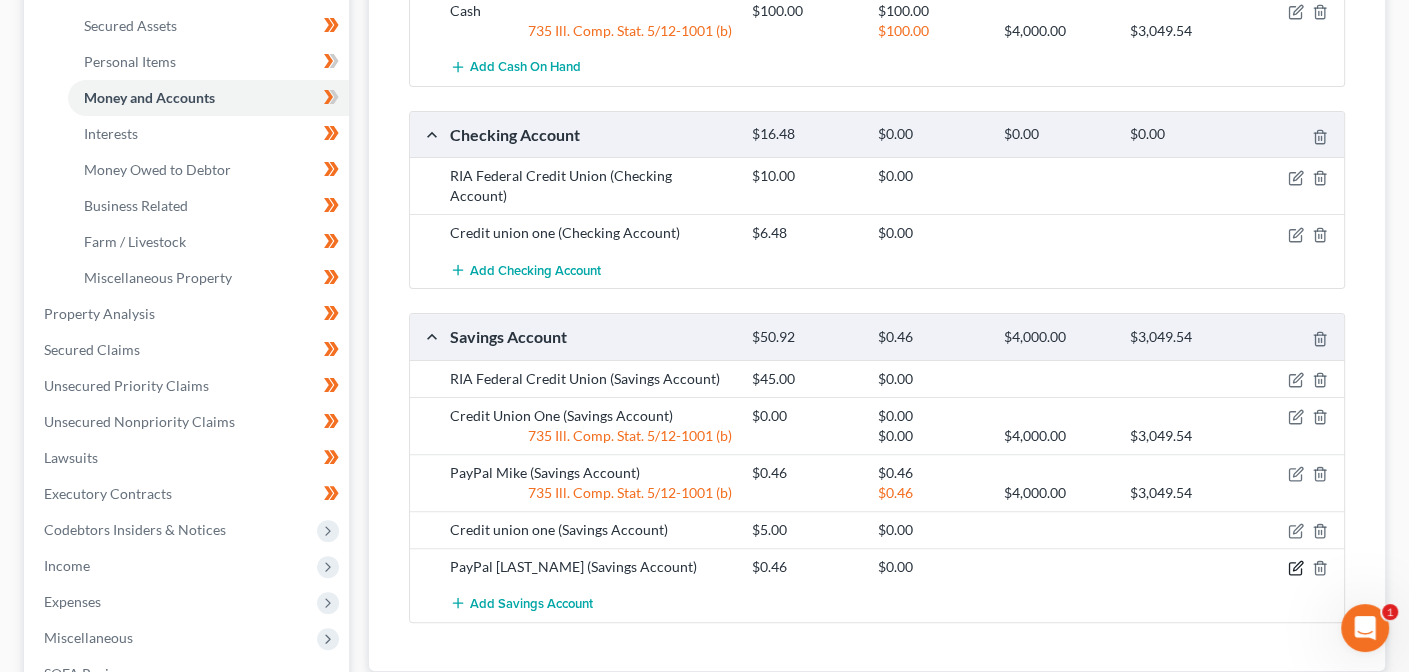 click 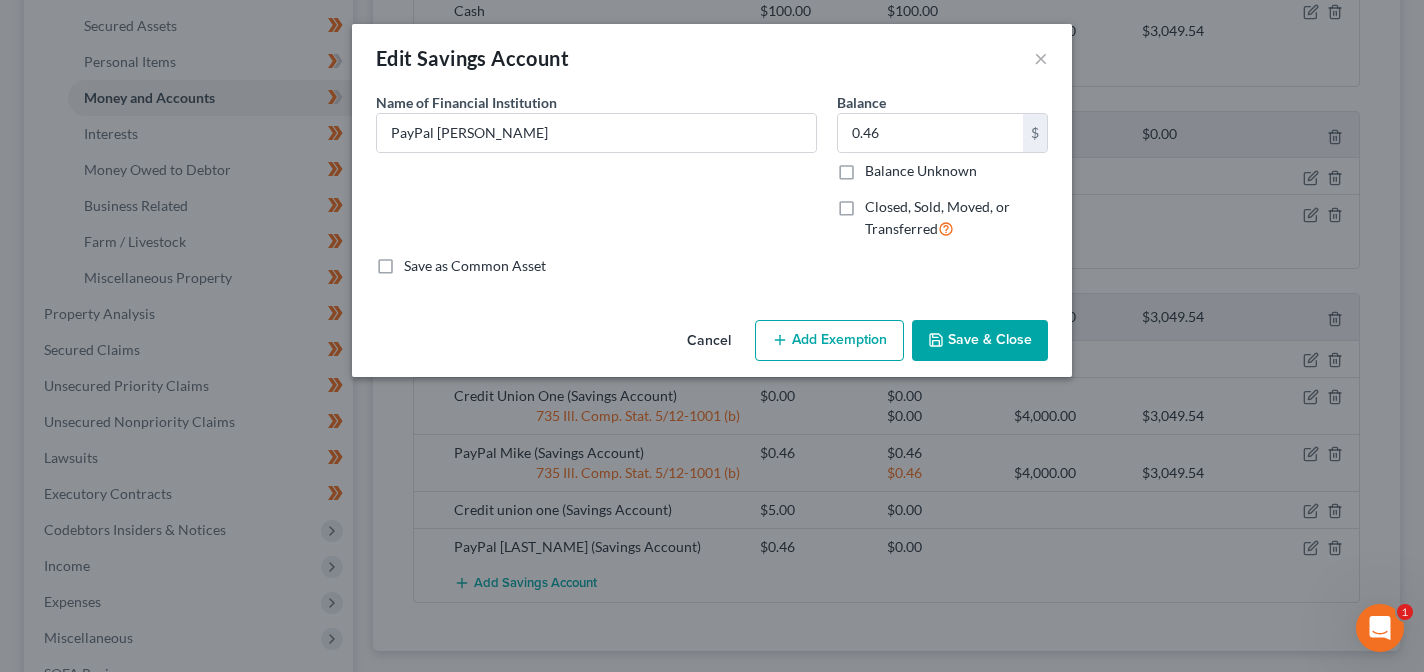 click on "Add Exemption" at bounding box center [829, 341] 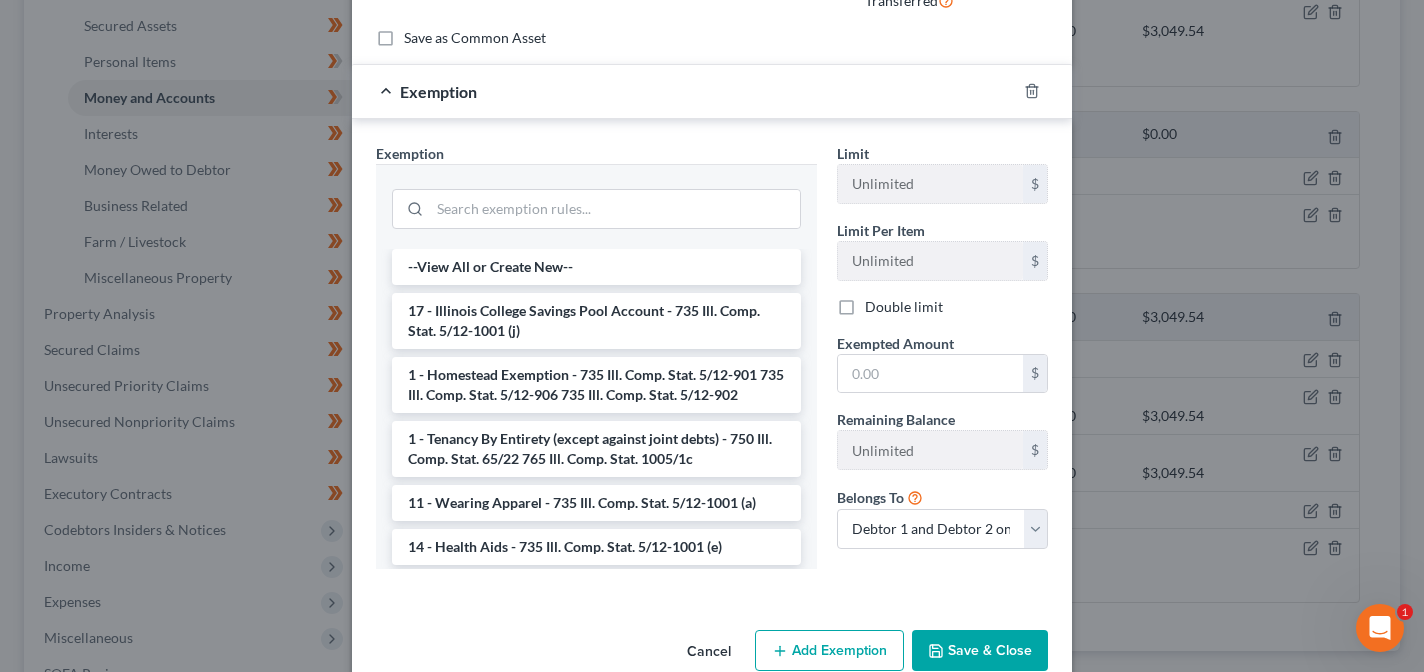 scroll, scrollTop: 232, scrollLeft: 0, axis: vertical 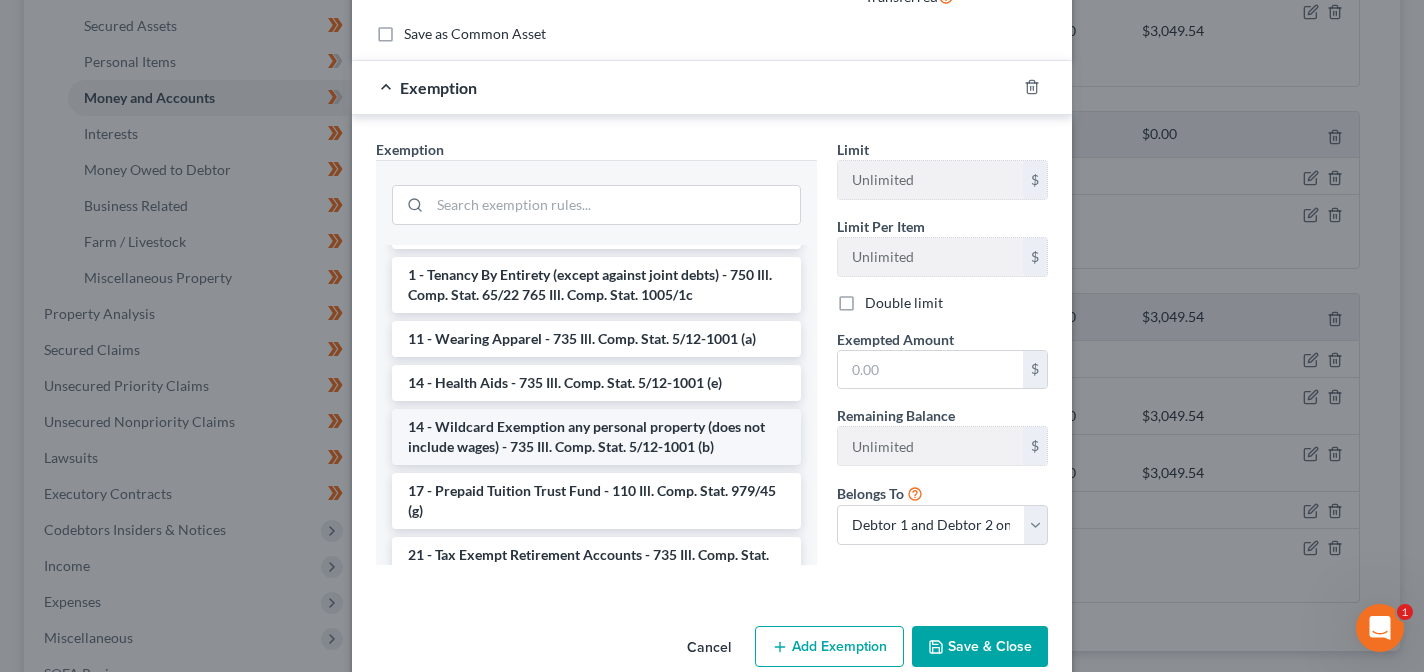 click on "14 - Wildcard Exemption any personal property (does not include wages) - 735 Ill. Comp. Stat. 5/12-1001 (b)" at bounding box center [596, 437] 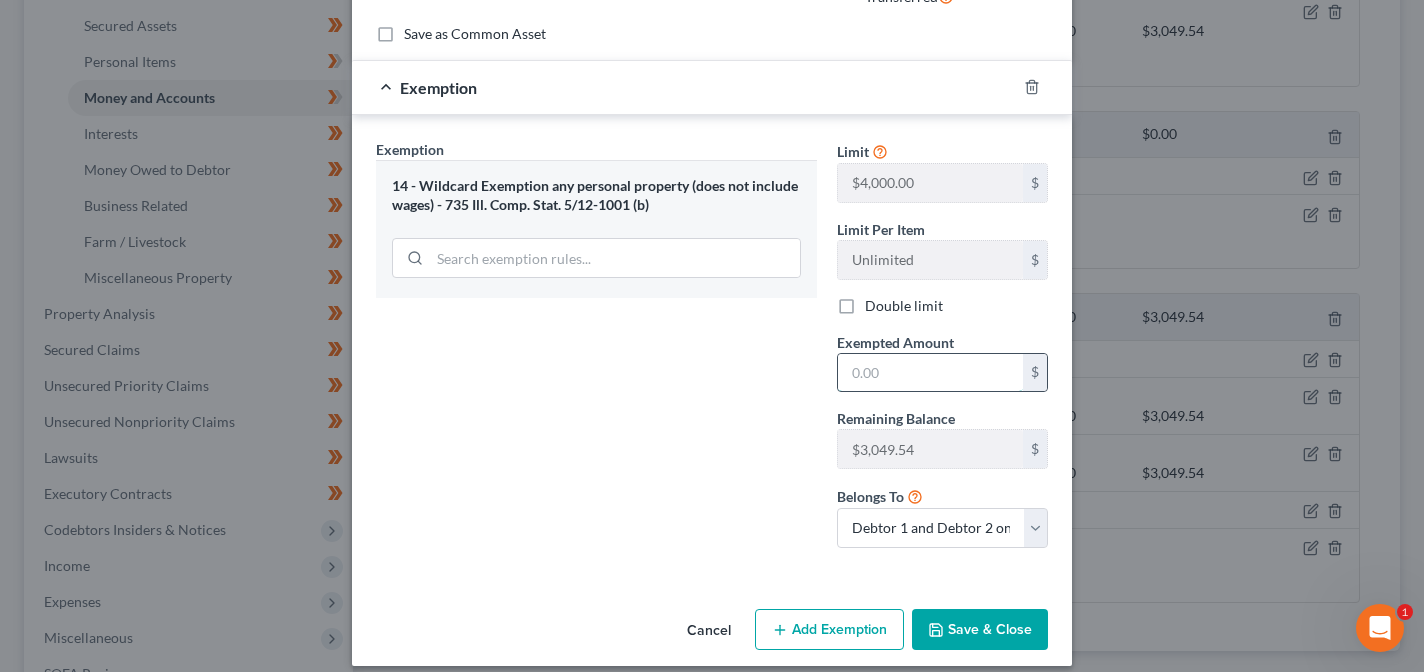 click at bounding box center (930, 373) 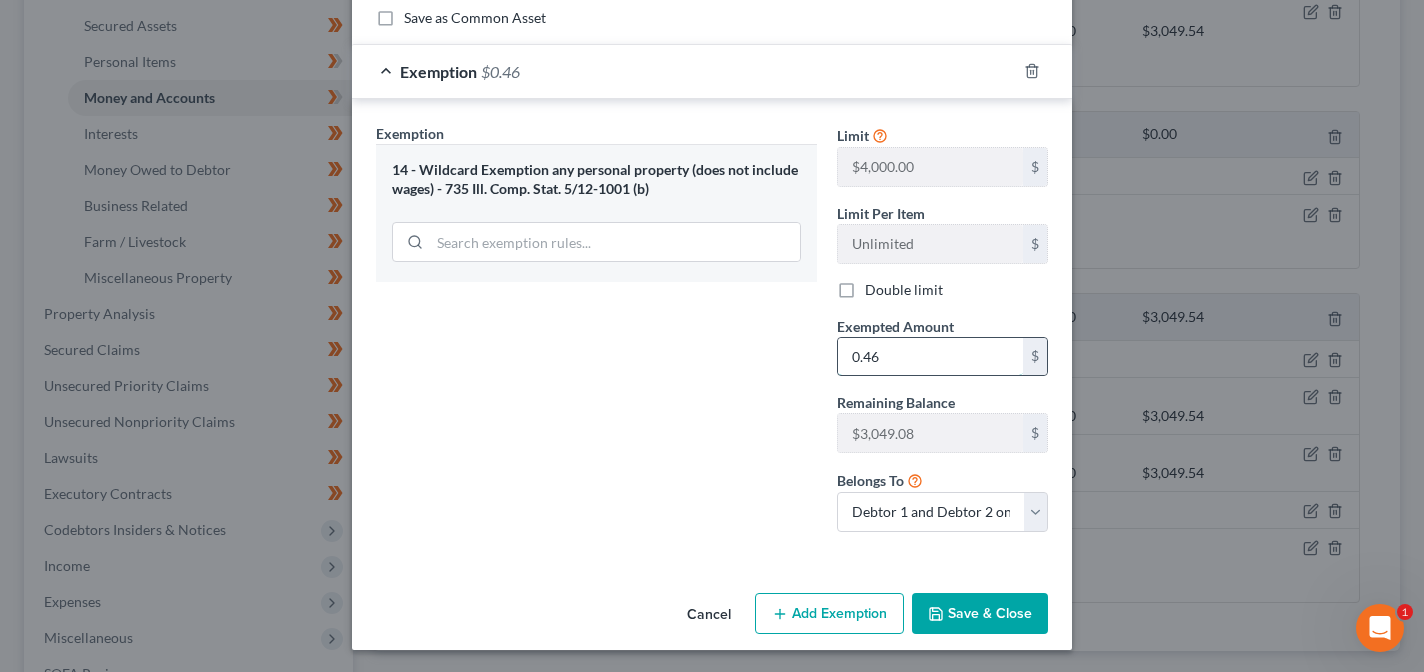 scroll, scrollTop: 247, scrollLeft: 0, axis: vertical 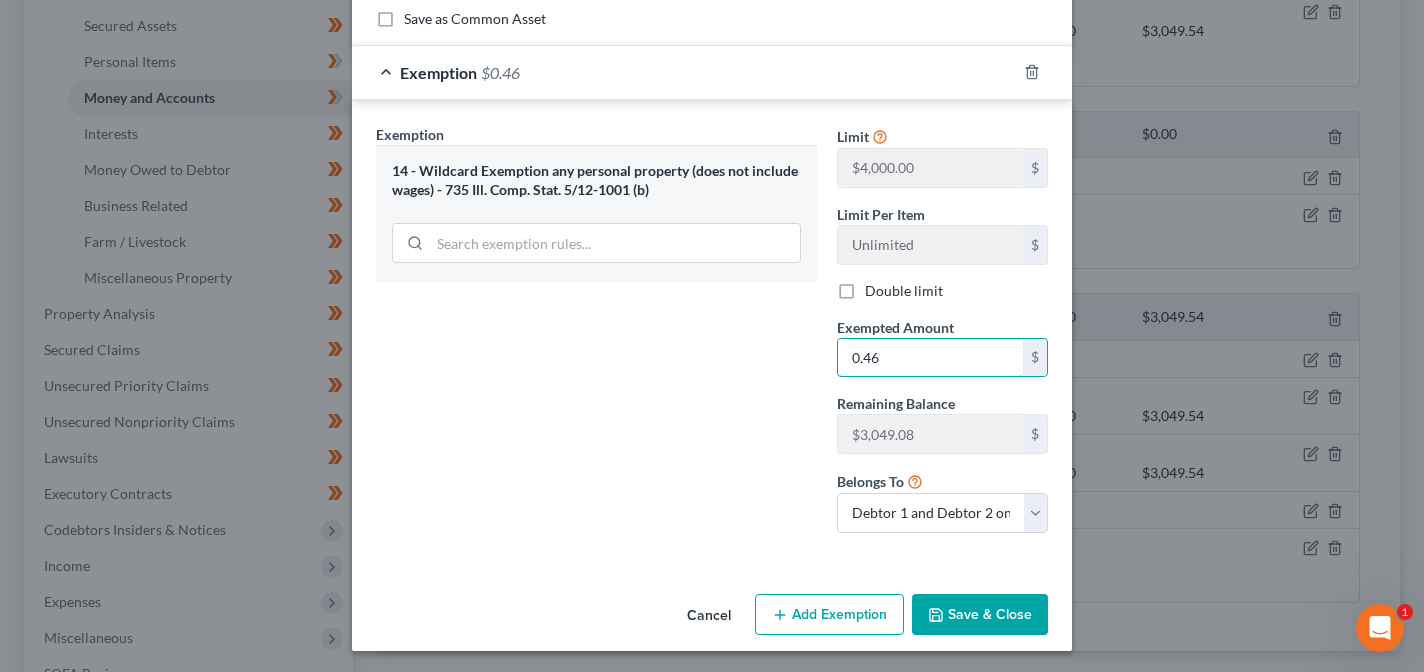 type on "0.46" 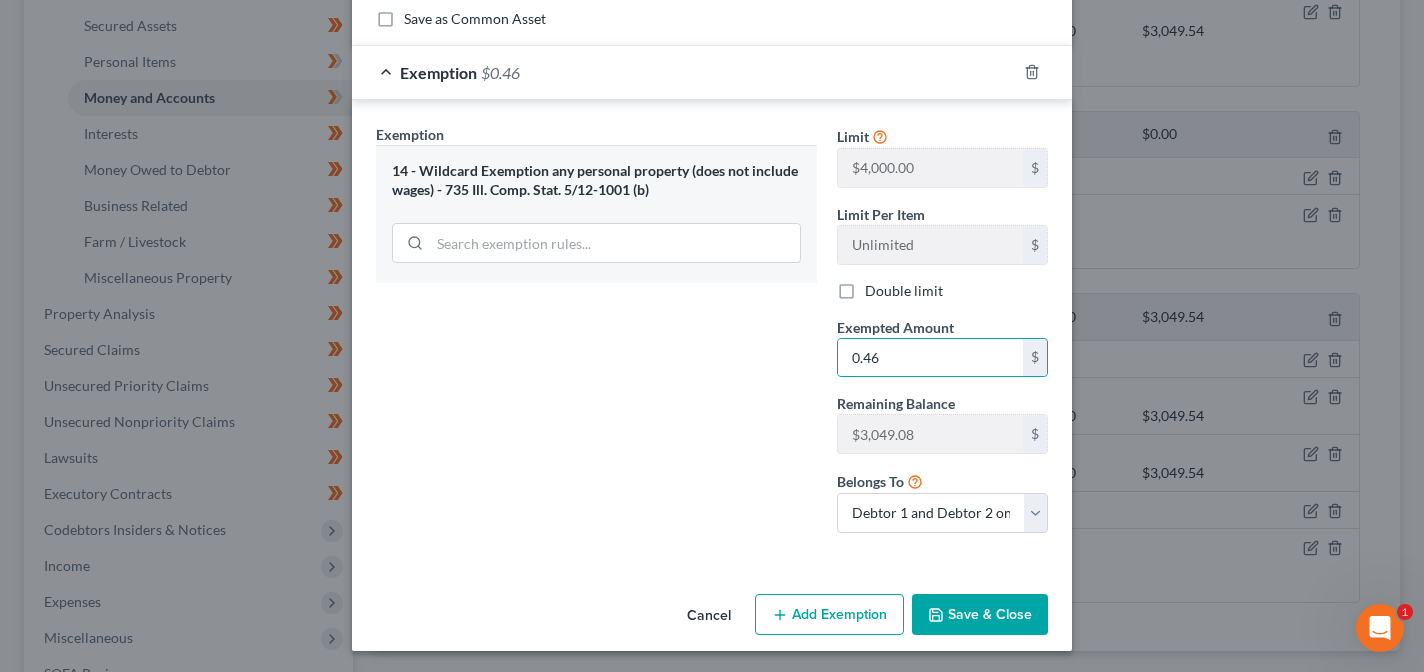 click on "Save & Close" at bounding box center (980, 615) 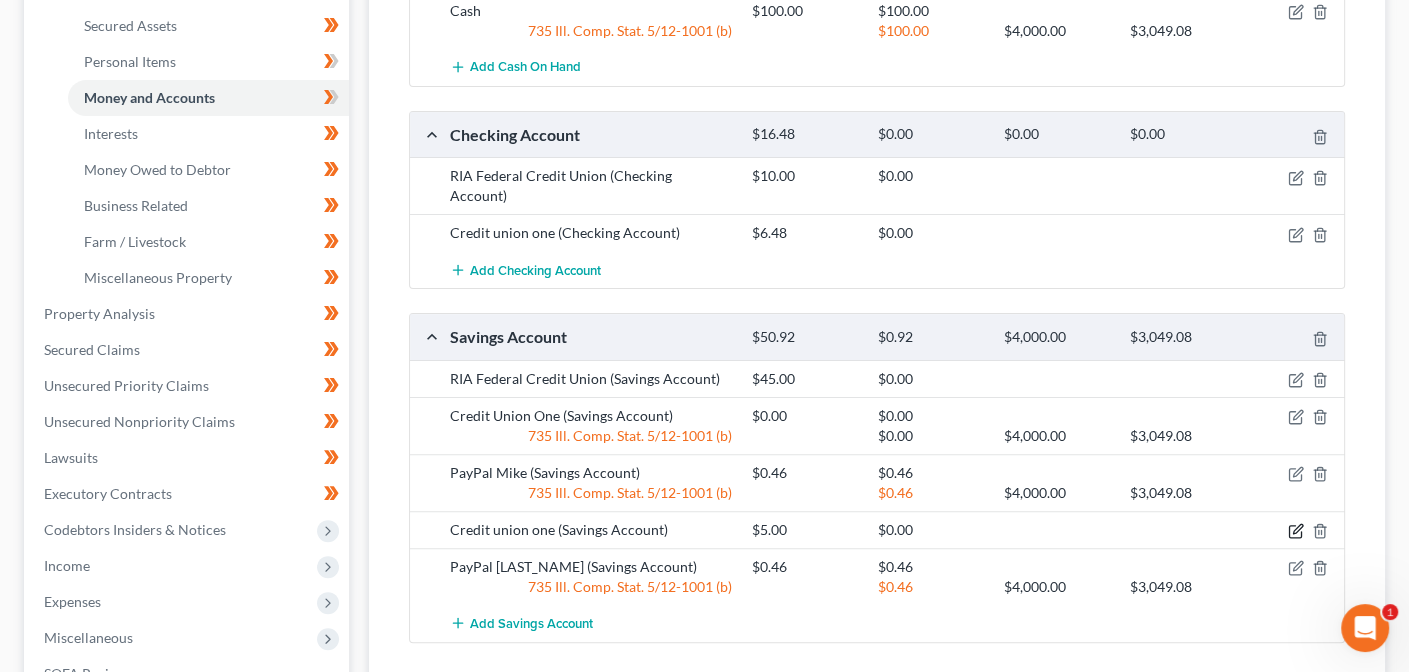 click 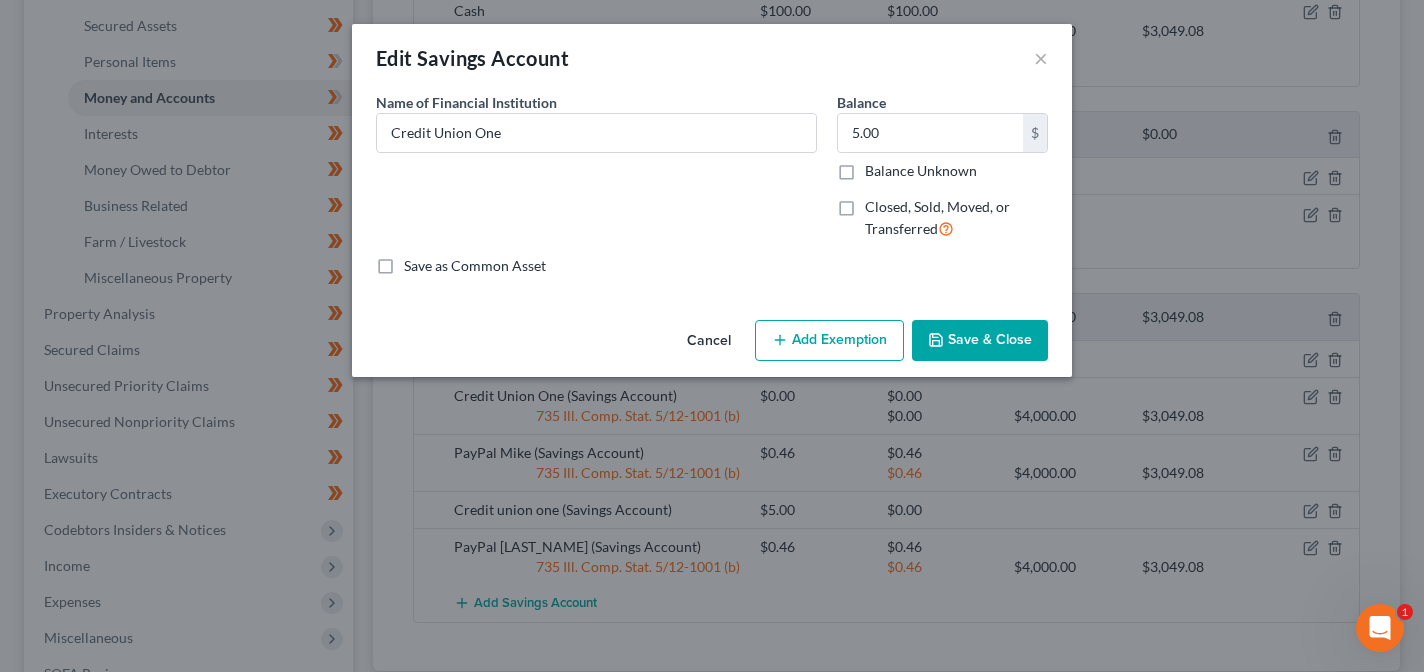click on "Add Exemption" at bounding box center (829, 341) 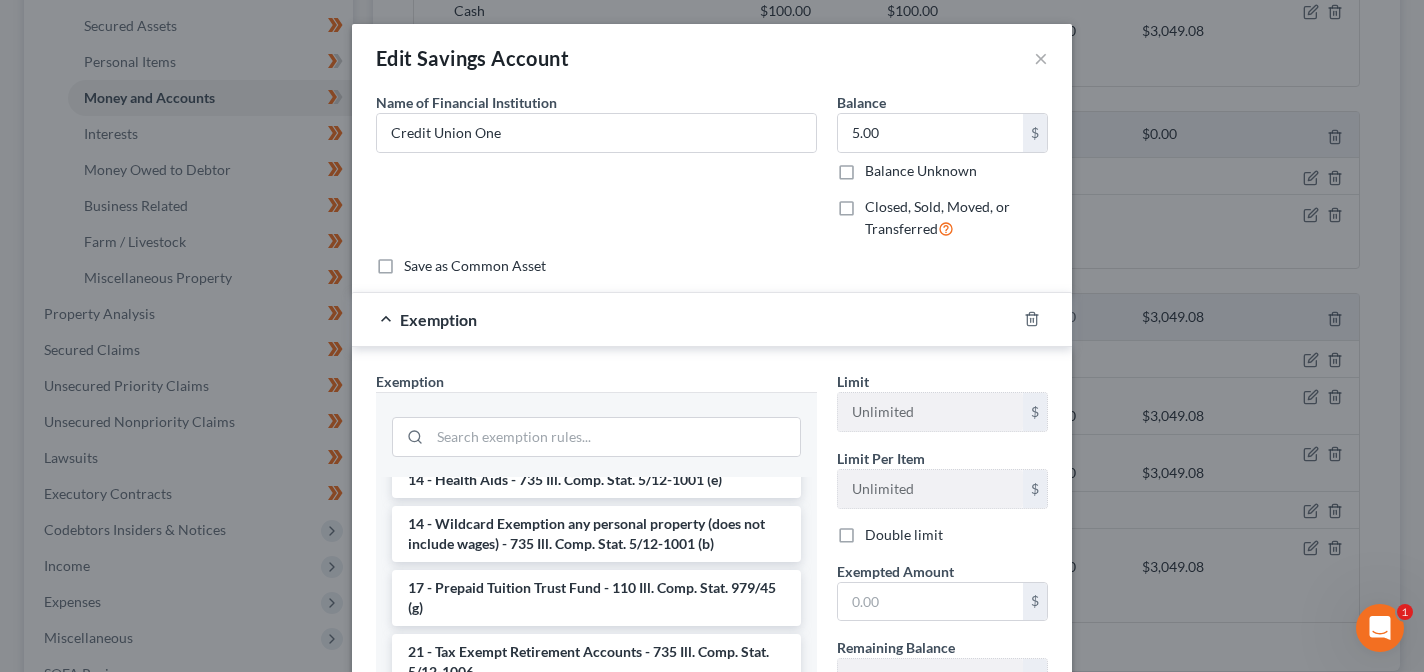 scroll, scrollTop: 300, scrollLeft: 0, axis: vertical 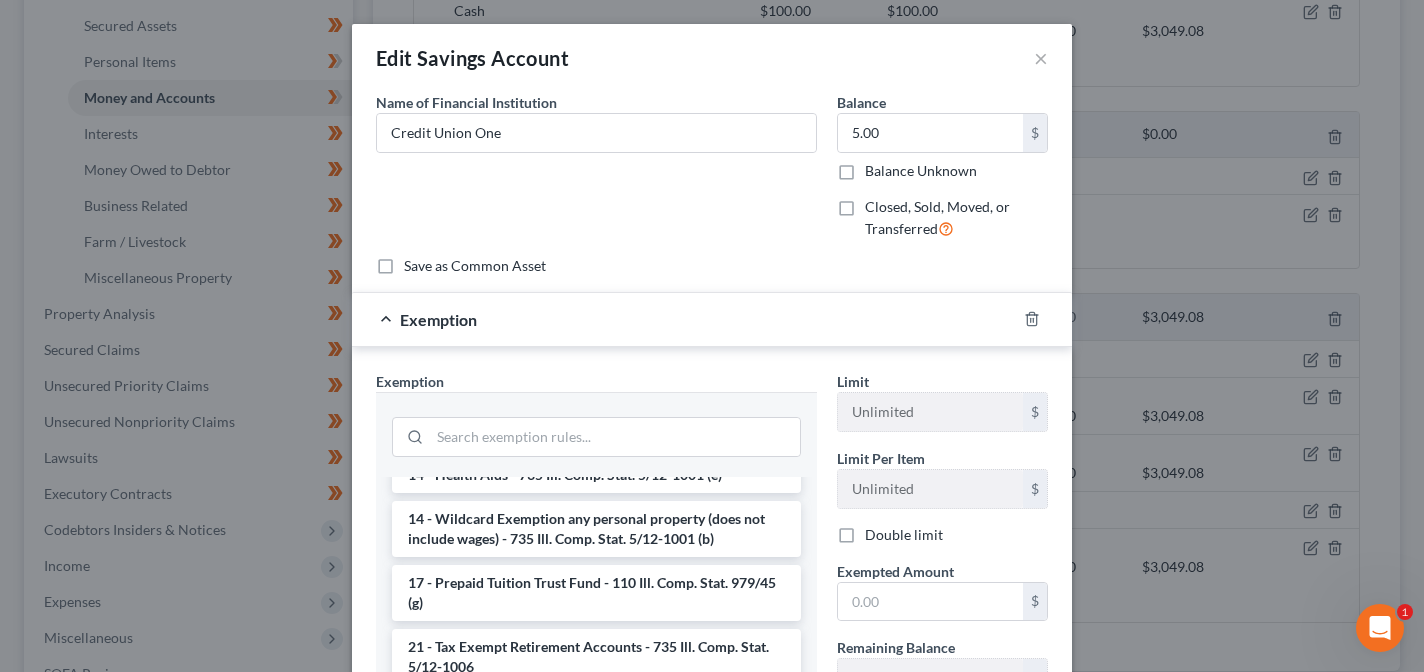 click on "14 - Wildcard Exemption any personal property (does not include wages) - 735 Ill. Comp. Stat. 5/12-1001 (b)" at bounding box center [596, 529] 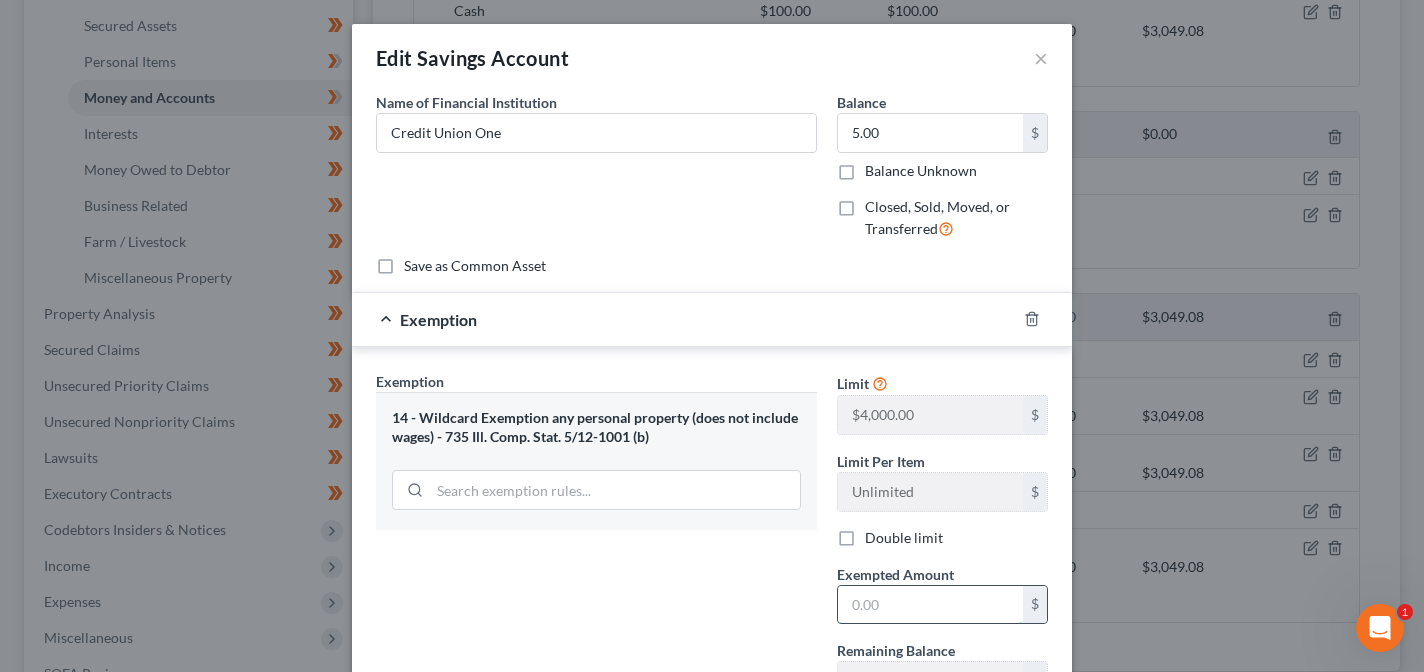 click at bounding box center (930, 605) 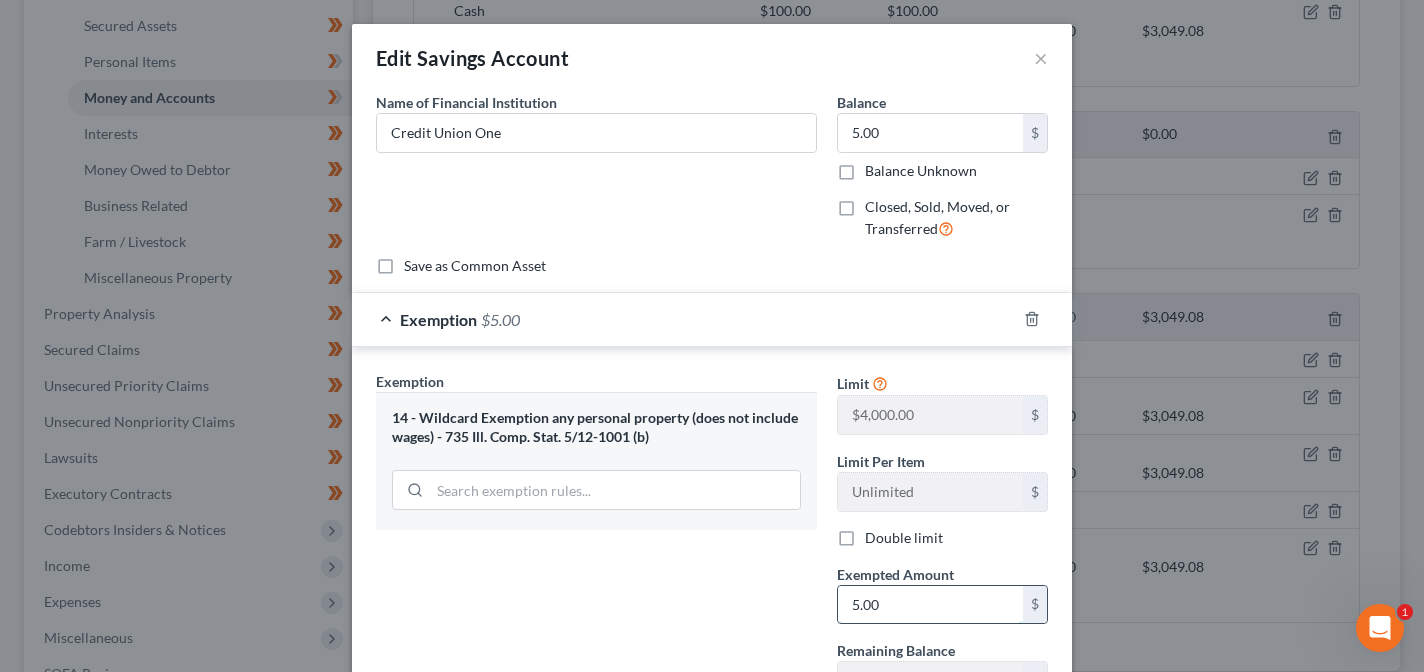 scroll, scrollTop: 248, scrollLeft: 0, axis: vertical 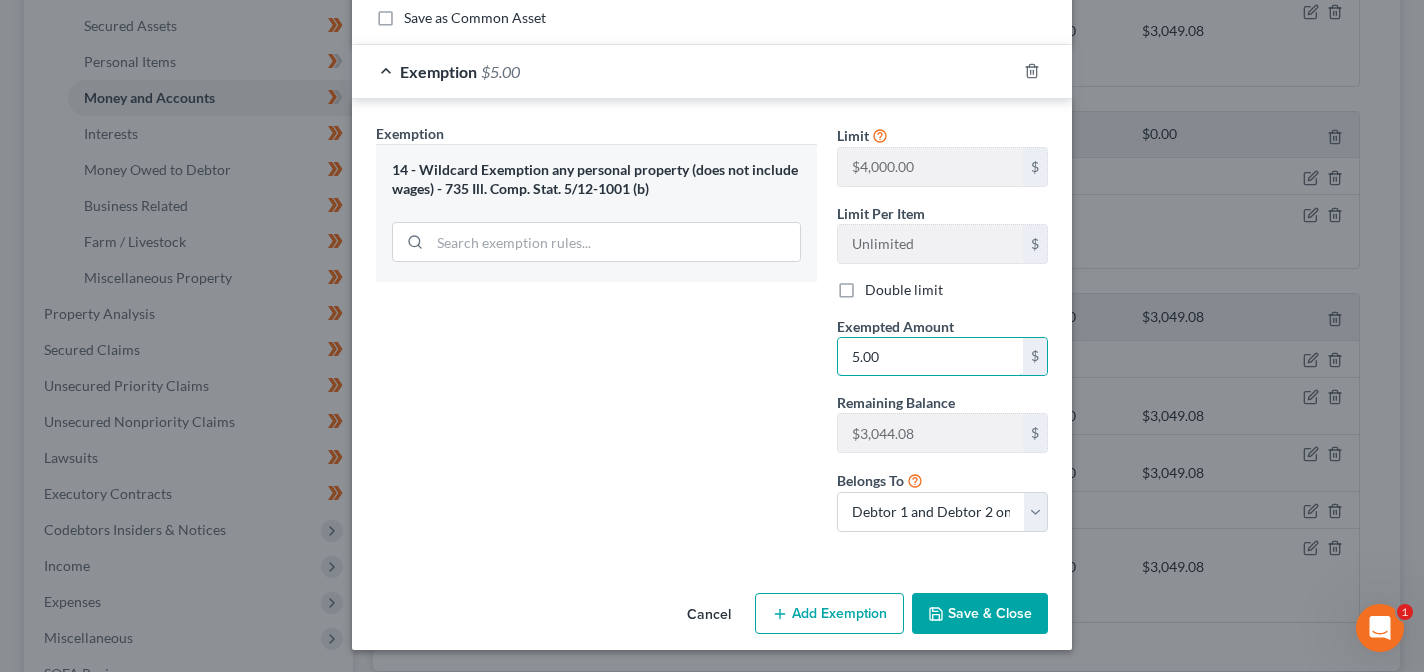 type on "5.00" 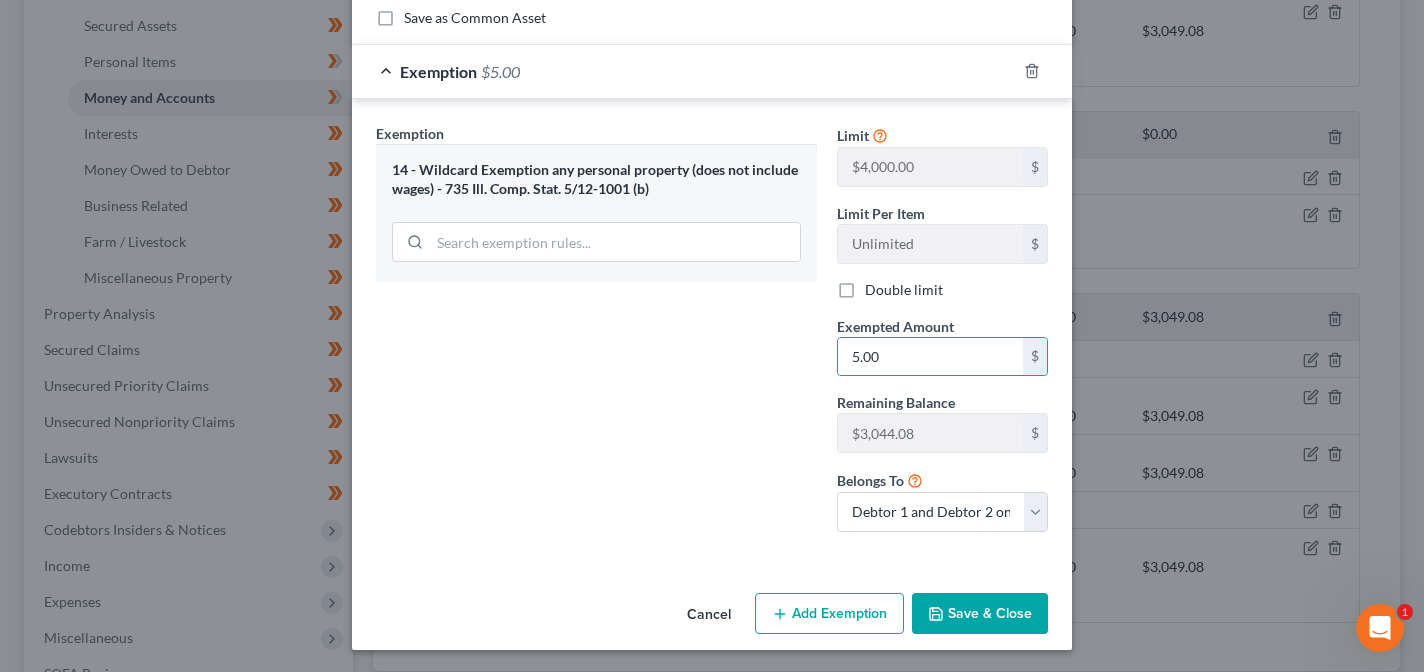 click on "Save & Close" at bounding box center (980, 614) 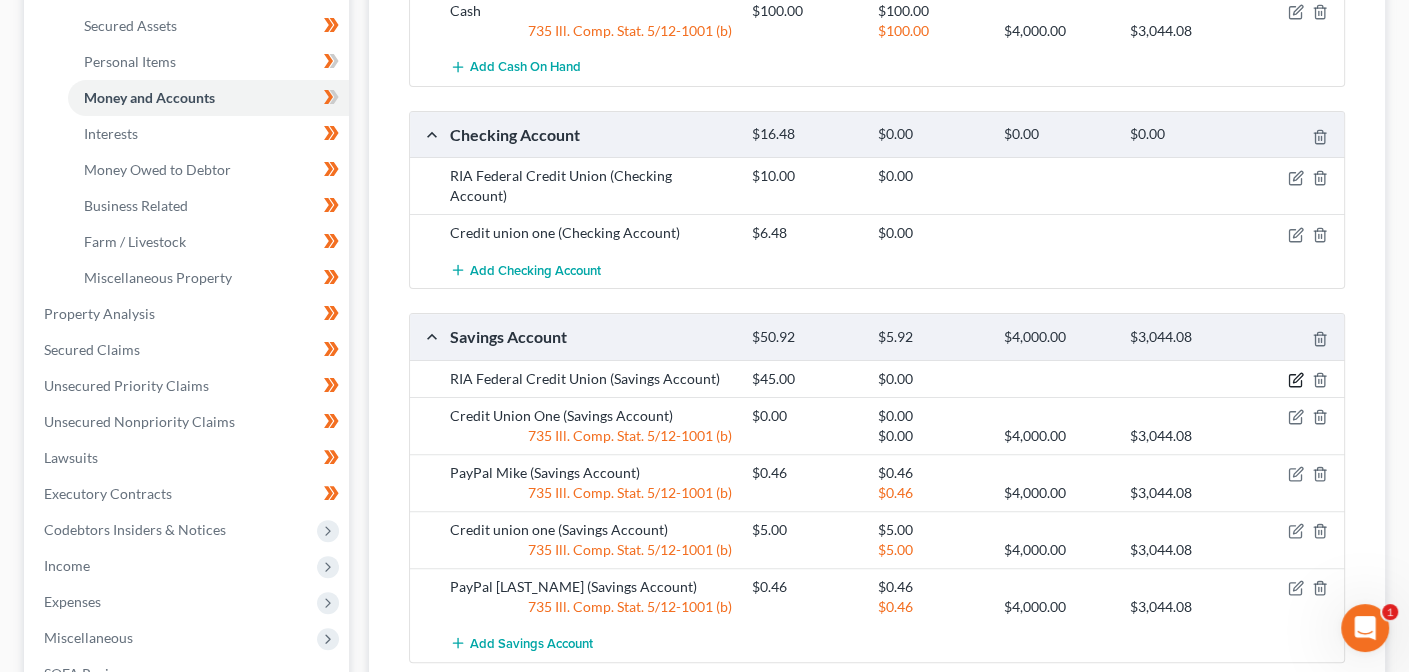 click 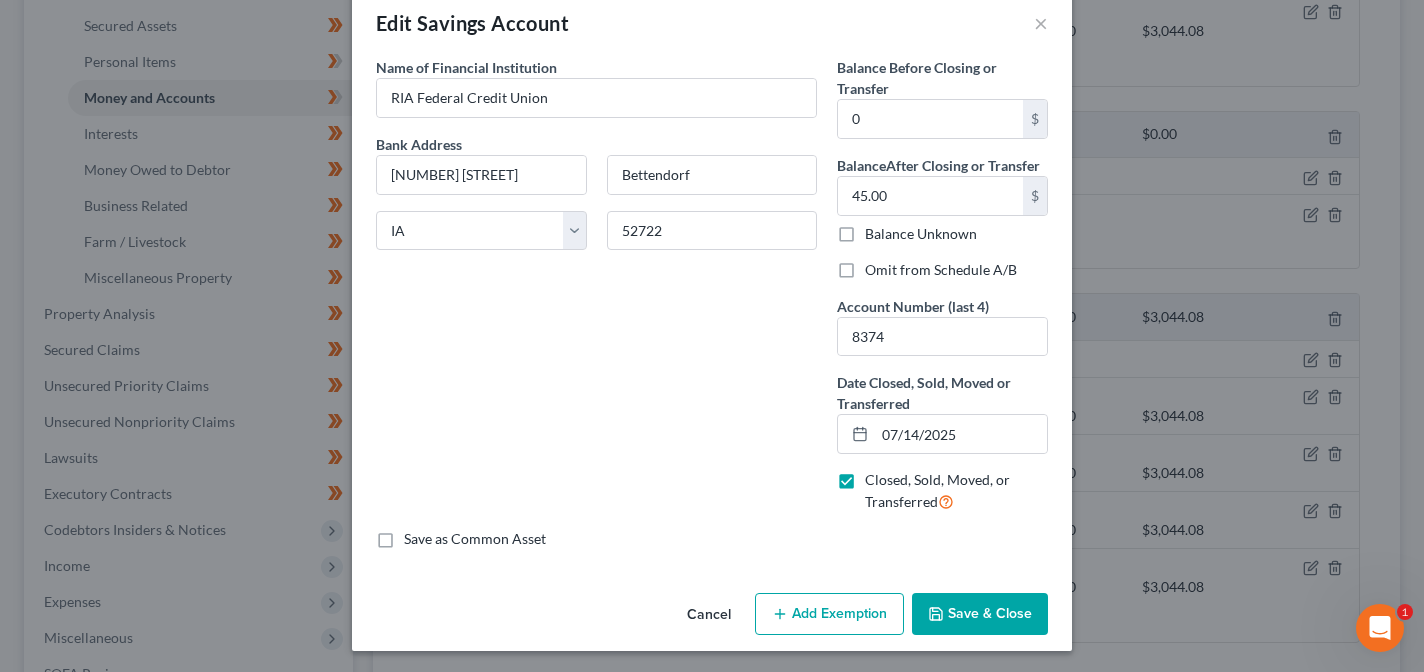 scroll, scrollTop: 36, scrollLeft: 0, axis: vertical 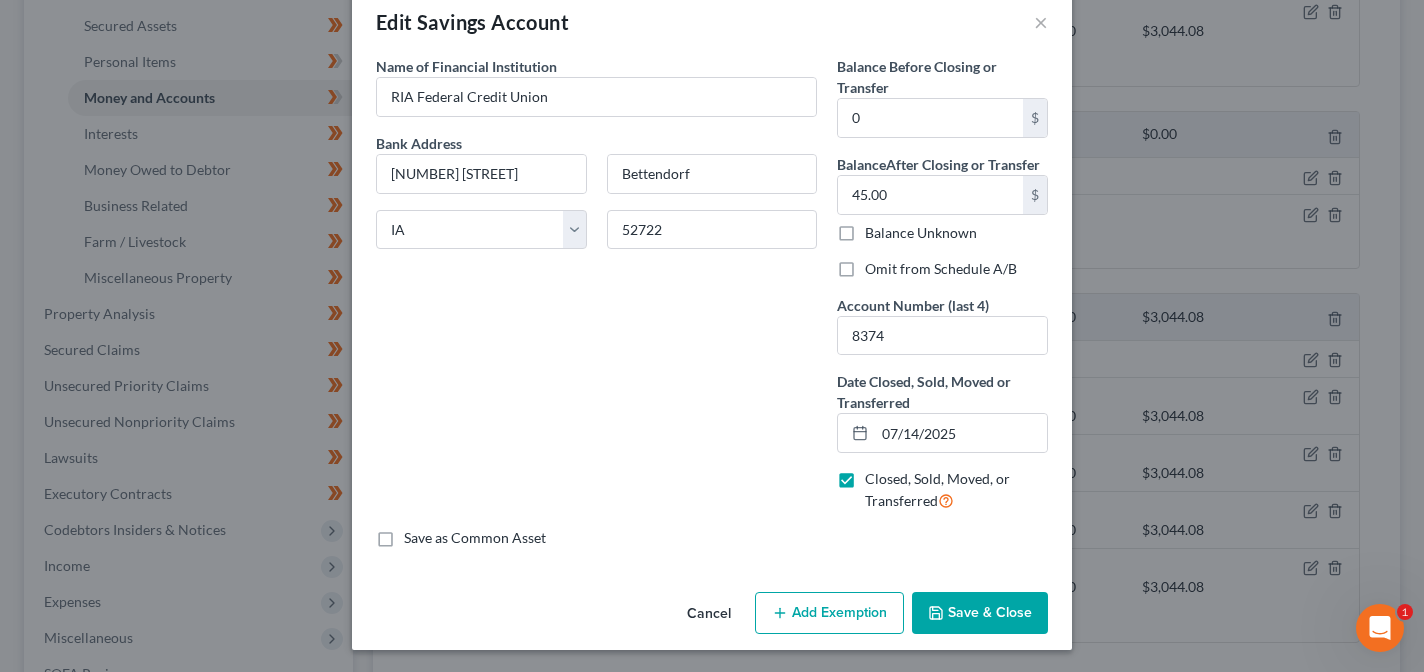 click on "Add Exemption" at bounding box center (829, 613) 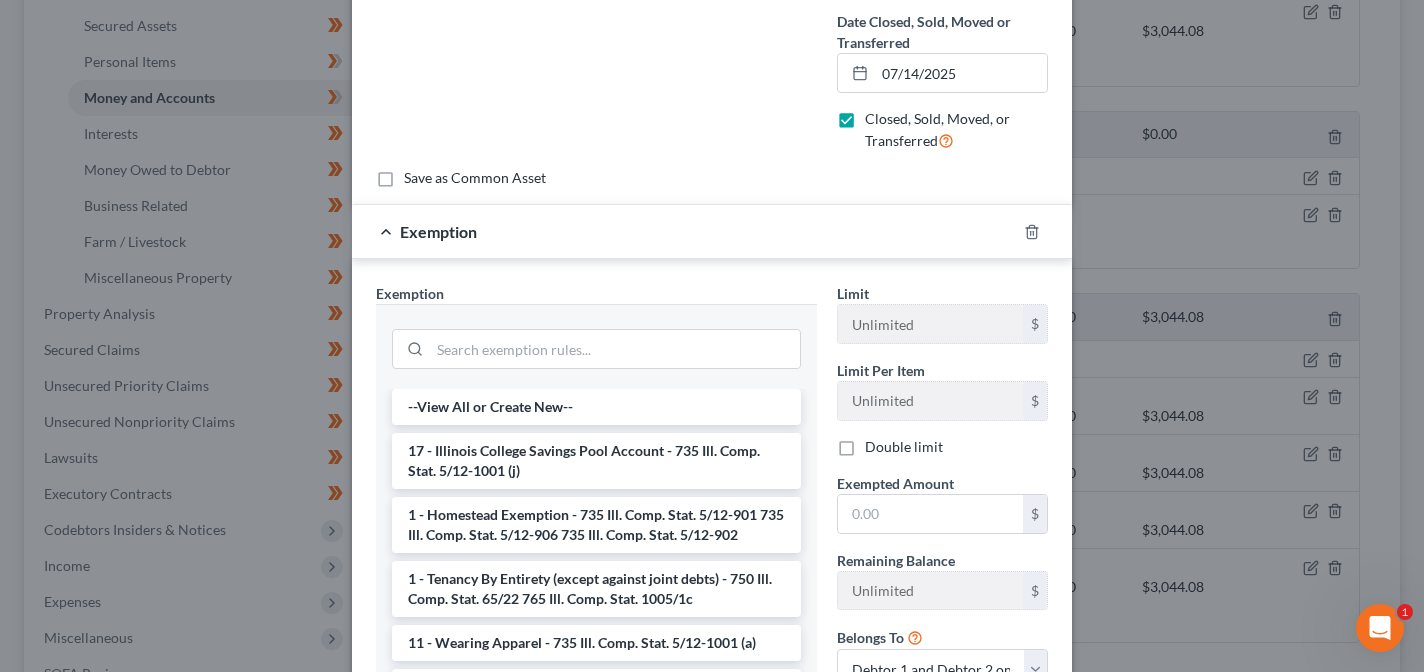 scroll, scrollTop: 400, scrollLeft: 0, axis: vertical 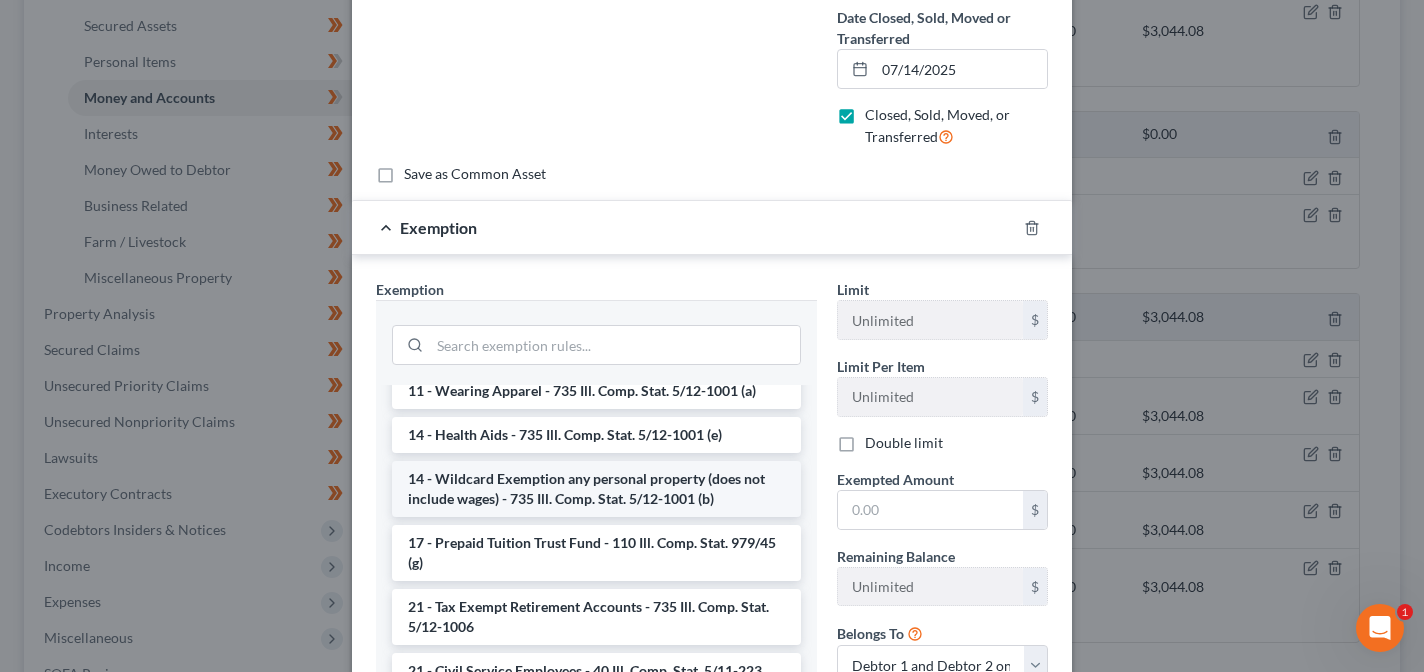 click on "14 - Wildcard Exemption any personal property (does not include wages) - 735 Ill. Comp. Stat. 5/12-1001 (b)" at bounding box center [596, 489] 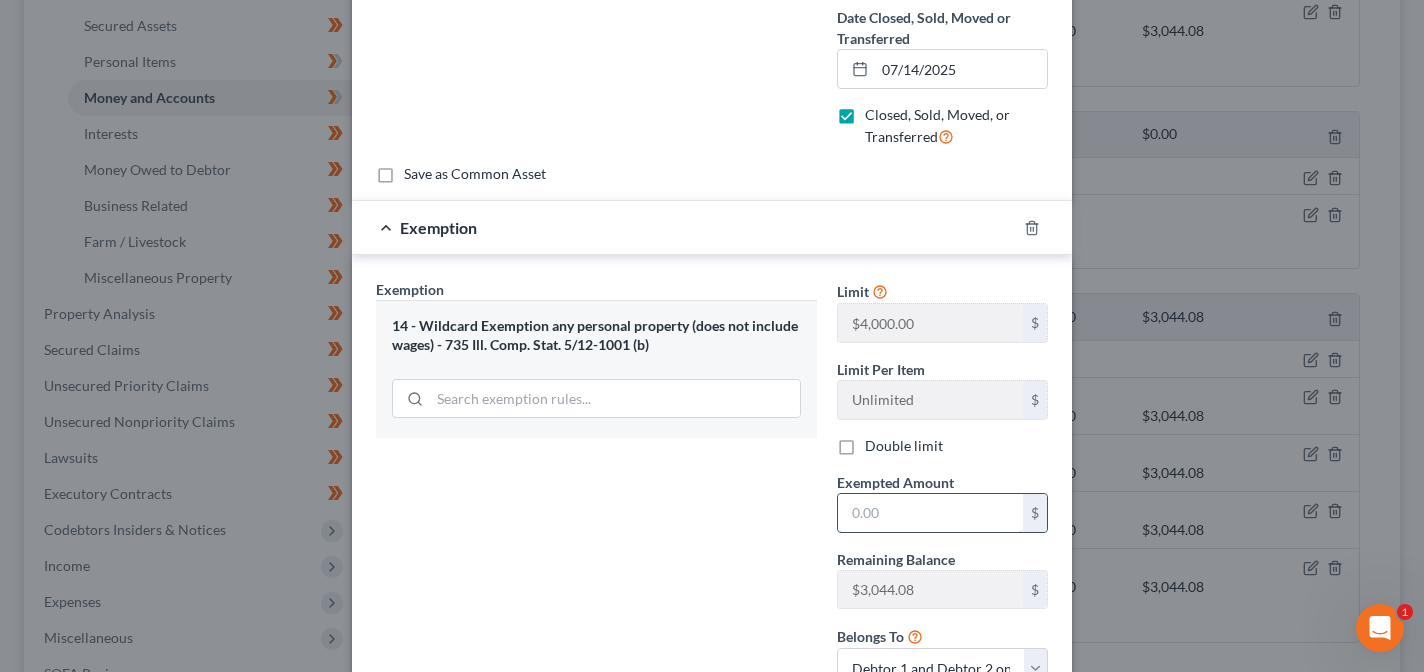 click at bounding box center (930, 513) 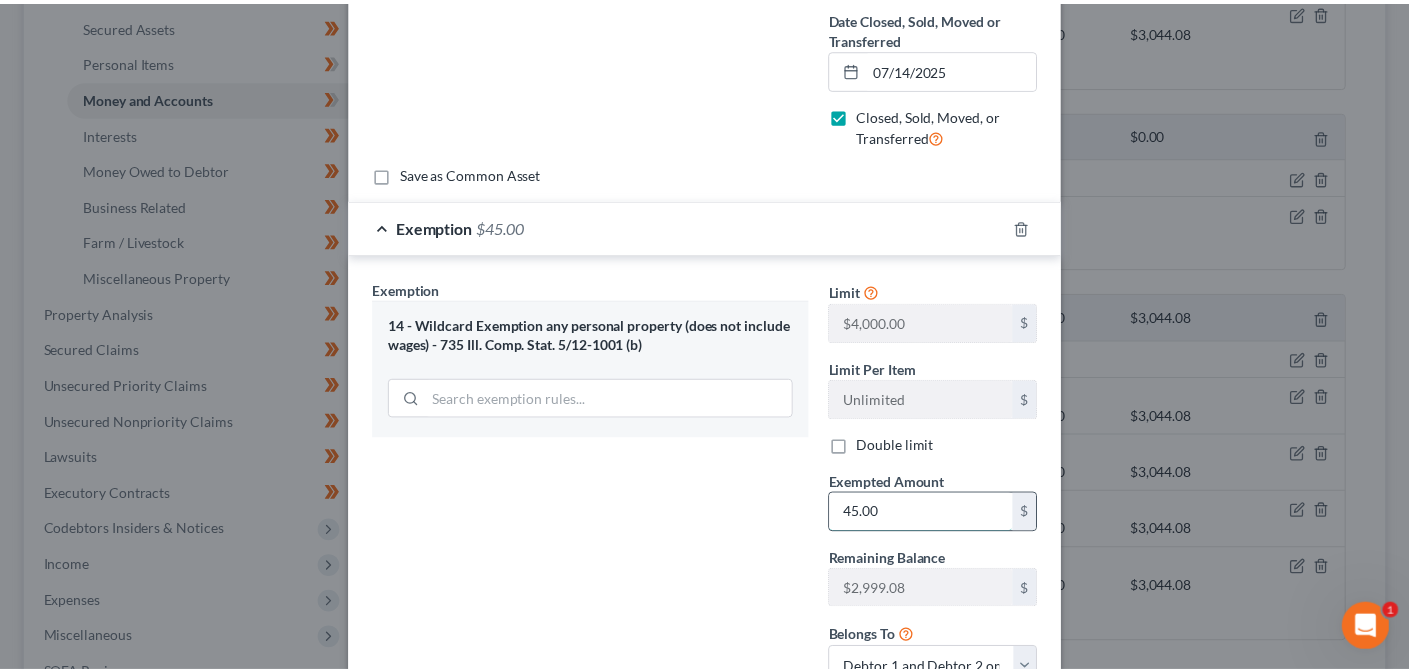 scroll, scrollTop: 555, scrollLeft: 0, axis: vertical 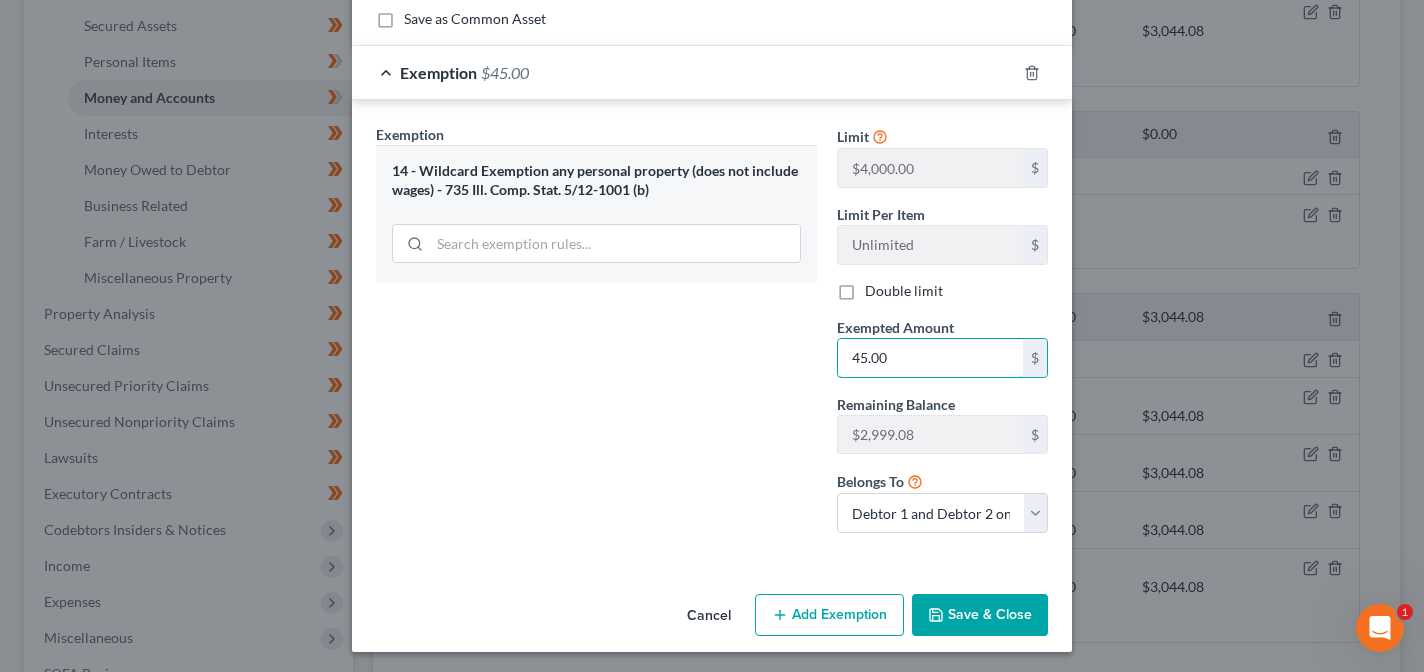 type on "45.00" 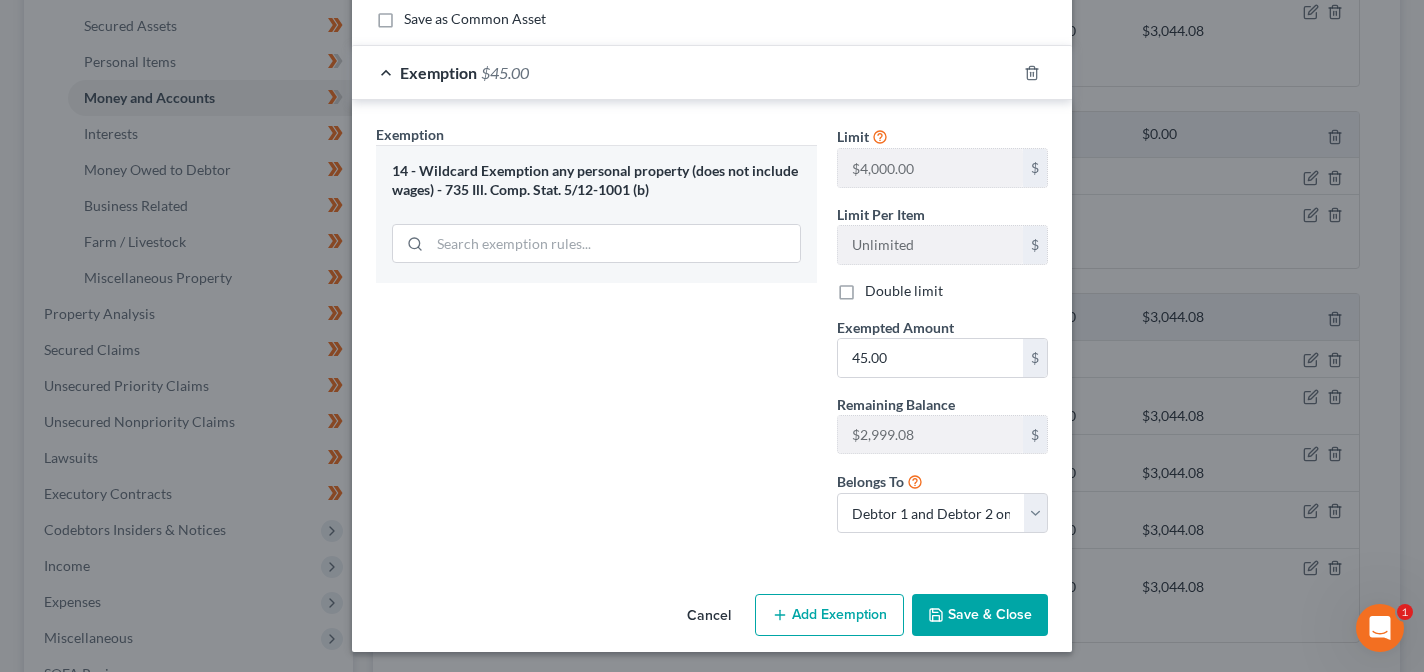 click on "Save & Close" at bounding box center (980, 615) 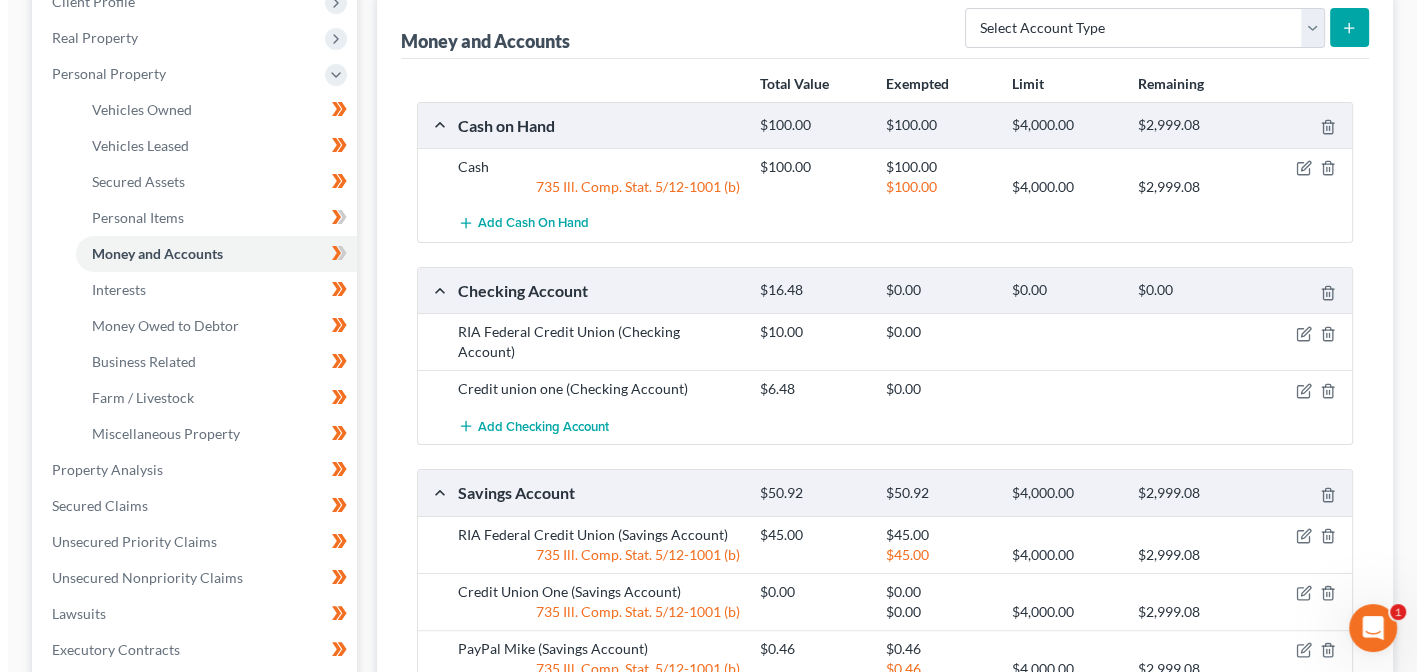 scroll, scrollTop: 295, scrollLeft: 0, axis: vertical 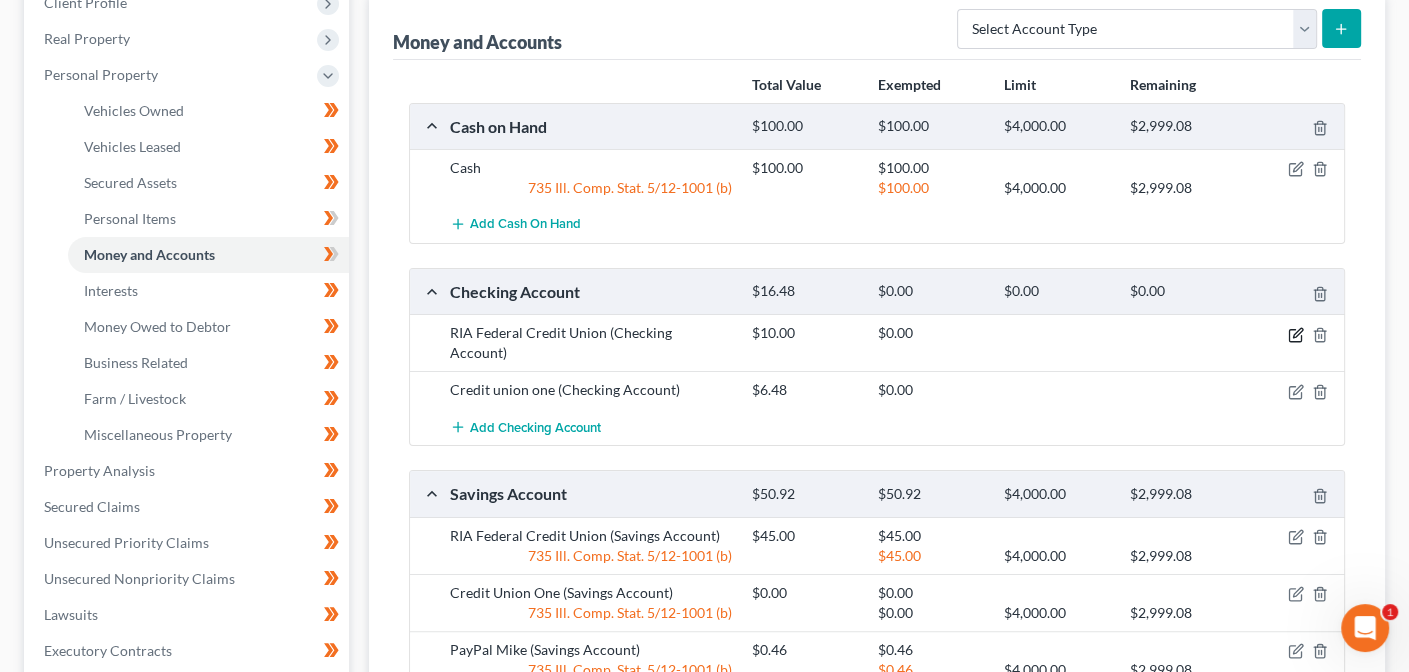 click 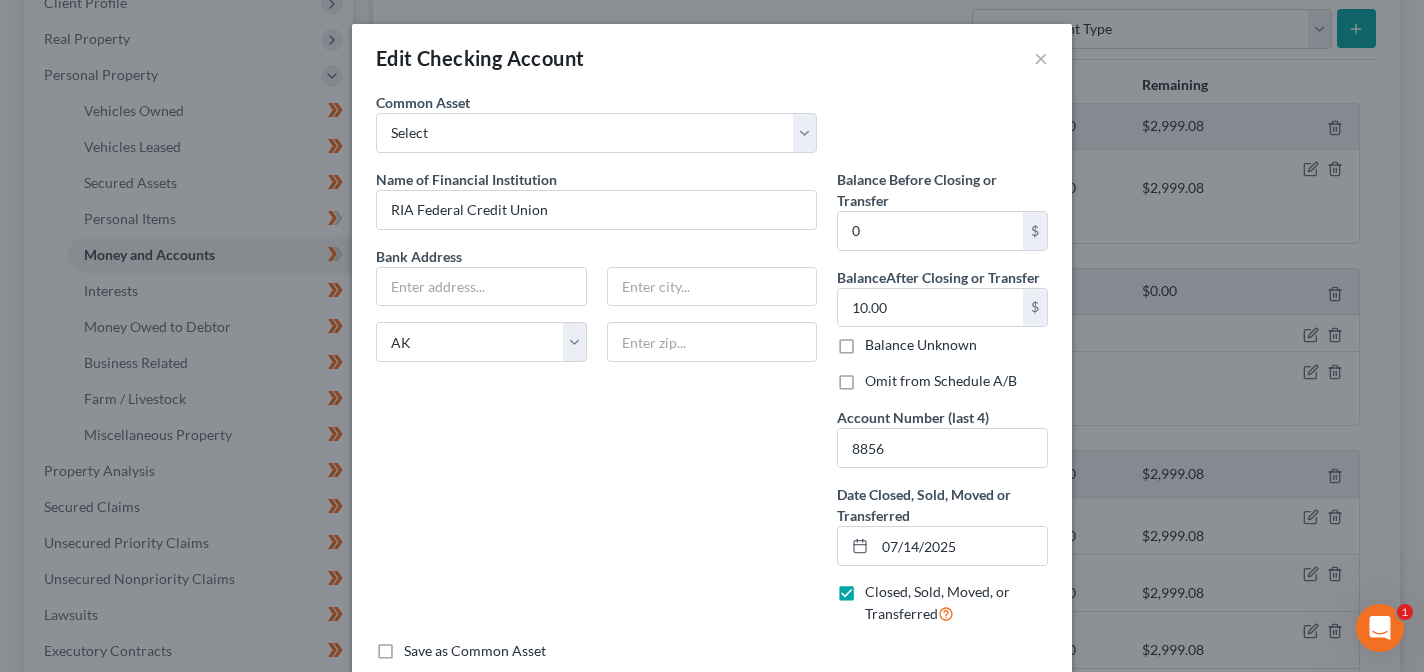 scroll, scrollTop: 112, scrollLeft: 0, axis: vertical 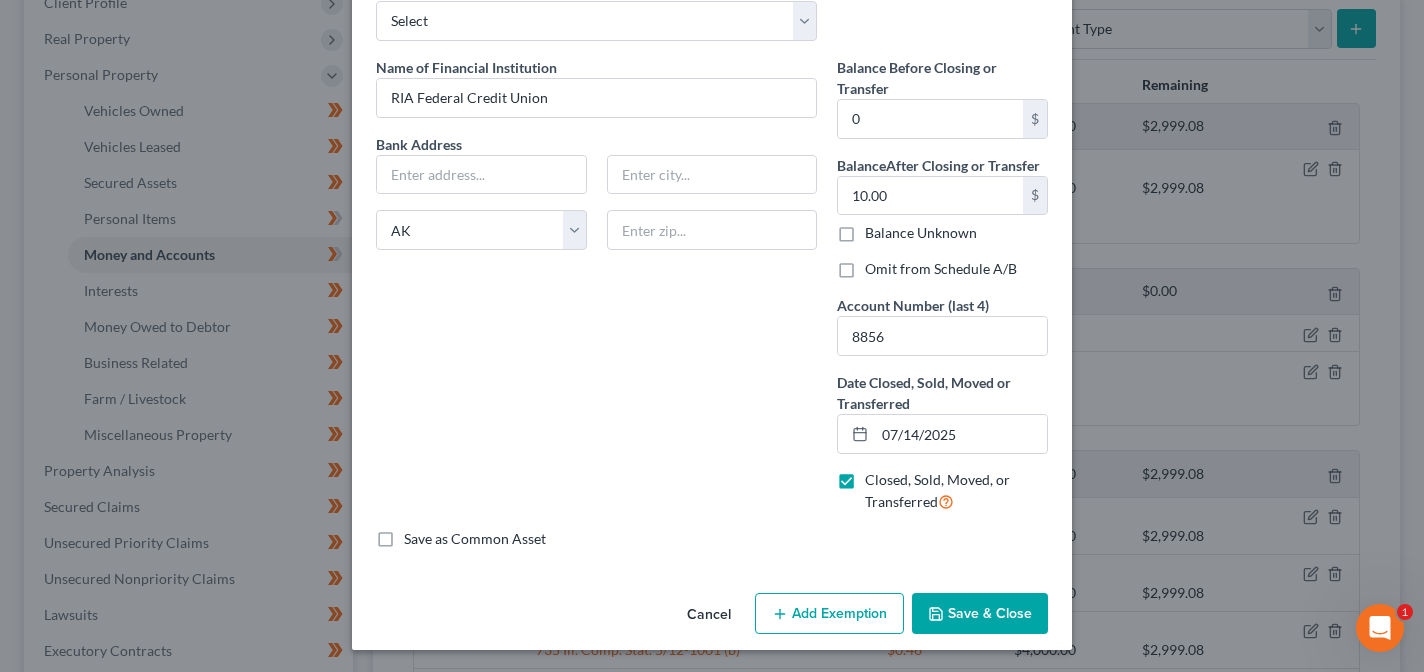 click on "Add Exemption" at bounding box center (829, 614) 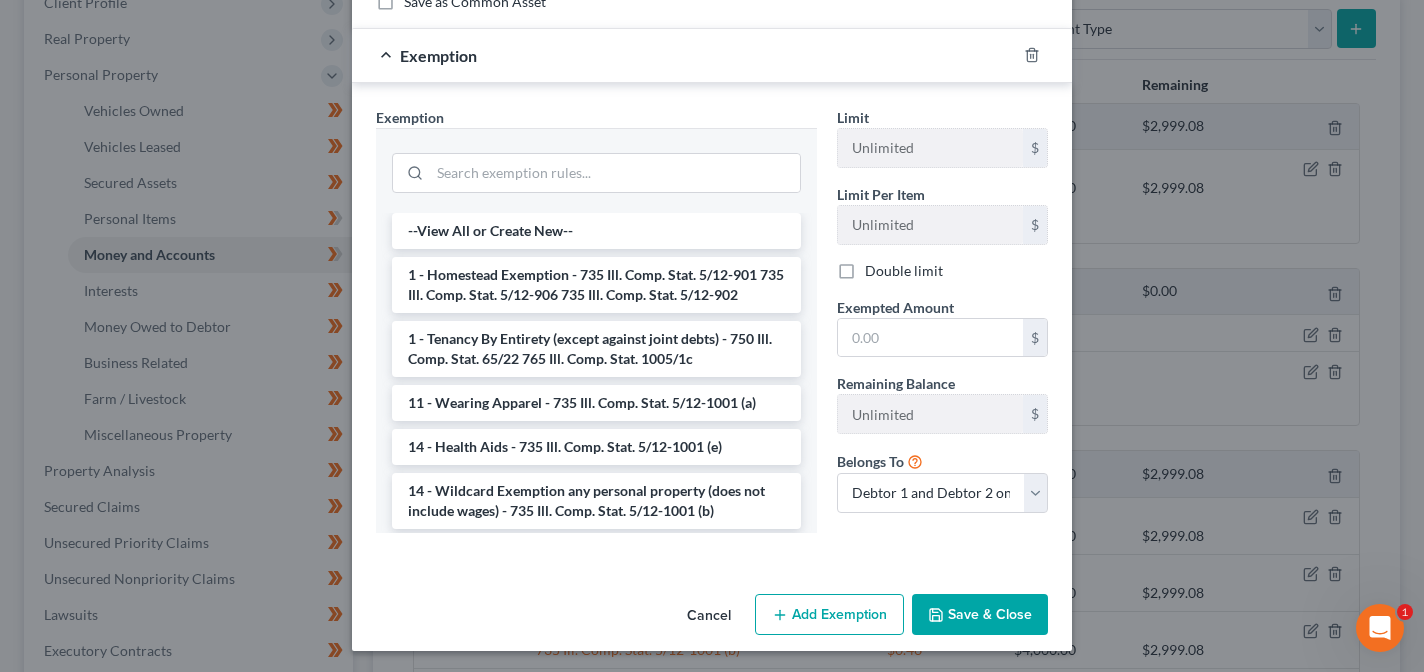 scroll, scrollTop: 649, scrollLeft: 0, axis: vertical 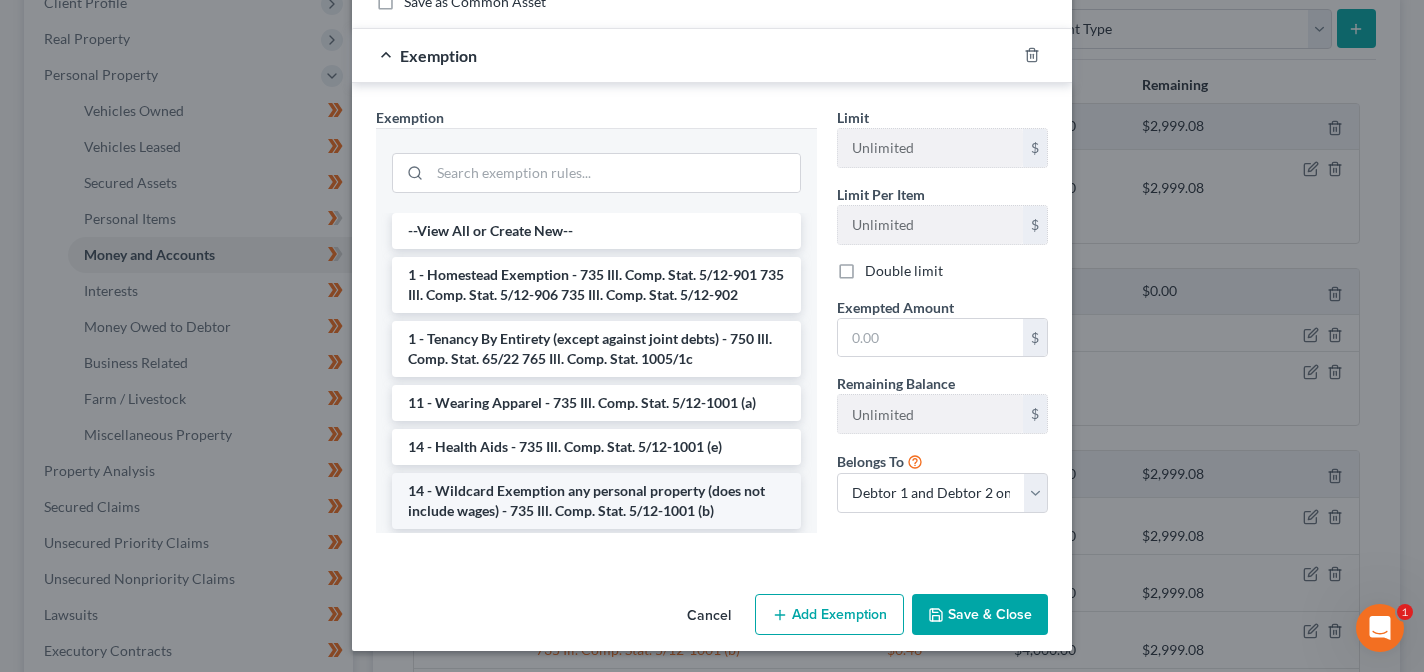 click on "14 - Wildcard Exemption any personal property (does not include wages) - 735 Ill. Comp. Stat. 5/12-1001 (b)" at bounding box center (596, 501) 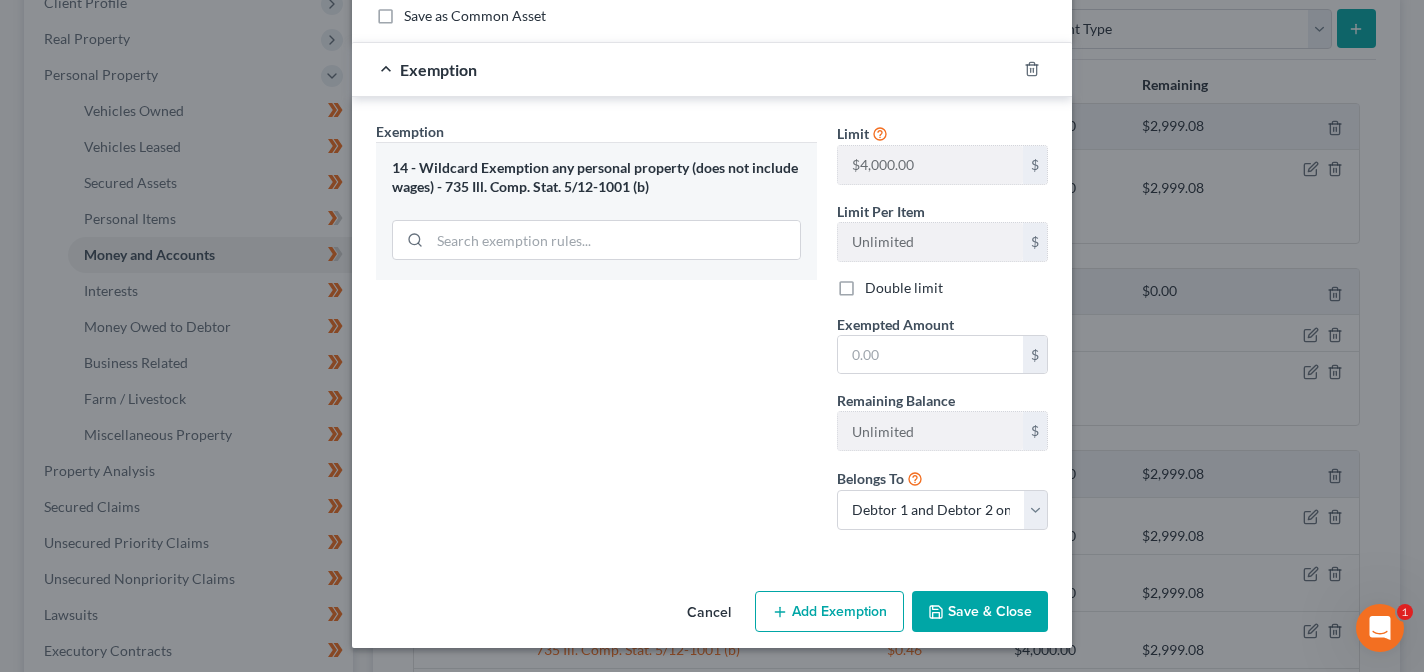 scroll, scrollTop: 632, scrollLeft: 0, axis: vertical 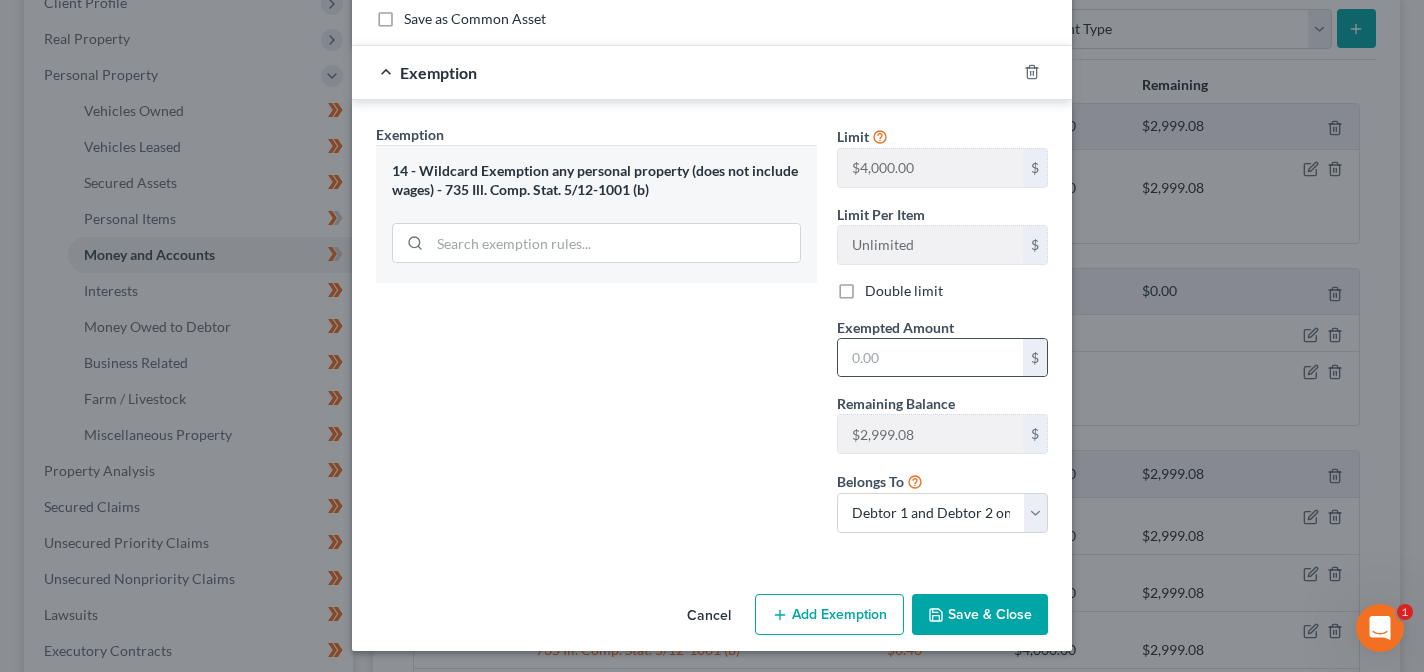 click on "$" at bounding box center (942, 358) 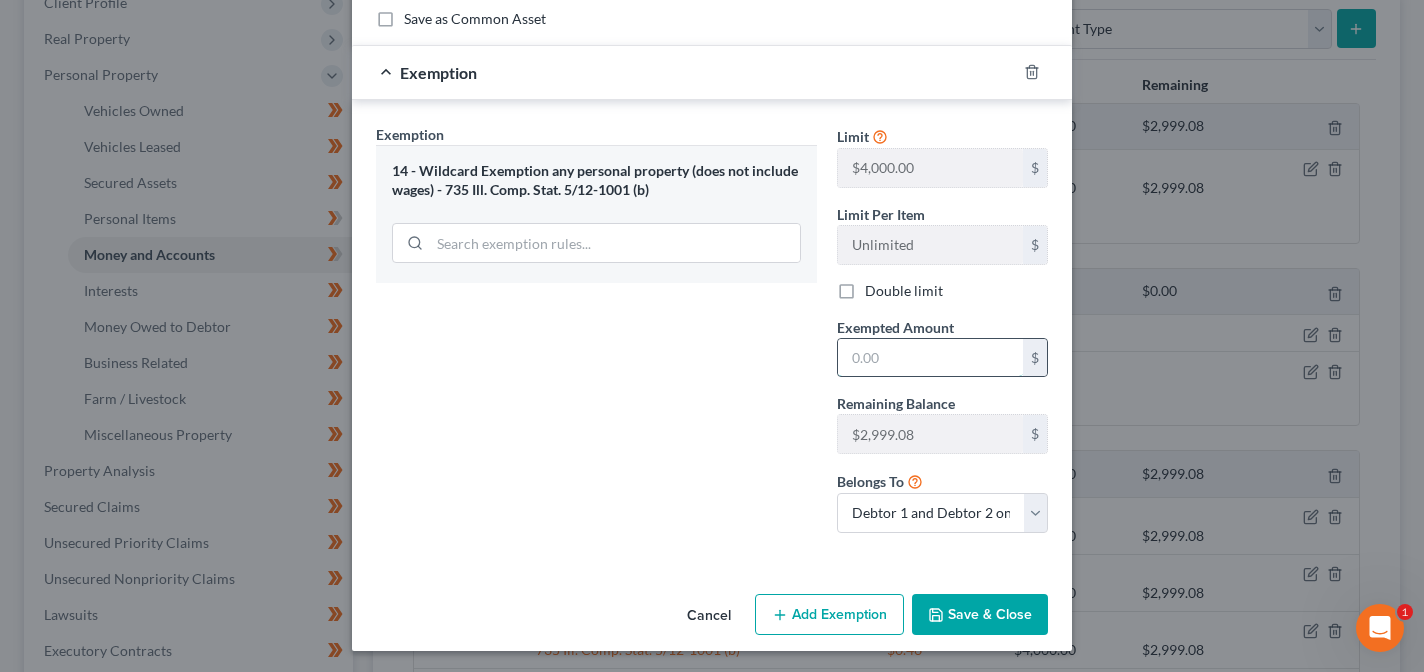 click at bounding box center (930, 358) 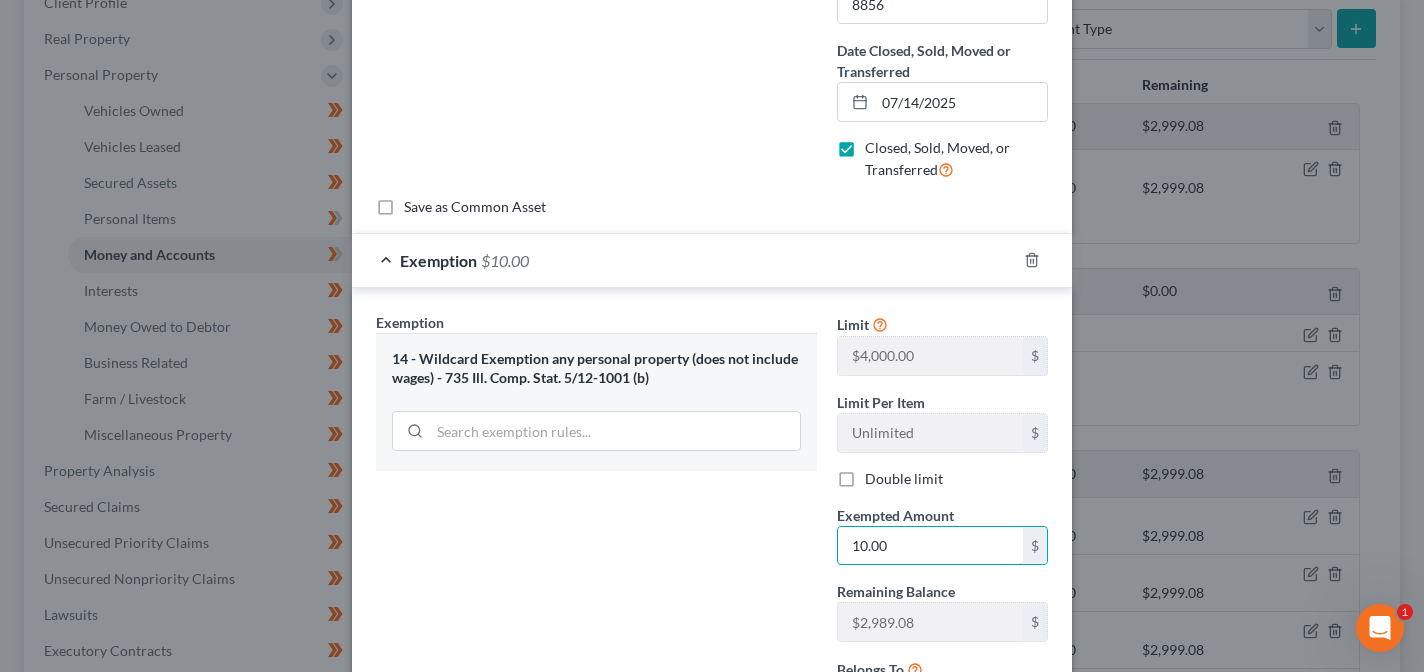 scroll, scrollTop: 632, scrollLeft: 0, axis: vertical 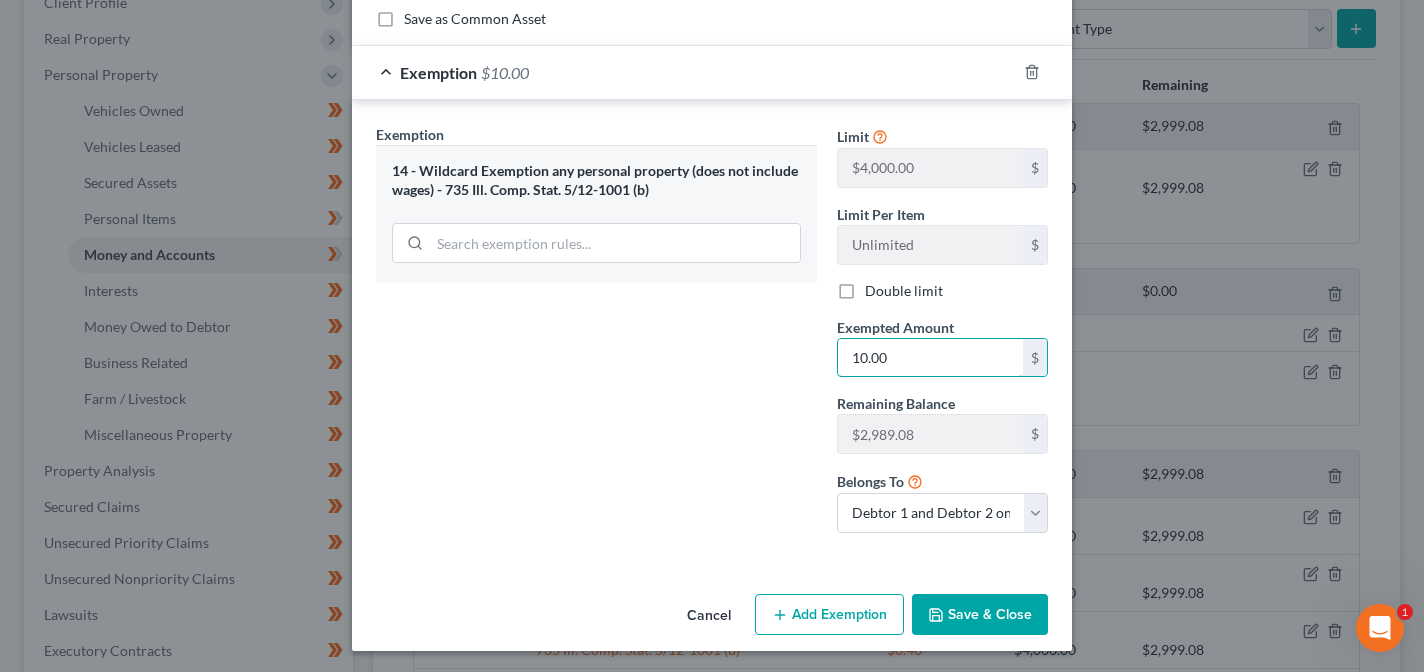 type on "10.00" 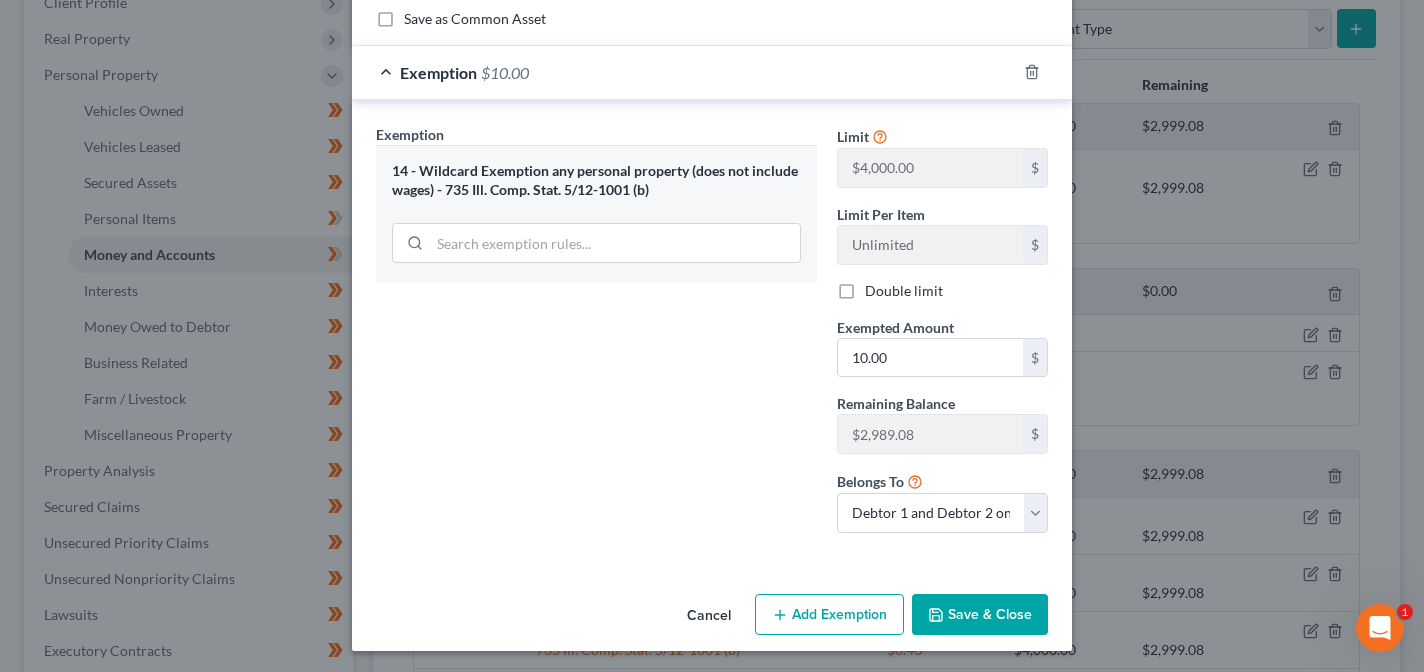 click on "Save & Close" at bounding box center (980, 615) 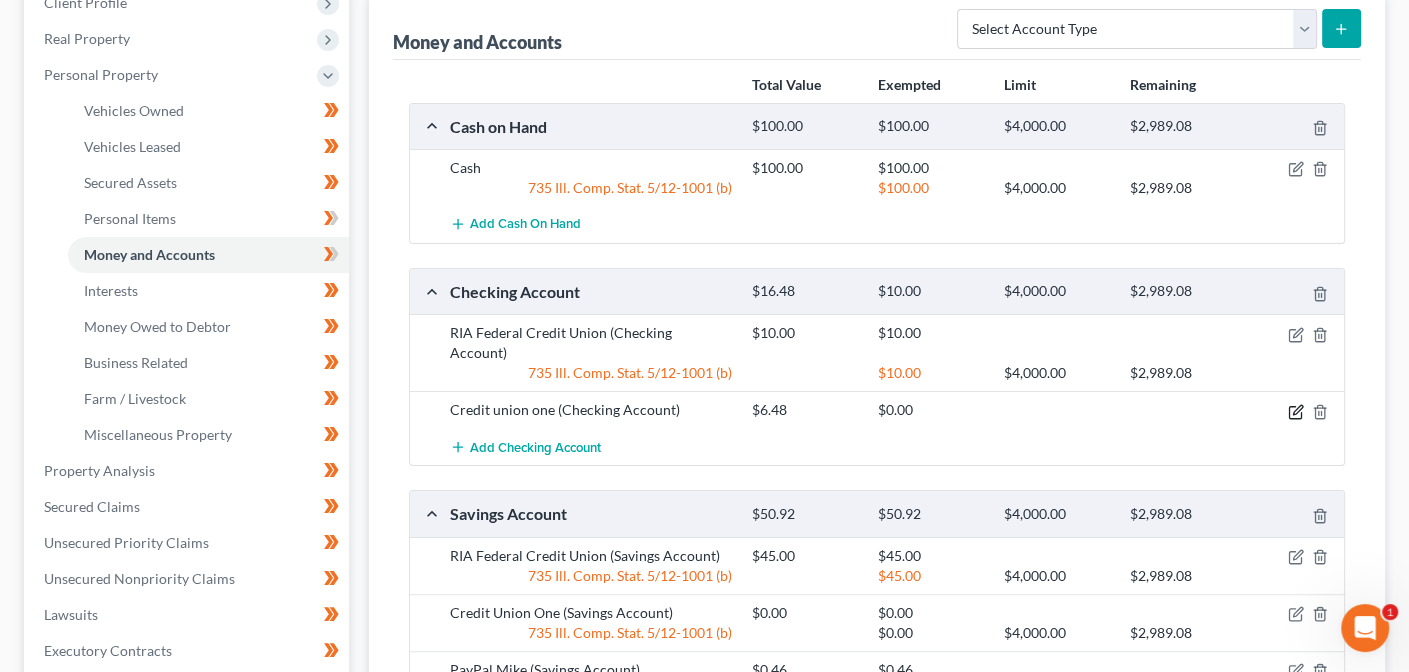 click 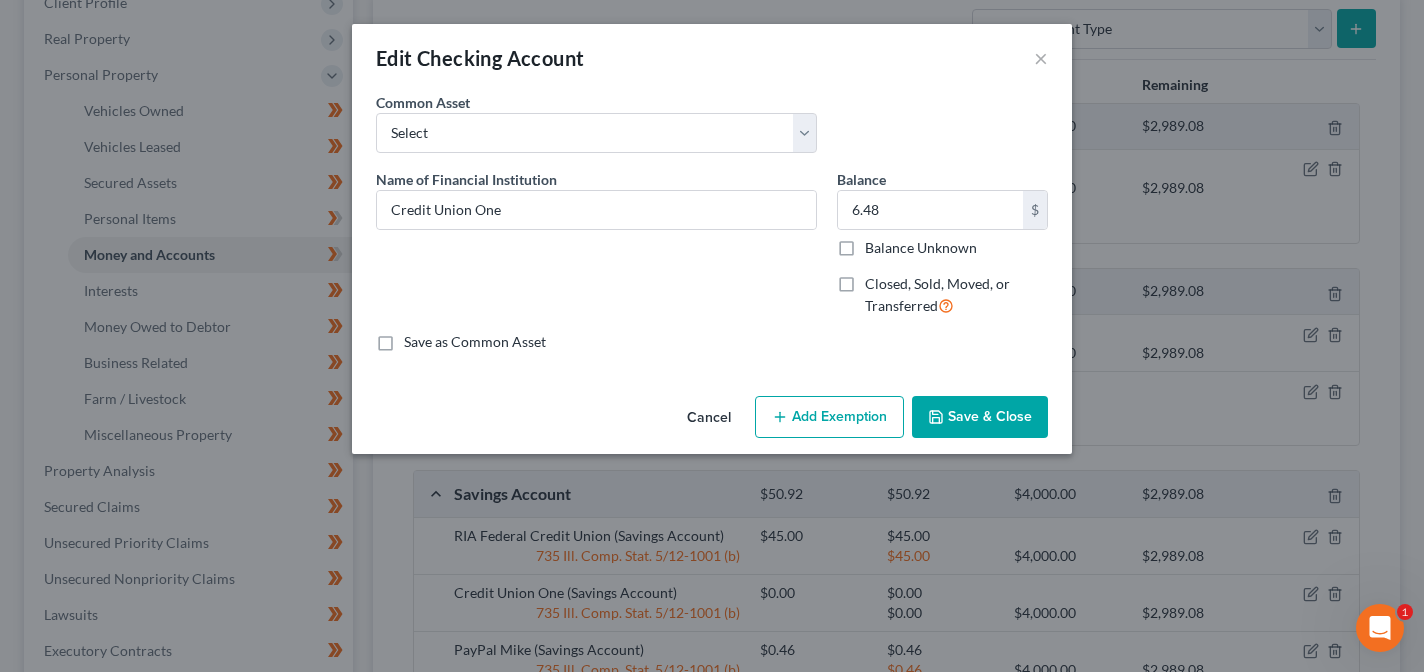 click on "Add Exemption" at bounding box center (829, 417) 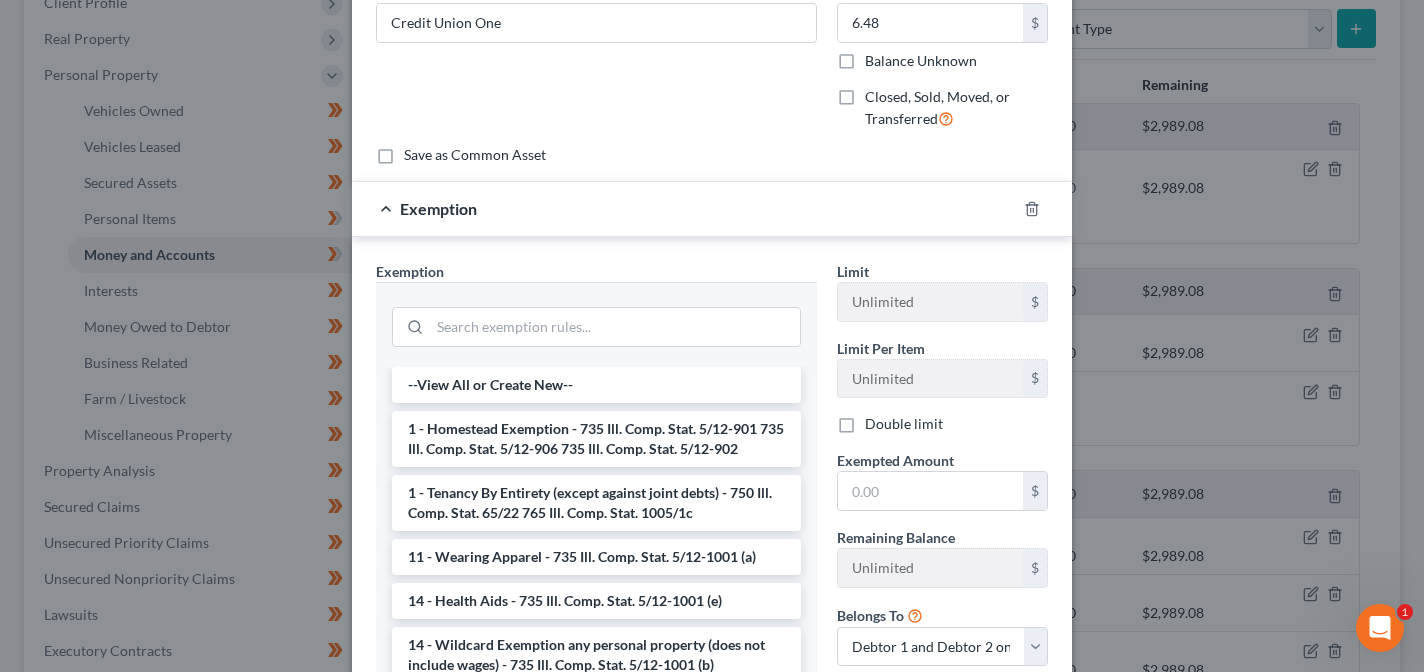scroll, scrollTop: 190, scrollLeft: 0, axis: vertical 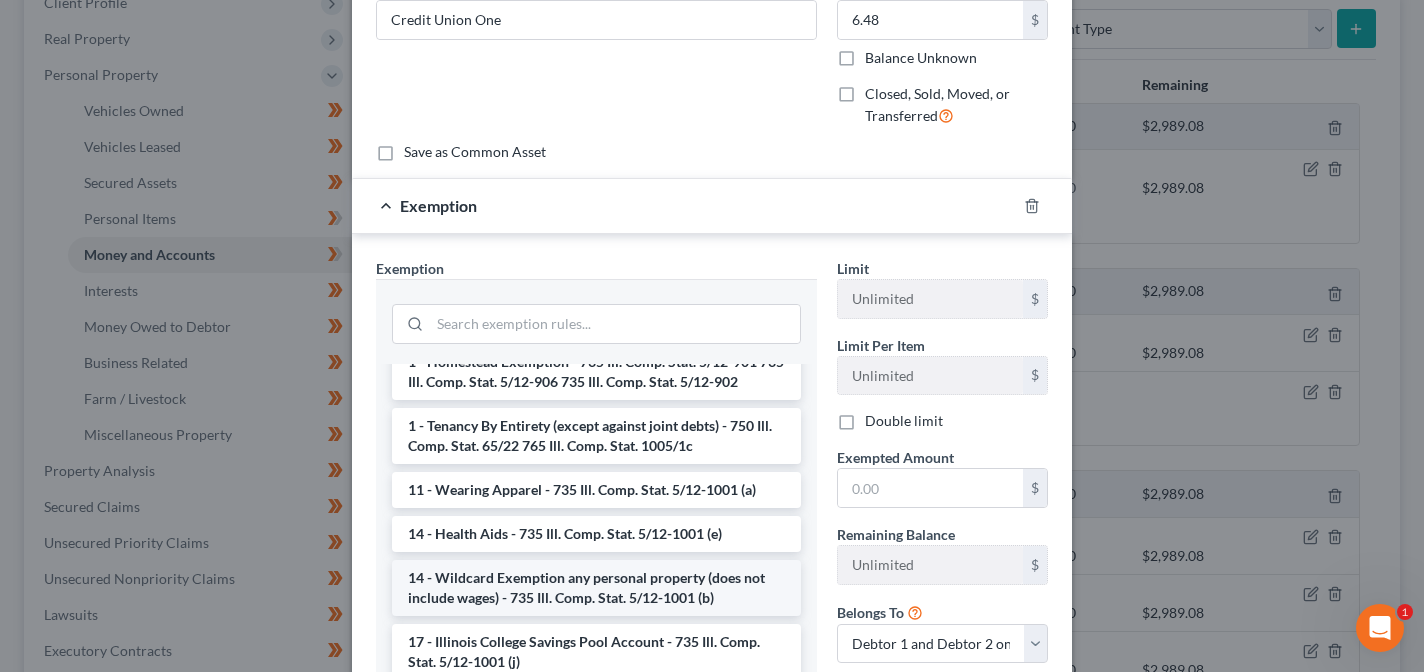 click on "14 - Wildcard Exemption any personal property (does not include wages) - 735 Ill. Comp. Stat. 5/12-1001 (b)" at bounding box center (596, 588) 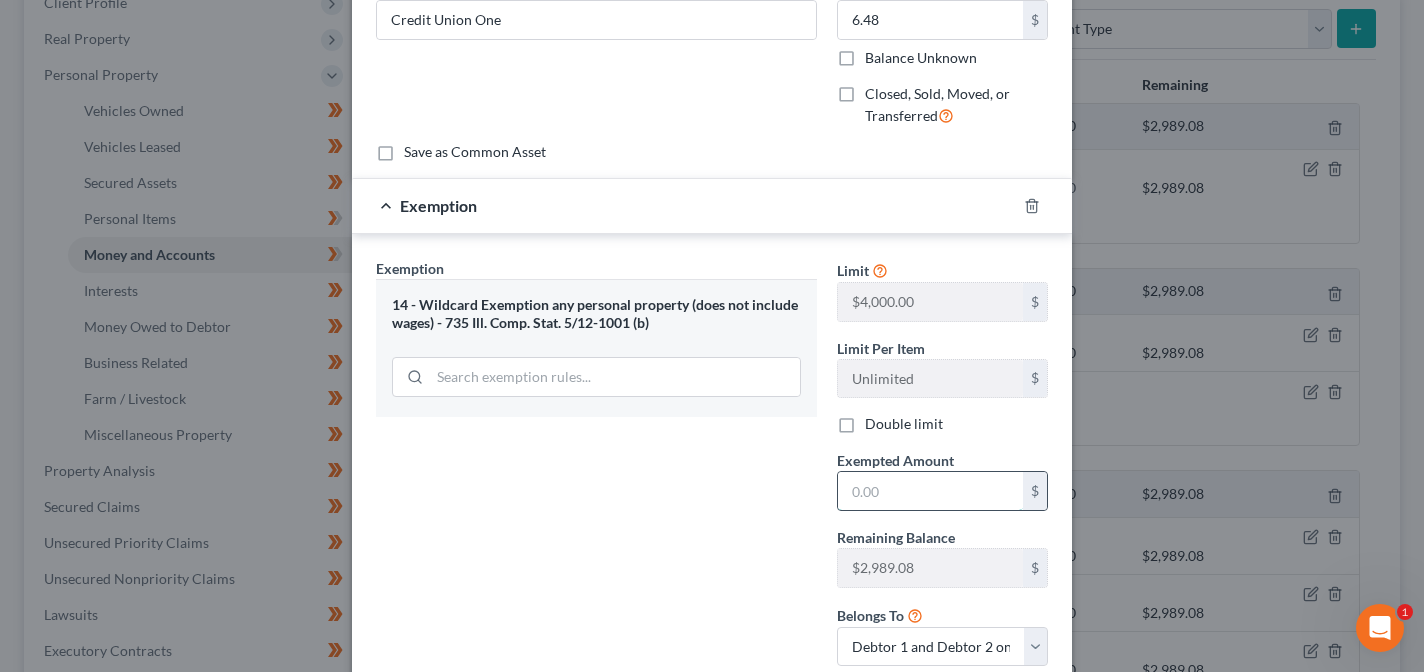 click at bounding box center (930, 491) 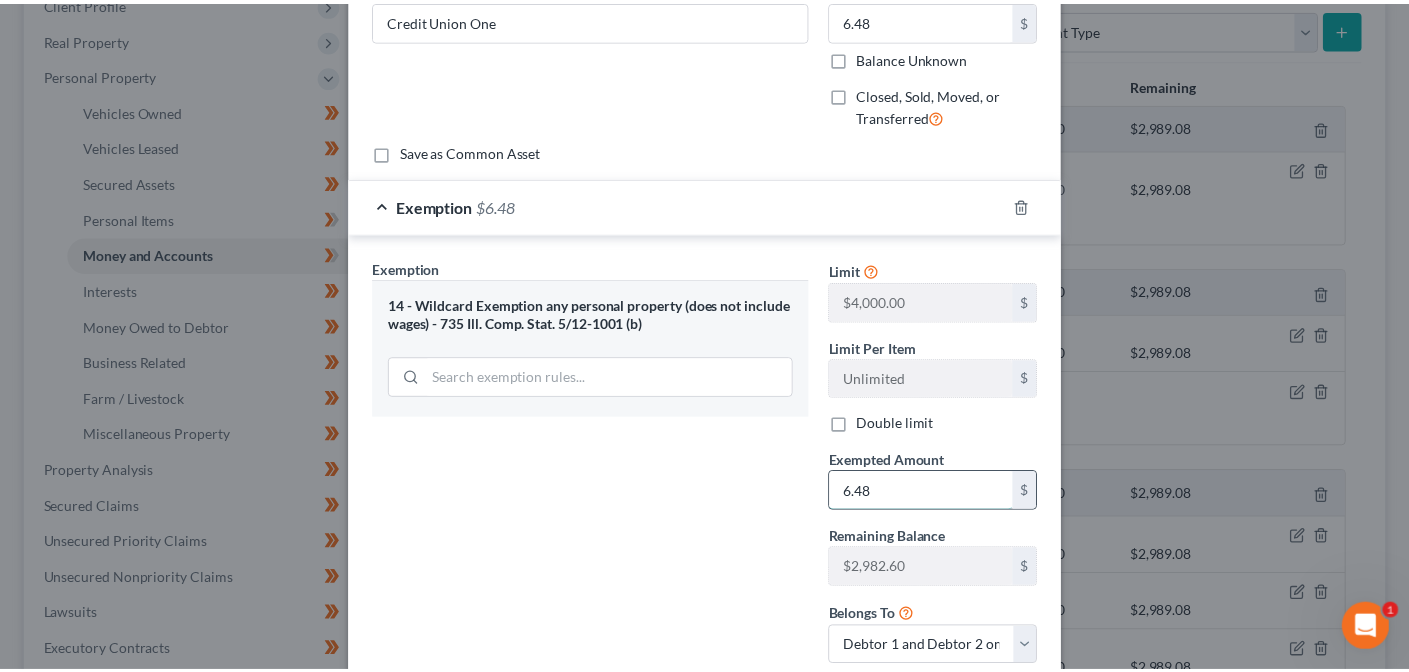 scroll, scrollTop: 324, scrollLeft: 0, axis: vertical 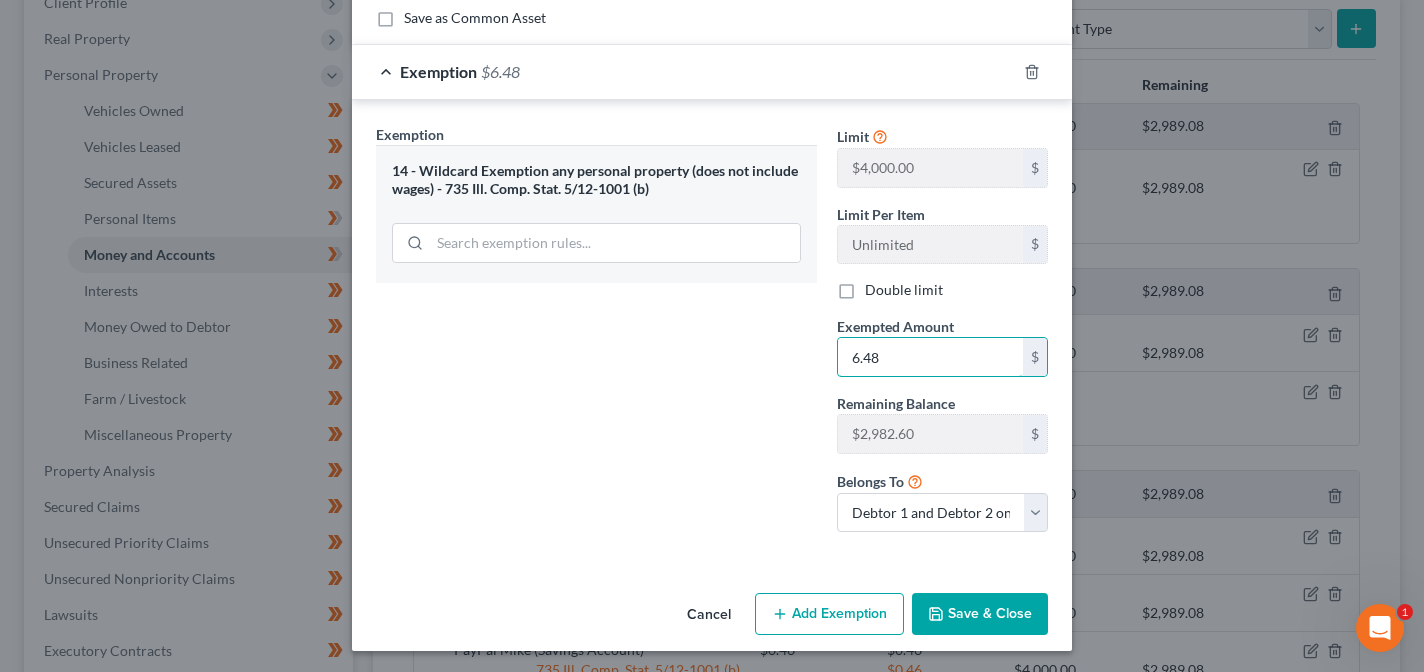type on "6.48" 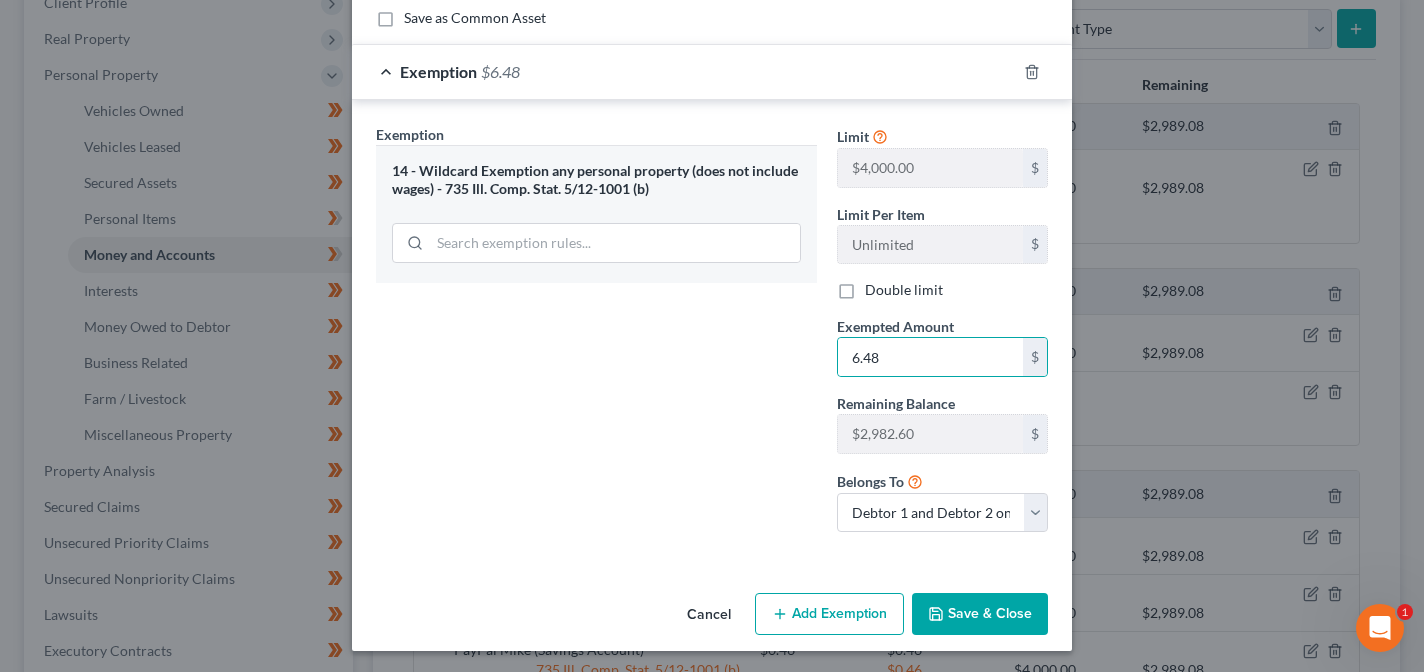 click on "Save & Close" at bounding box center (980, 614) 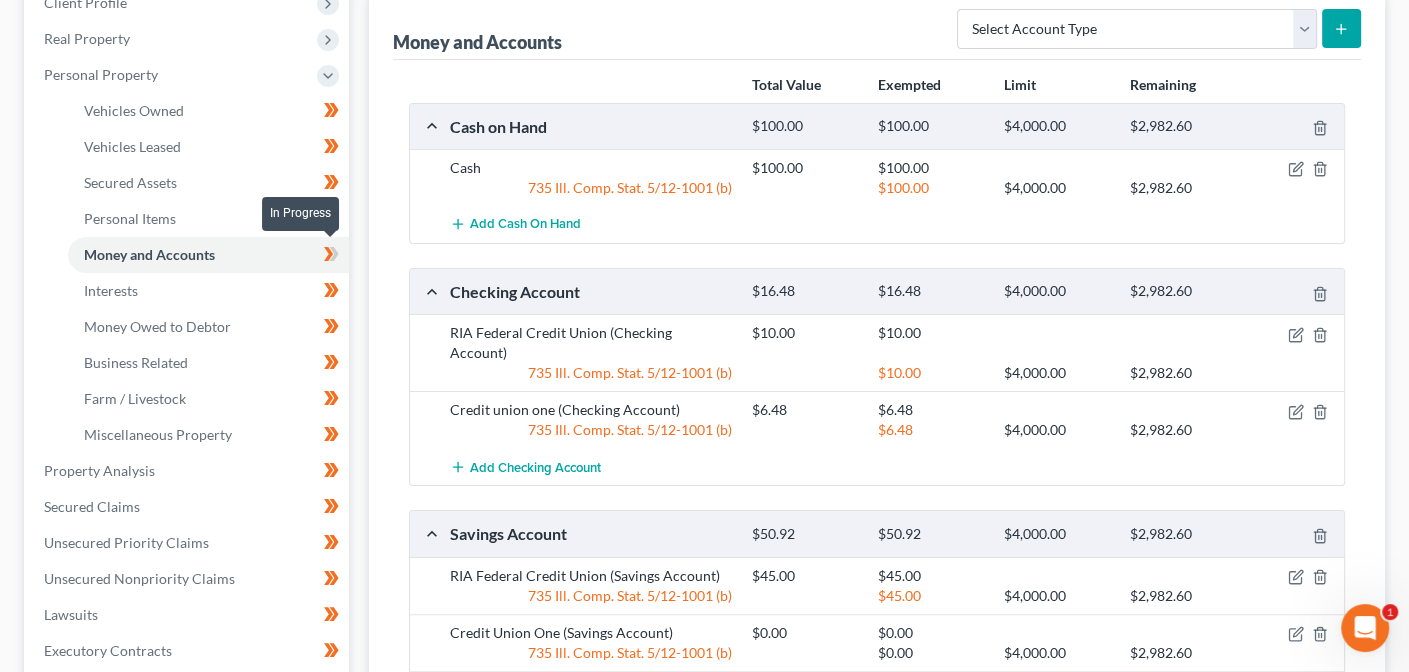 click 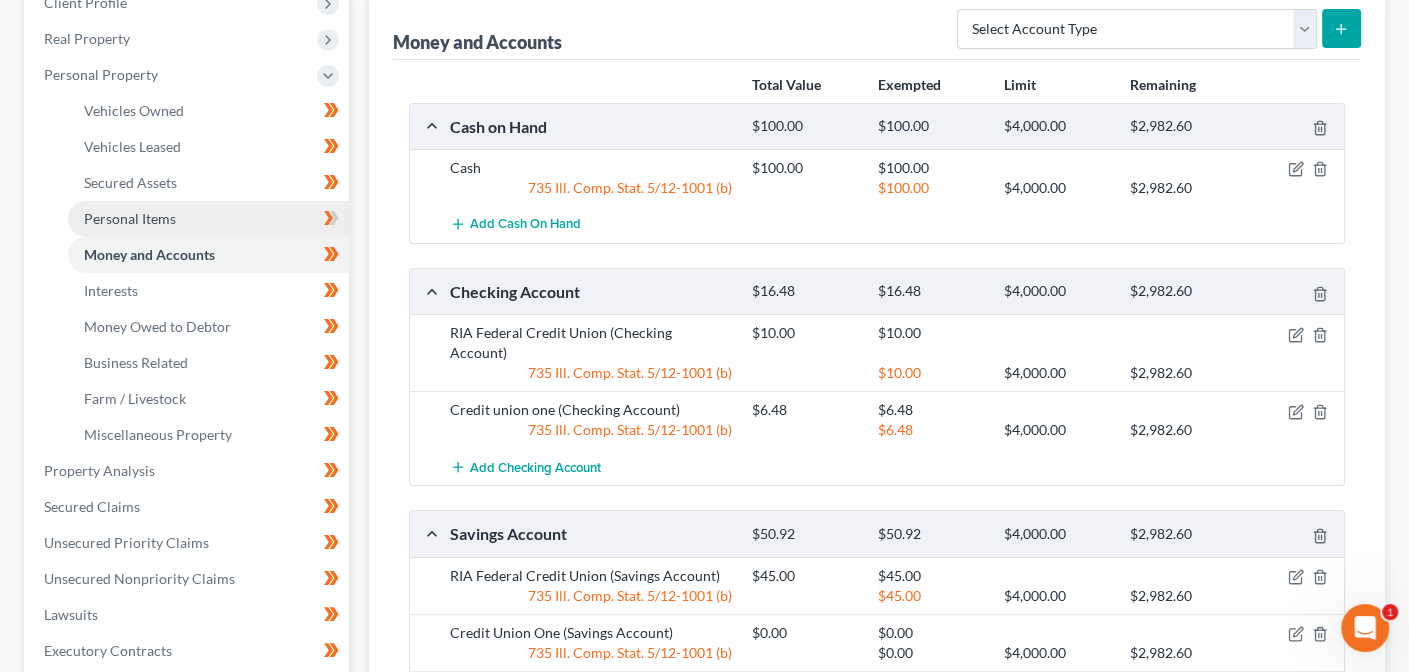 click on "Personal Items" at bounding box center [208, 219] 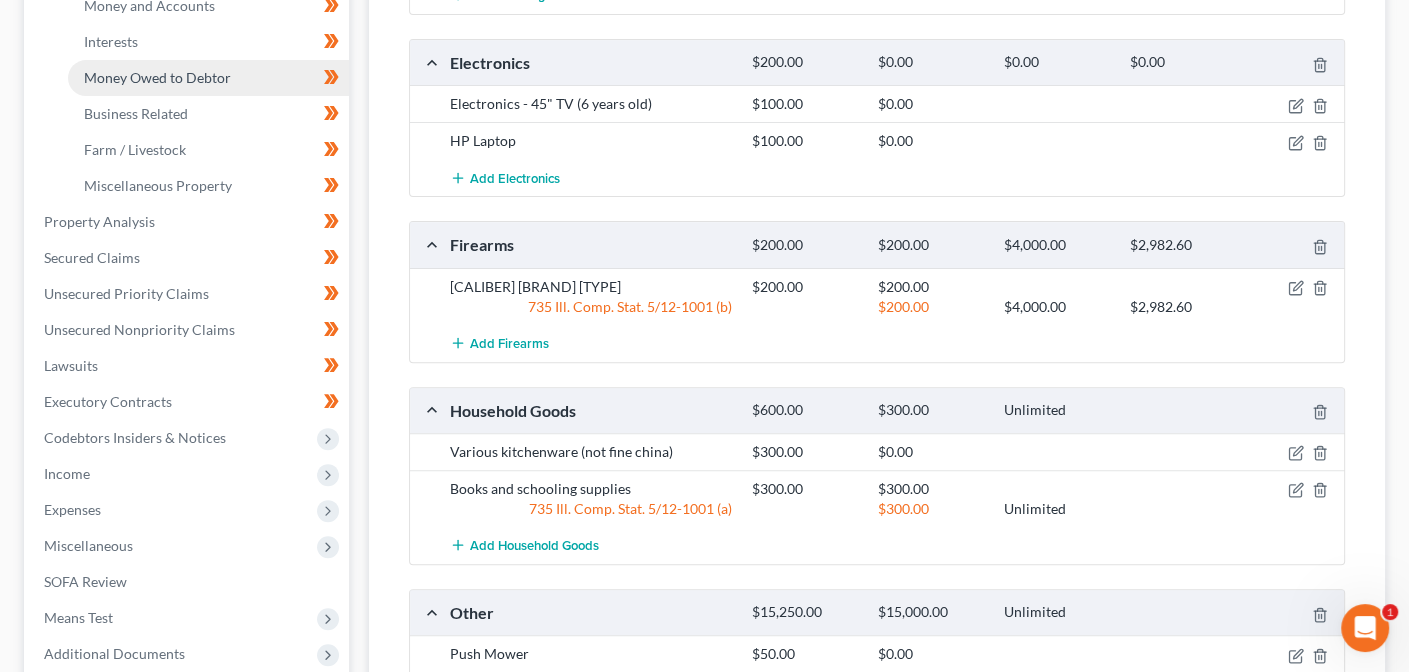 scroll, scrollTop: 350, scrollLeft: 0, axis: vertical 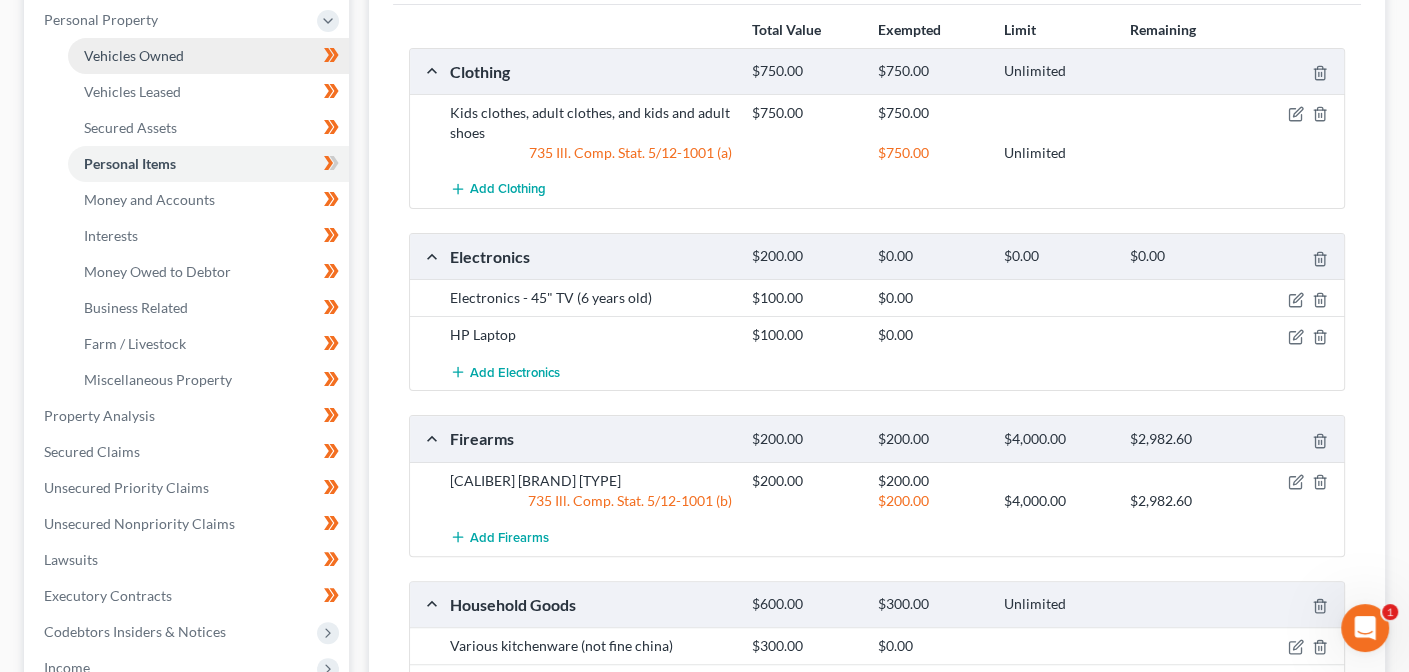 click on "Vehicles Owned" at bounding box center (134, 55) 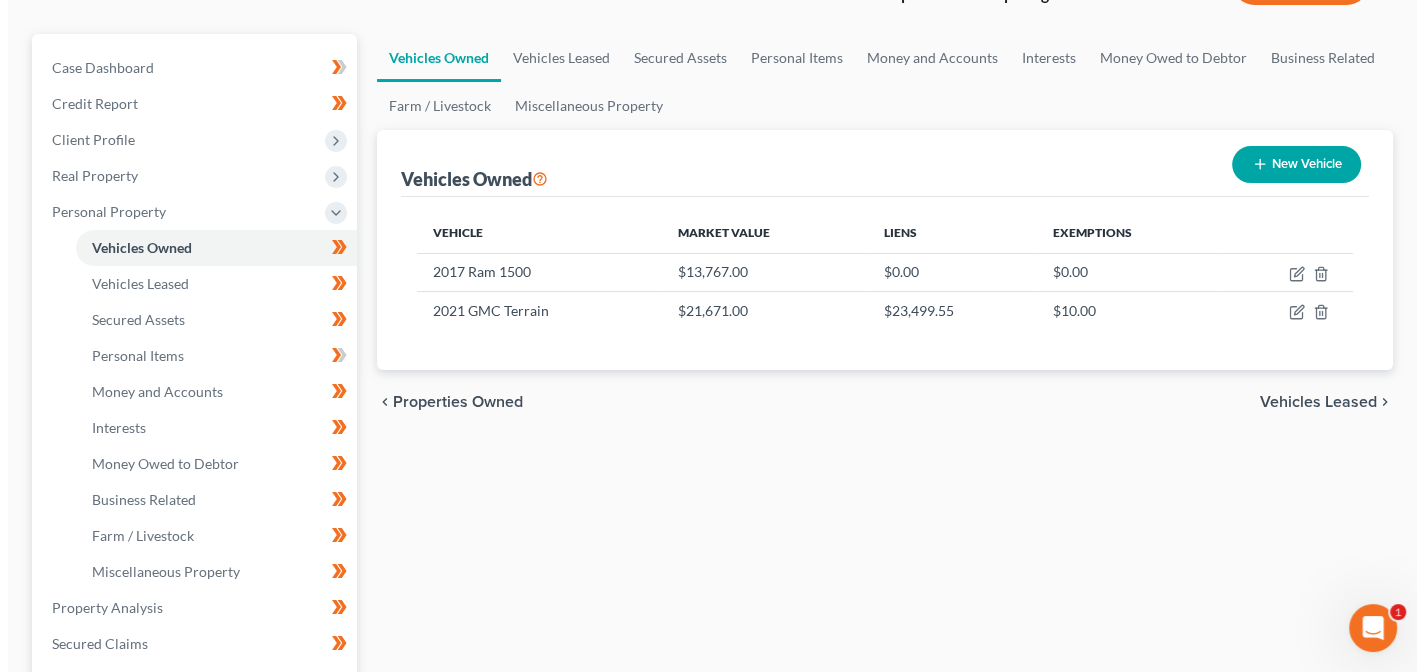 scroll, scrollTop: 184, scrollLeft: 0, axis: vertical 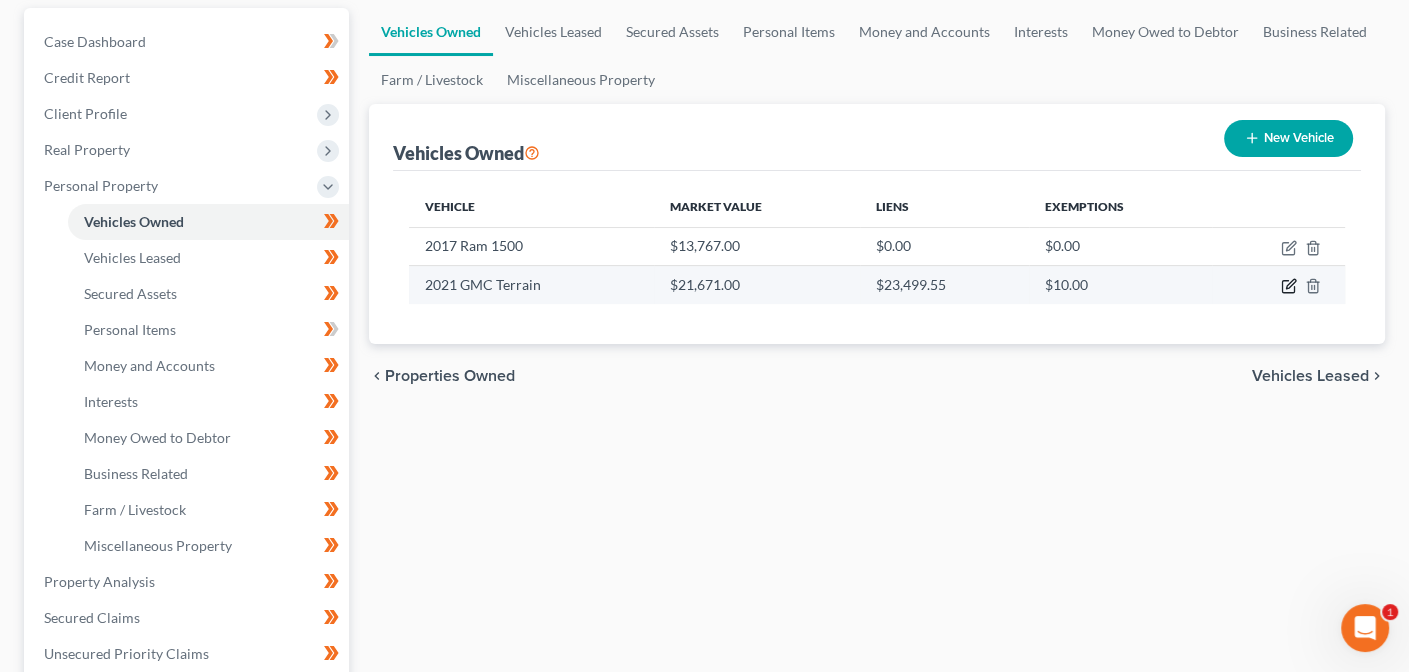 click 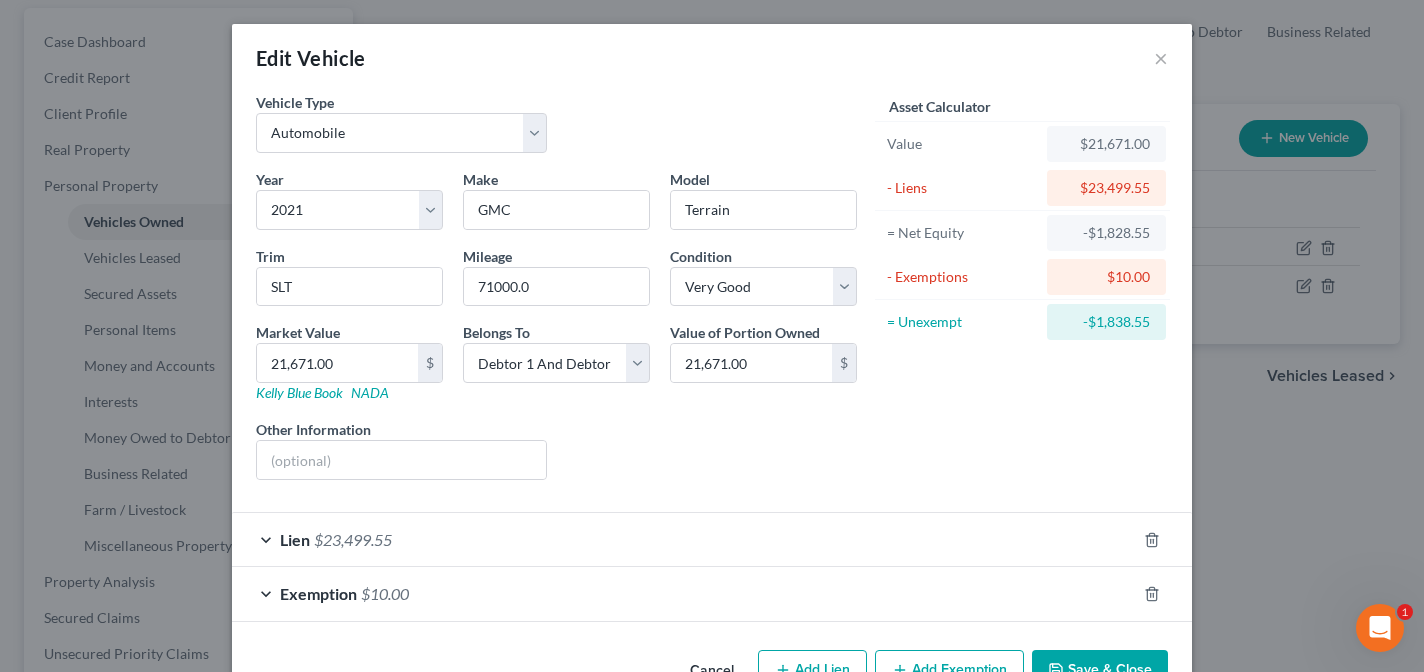scroll, scrollTop: 56, scrollLeft: 0, axis: vertical 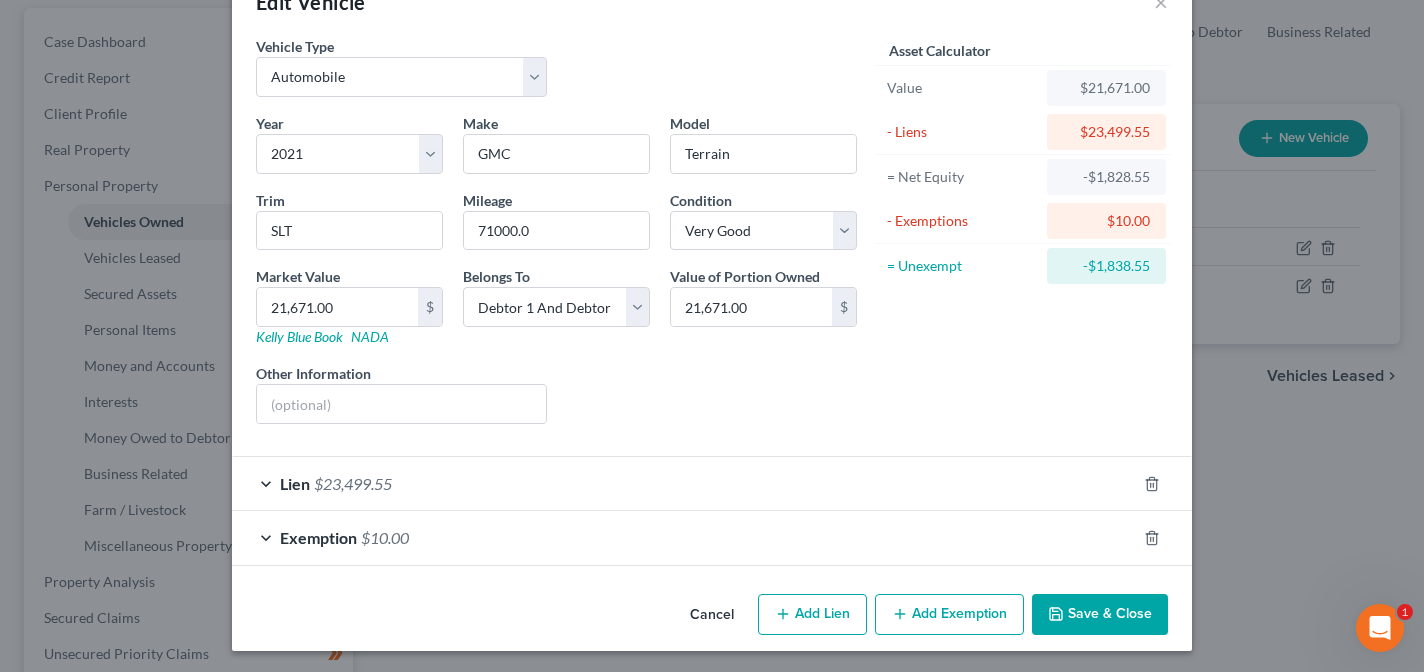 click on "$10.00" at bounding box center [385, 537] 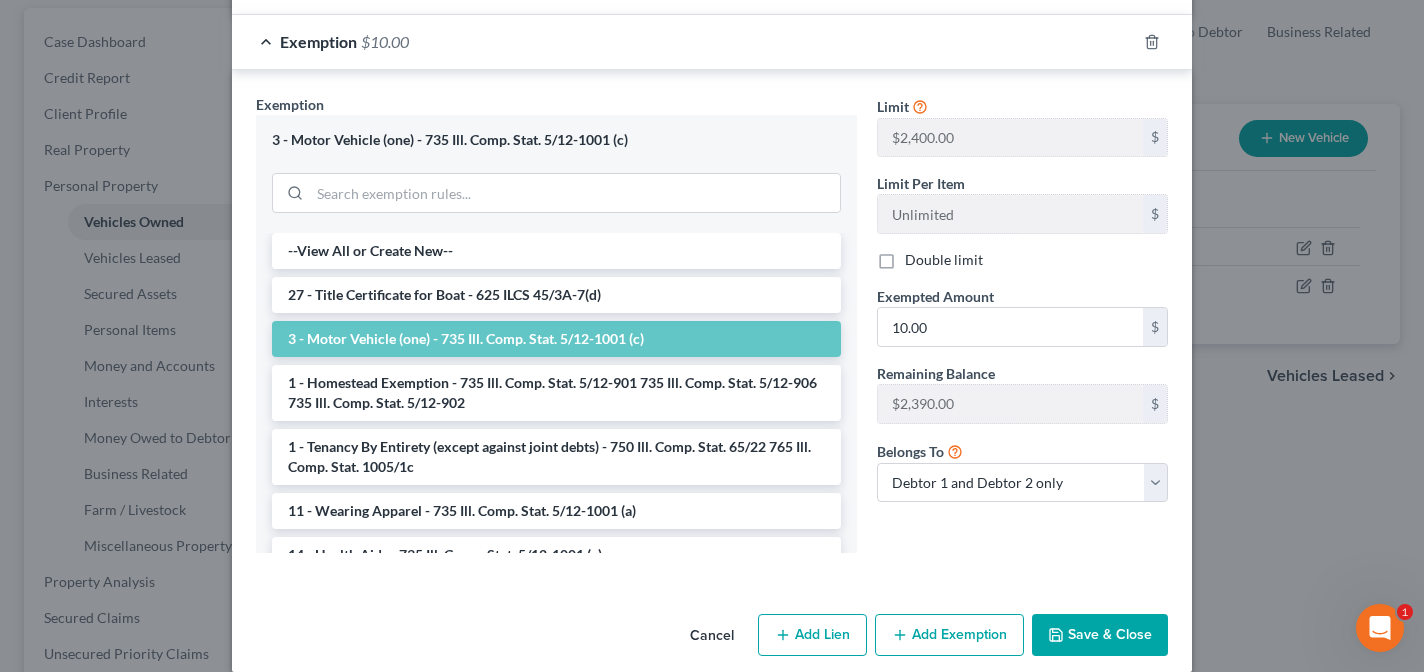 scroll, scrollTop: 553, scrollLeft: 0, axis: vertical 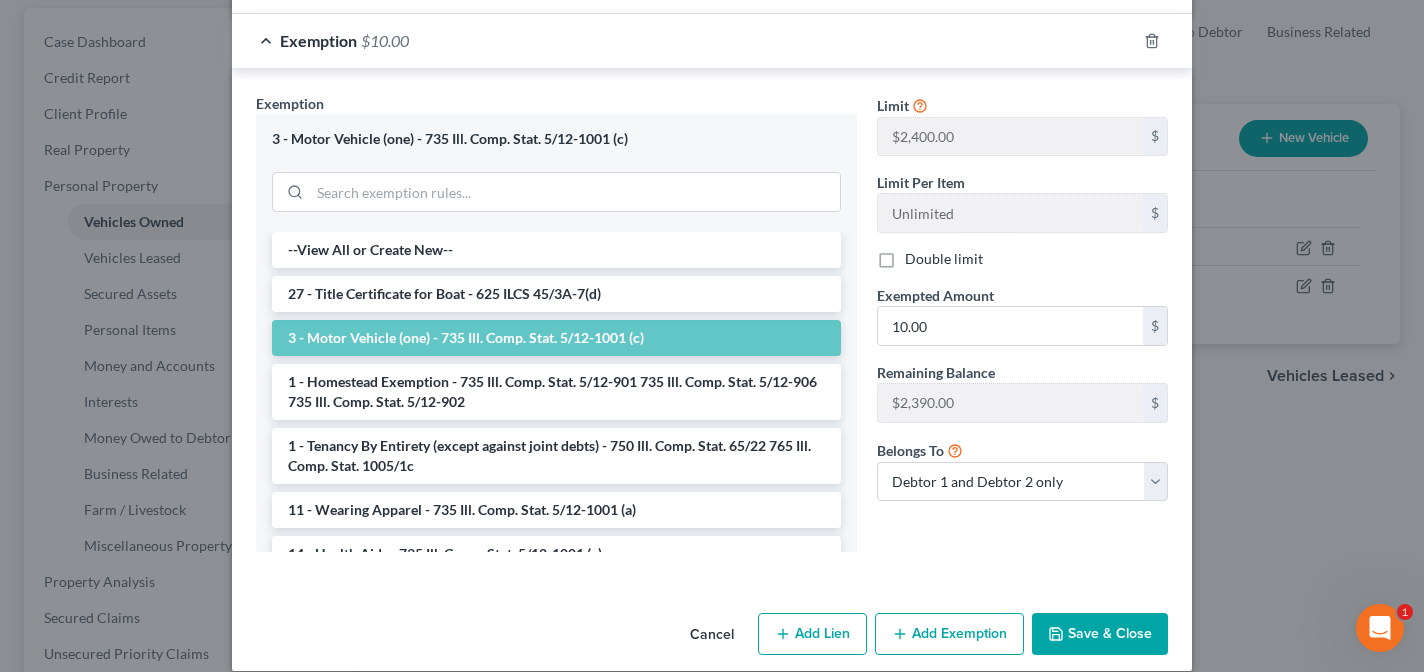 click on "Save & Close" at bounding box center (1100, 634) 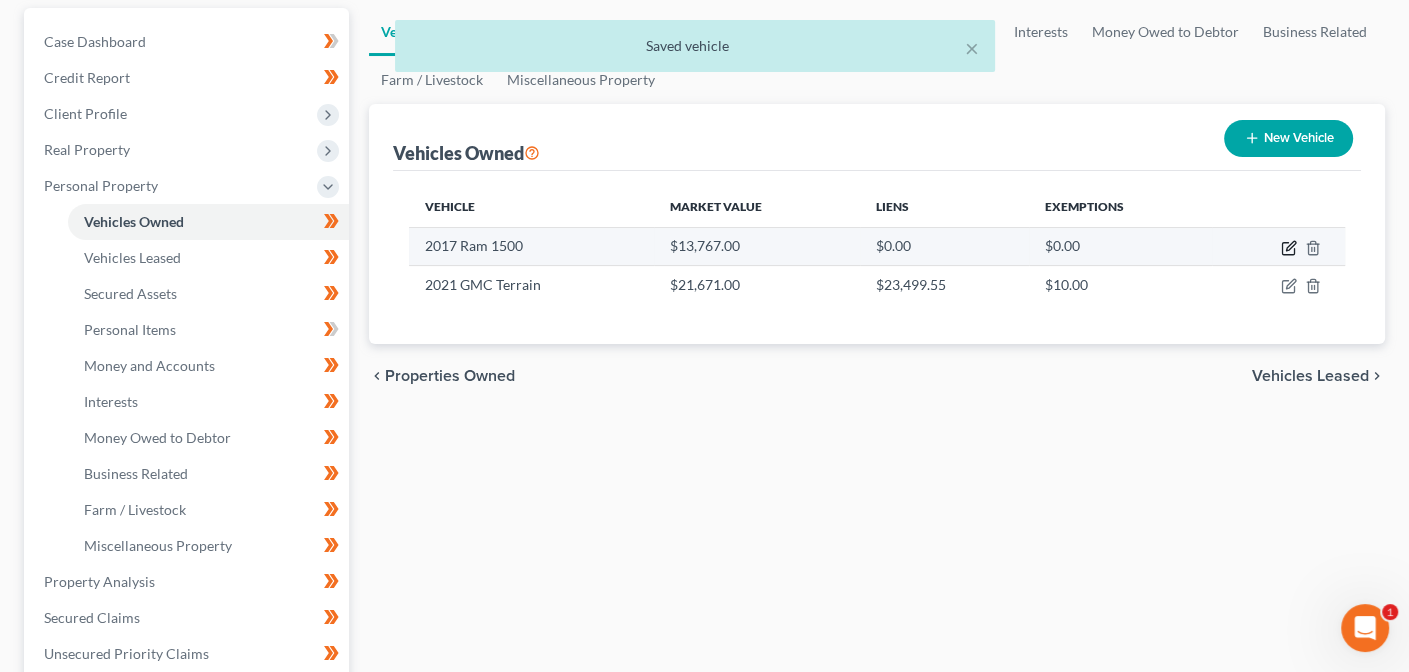 click 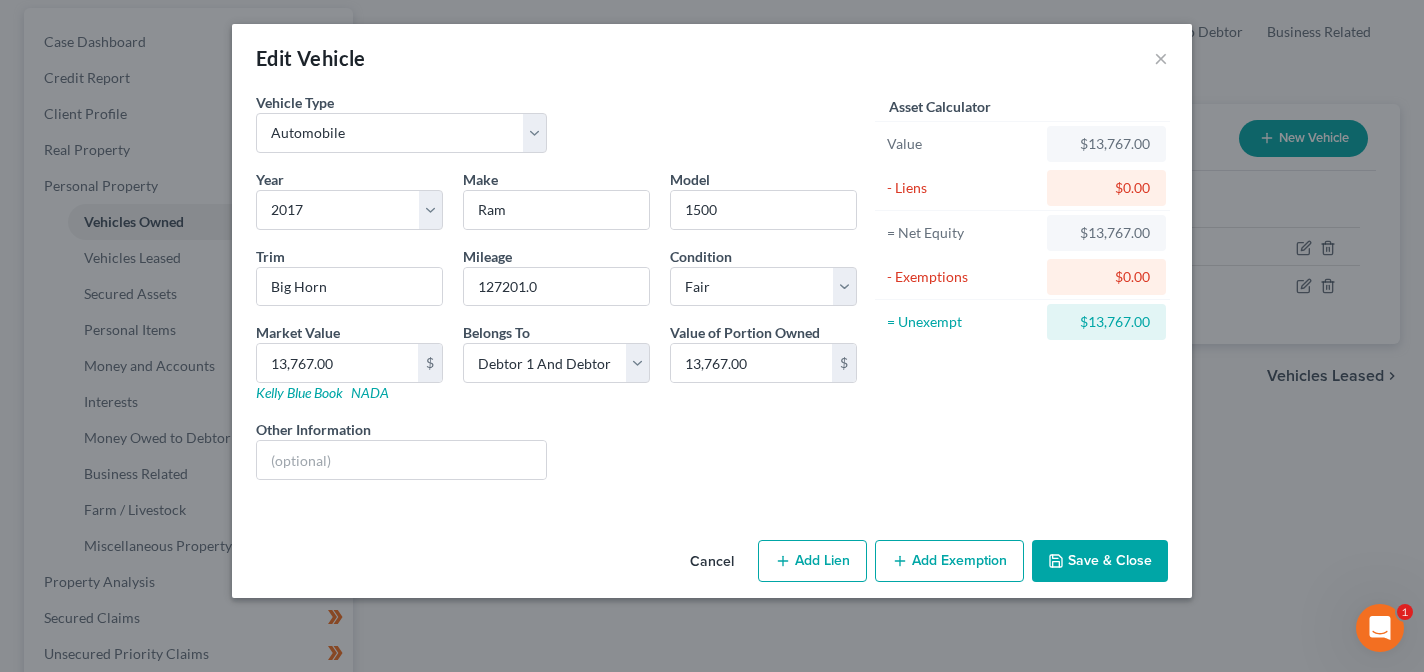 click on "Add Exemption" at bounding box center (949, 561) 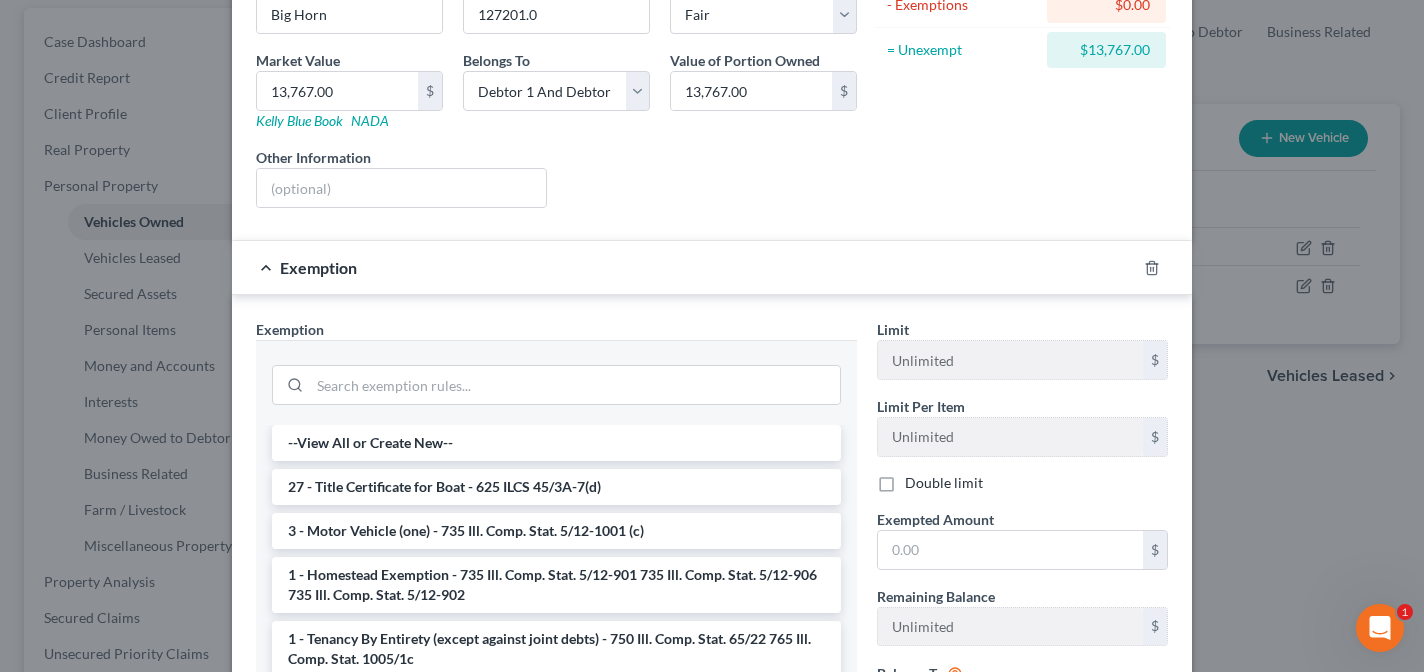 scroll, scrollTop: 296, scrollLeft: 0, axis: vertical 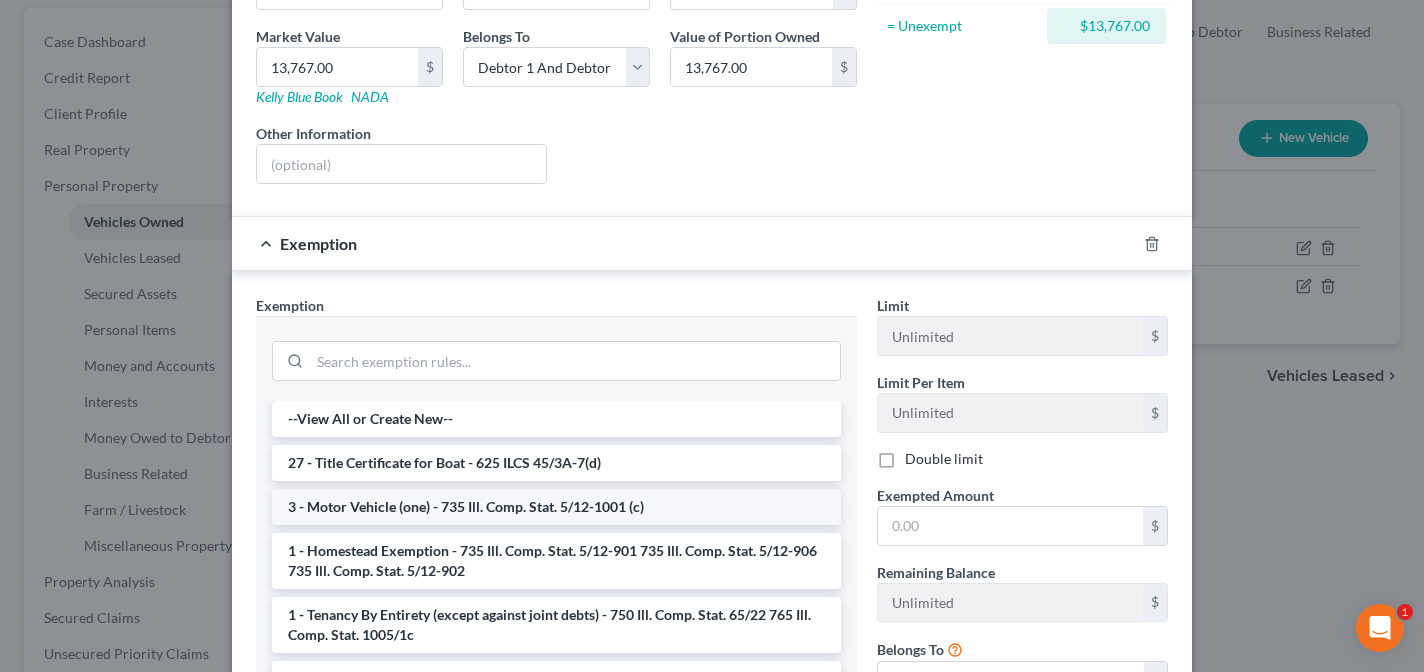 click on "3 - Motor Vehicle (one) - 735 Ill. Comp. Stat. 5/12-1001 (c)" at bounding box center [556, 507] 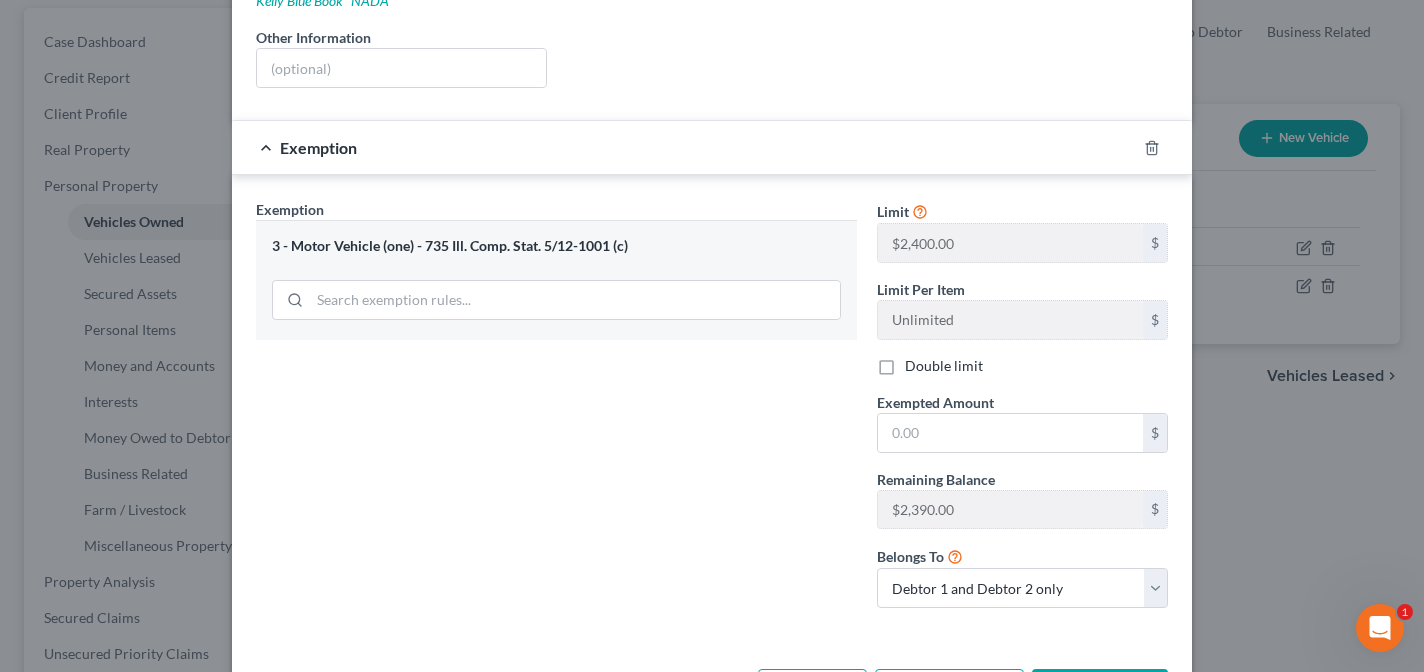 scroll, scrollTop: 395, scrollLeft: 0, axis: vertical 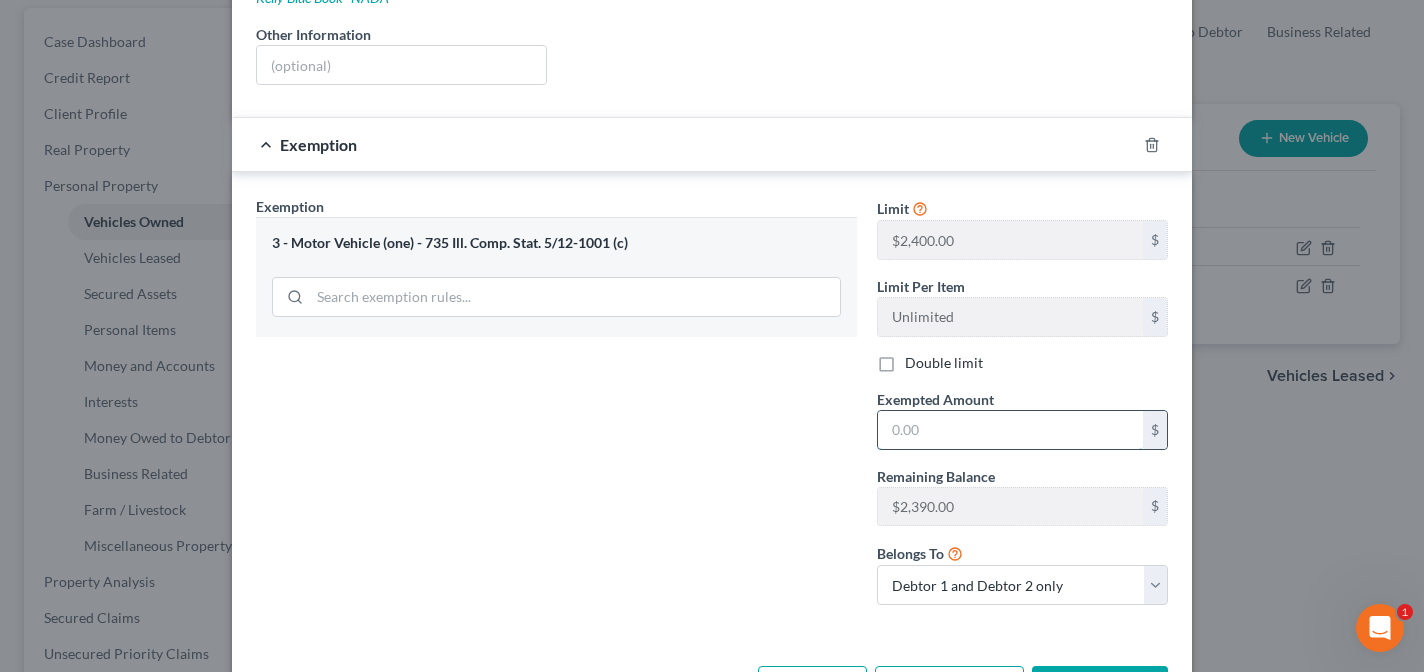 click at bounding box center [1010, 430] 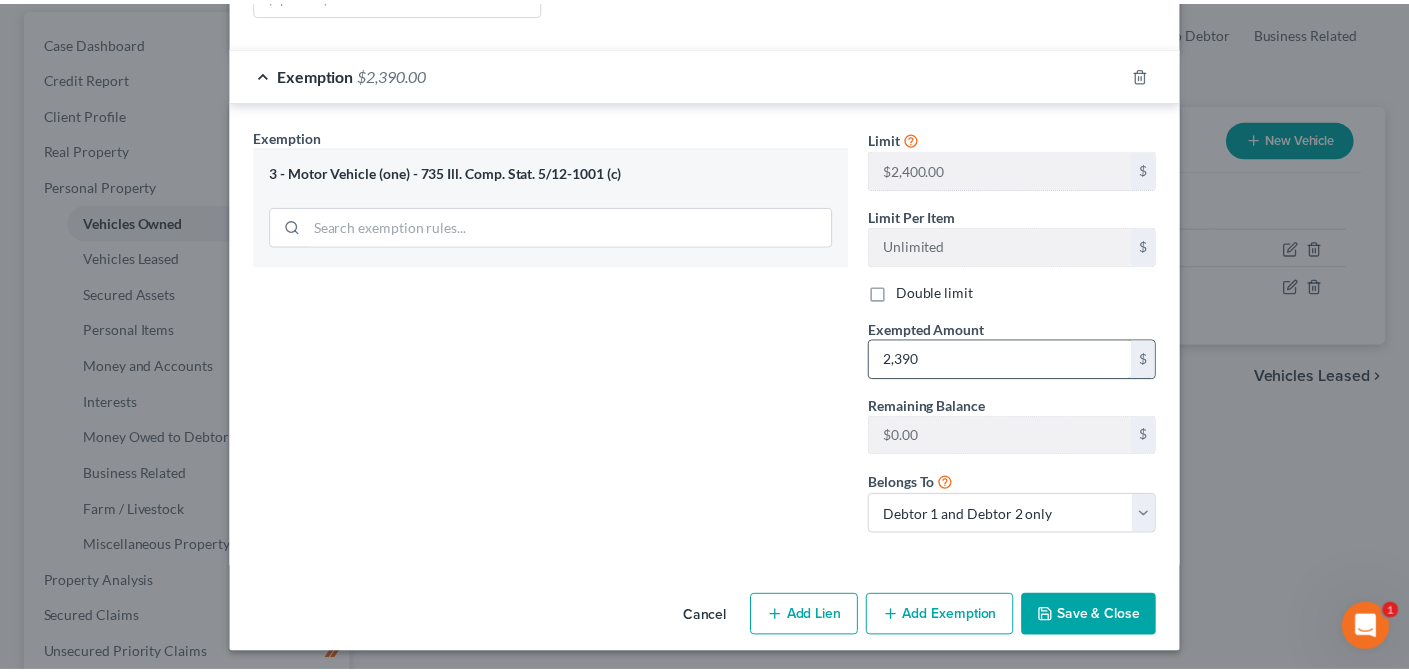 scroll, scrollTop: 467, scrollLeft: 0, axis: vertical 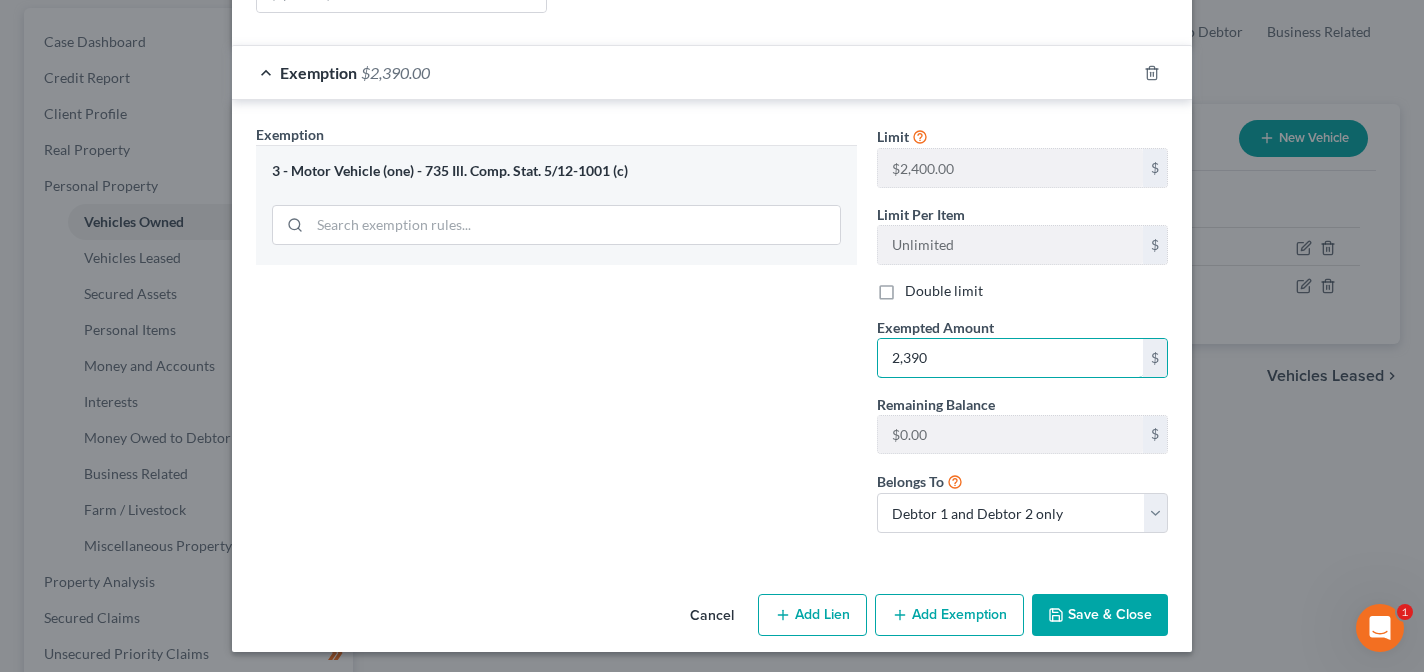 type on "2,390" 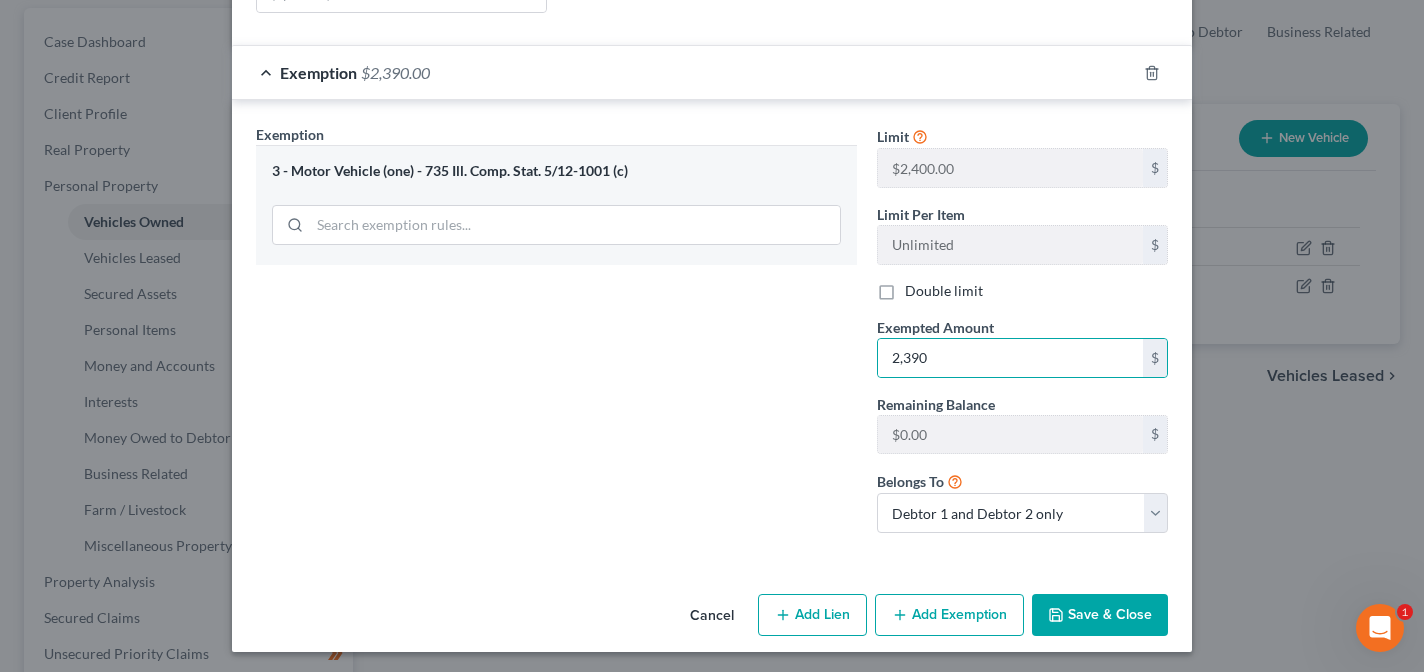 click on "Save & Close" at bounding box center (1100, 615) 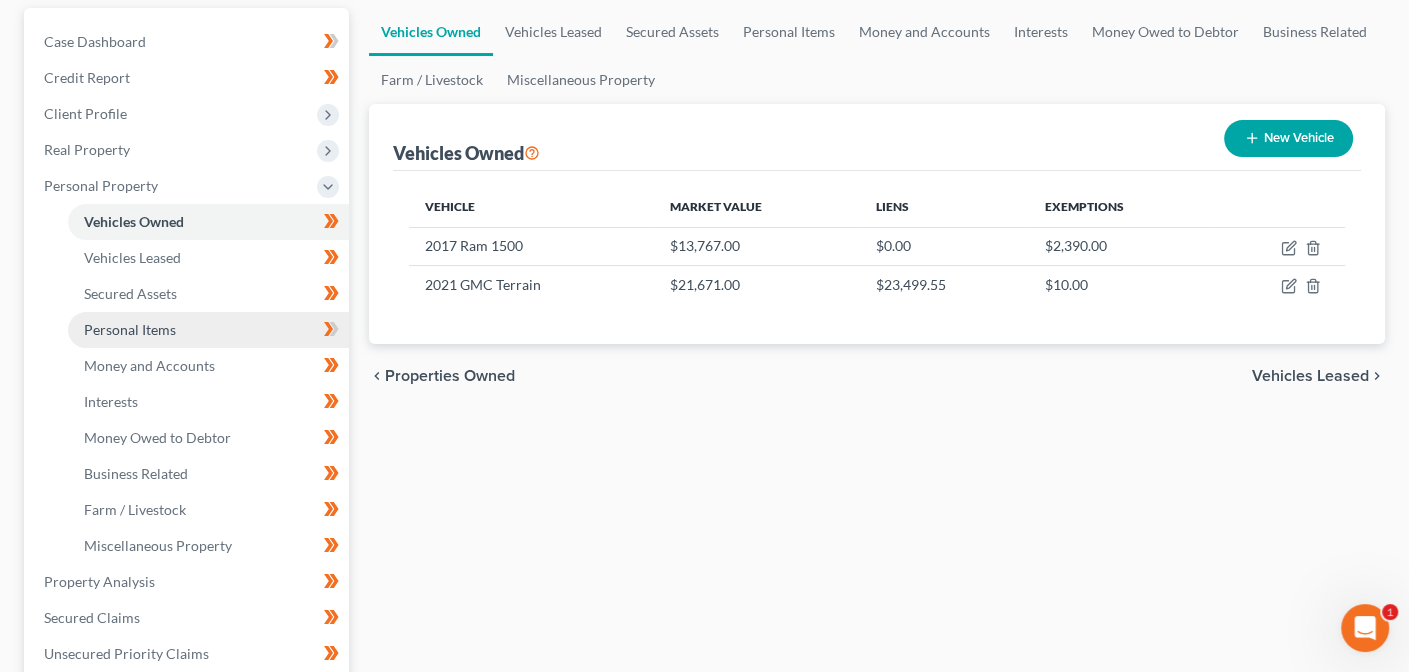 click on "Personal Items" at bounding box center [208, 330] 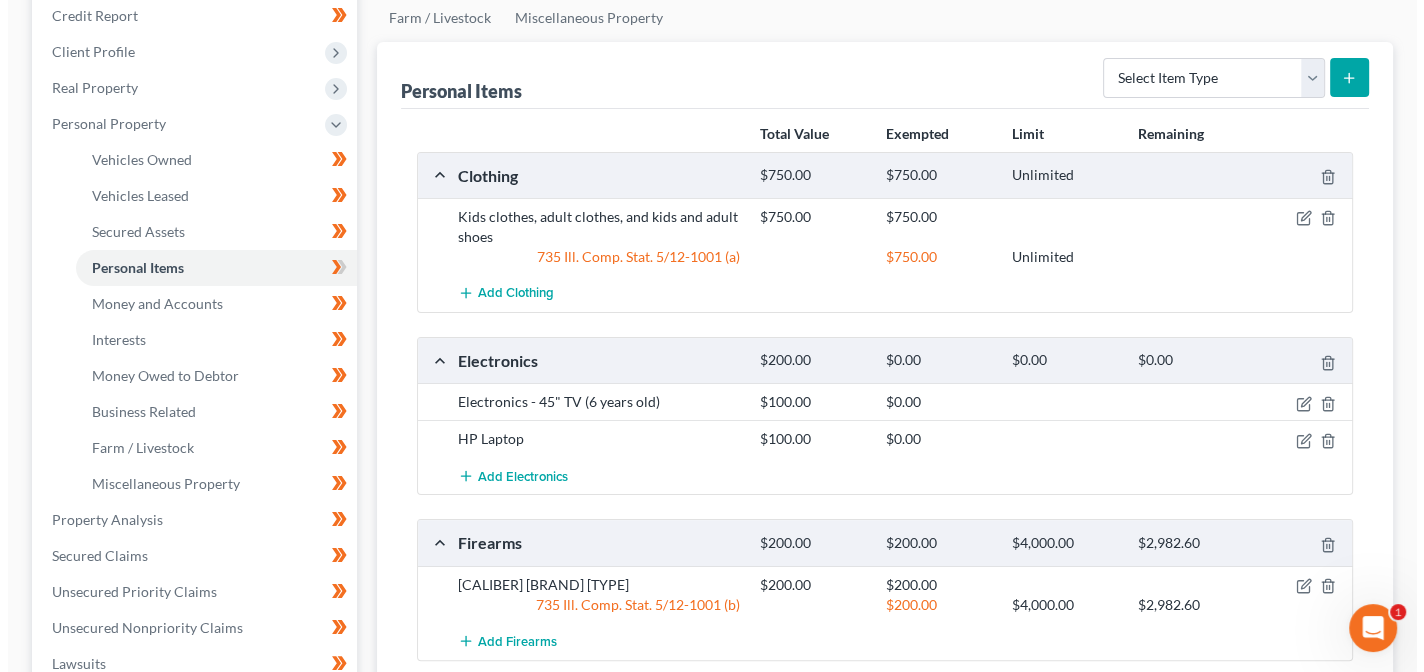 scroll, scrollTop: 248, scrollLeft: 0, axis: vertical 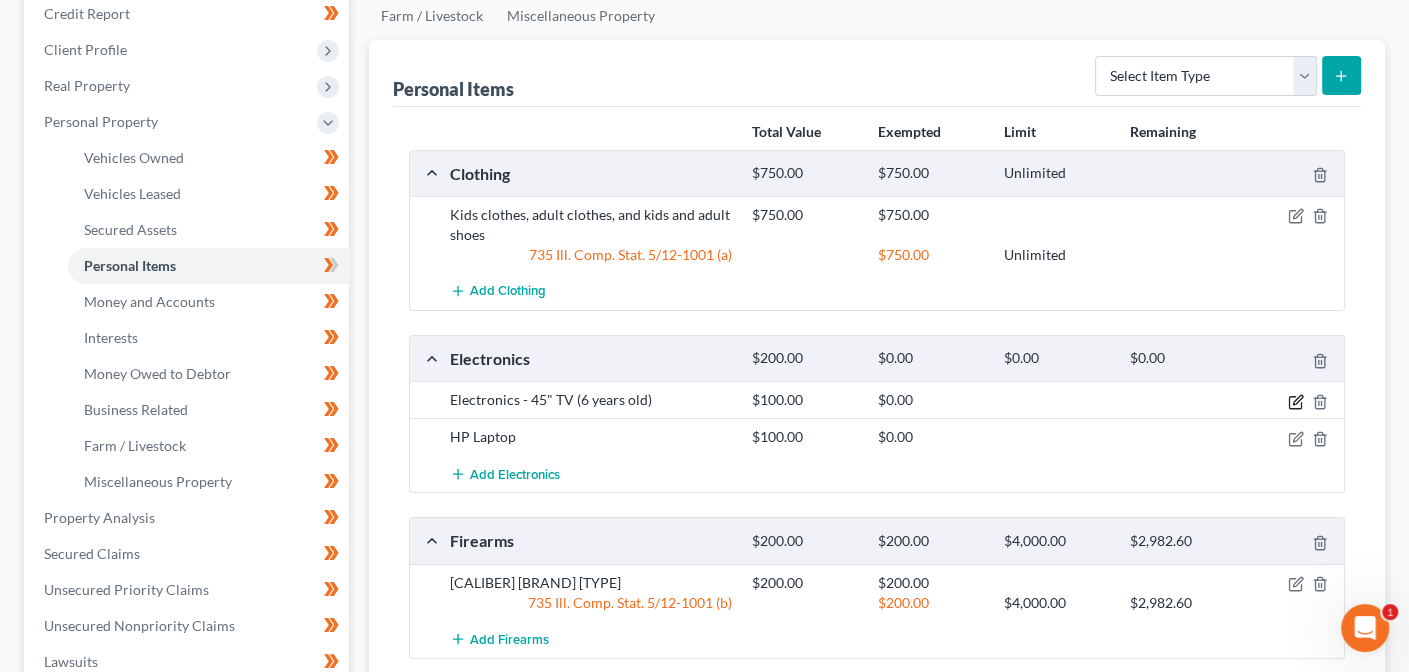 click 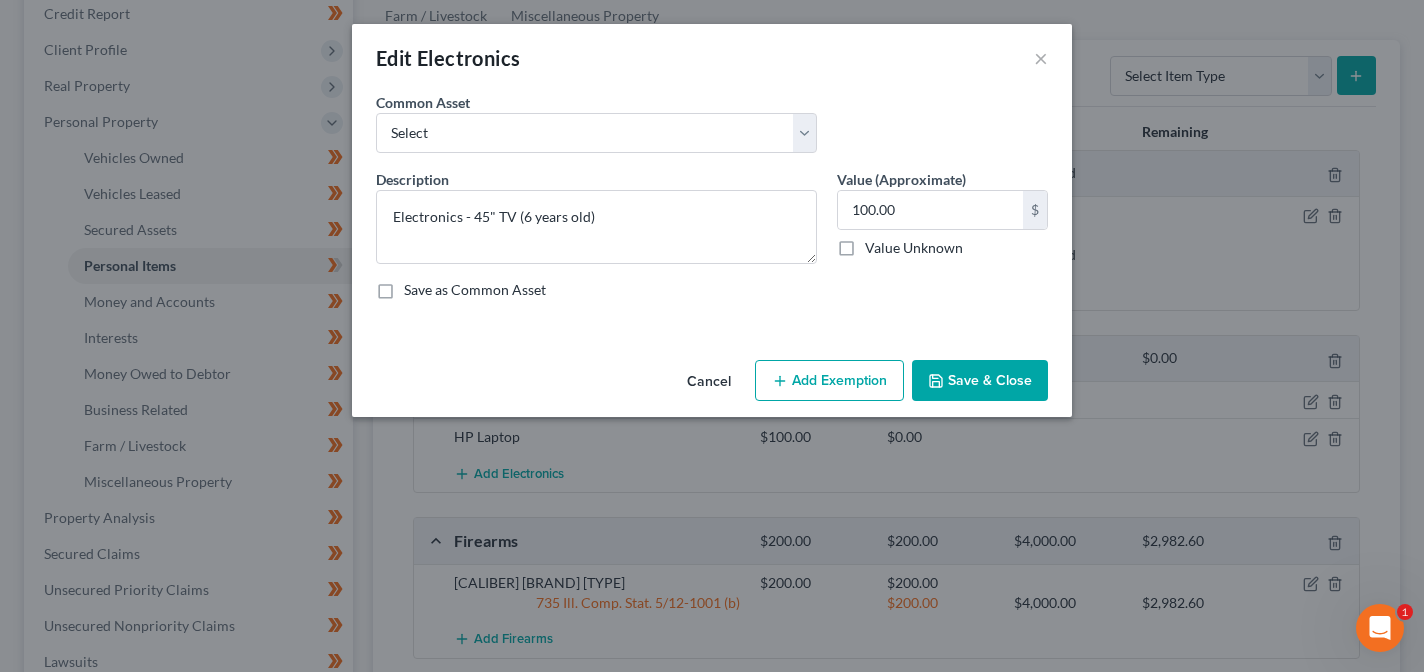 click on "Add Exemption" at bounding box center (829, 381) 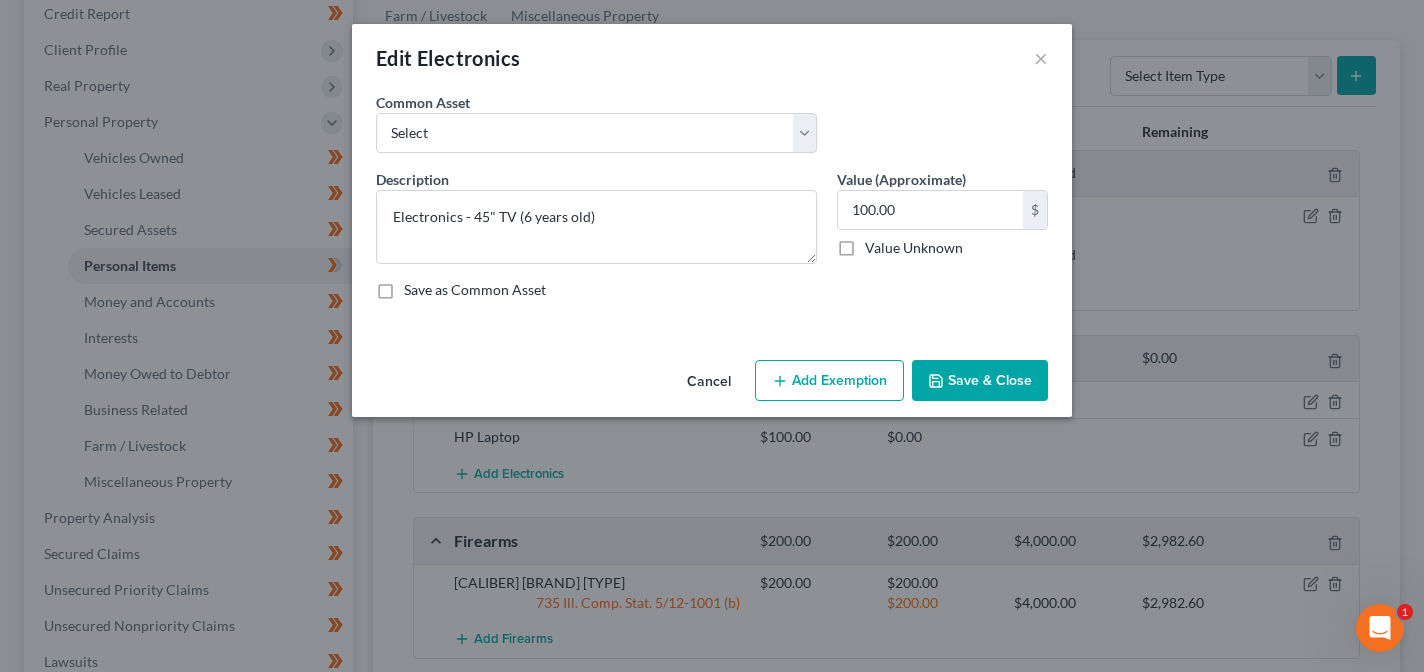 select on "2" 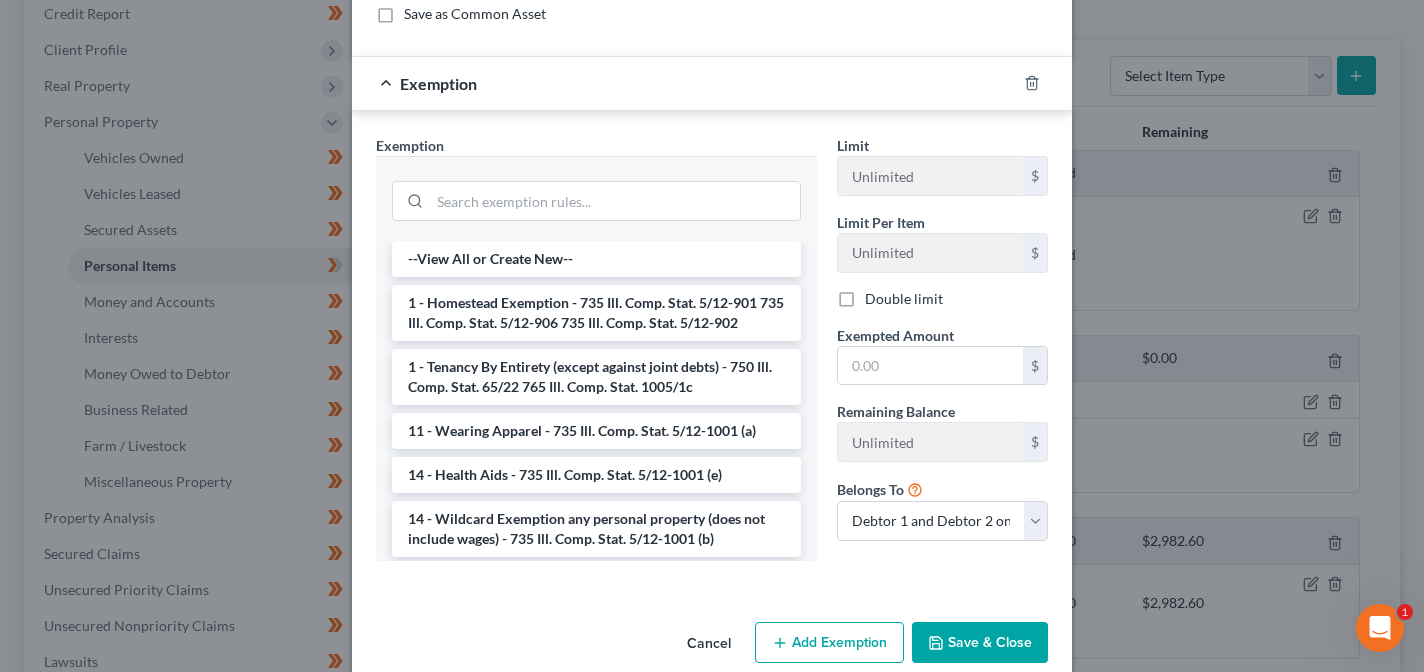 scroll, scrollTop: 284, scrollLeft: 0, axis: vertical 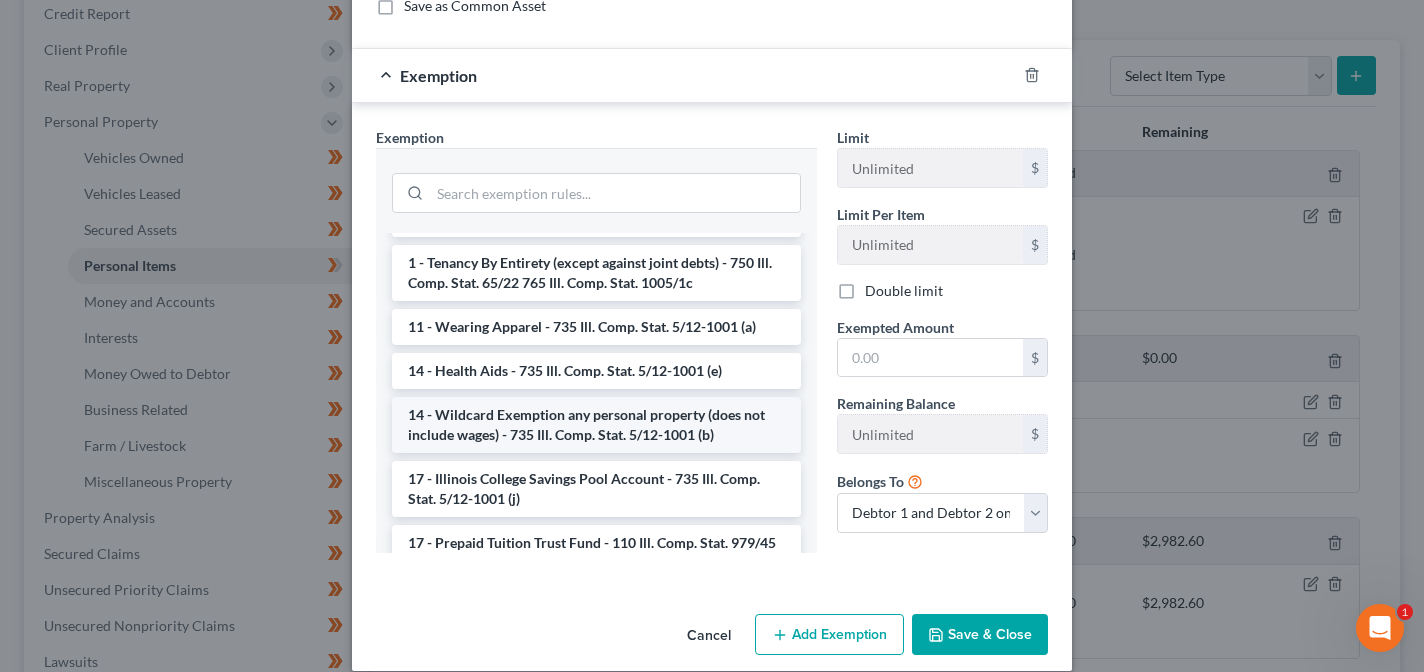 click on "14 - Wildcard Exemption any personal property (does not include wages) - 735 Ill. Comp. Stat. 5/12-1001 (b)" at bounding box center [596, 425] 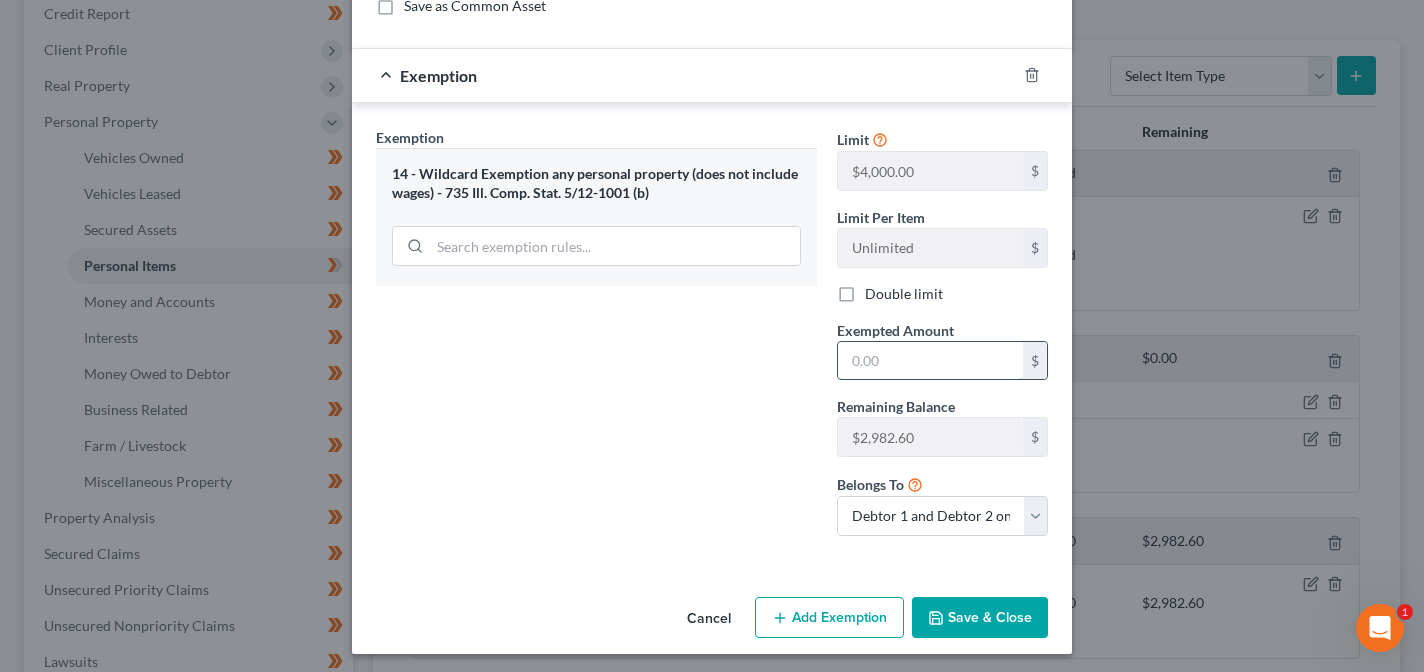 click at bounding box center (930, 361) 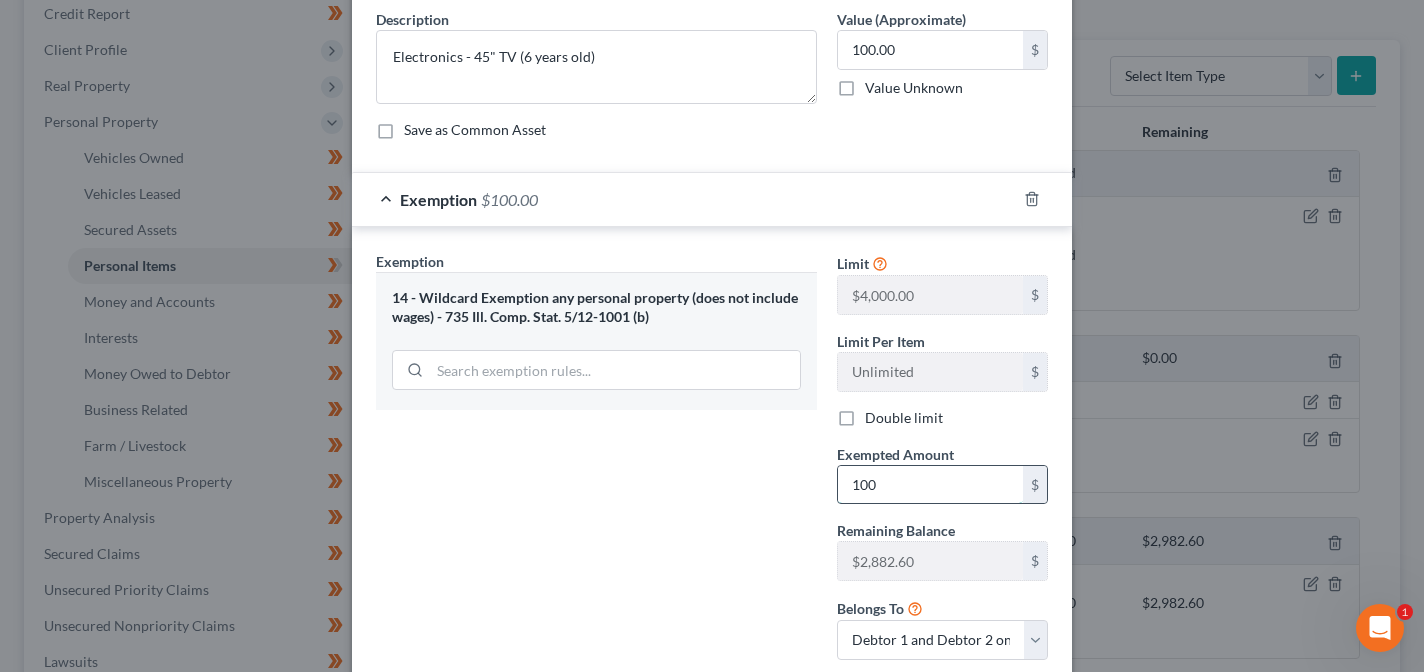 scroll, scrollTop: 288, scrollLeft: 0, axis: vertical 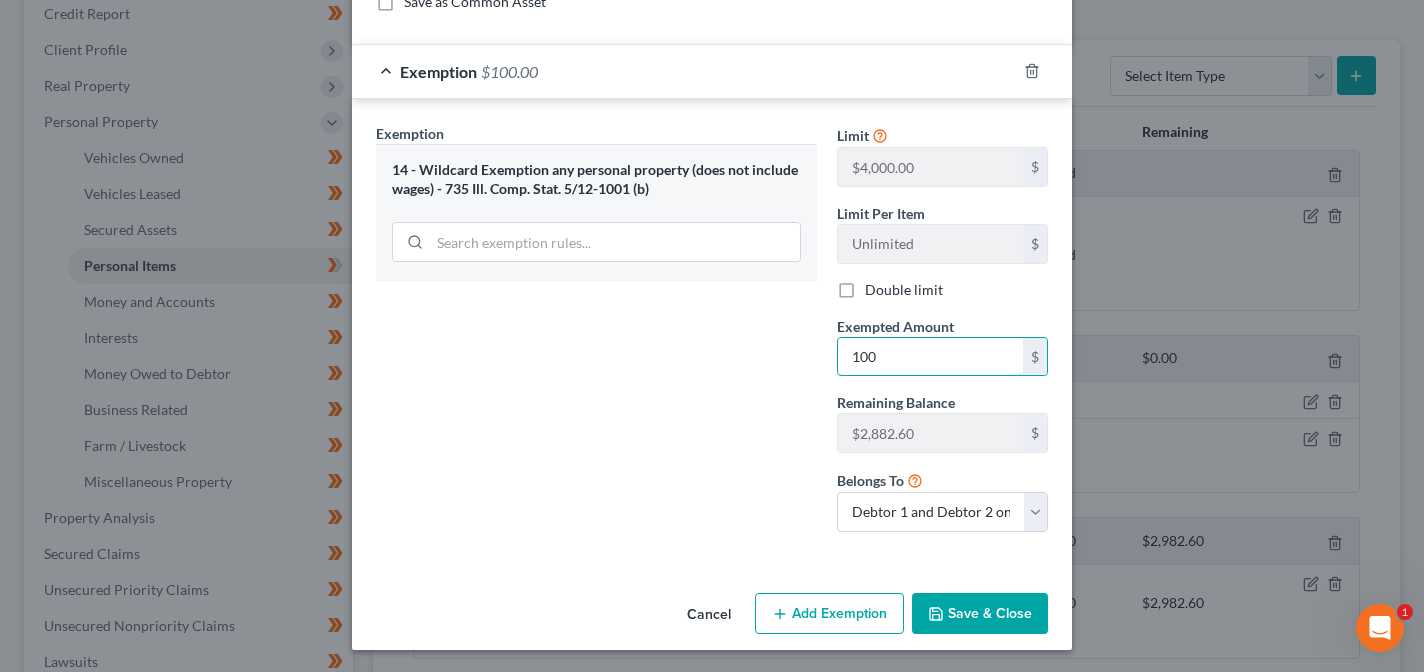 type on "100" 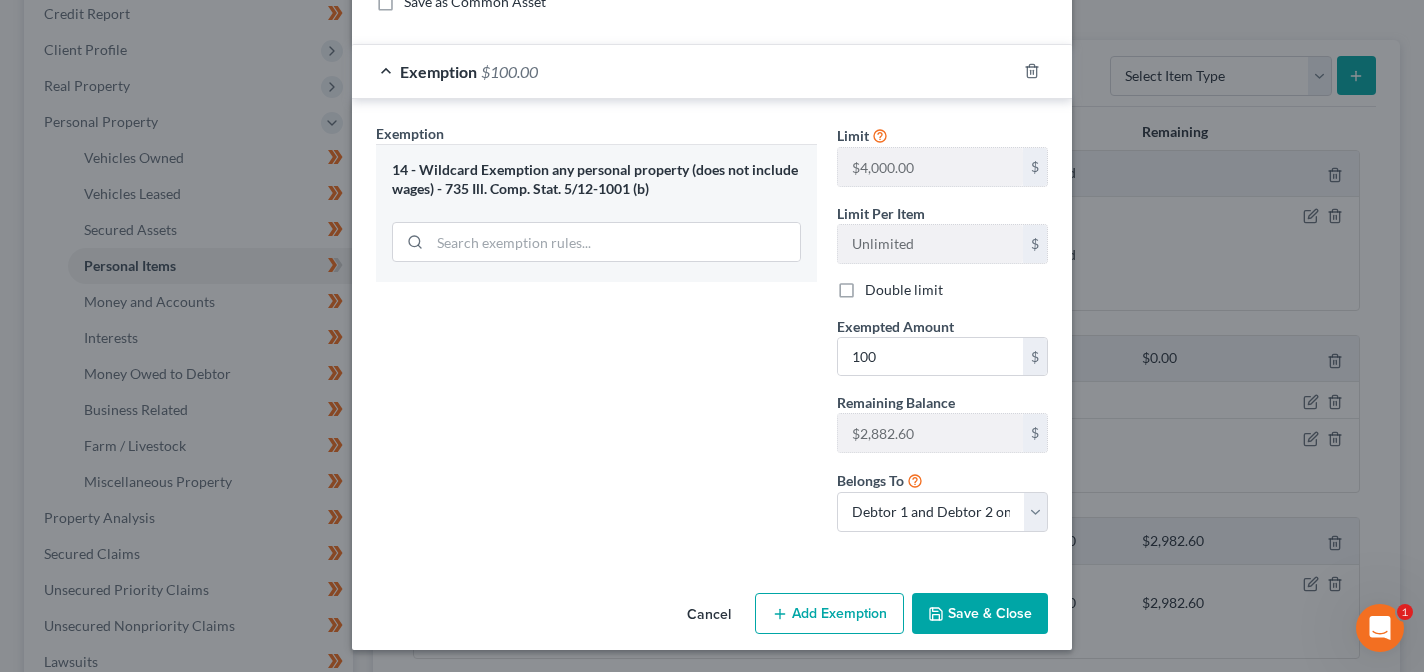 click on "Exemption Set must be selected for CA.
Exemption
*
14 - Wildcard Exemption any personal property (does not include wages) - 735 Ill. Comp. Stat. 5/12-1001 (b)         Limit     $4,000.00 $ Limit Per Item Unlimited $ Double limit
Exempted Amount
*
100 $ Remaining Balance $2,982.60 $
Belongs To
*
Debtor 1 only Debtor 2 only Debtor 1 and Debtor 2 only" at bounding box center (712, 332) 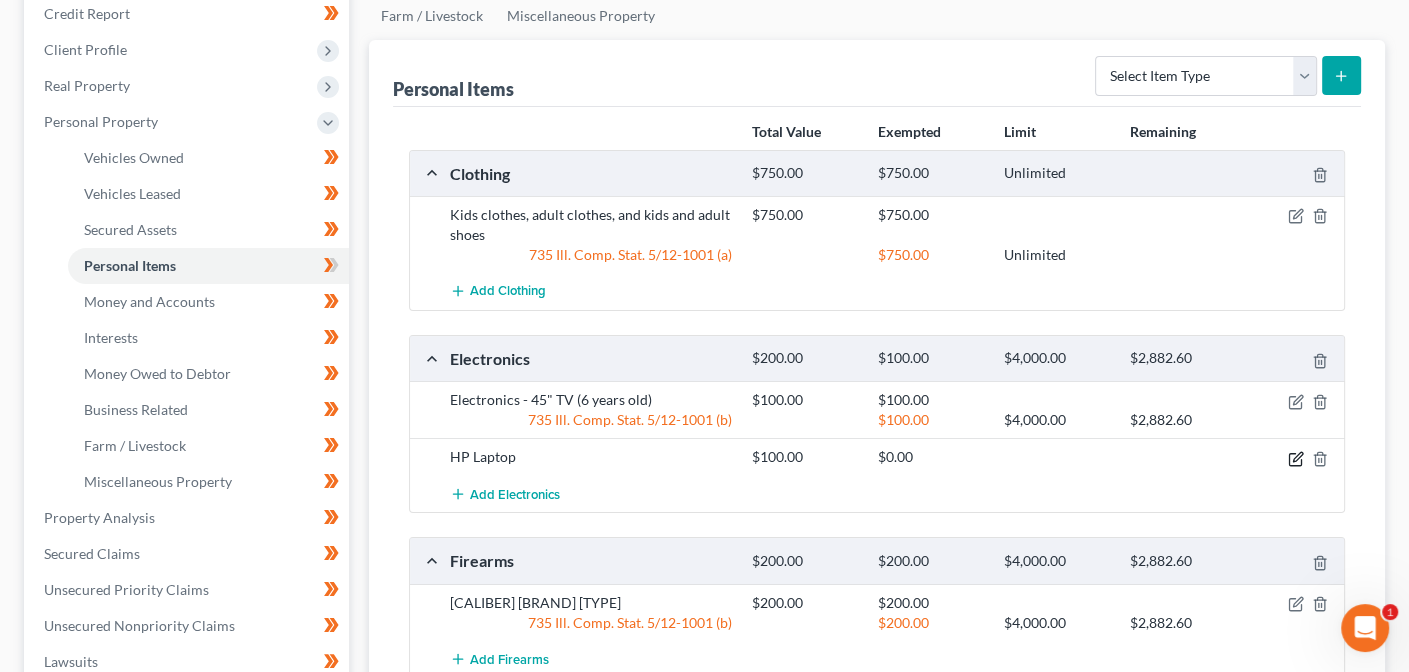 click 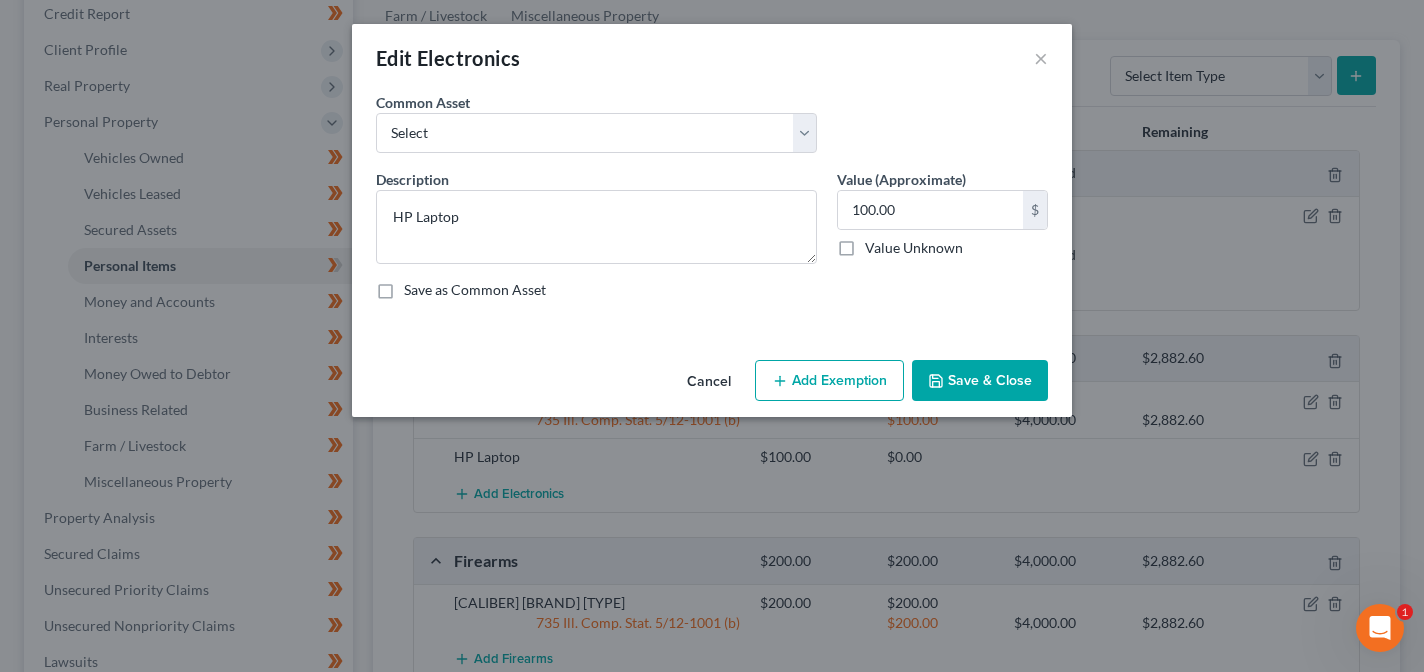 click on "Add Exemption" at bounding box center [829, 381] 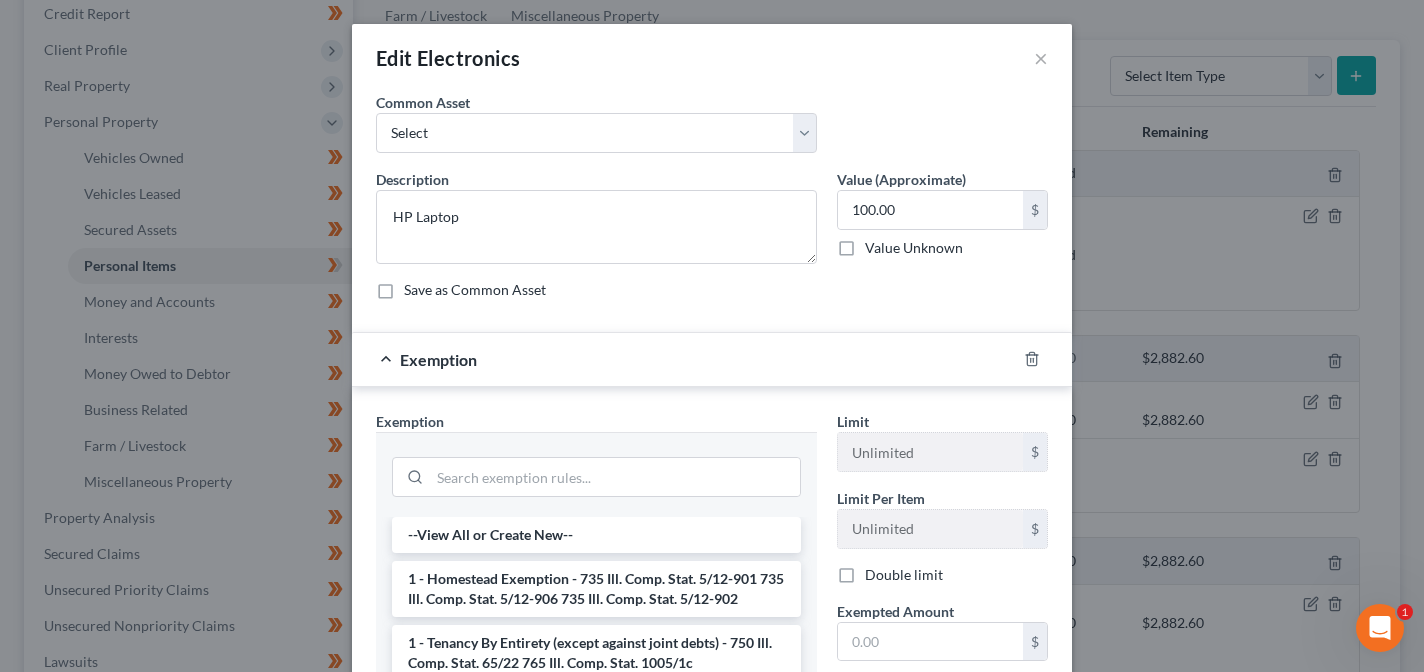 scroll, scrollTop: 305, scrollLeft: 0, axis: vertical 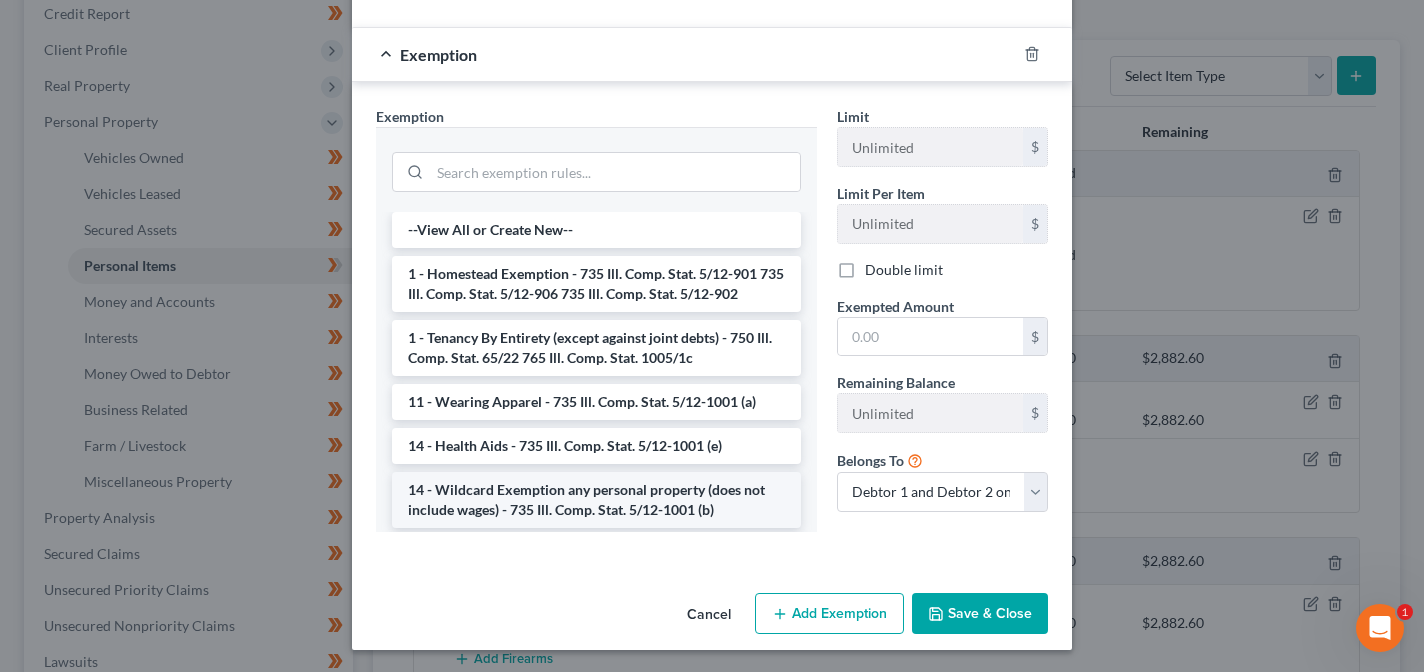 click on "14 - Wildcard Exemption any personal property (does not include wages) - 735 Ill. Comp. Stat. 5/12-1001 (b)" at bounding box center (596, 500) 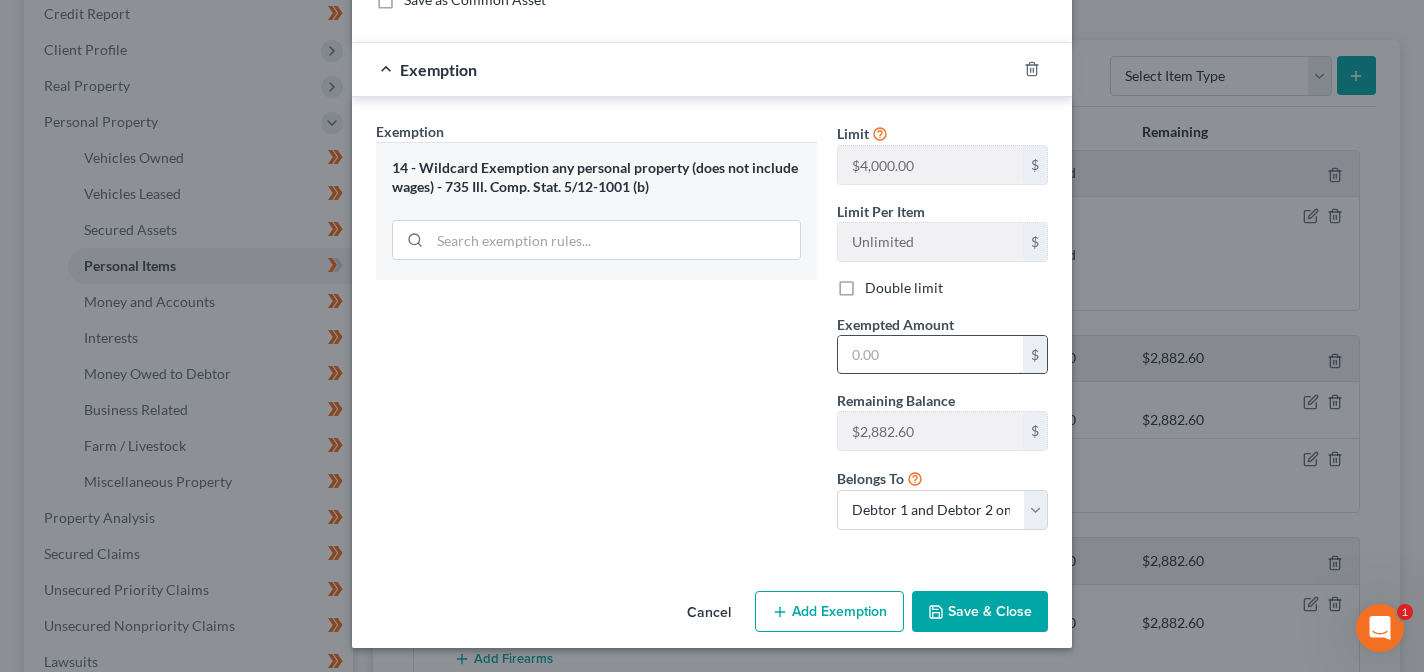 scroll, scrollTop: 288, scrollLeft: 0, axis: vertical 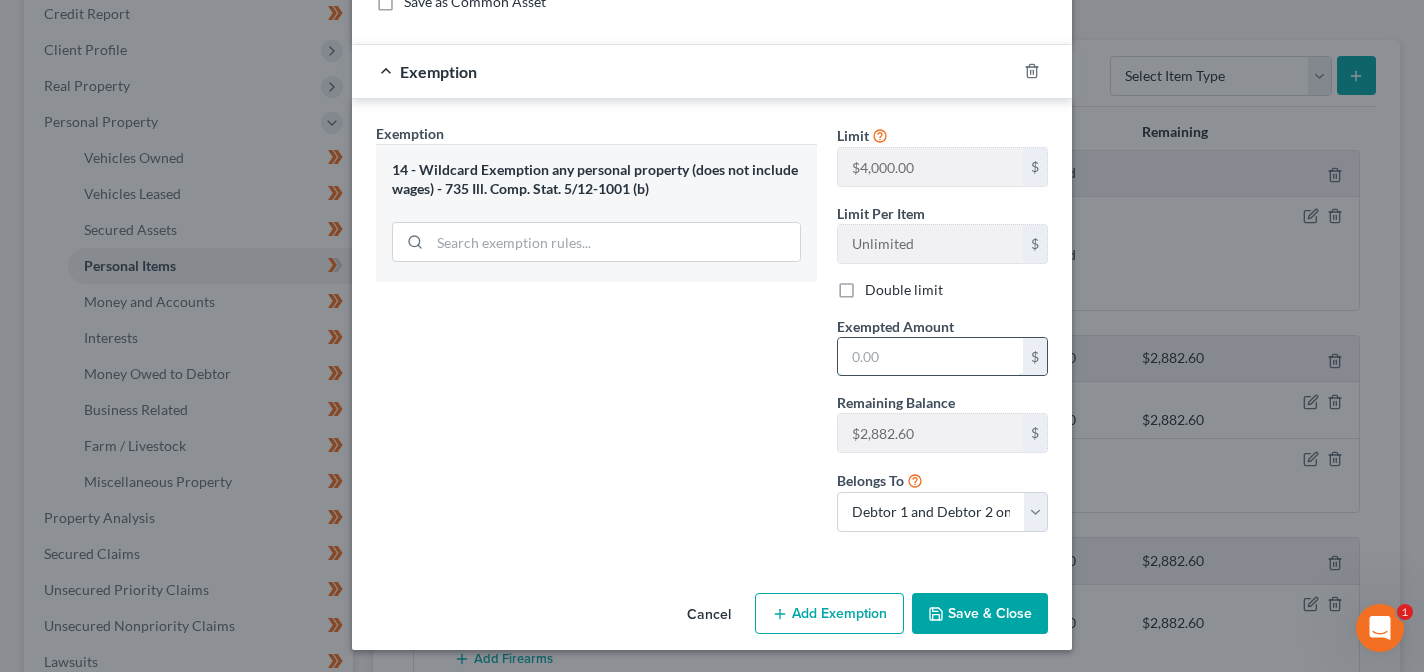 click at bounding box center [930, 357] 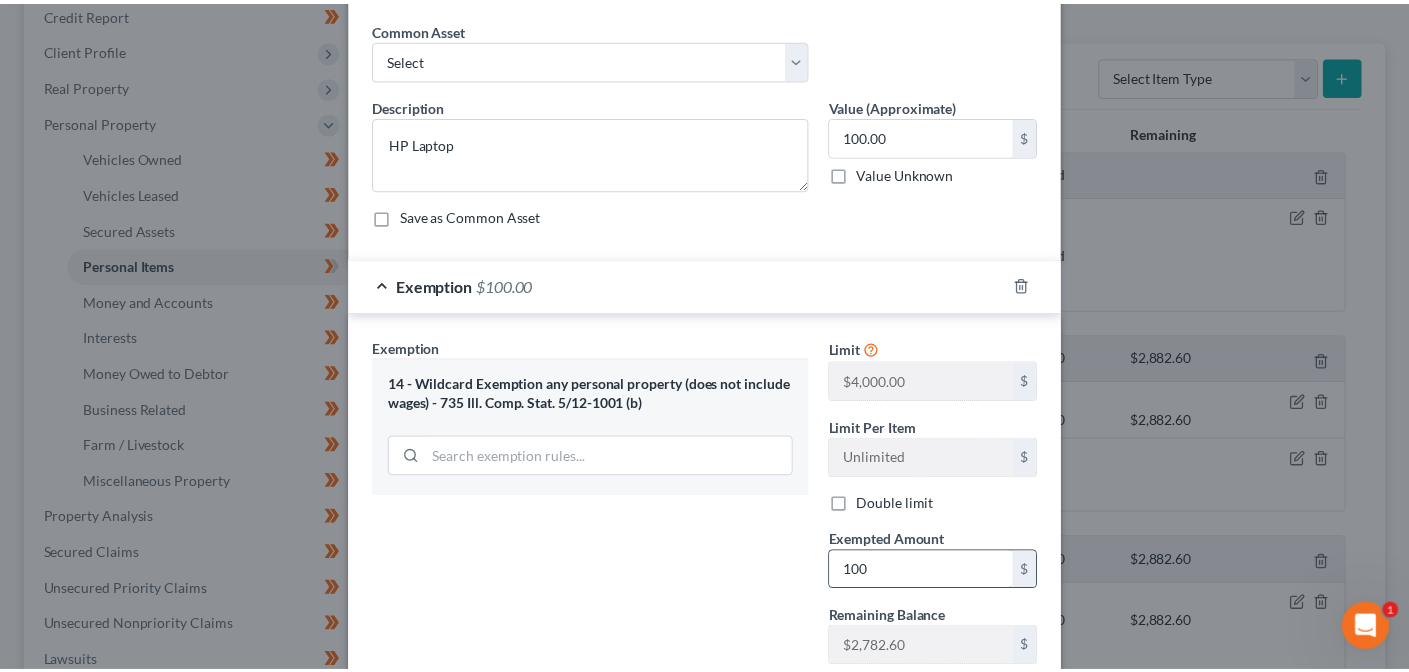 scroll, scrollTop: 288, scrollLeft: 0, axis: vertical 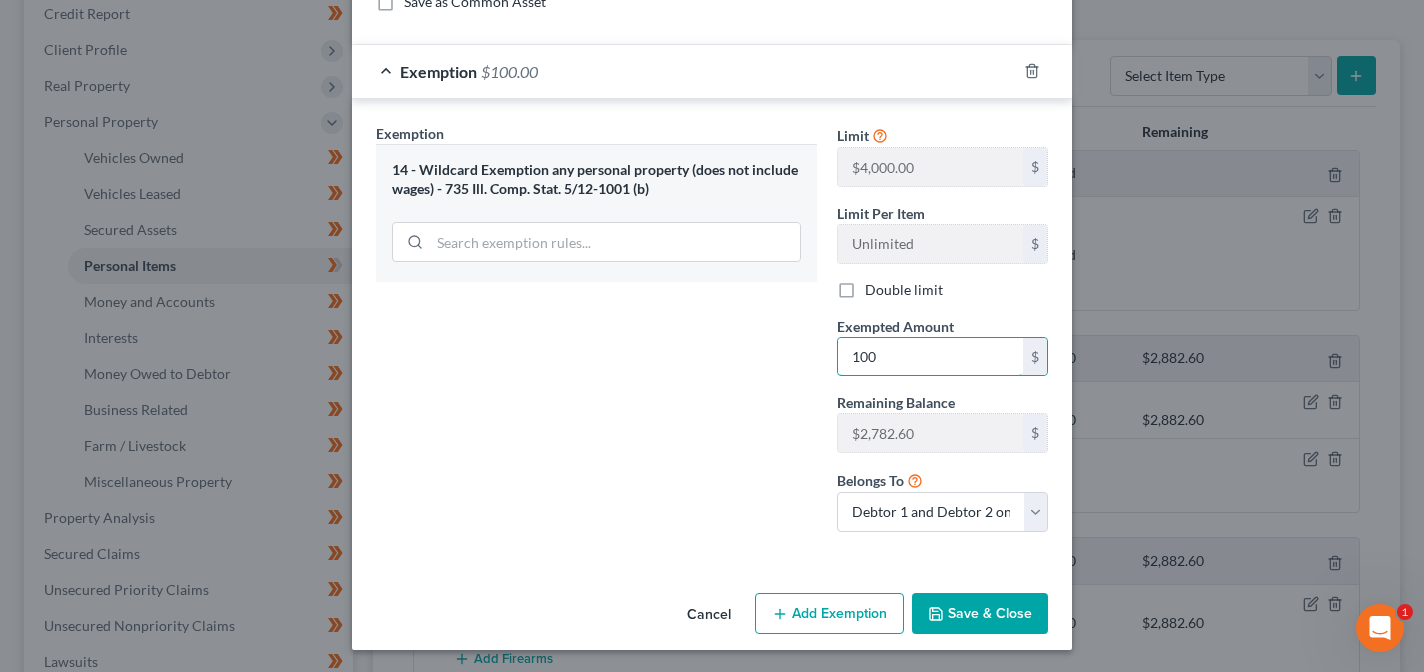 type on "100" 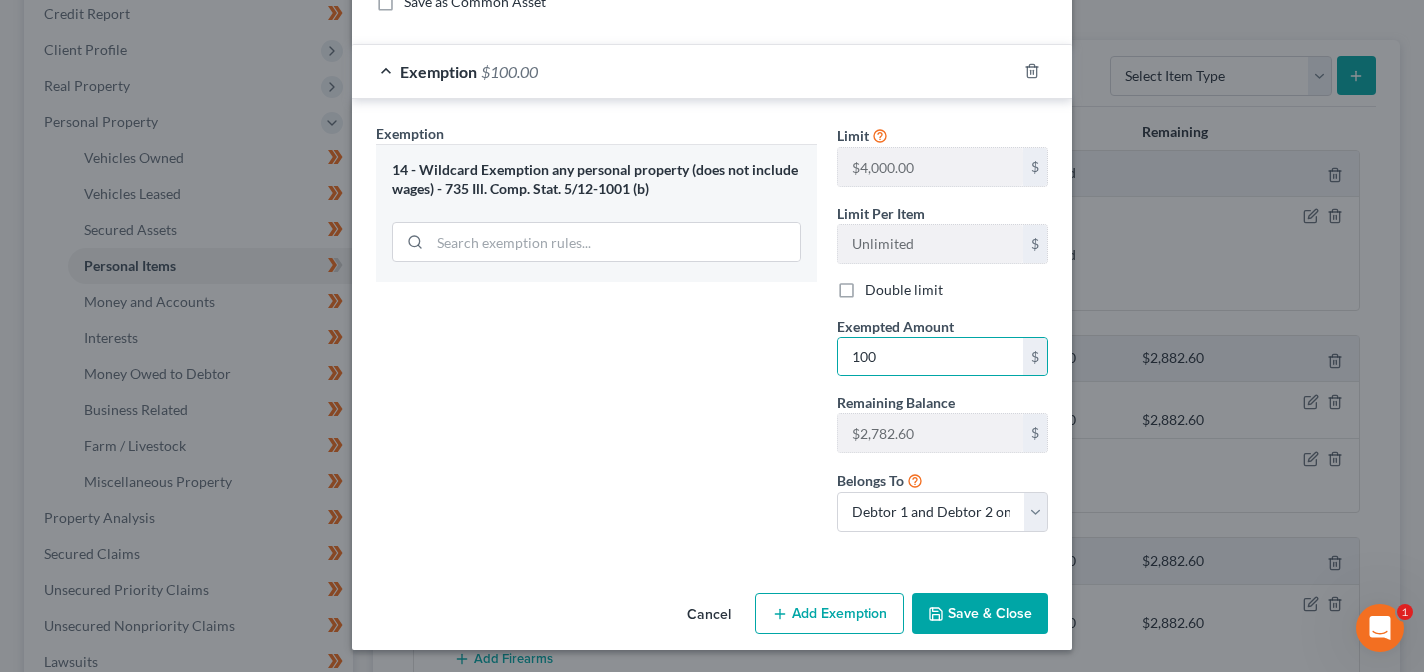 click on "Save & Close" at bounding box center [980, 614] 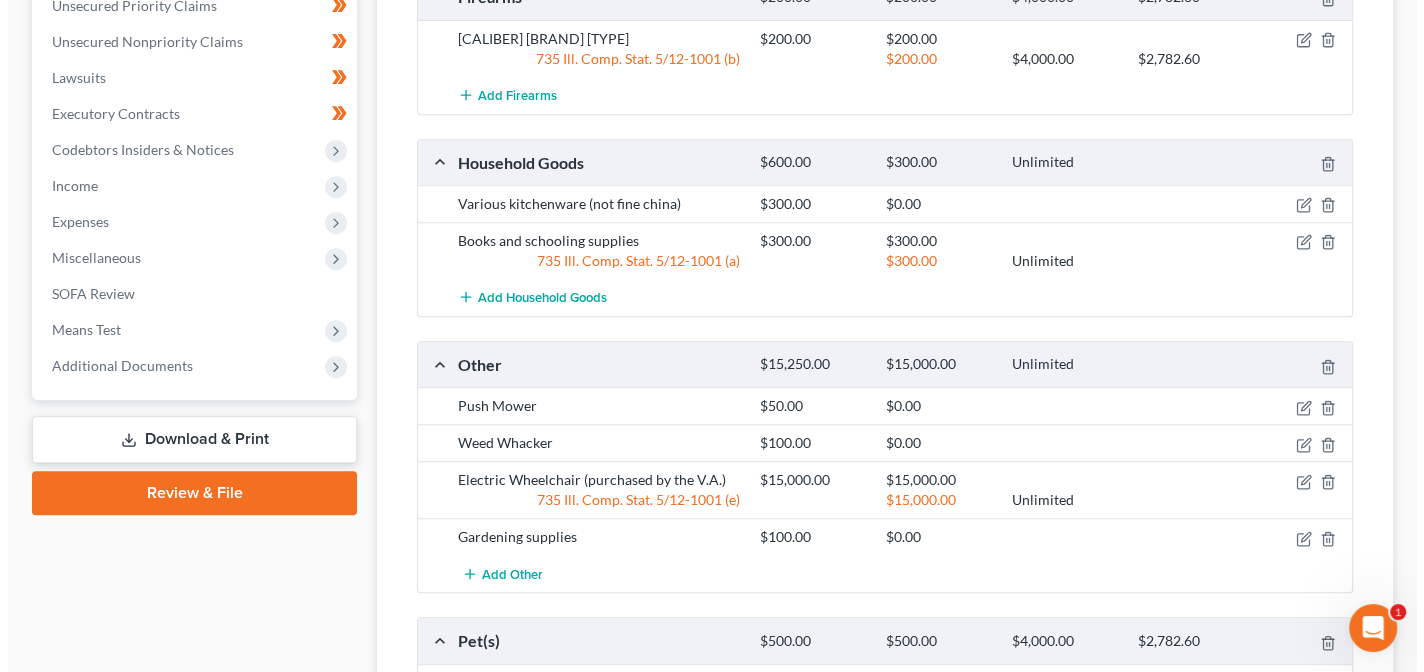 scroll, scrollTop: 855, scrollLeft: 0, axis: vertical 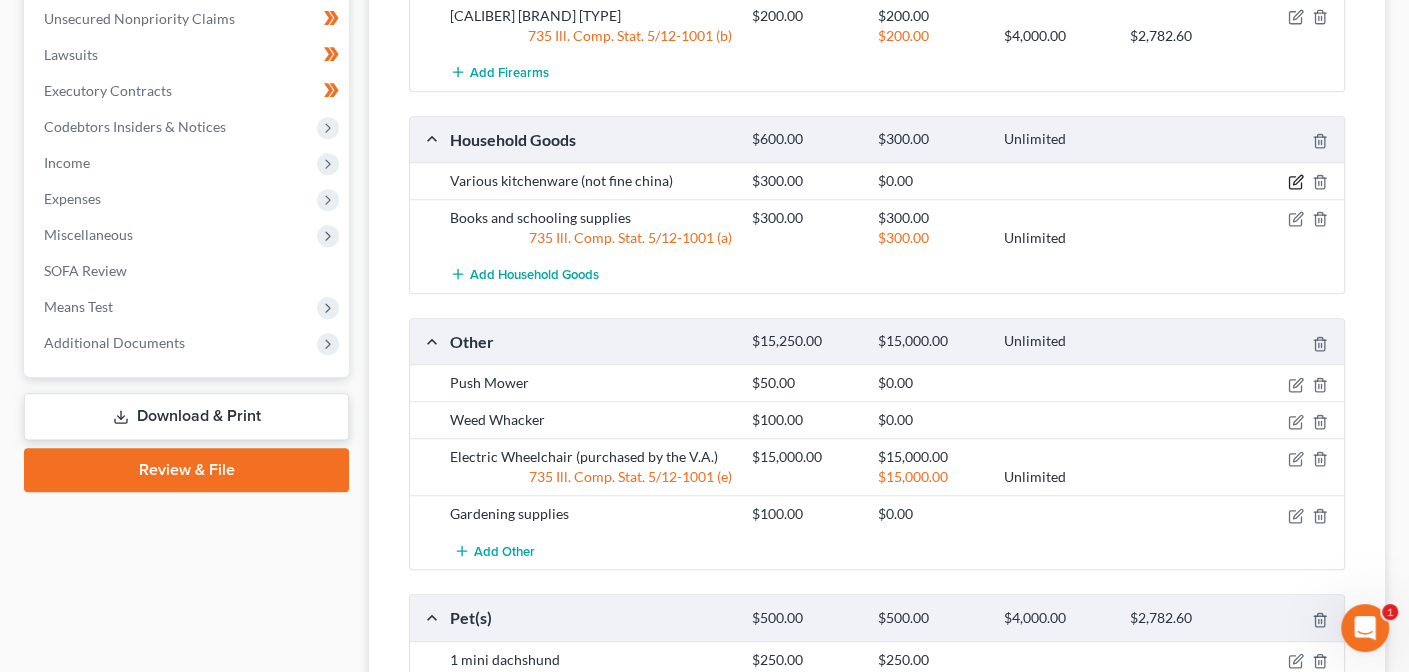 click 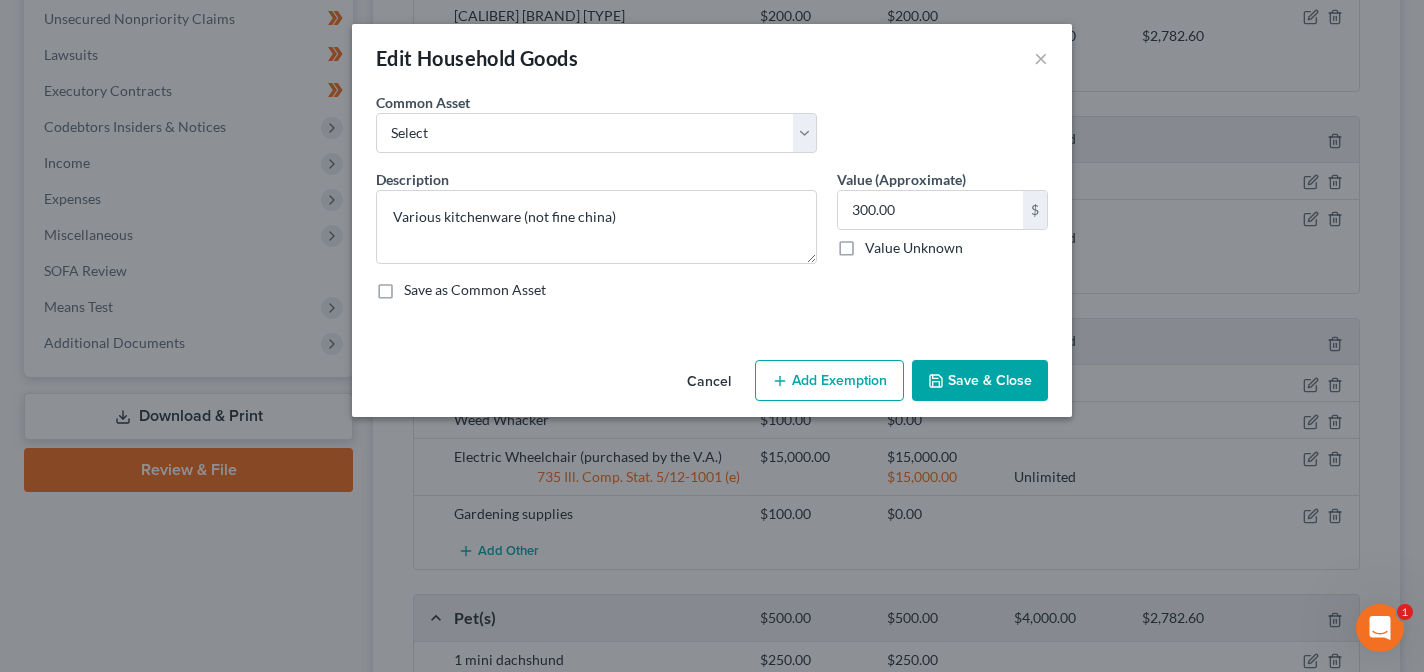 click on "Add Exemption" at bounding box center [829, 381] 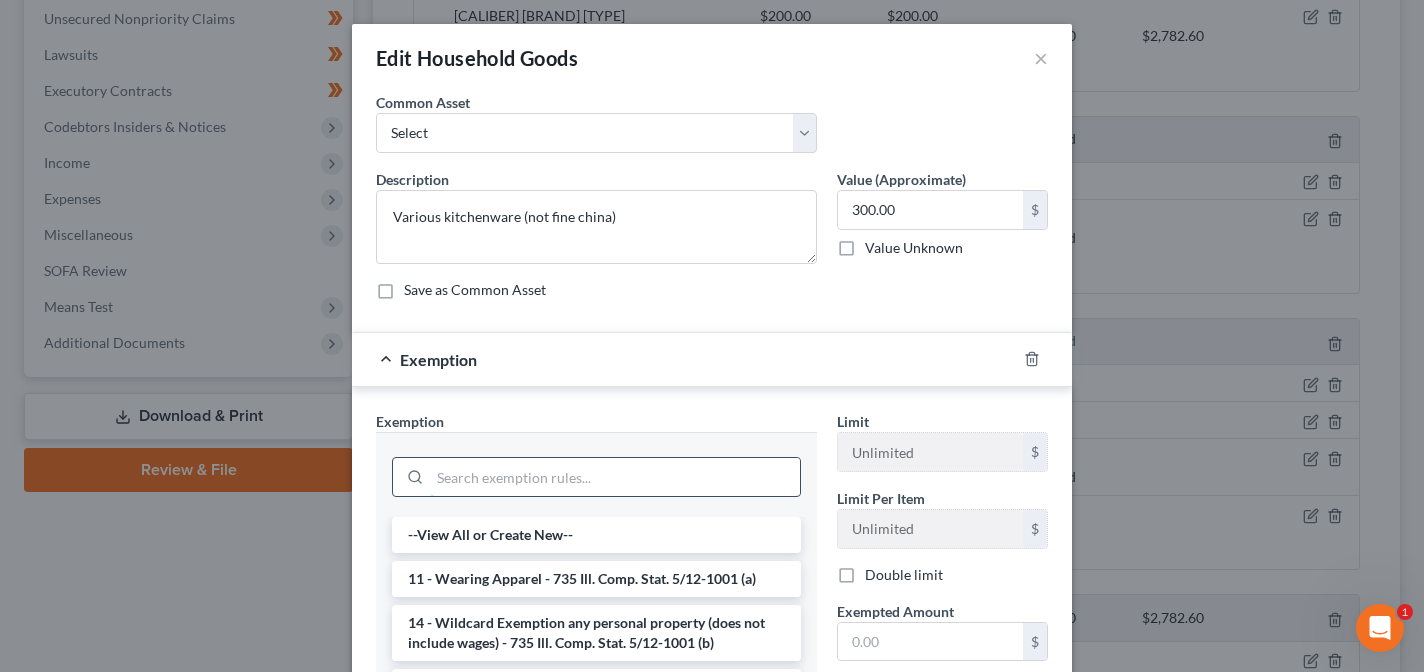 click at bounding box center (615, 477) 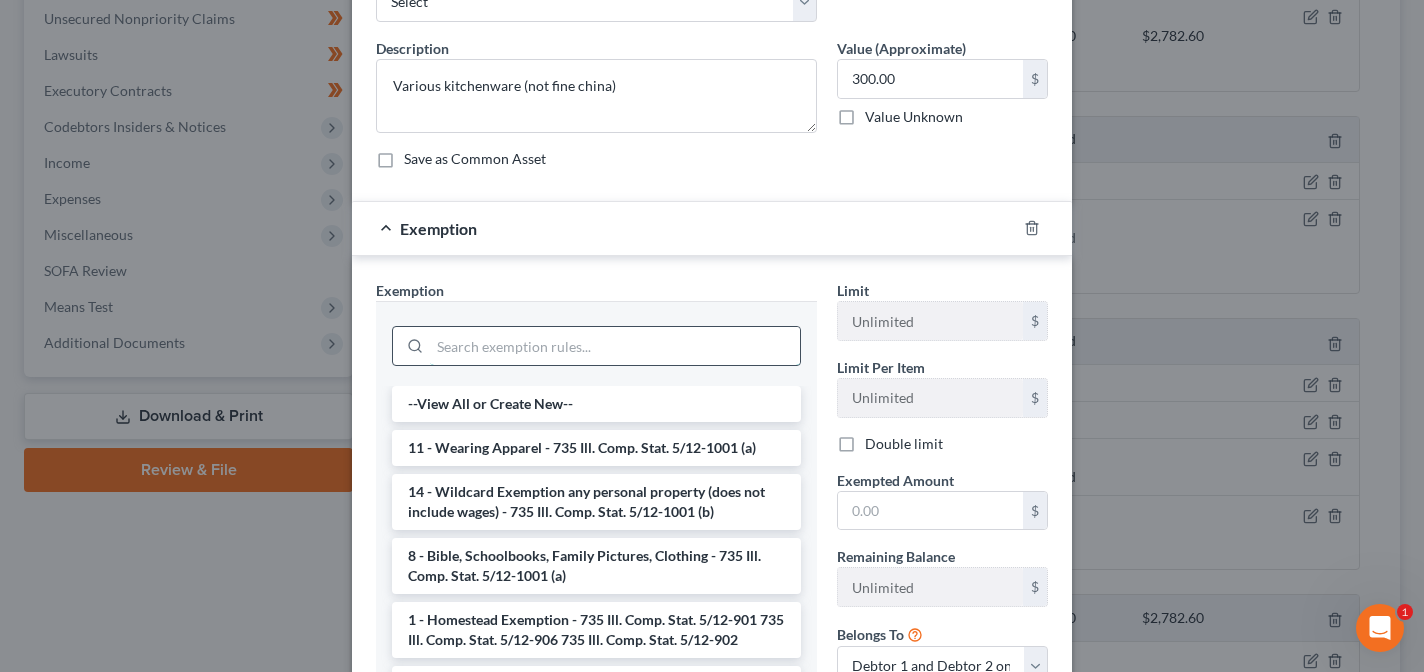 scroll, scrollTop: 132, scrollLeft: 0, axis: vertical 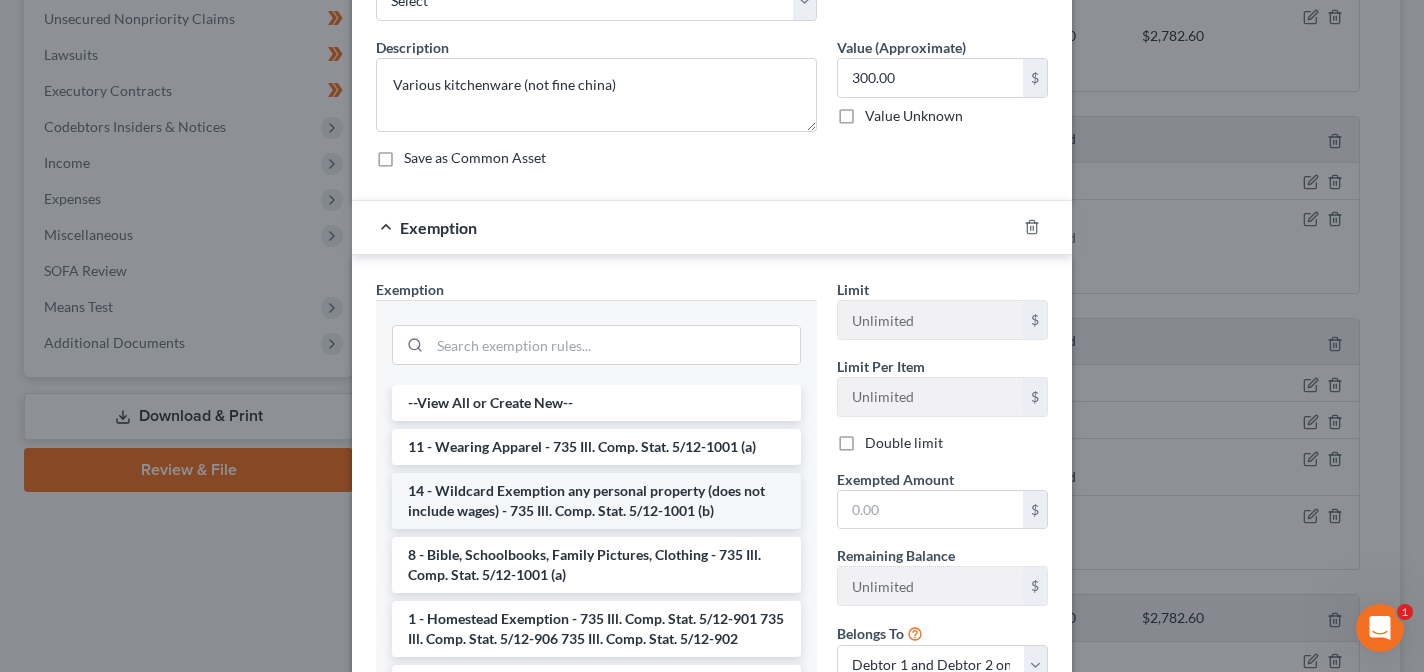 click on "14 - Wildcard Exemption any personal property (does not include wages) - 735 Ill. Comp. Stat. 5/12-1001 (b)" at bounding box center [596, 501] 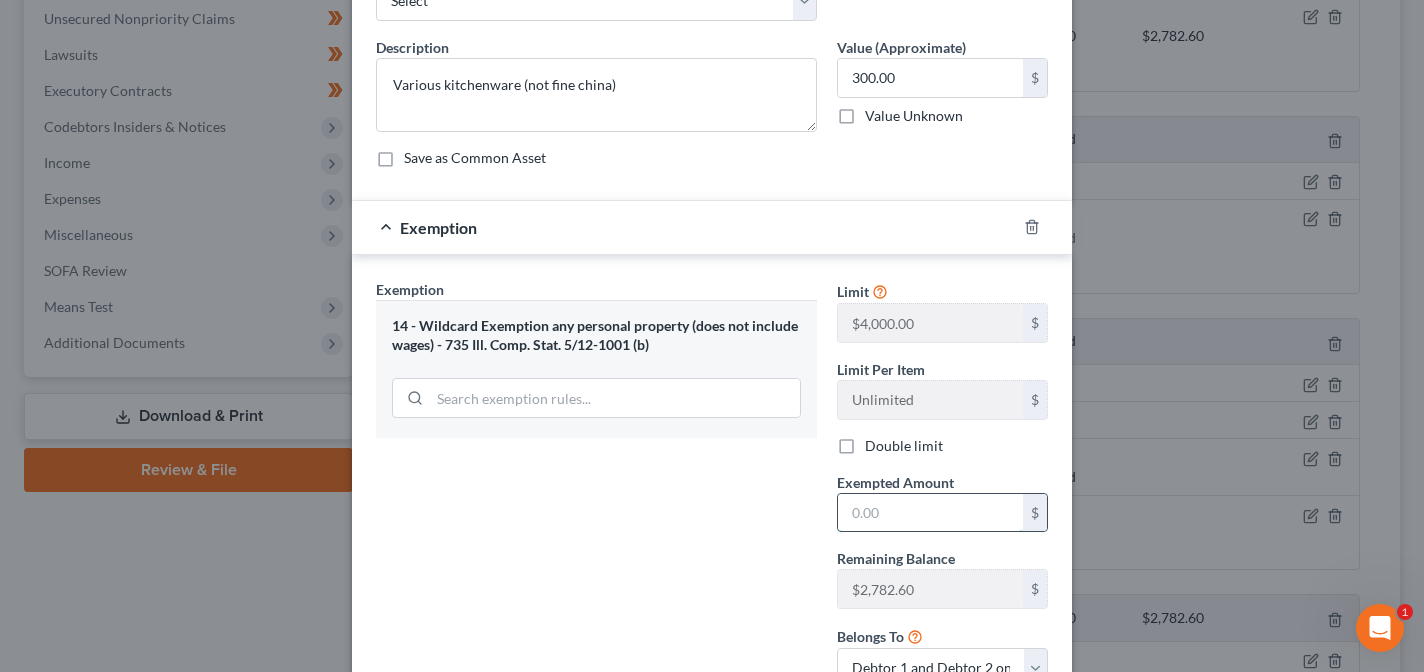 click at bounding box center [930, 513] 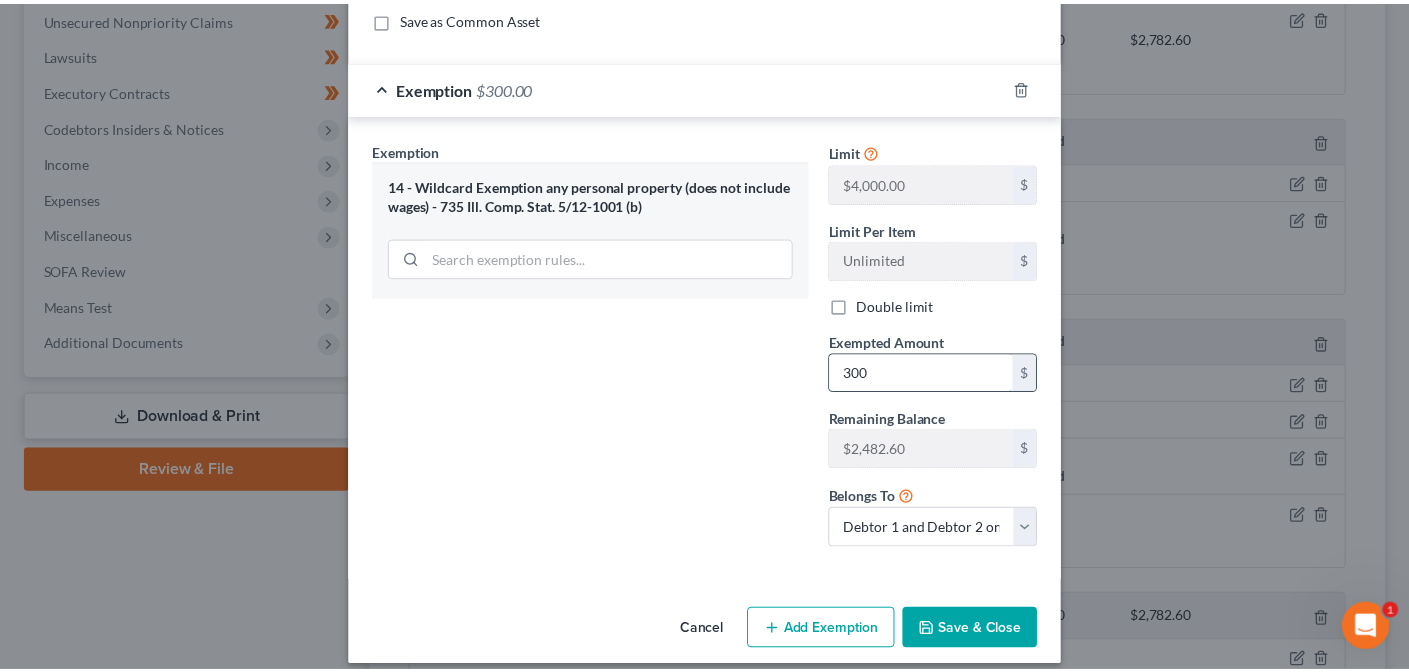 scroll, scrollTop: 272, scrollLeft: 0, axis: vertical 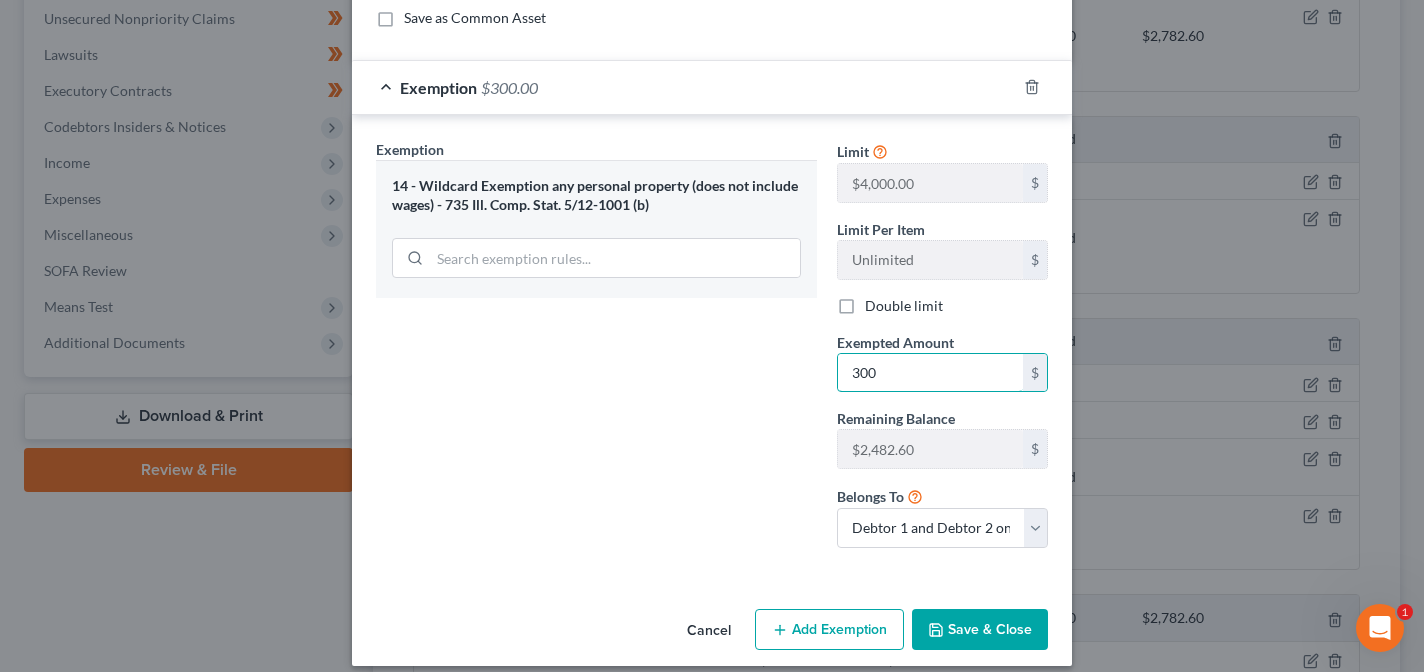 type on "300" 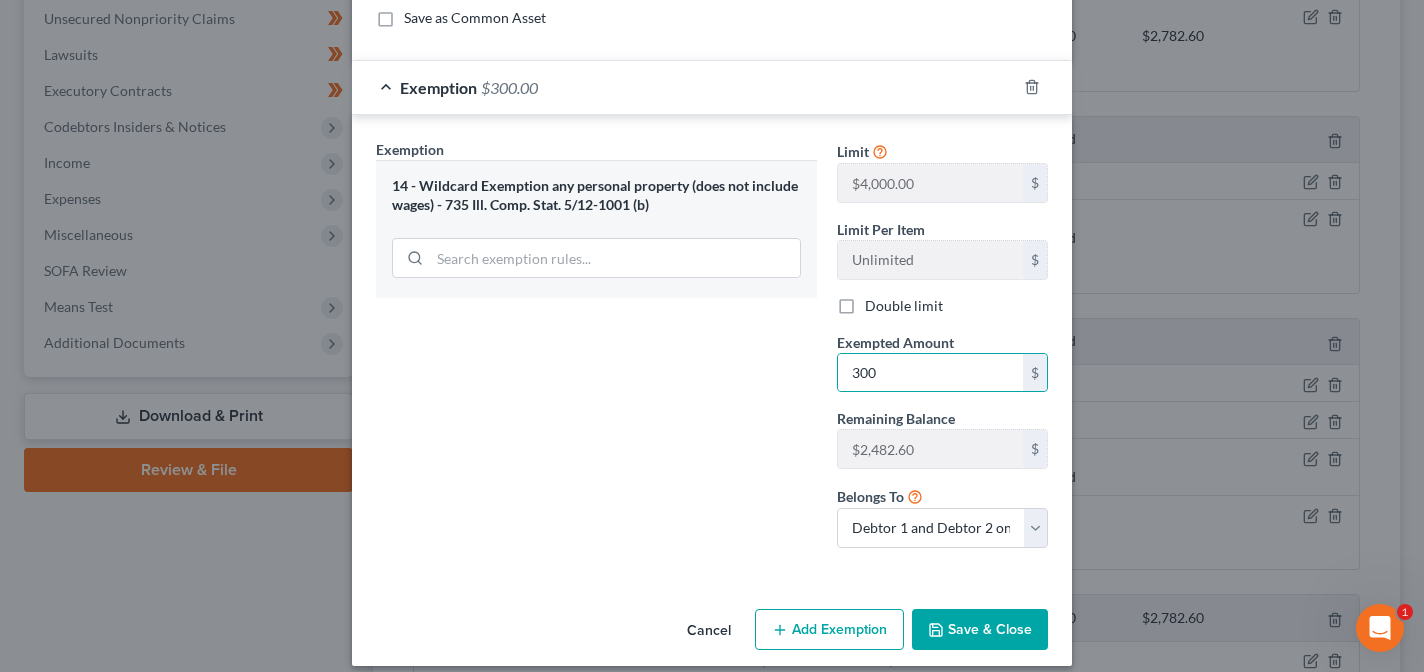 click on "Save & Close" at bounding box center [980, 630] 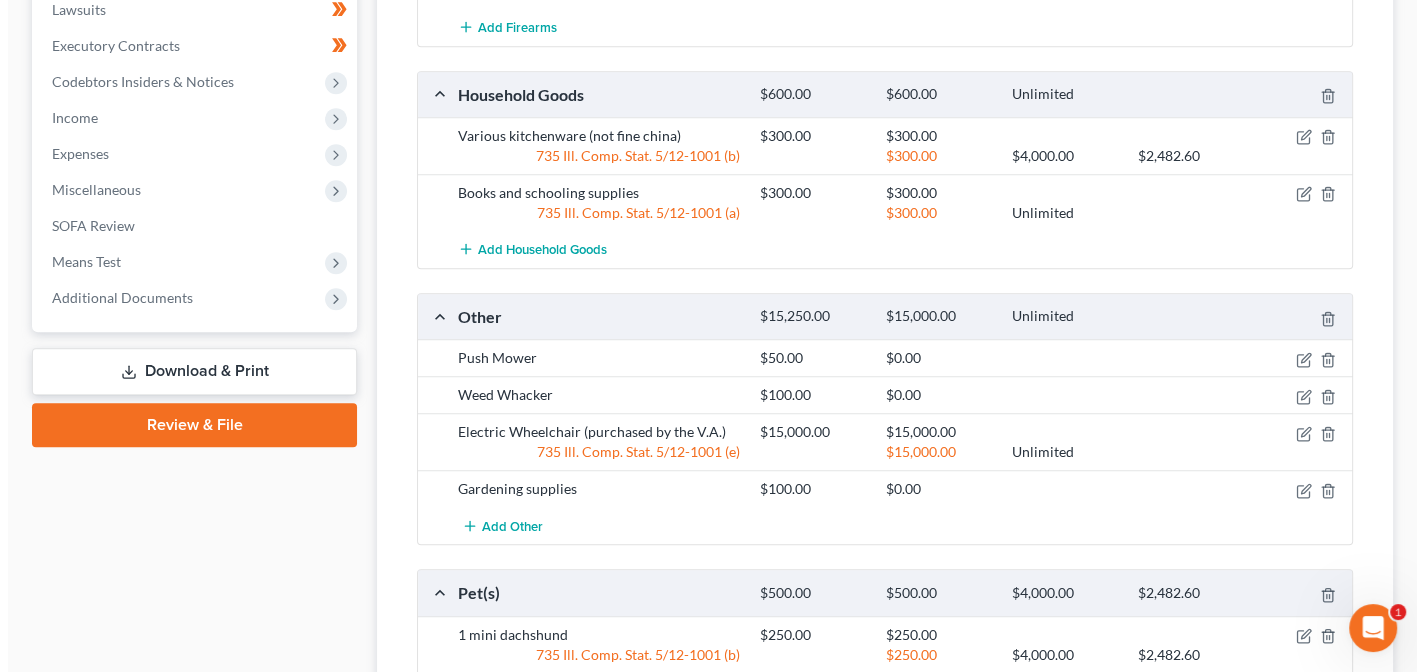 scroll, scrollTop: 902, scrollLeft: 0, axis: vertical 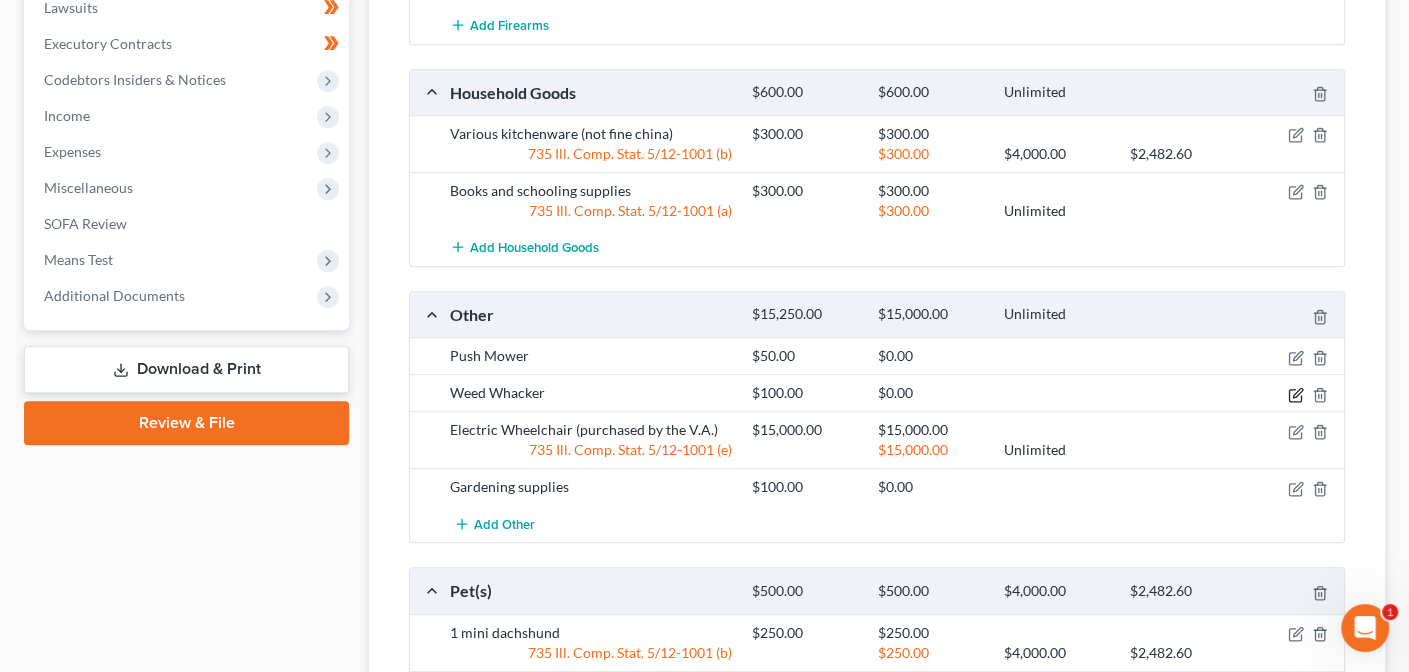 click 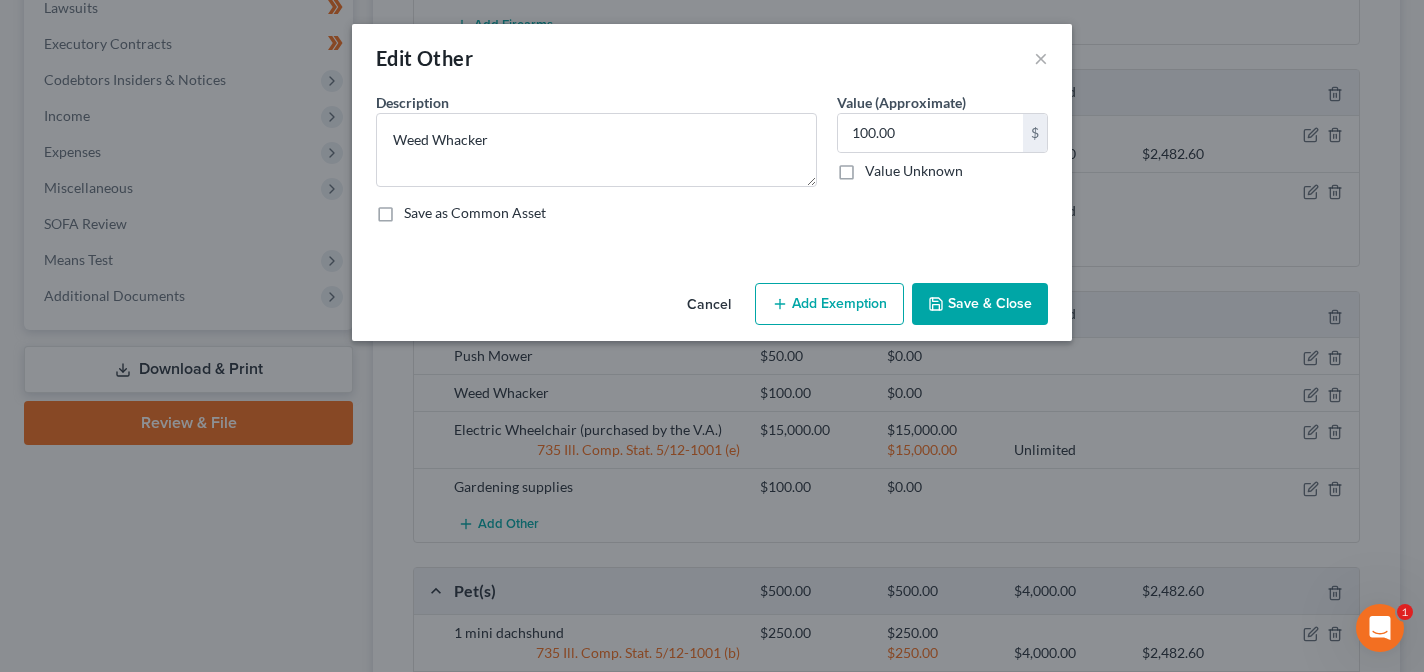 click on "Add Exemption" at bounding box center (829, 304) 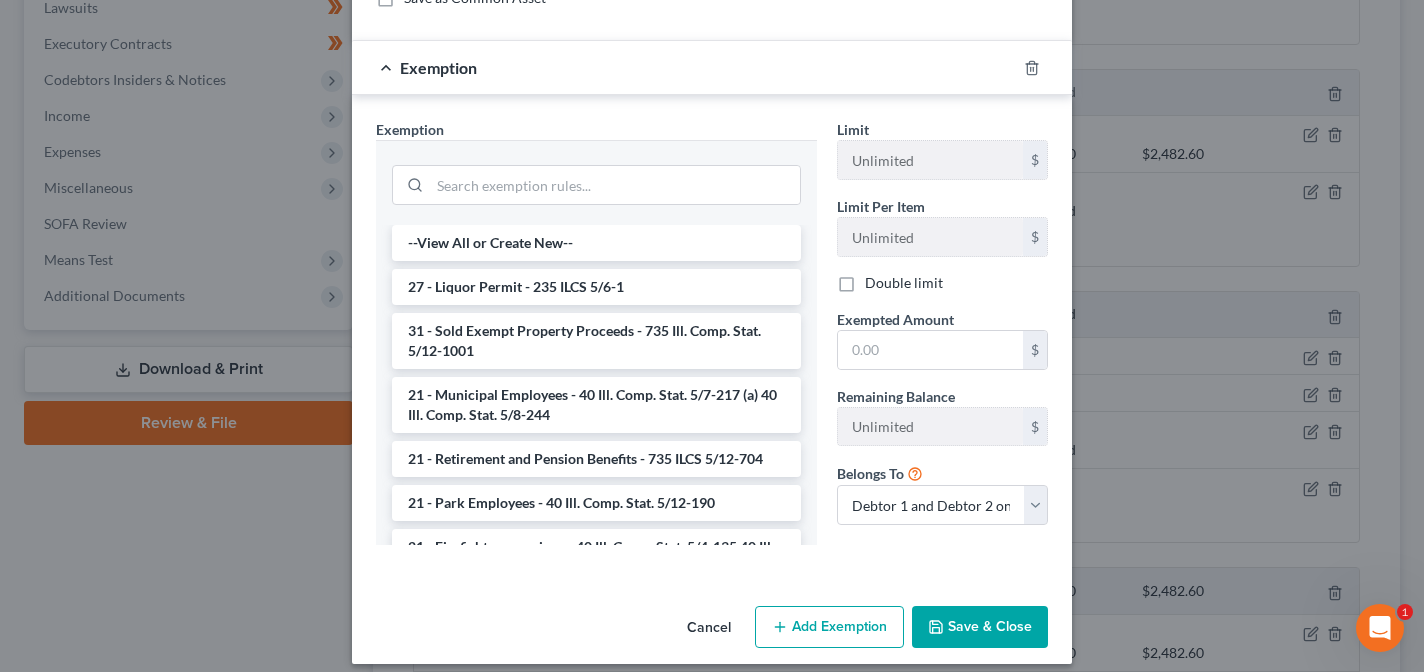 scroll, scrollTop: 216, scrollLeft: 0, axis: vertical 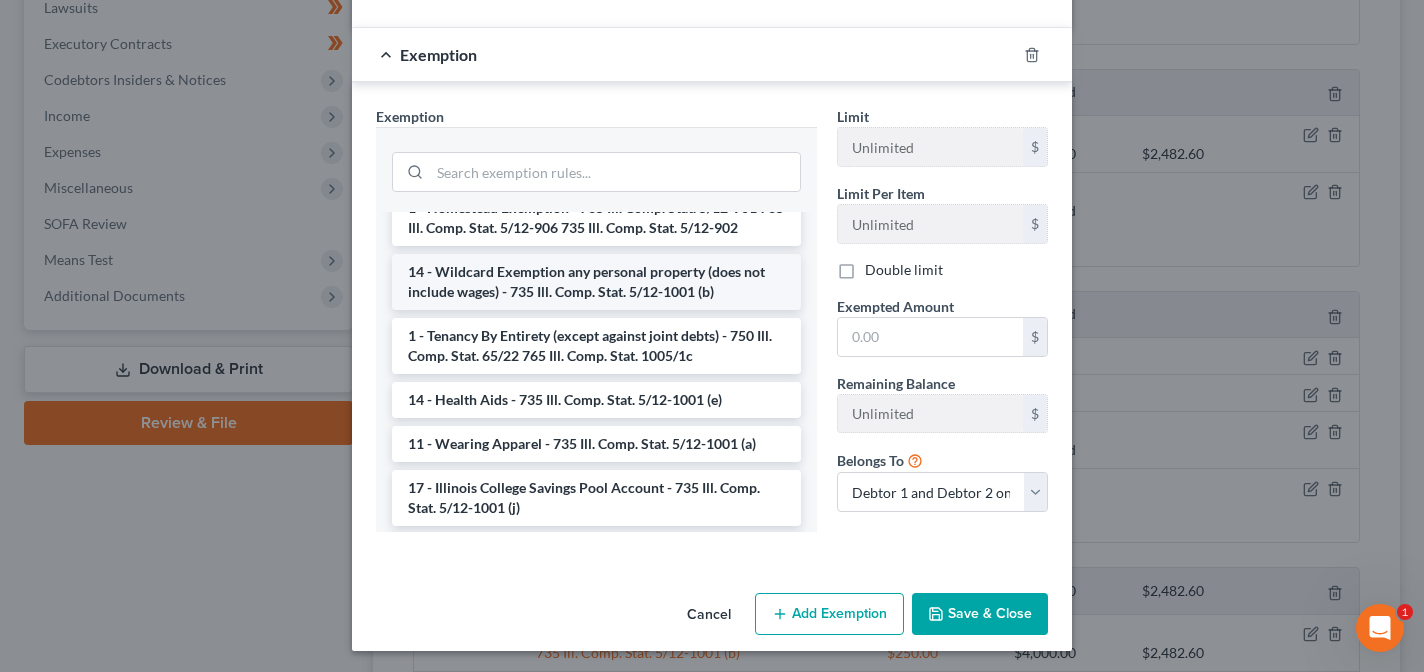 click on "14 - Wildcard Exemption any personal property (does not include wages) - 735 Ill. Comp. Stat. 5/12-1001 (b)" at bounding box center (596, 282) 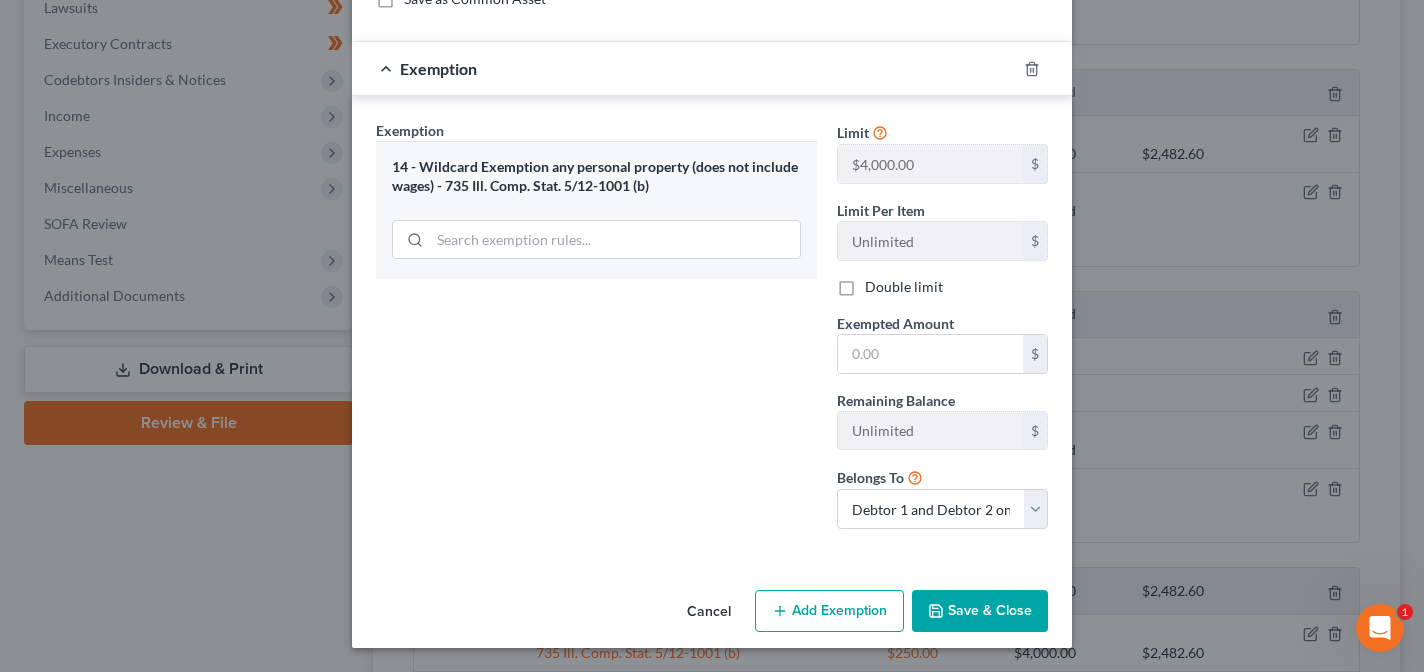 scroll, scrollTop: 212, scrollLeft: 0, axis: vertical 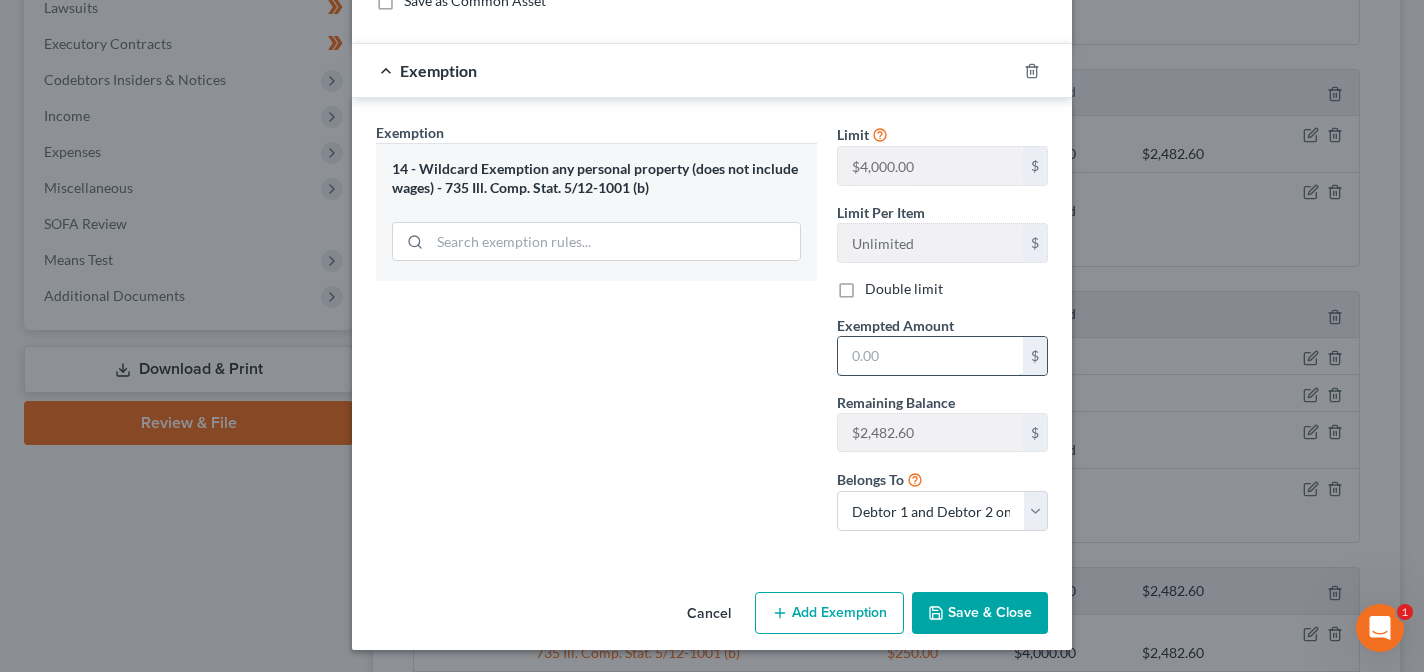 click at bounding box center [930, 356] 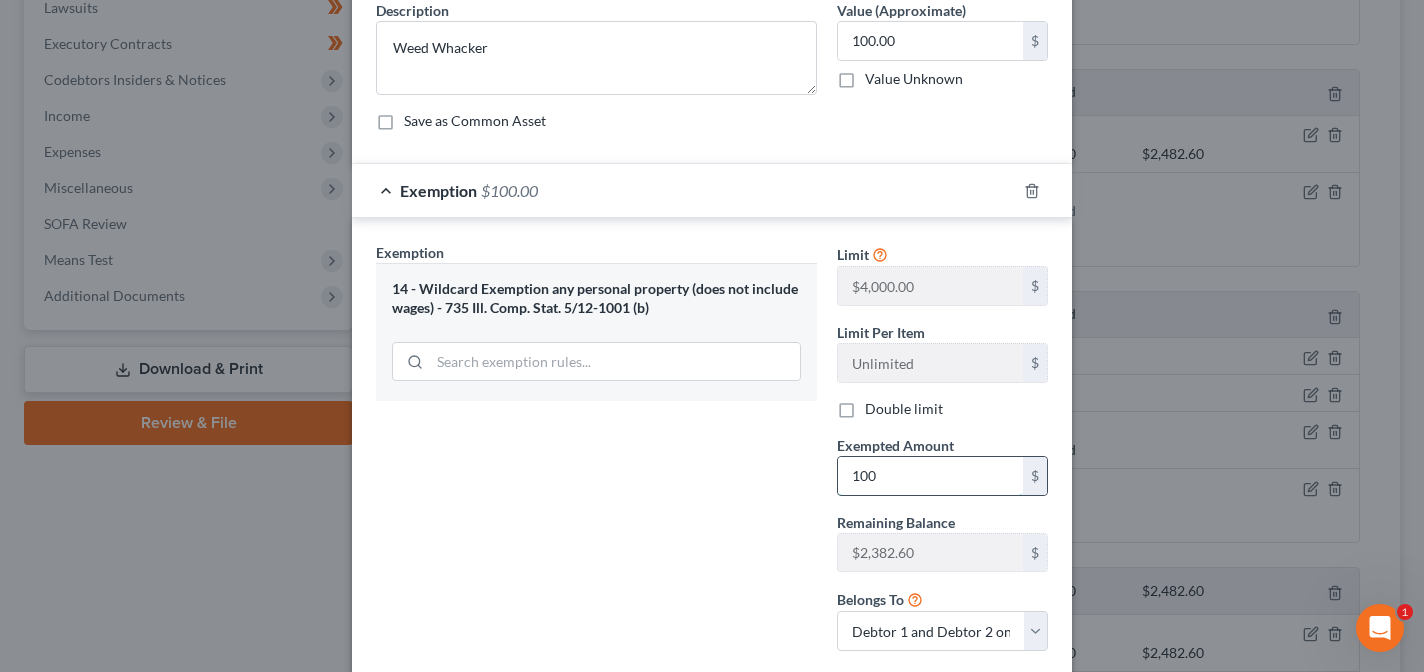 scroll, scrollTop: 212, scrollLeft: 0, axis: vertical 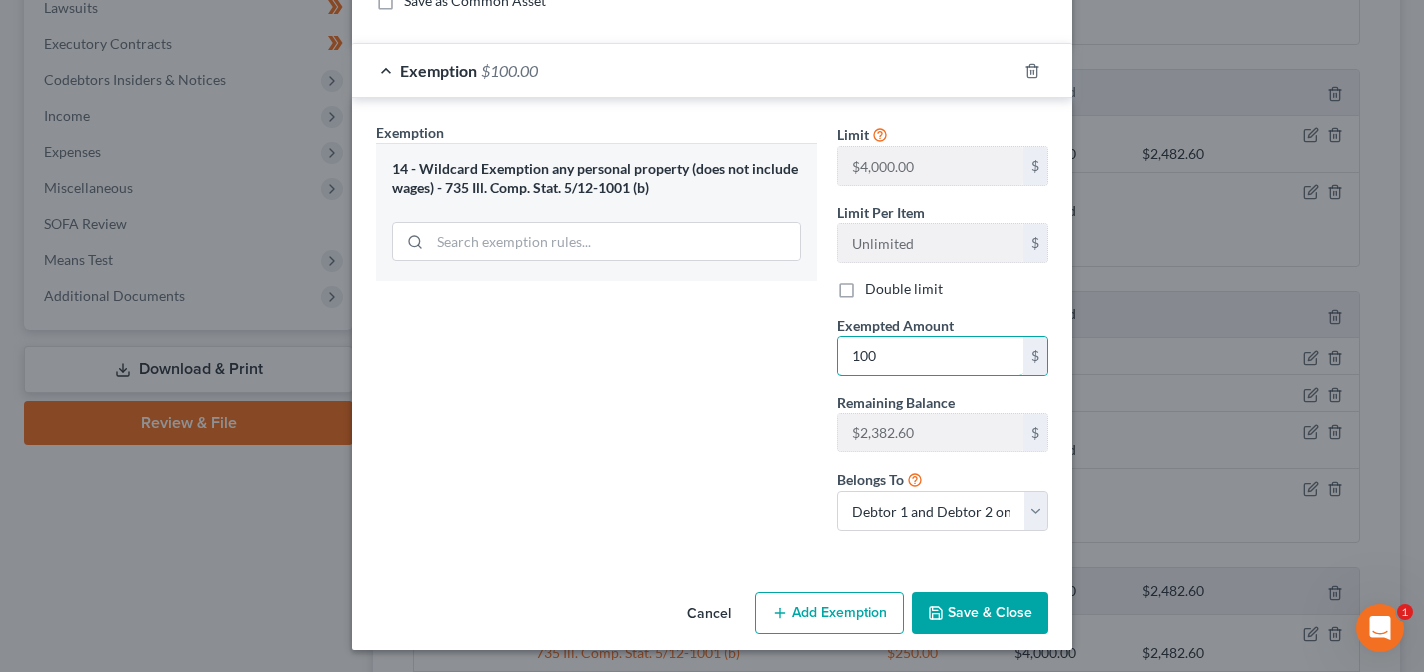 type on "100" 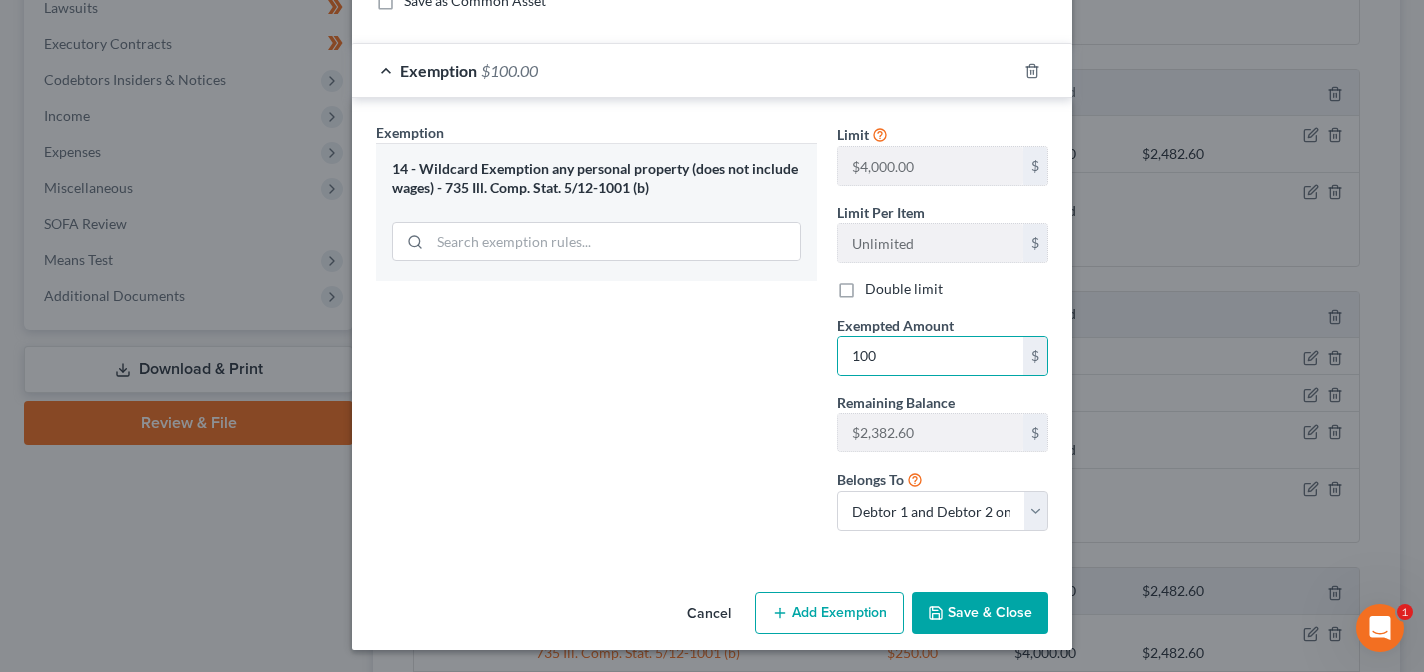 click on "Save & Close" at bounding box center [980, 613] 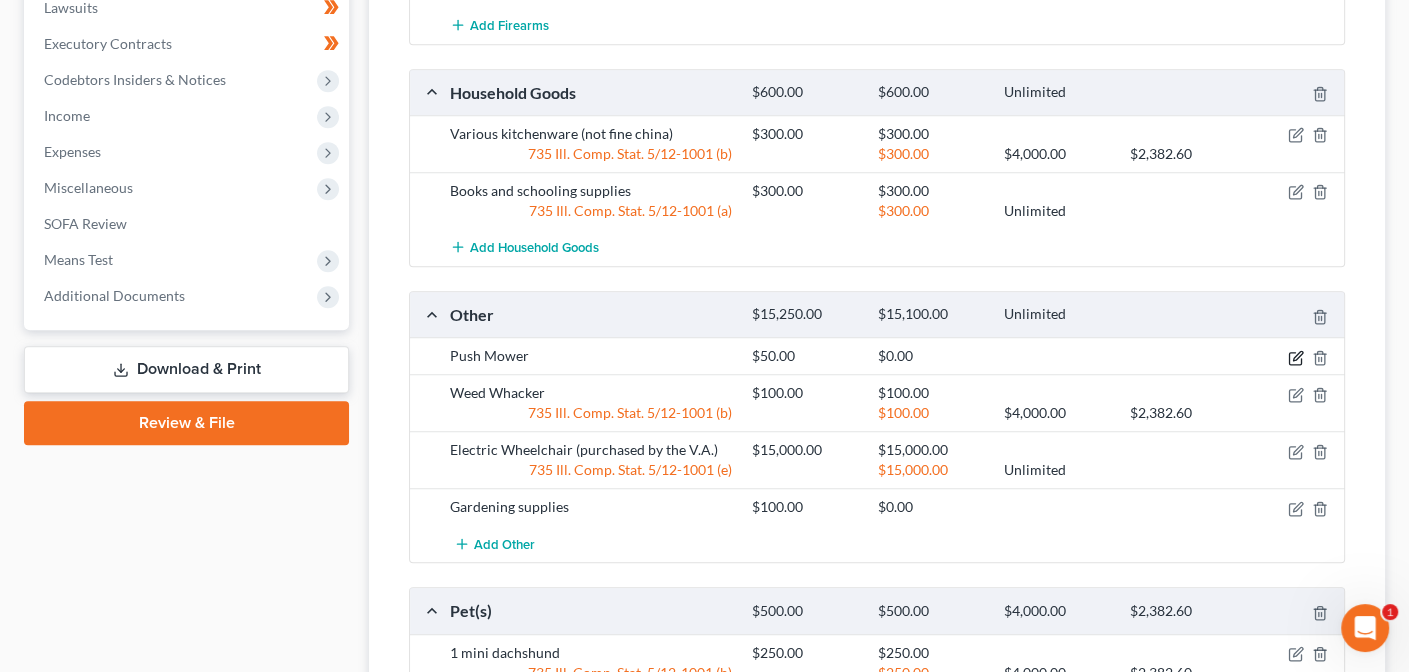 click 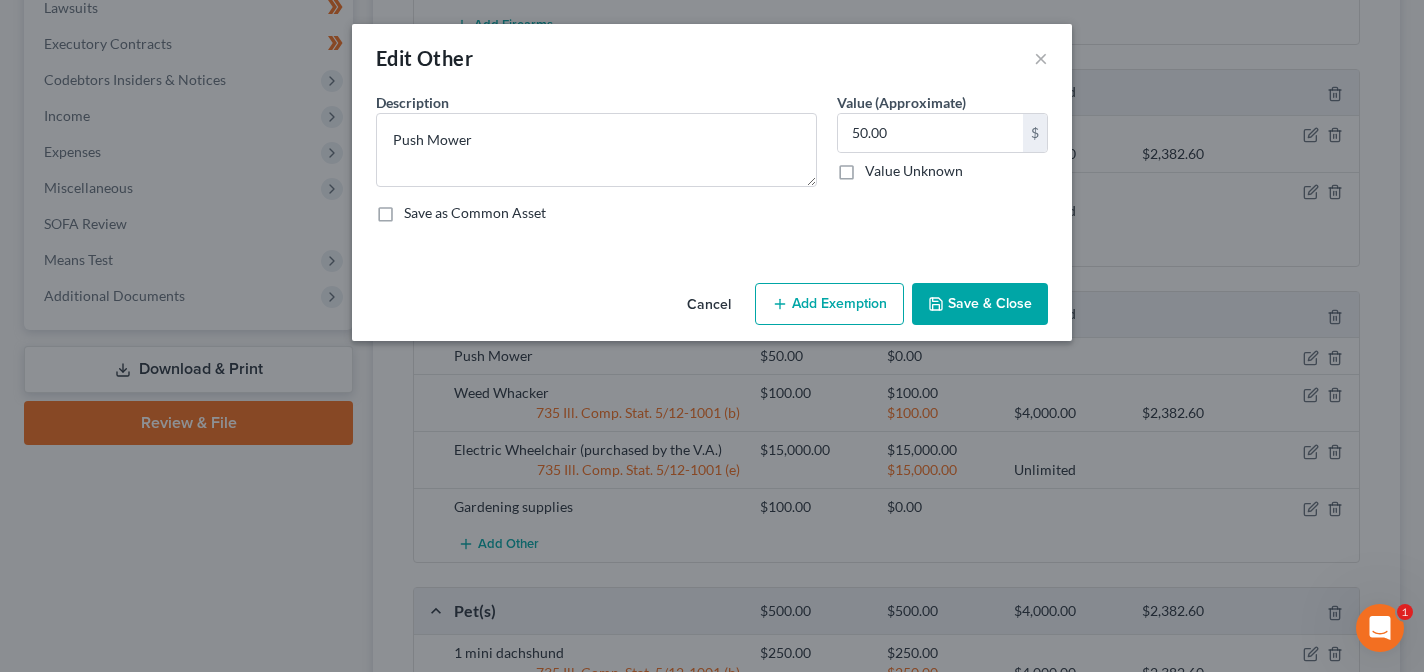 click on "Add Exemption" at bounding box center [829, 304] 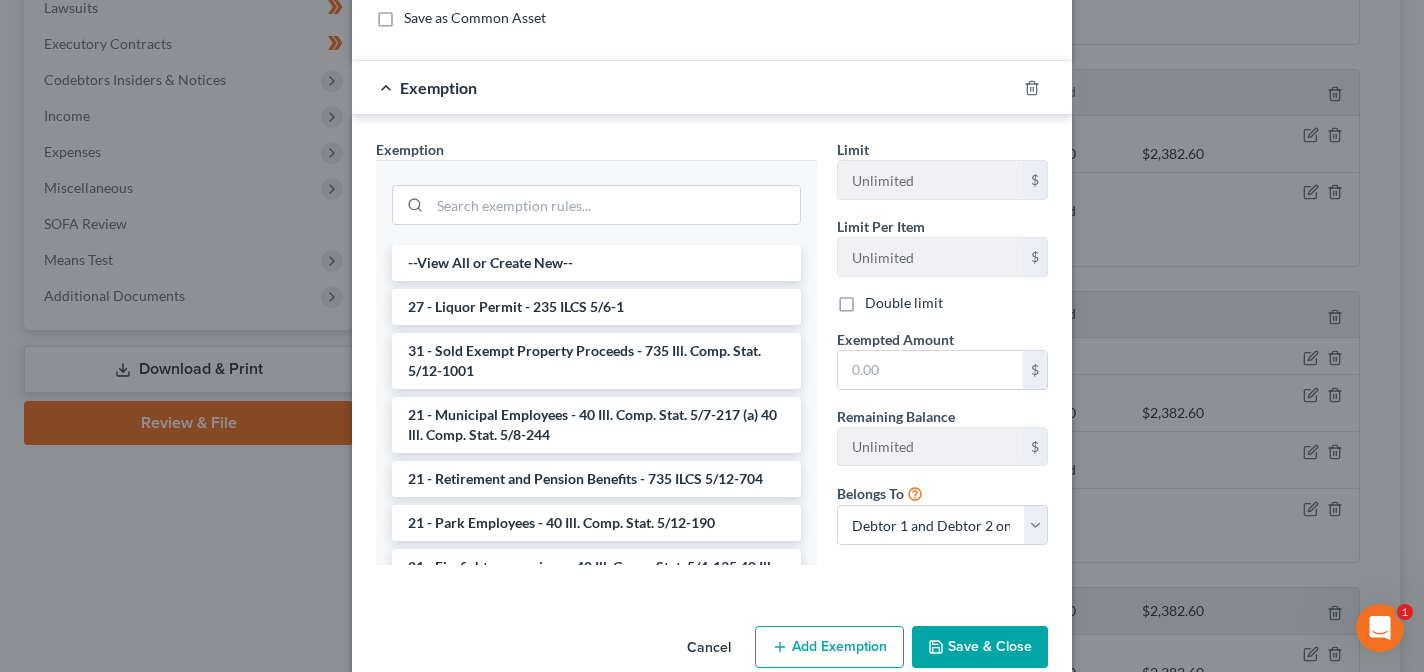 scroll, scrollTop: 229, scrollLeft: 0, axis: vertical 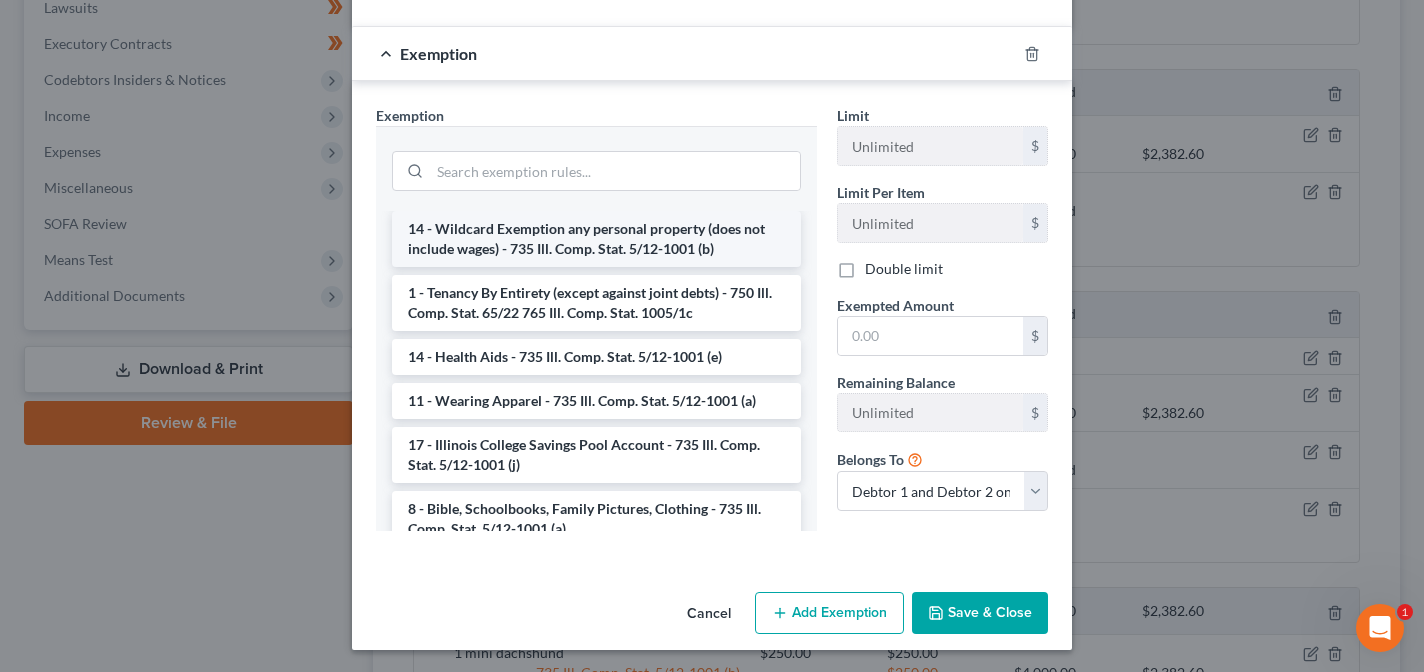 click on "14 - Wildcard Exemption any personal property (does not include wages) - 735 Ill. Comp. Stat. 5/12-1001 (b)" at bounding box center [596, 239] 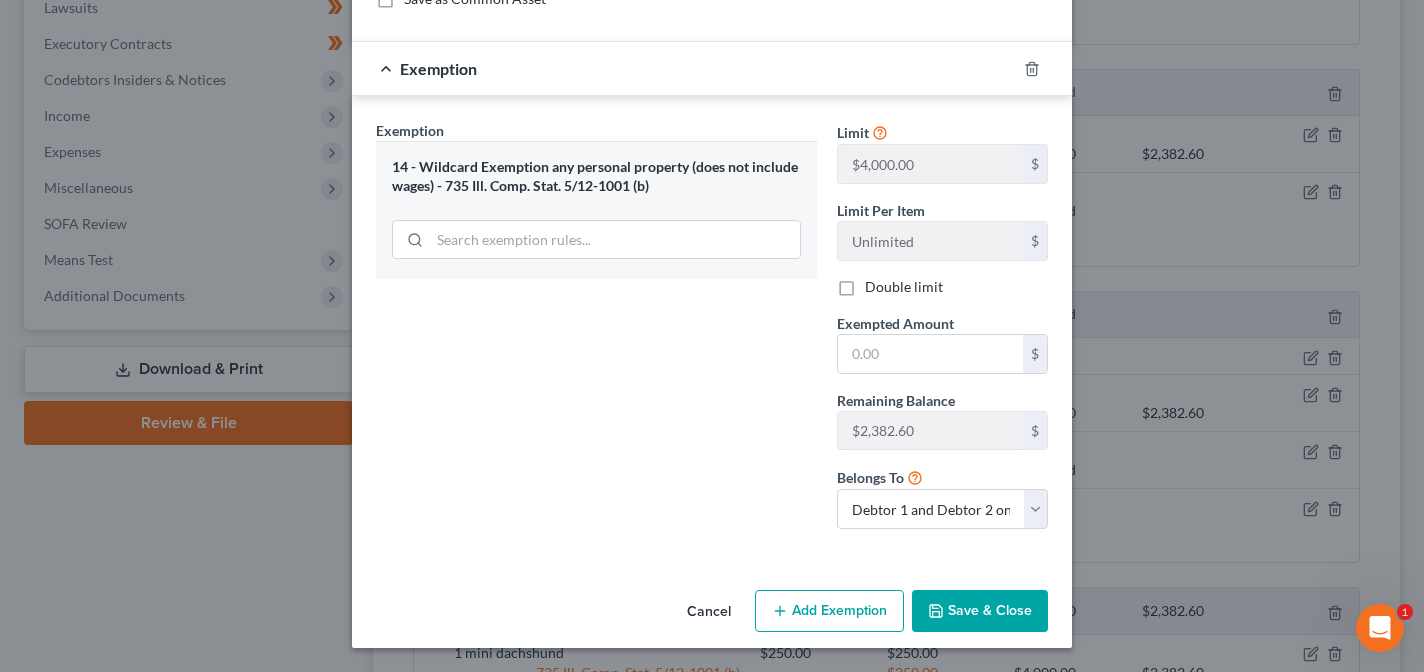 scroll, scrollTop: 212, scrollLeft: 0, axis: vertical 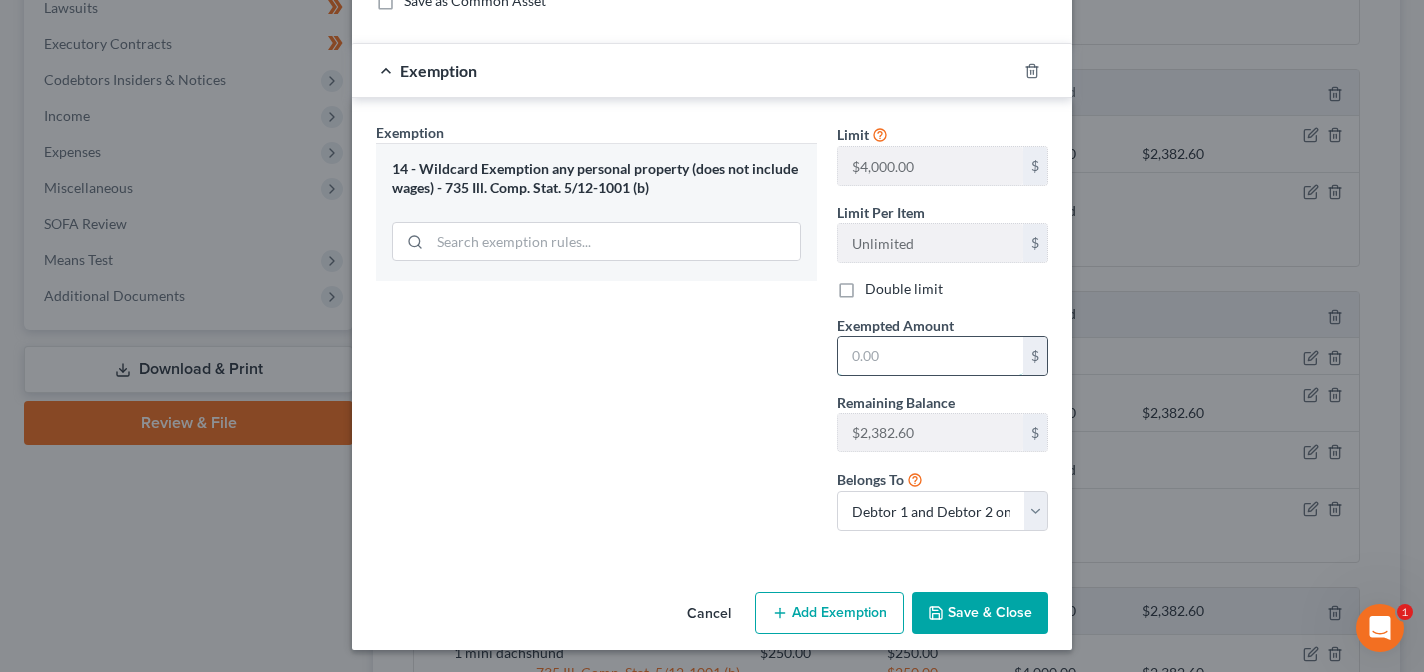 click at bounding box center (930, 356) 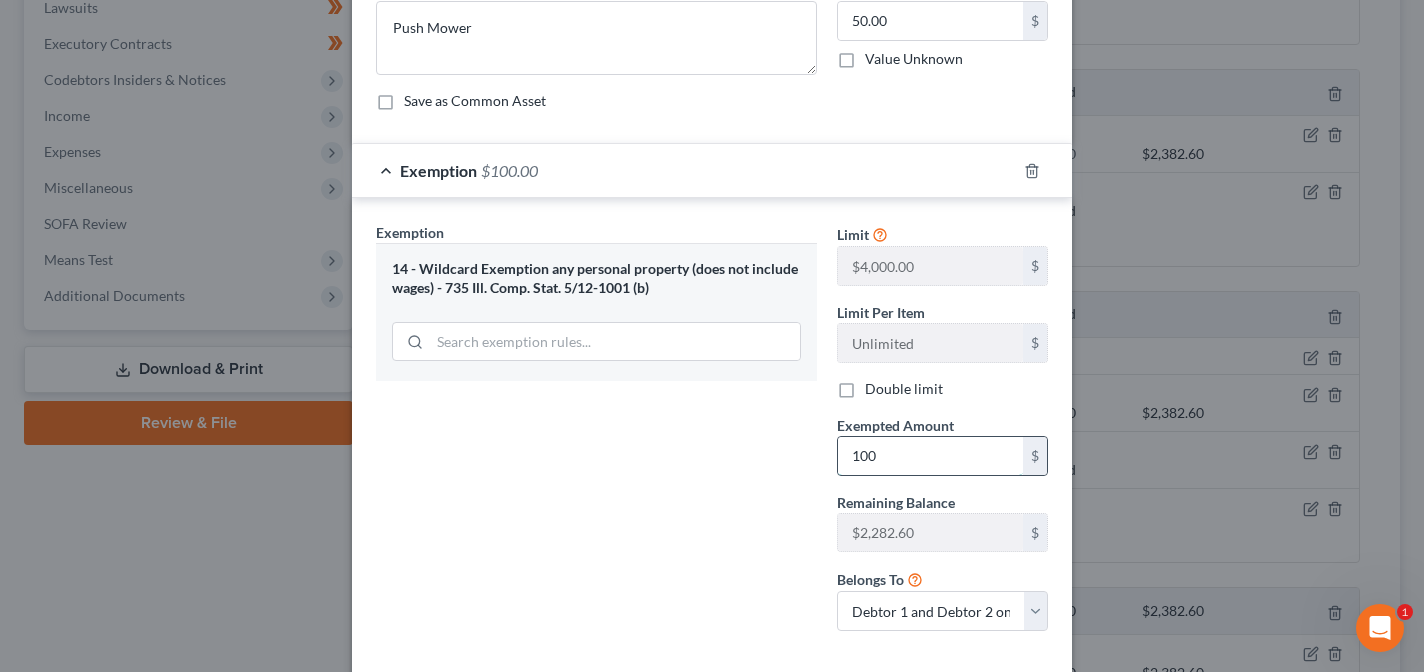 scroll, scrollTop: 114, scrollLeft: 0, axis: vertical 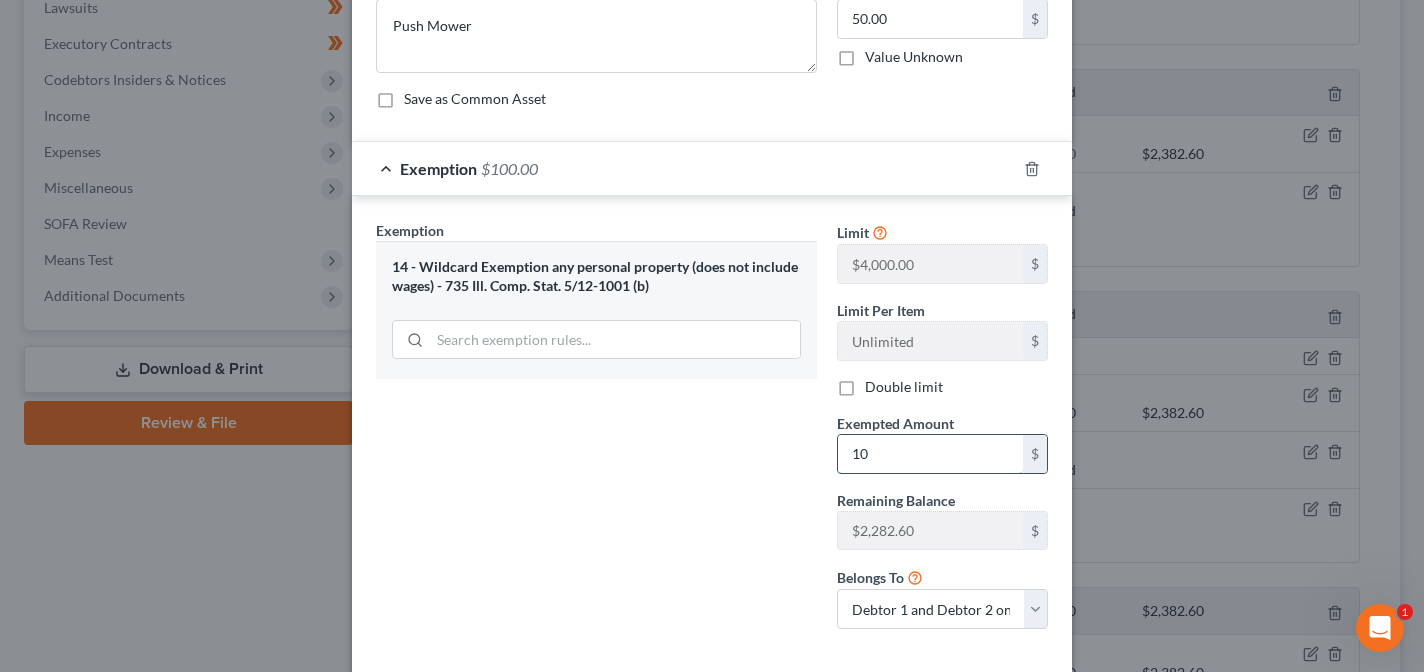 type on "1" 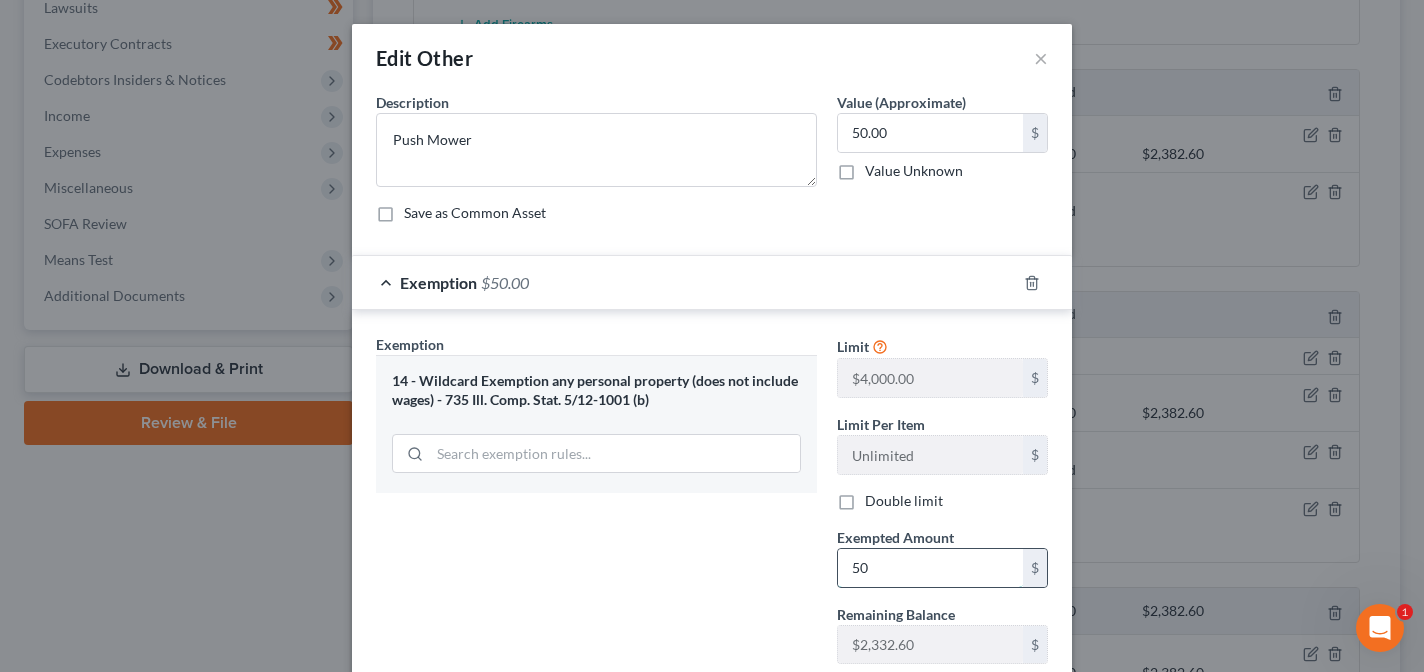 scroll, scrollTop: 212, scrollLeft: 0, axis: vertical 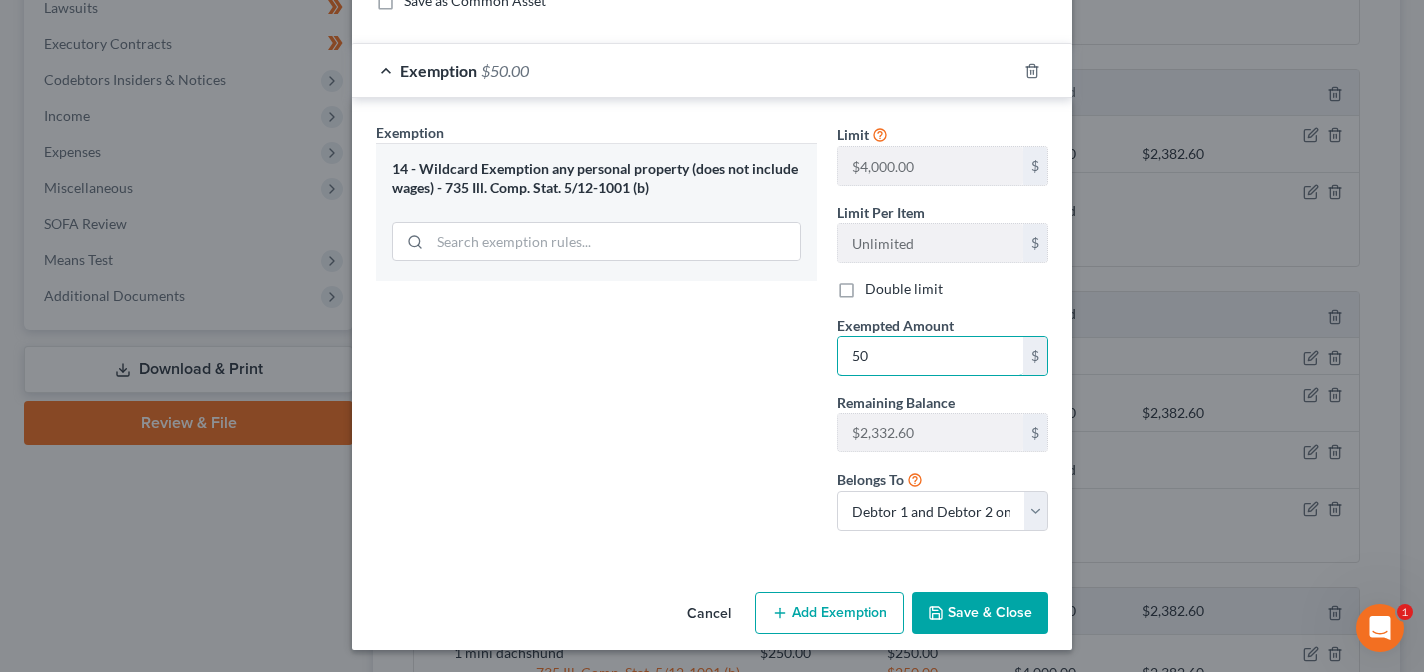 type on "50.00" 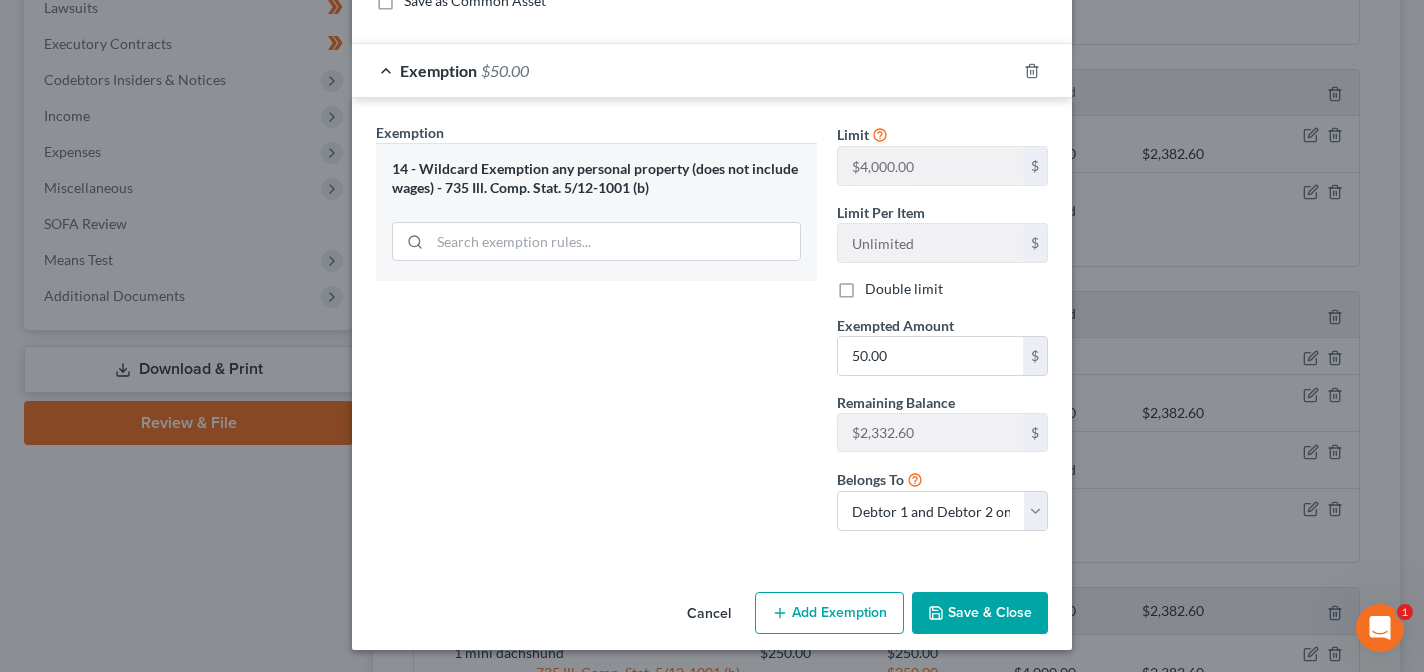 click on "Save & Close" at bounding box center [980, 613] 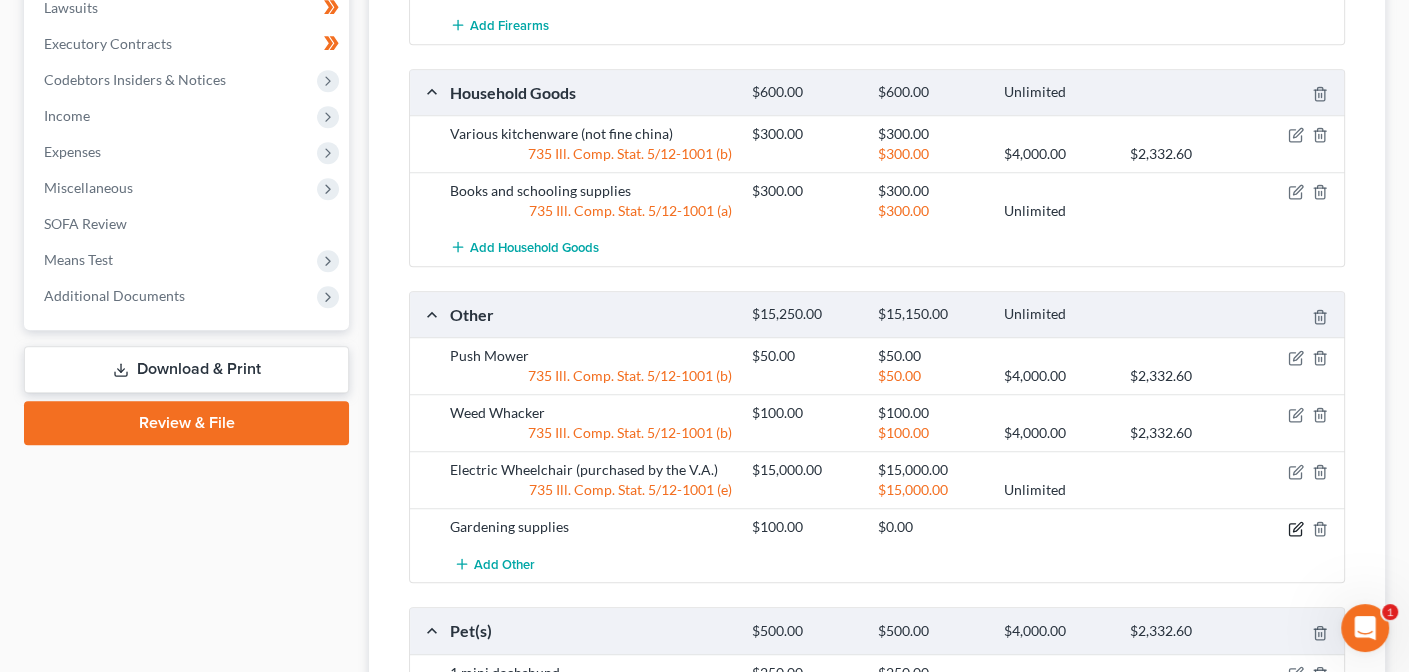 click 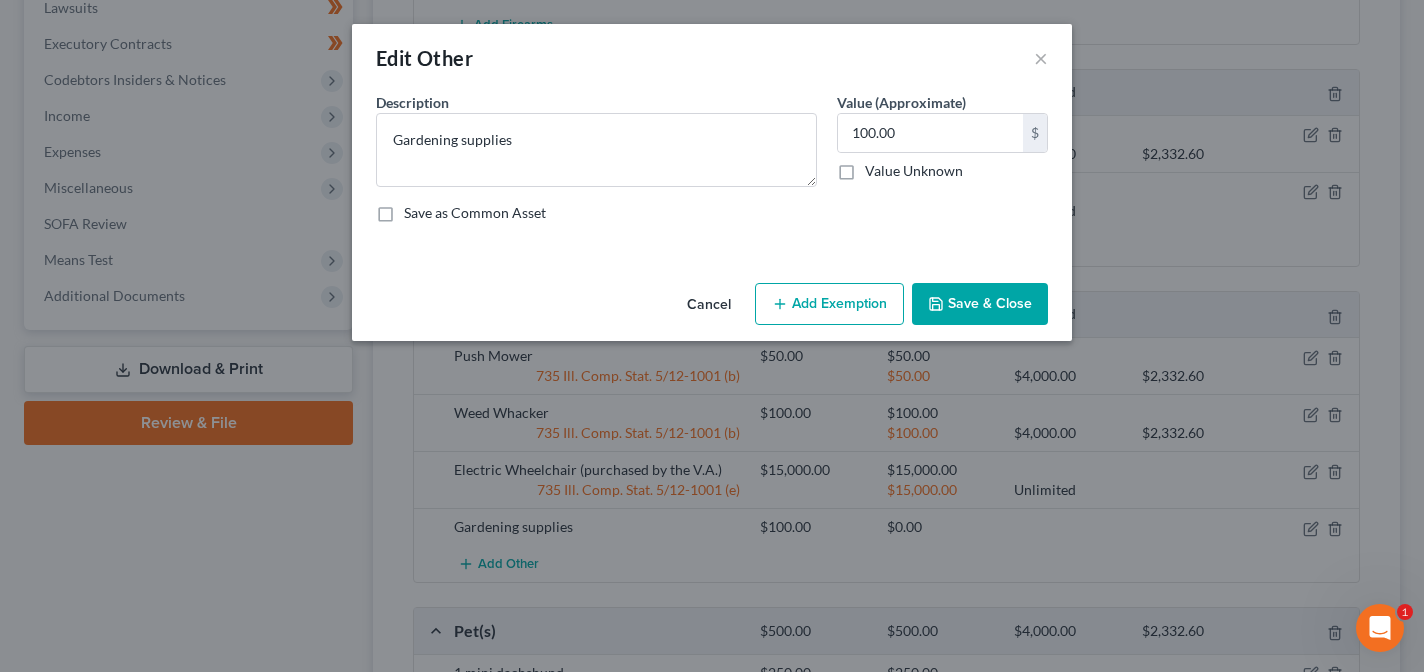 click on "Add Exemption" at bounding box center [829, 304] 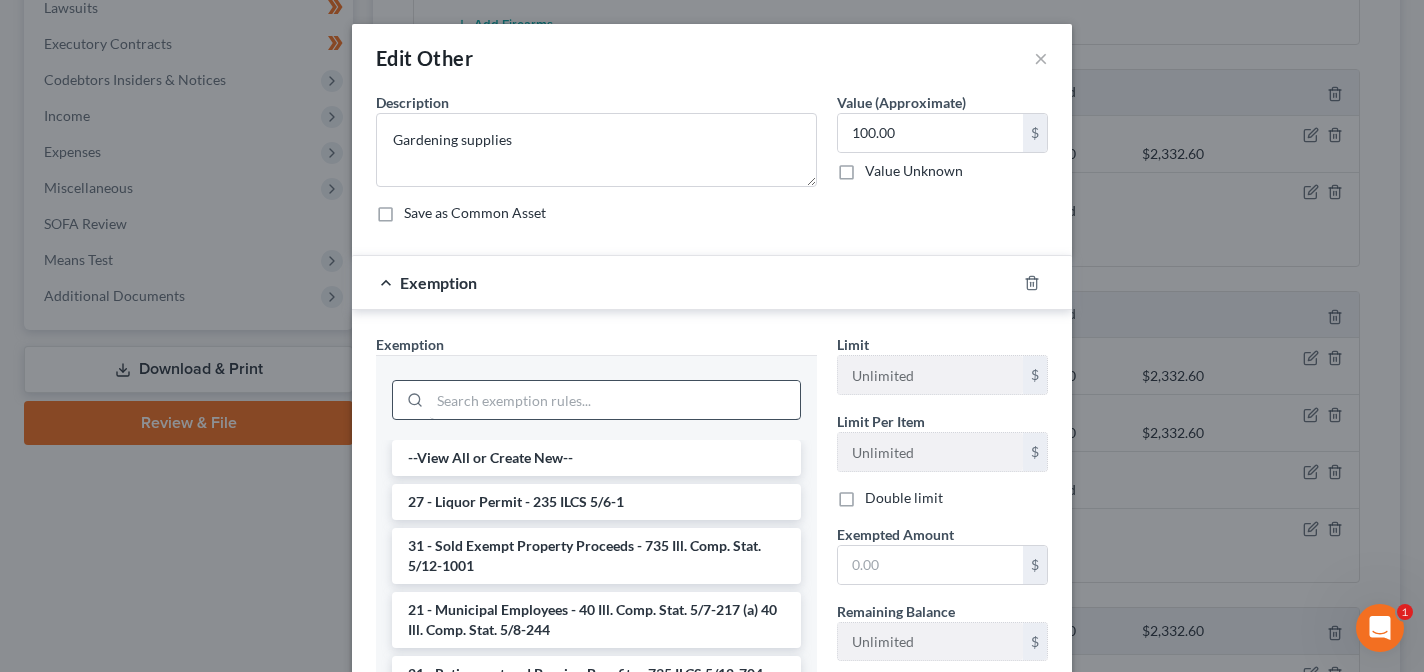 scroll, scrollTop: 229, scrollLeft: 0, axis: vertical 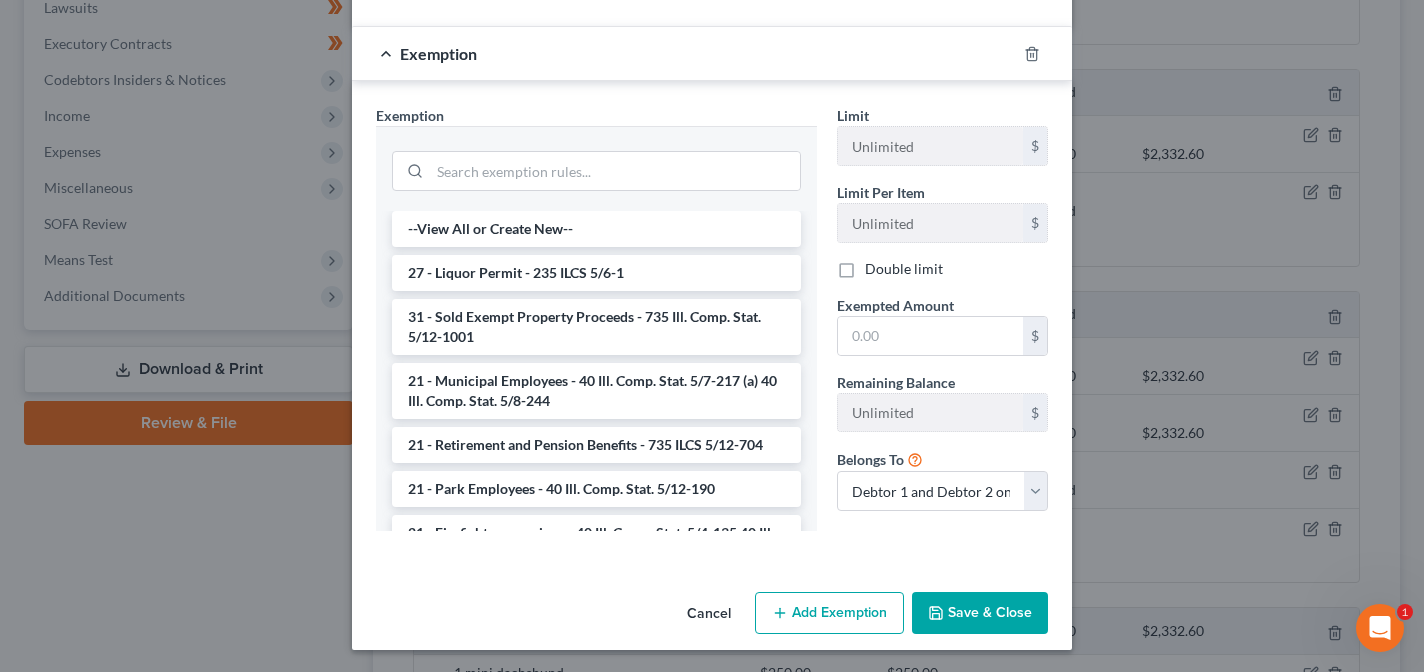 click at bounding box center (596, 169) 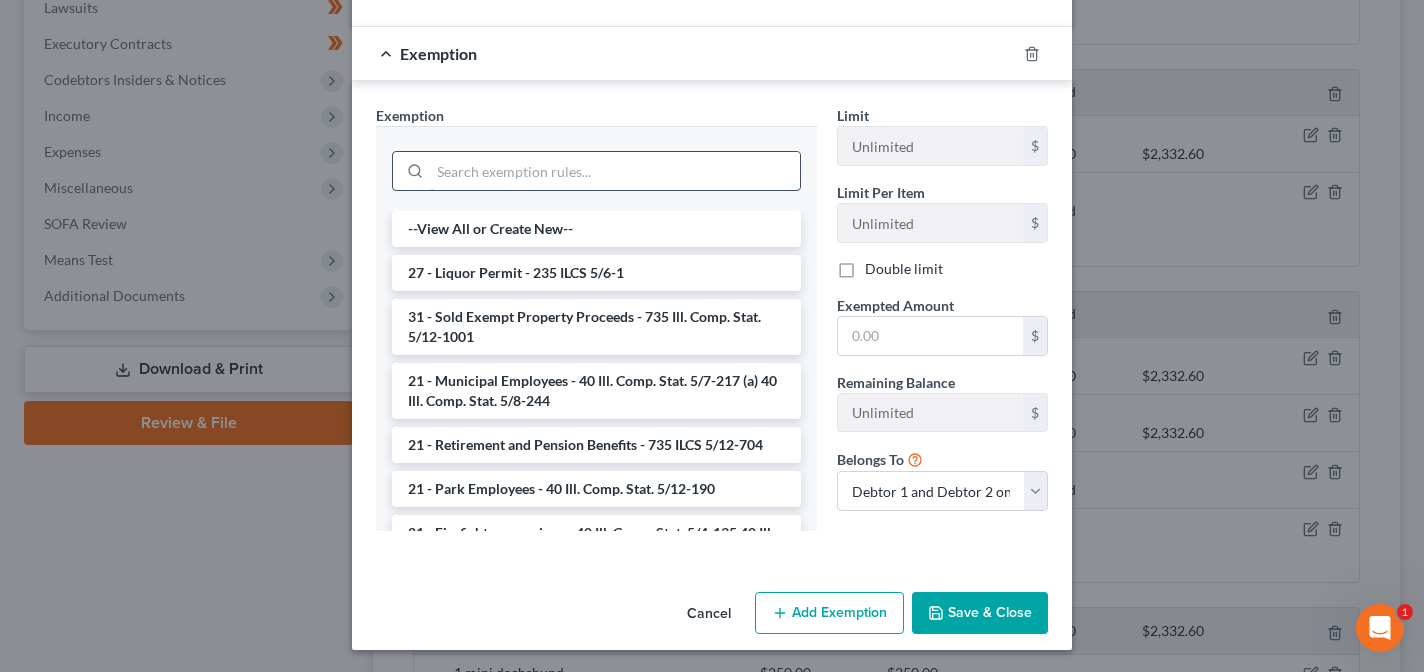 click at bounding box center [615, 171] 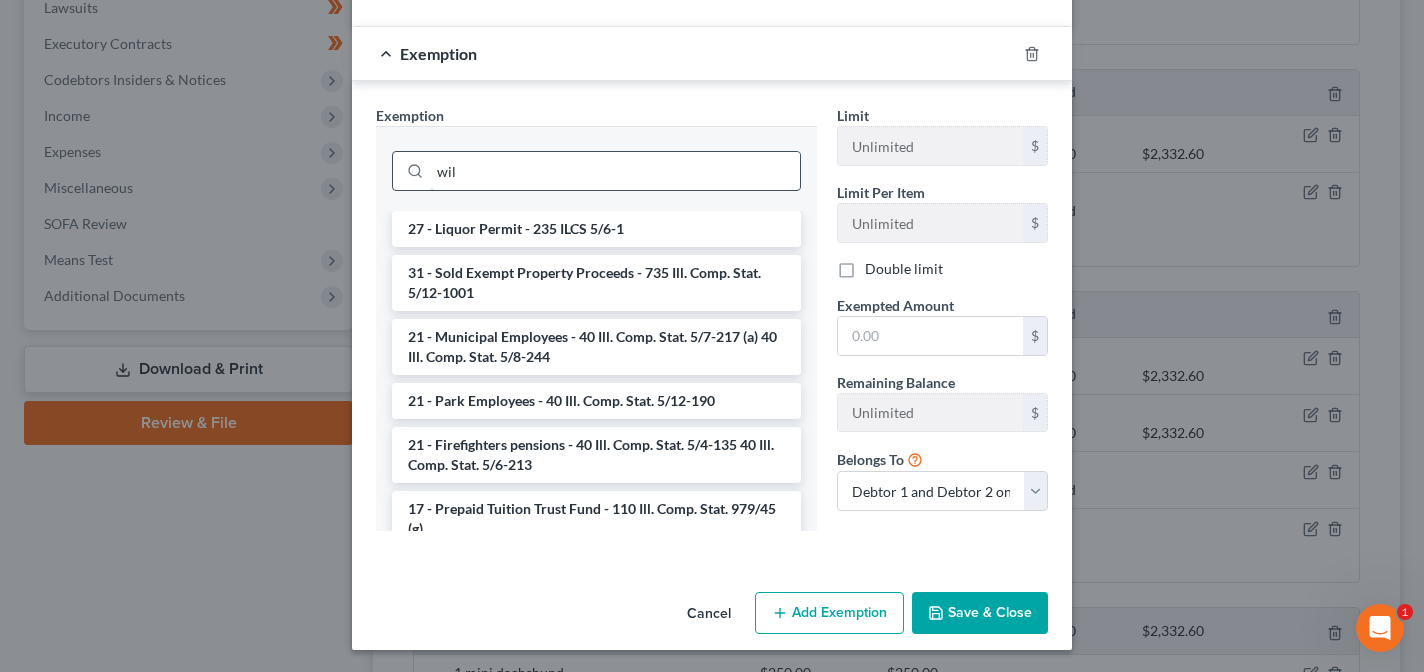 scroll, scrollTop: 208, scrollLeft: 0, axis: vertical 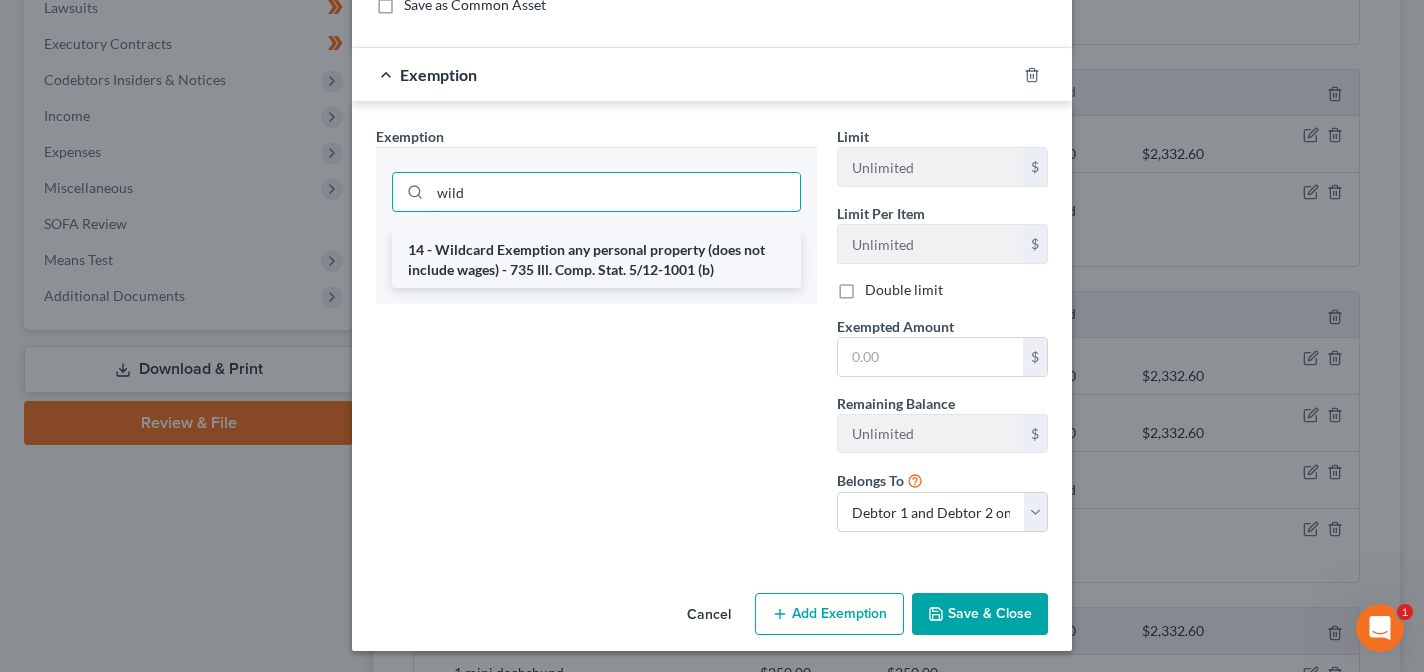type on "wild" 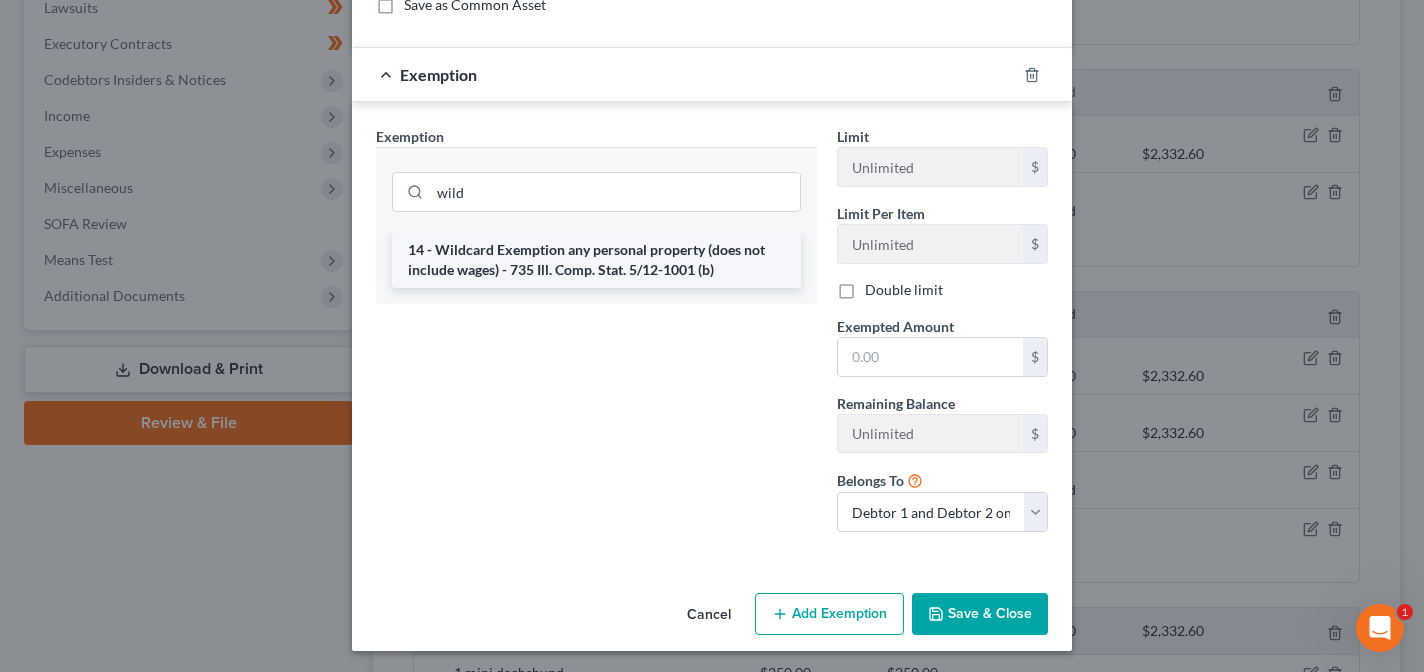 click on "14 - Wildcard Exemption any personal property (does not include wages) - 735 Ill. Comp. Stat. 5/12-1001 (b)" at bounding box center (596, 260) 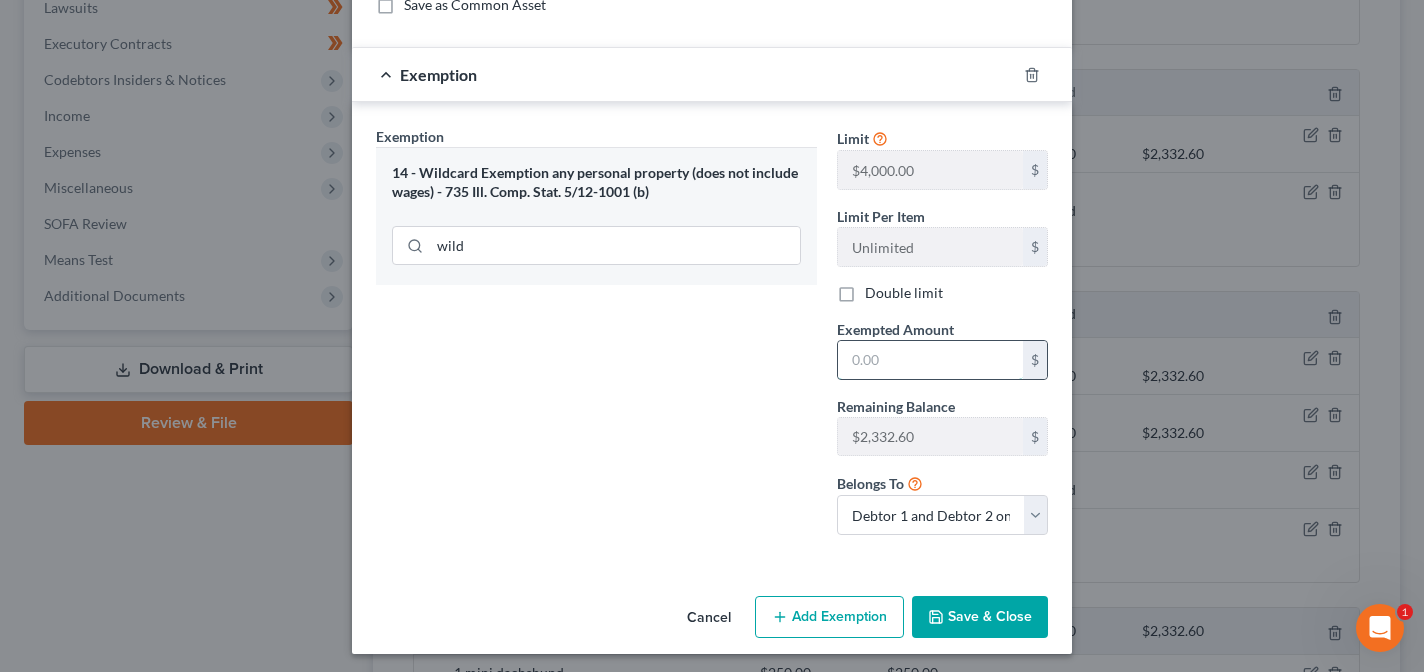 click at bounding box center [930, 360] 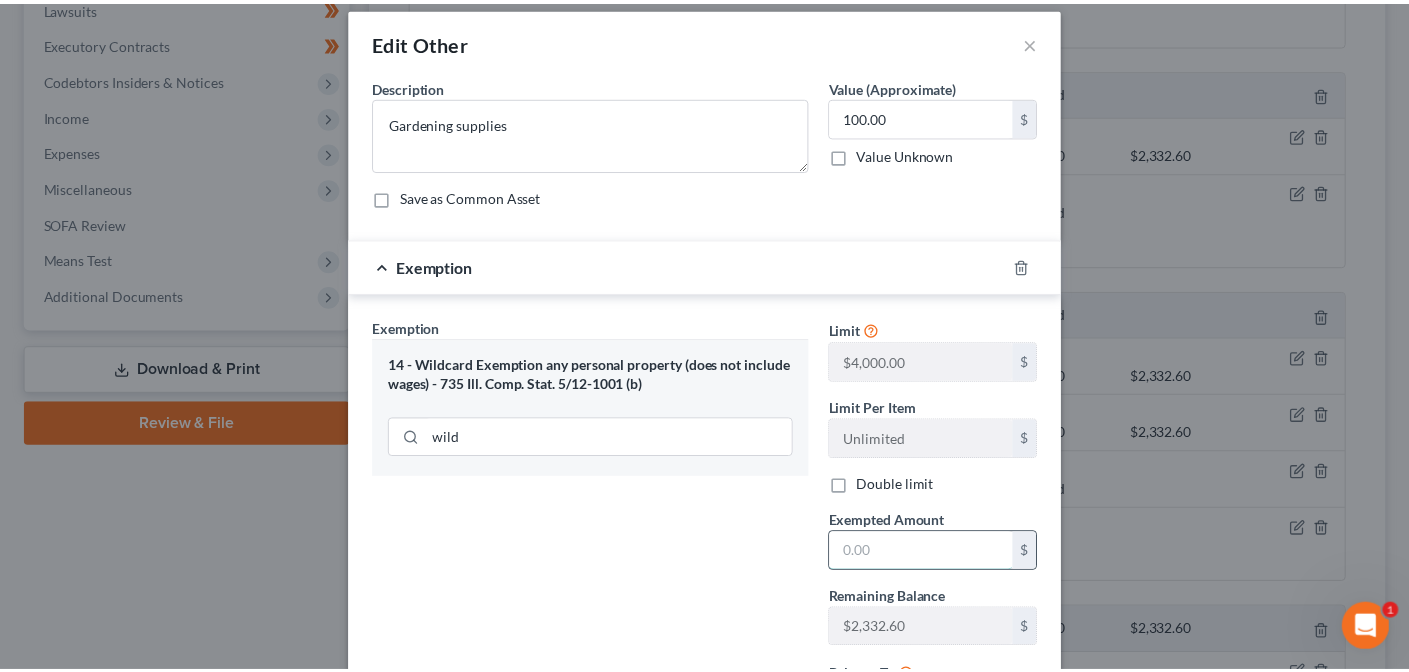 scroll, scrollTop: 212, scrollLeft: 0, axis: vertical 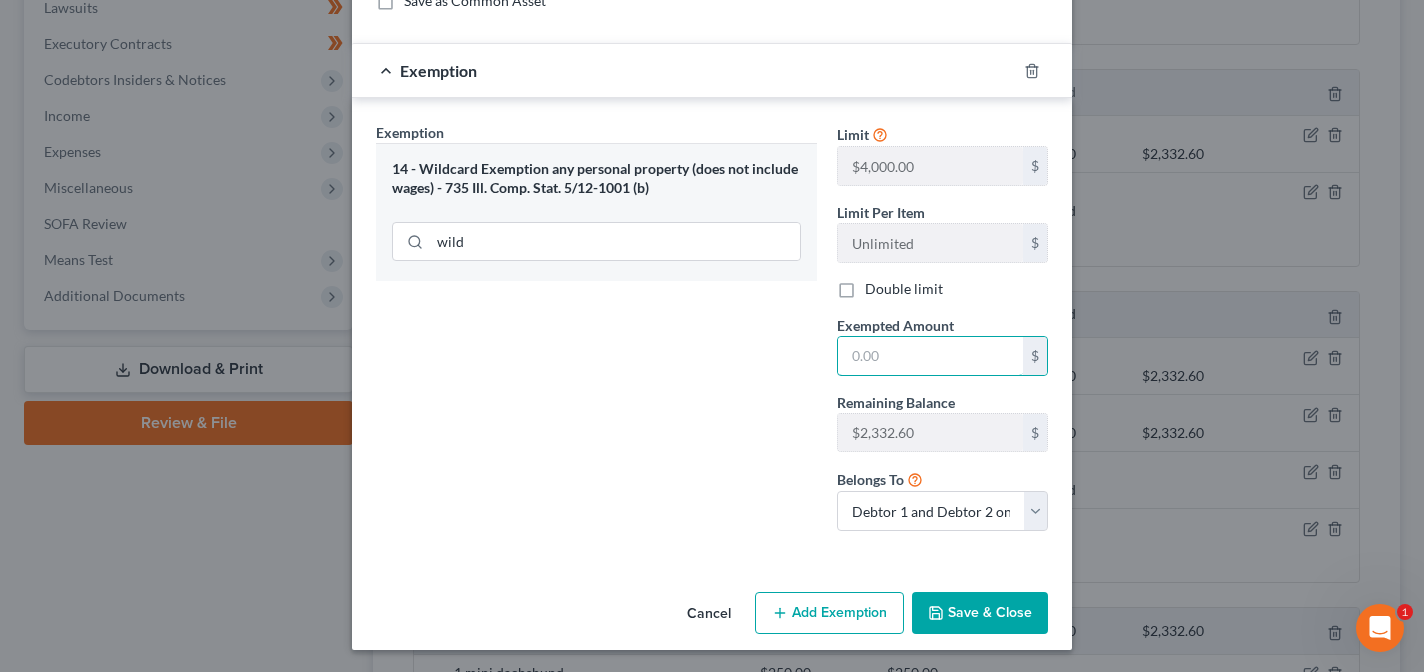 type on "100" 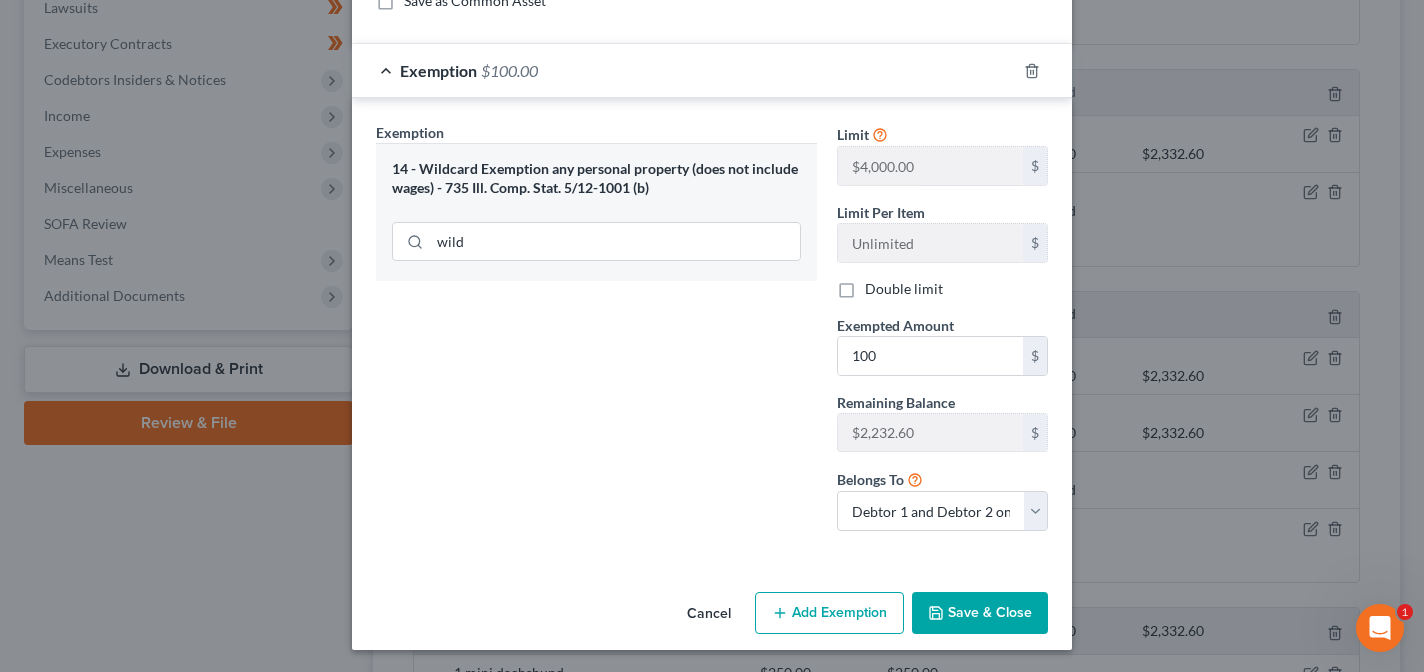 click on "Save & Close" at bounding box center (980, 613) 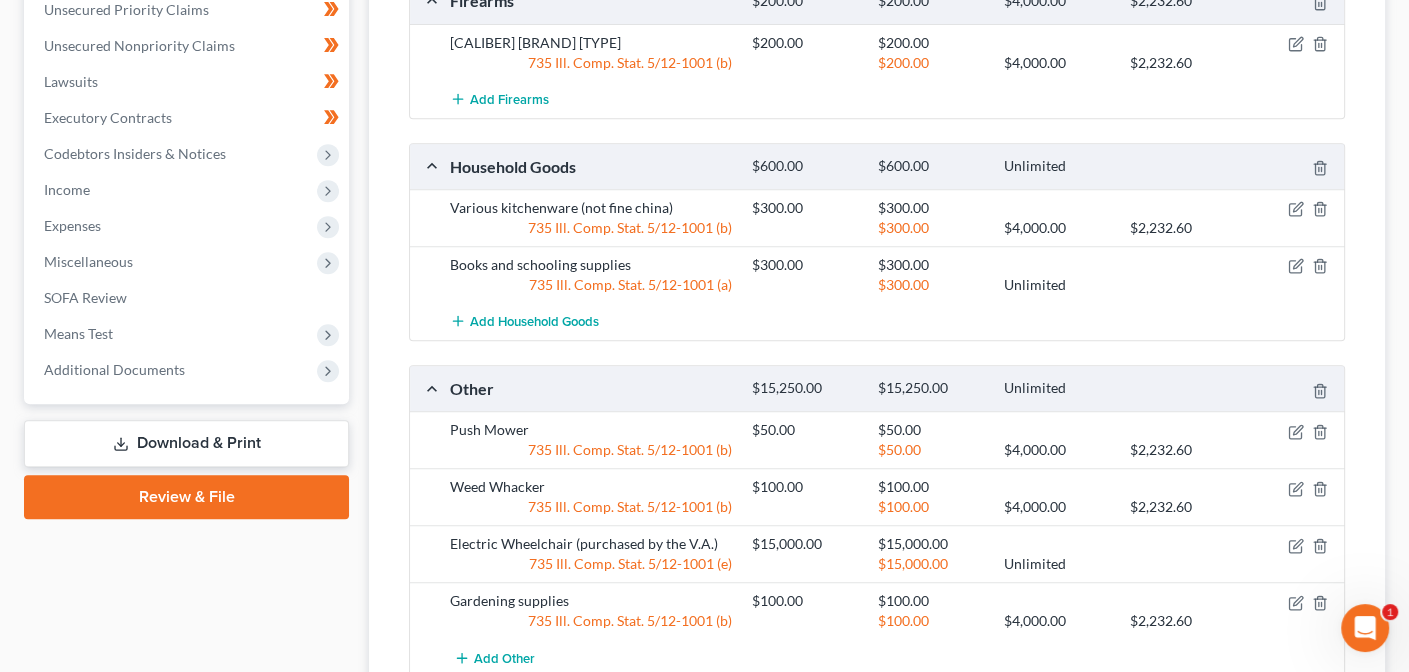 scroll, scrollTop: 364, scrollLeft: 0, axis: vertical 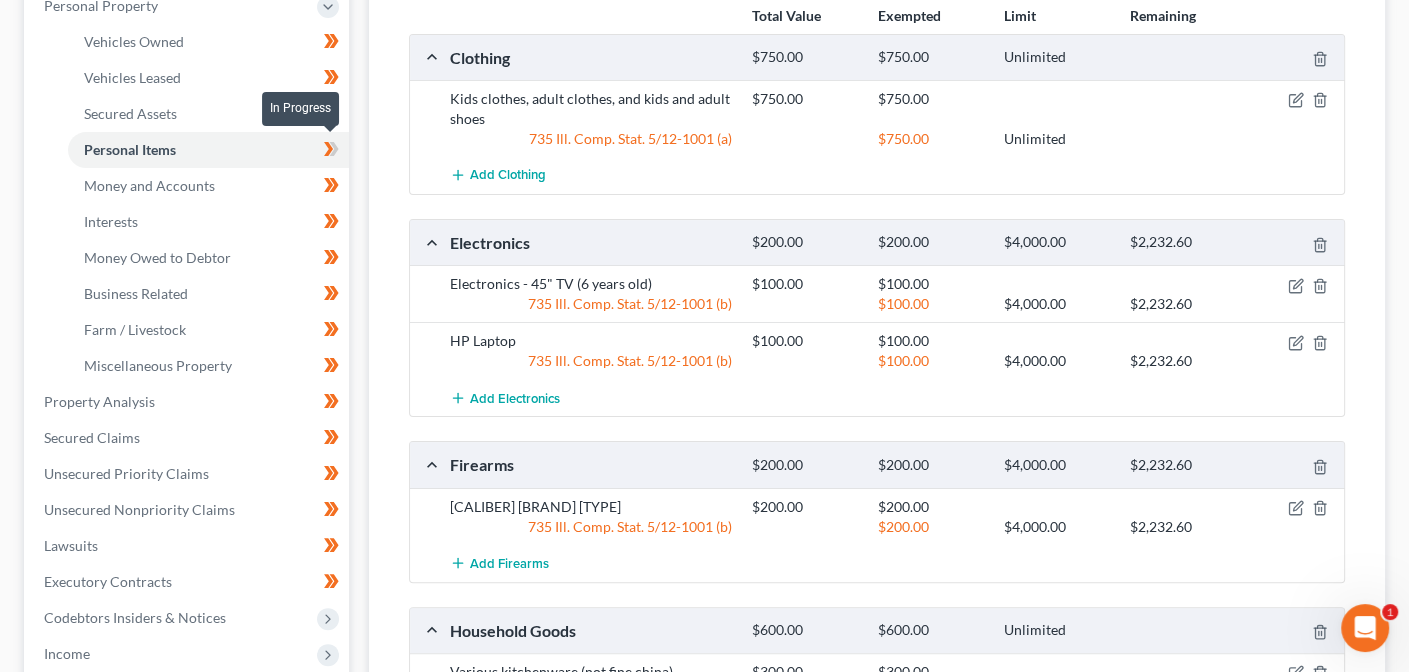 click 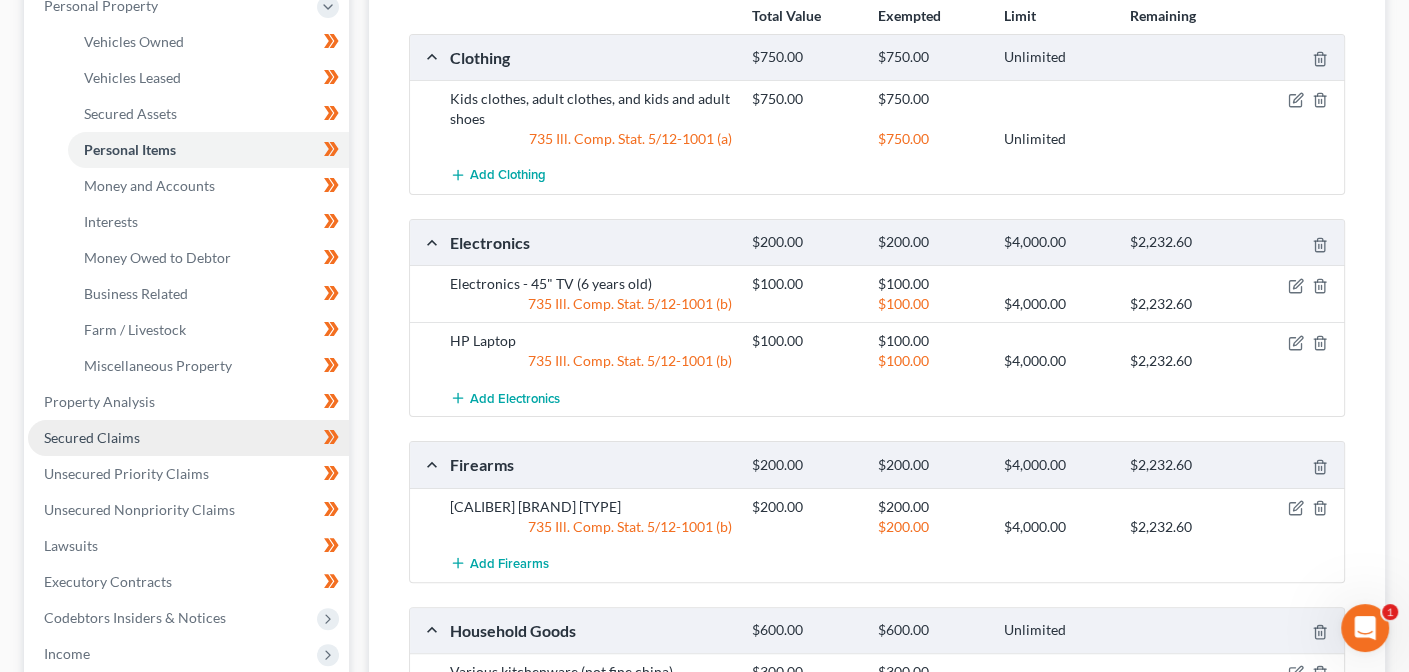 click on "Secured Claims" at bounding box center (188, 438) 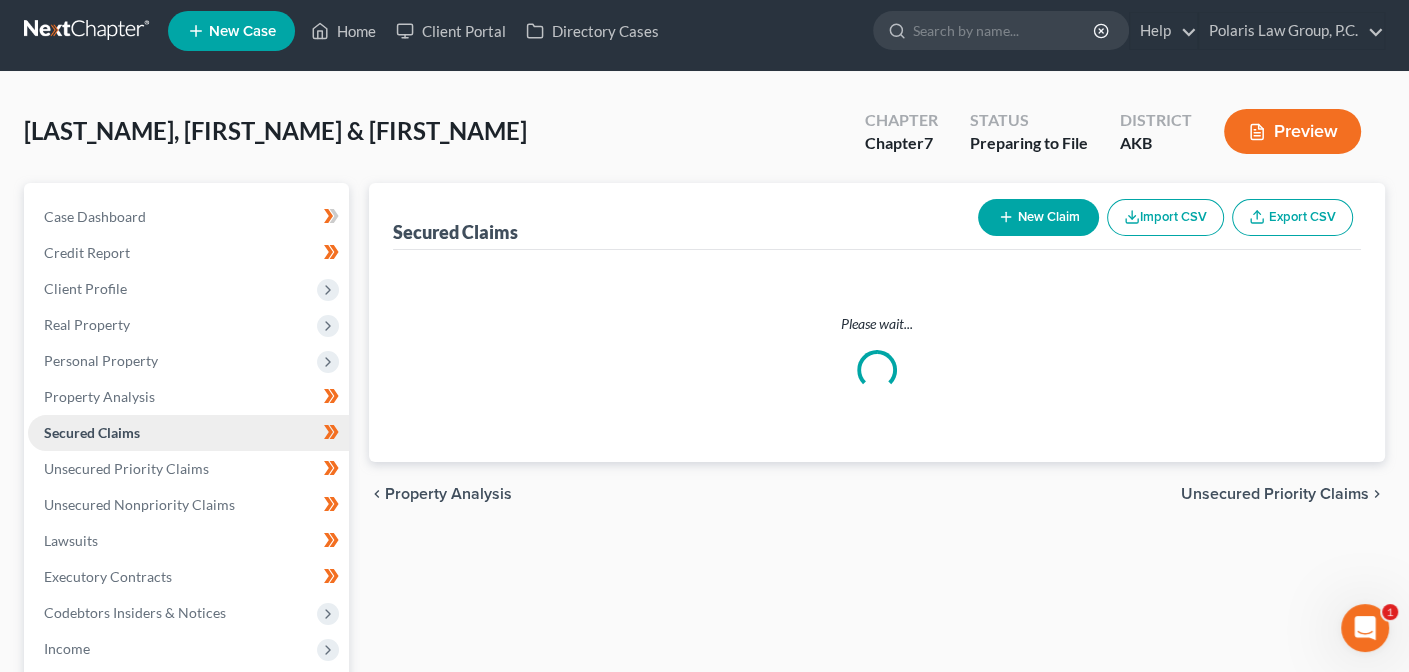 scroll, scrollTop: 0, scrollLeft: 0, axis: both 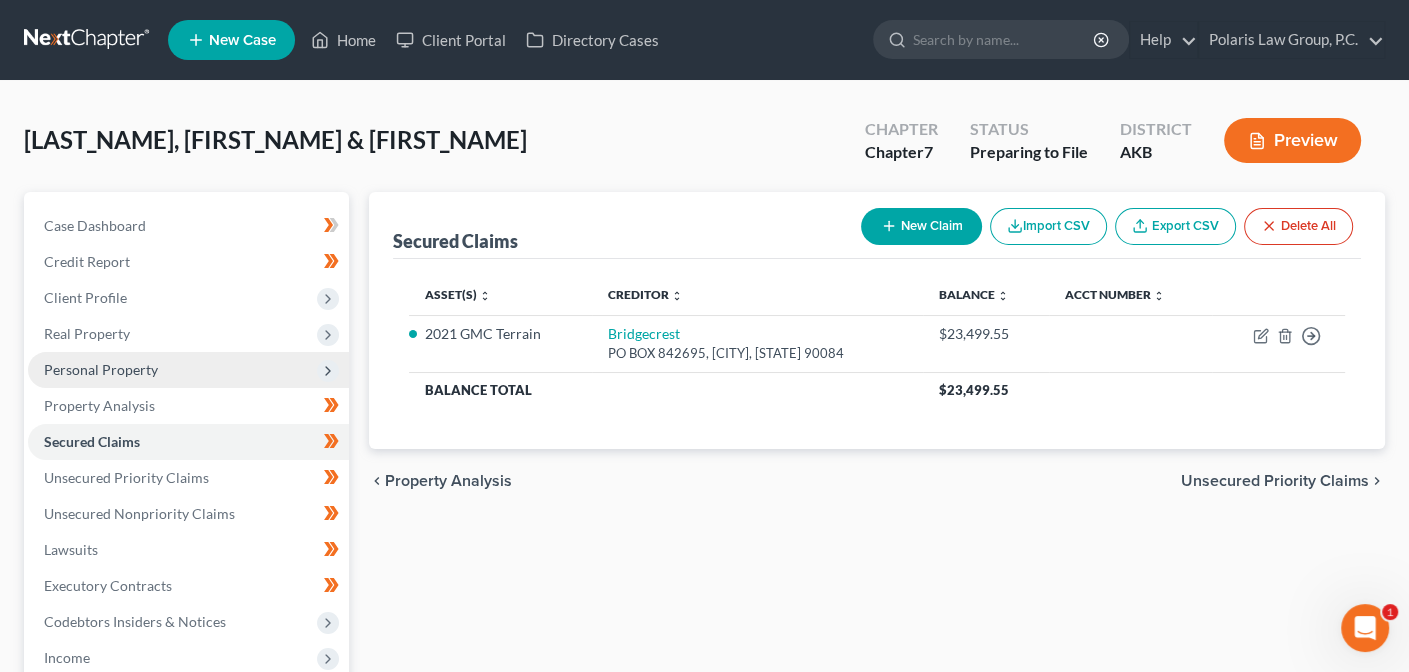 click on "Personal Property" at bounding box center [188, 370] 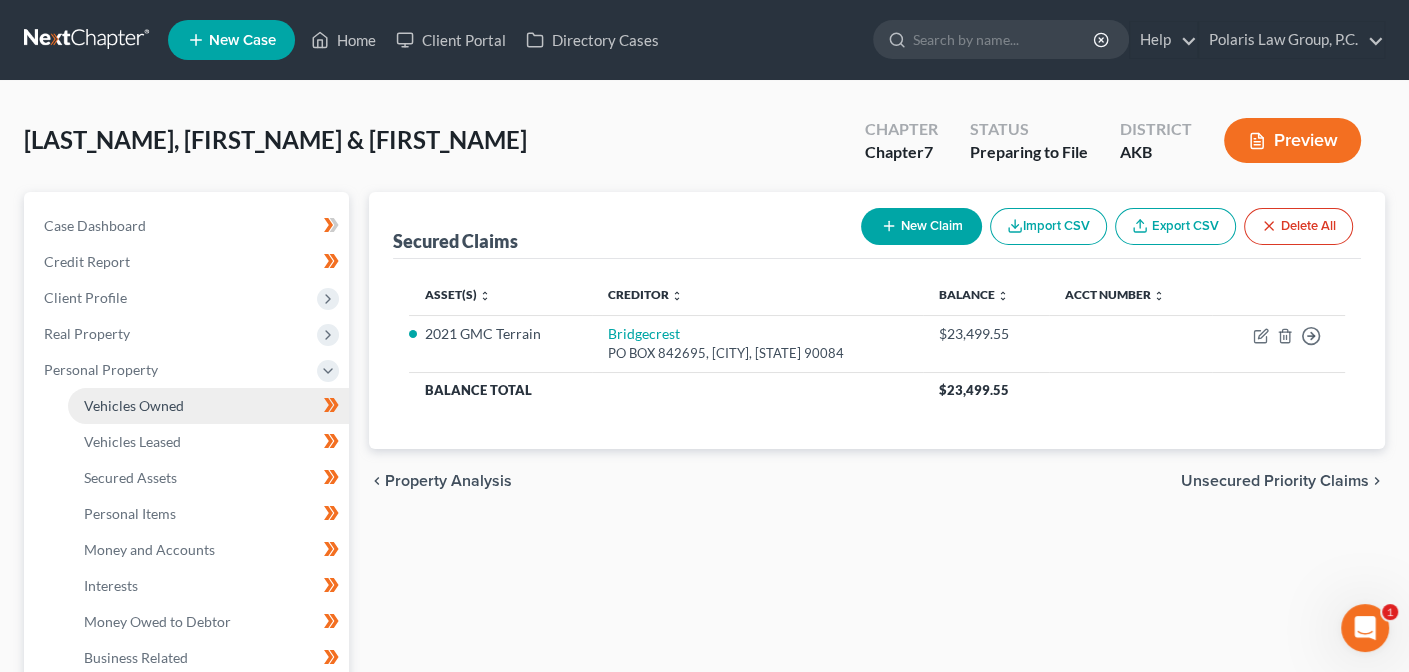click on "Vehicles Owned" at bounding box center (208, 406) 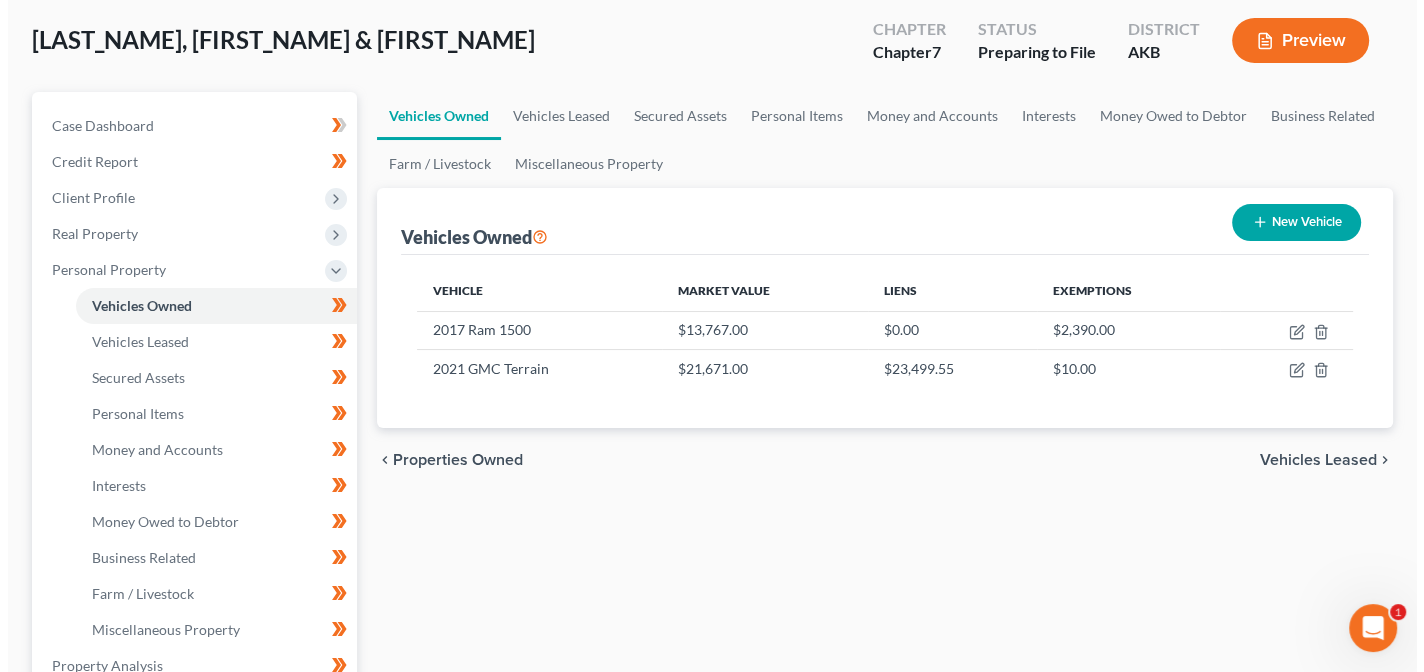 scroll, scrollTop: 108, scrollLeft: 0, axis: vertical 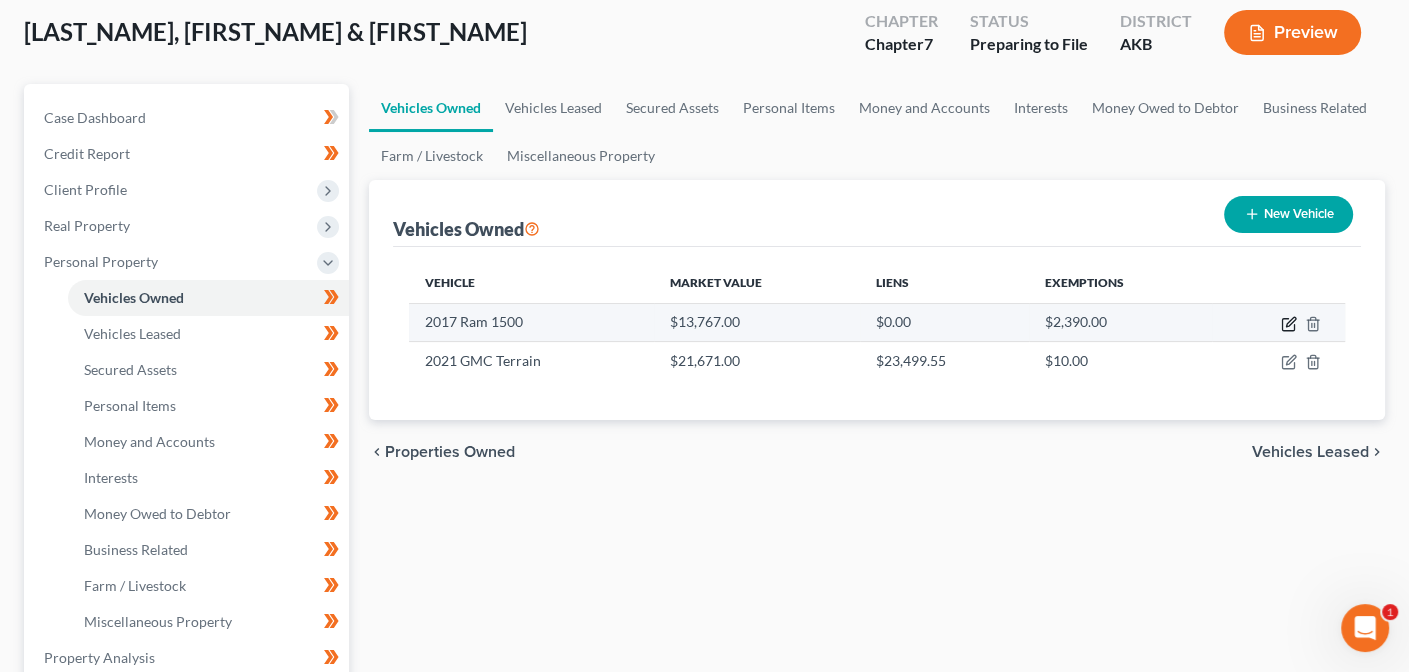 click 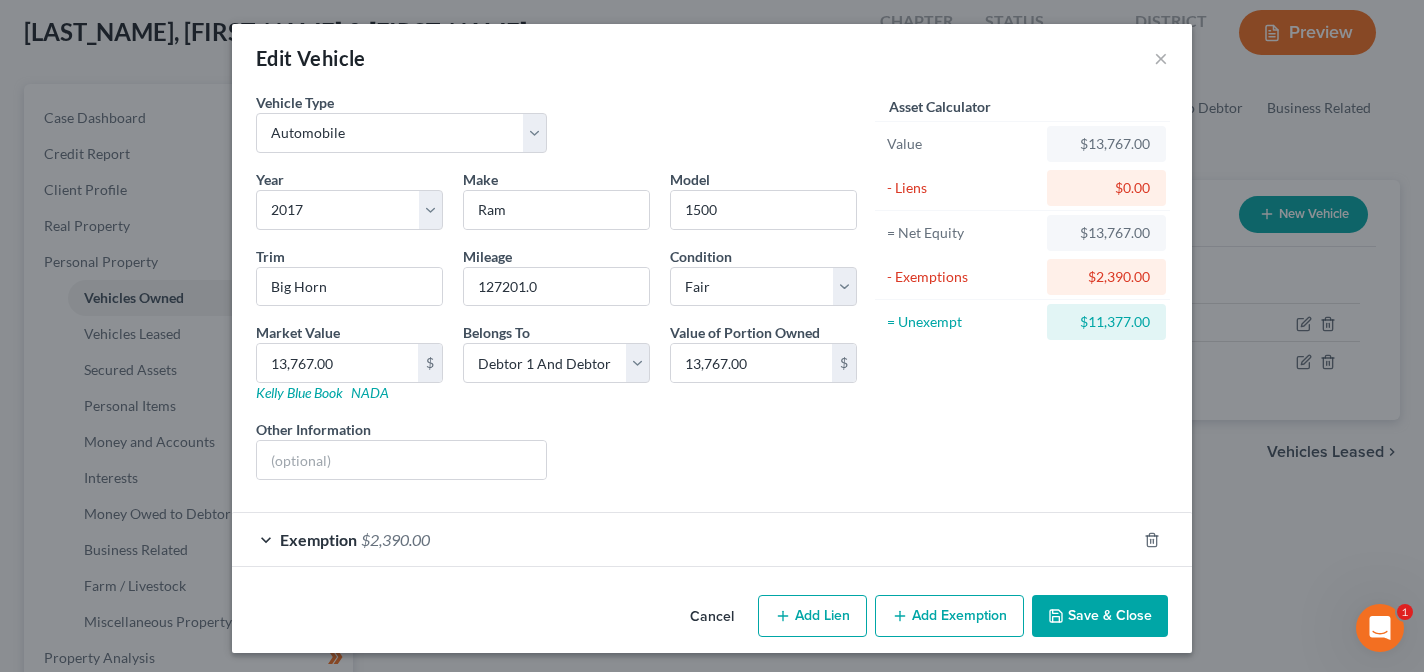 scroll, scrollTop: 2, scrollLeft: 0, axis: vertical 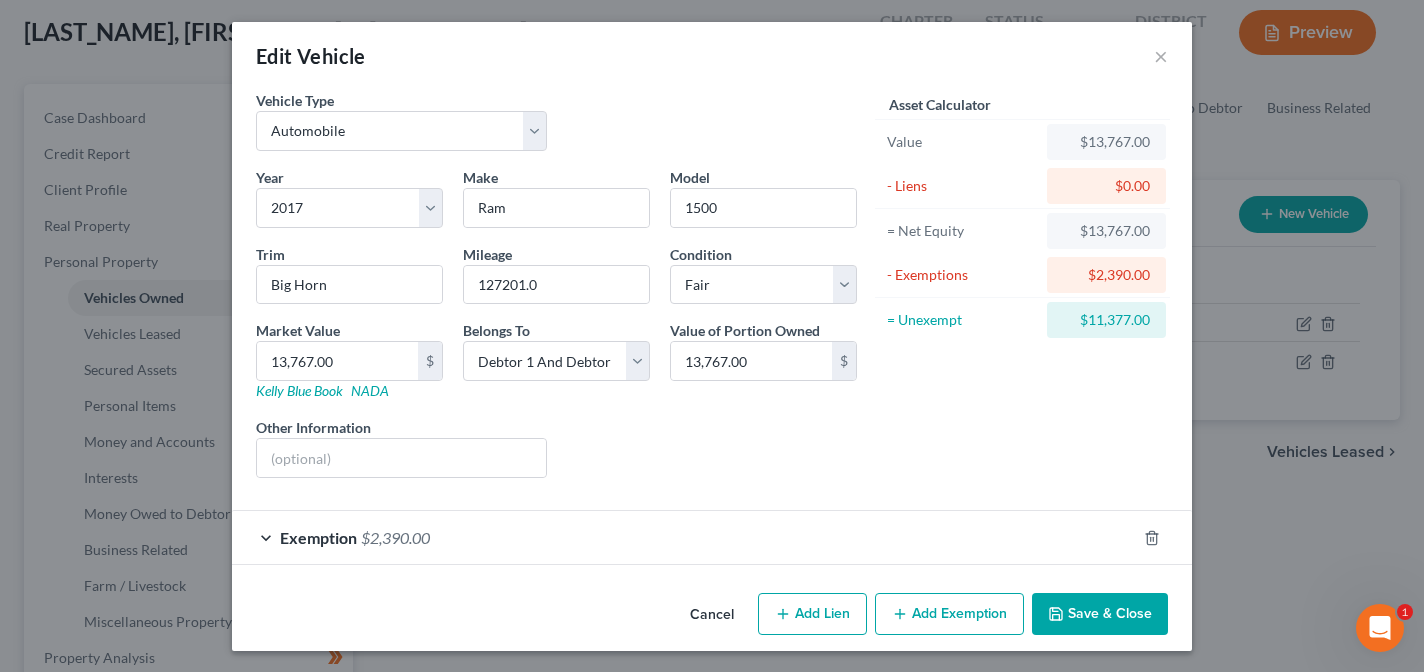 click on "Add Exemption" at bounding box center [949, 614] 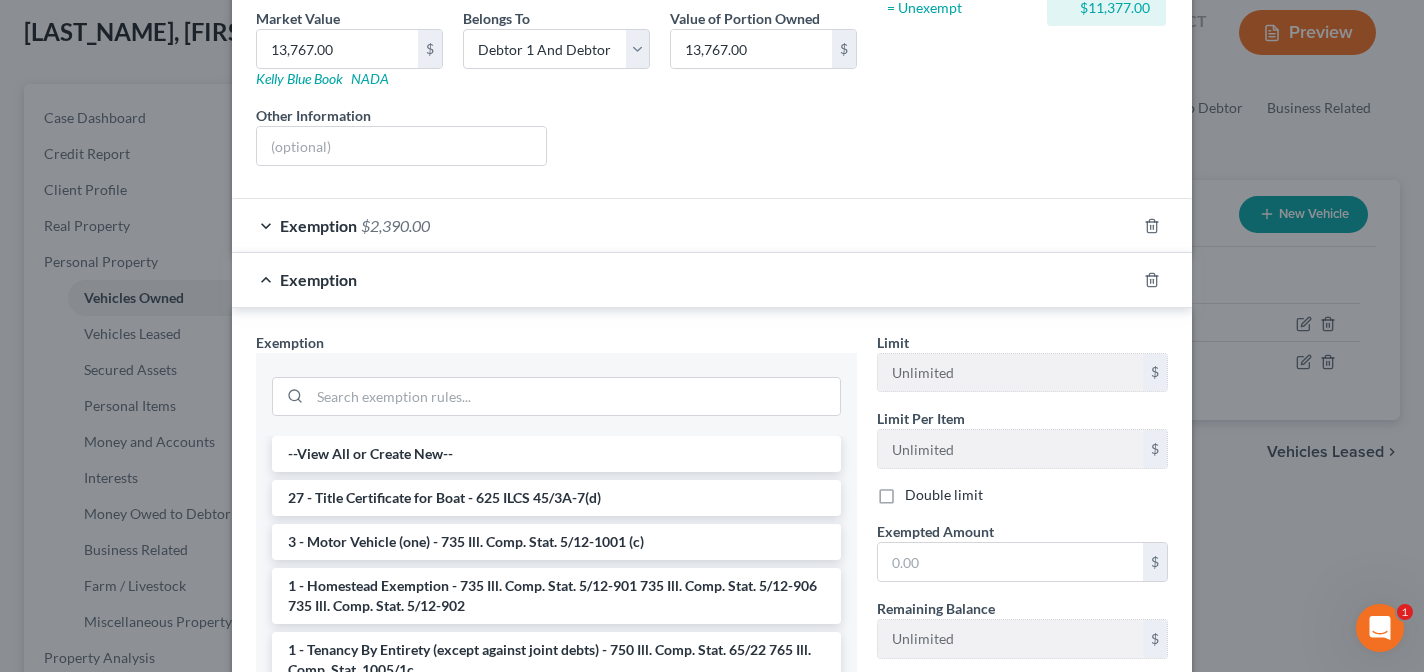 scroll, scrollTop: 317, scrollLeft: 0, axis: vertical 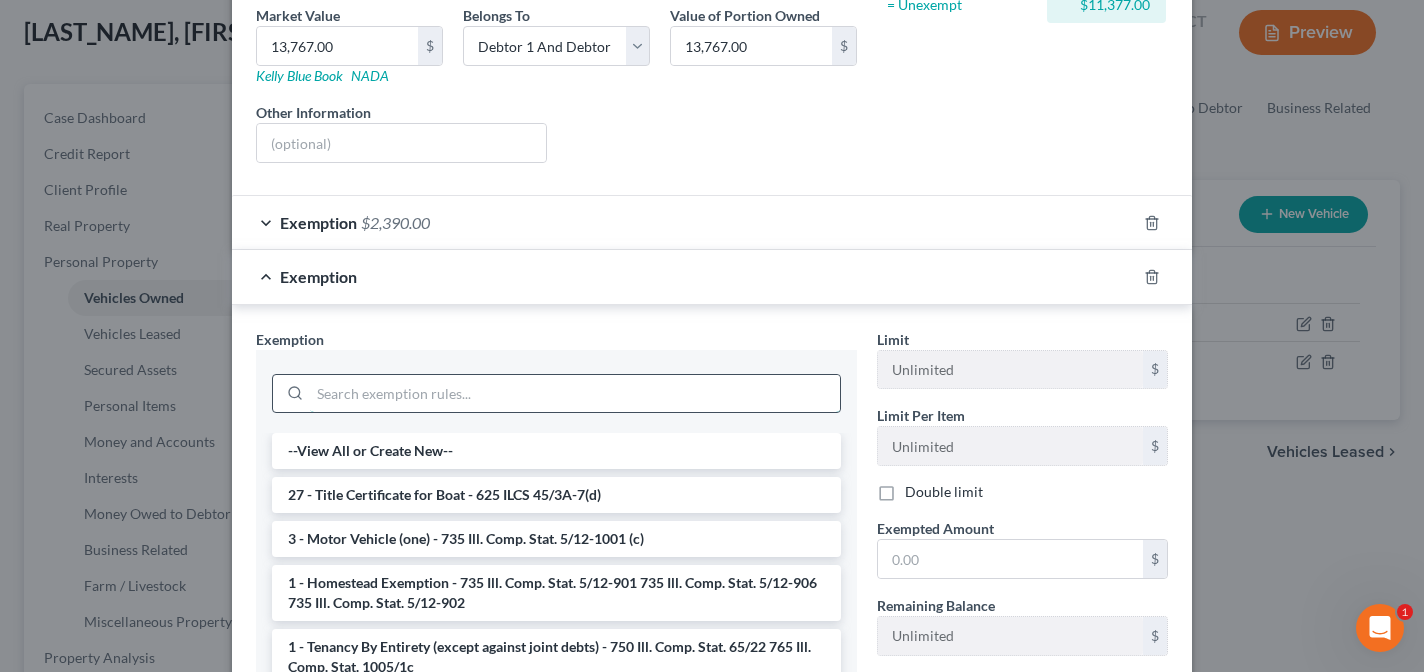 click at bounding box center [575, 394] 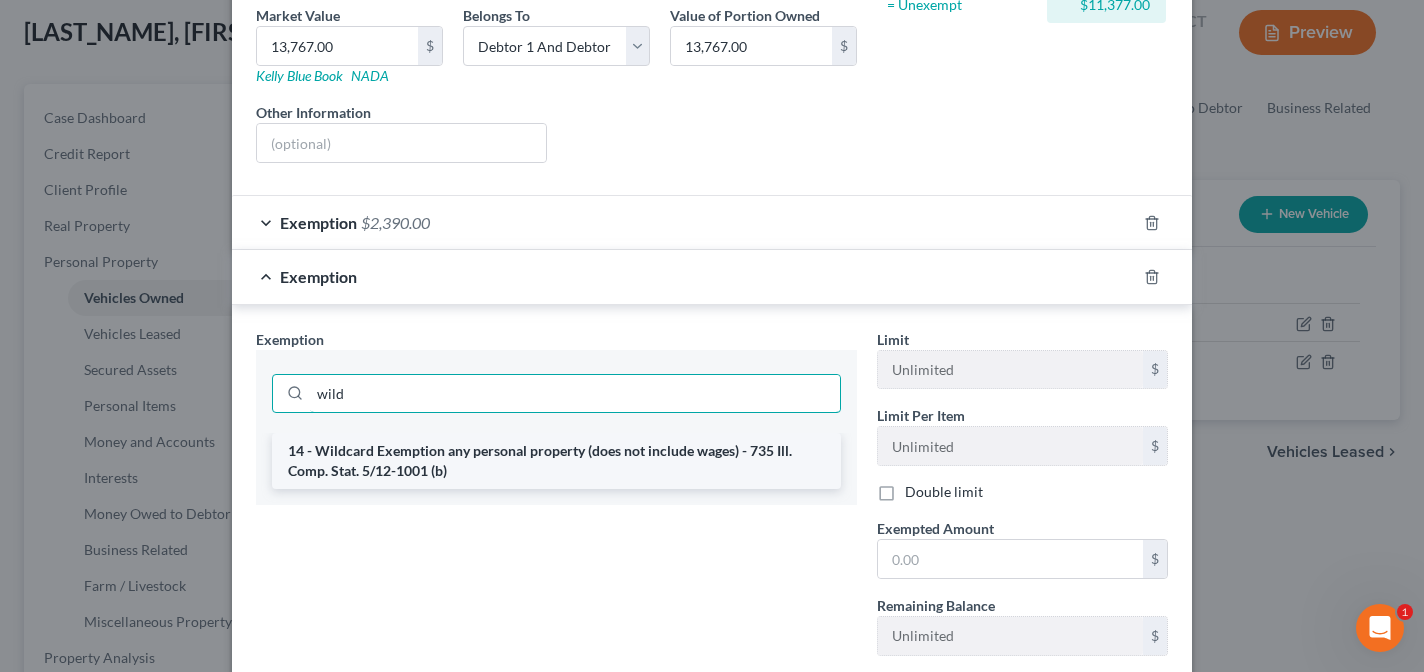 type on "wild" 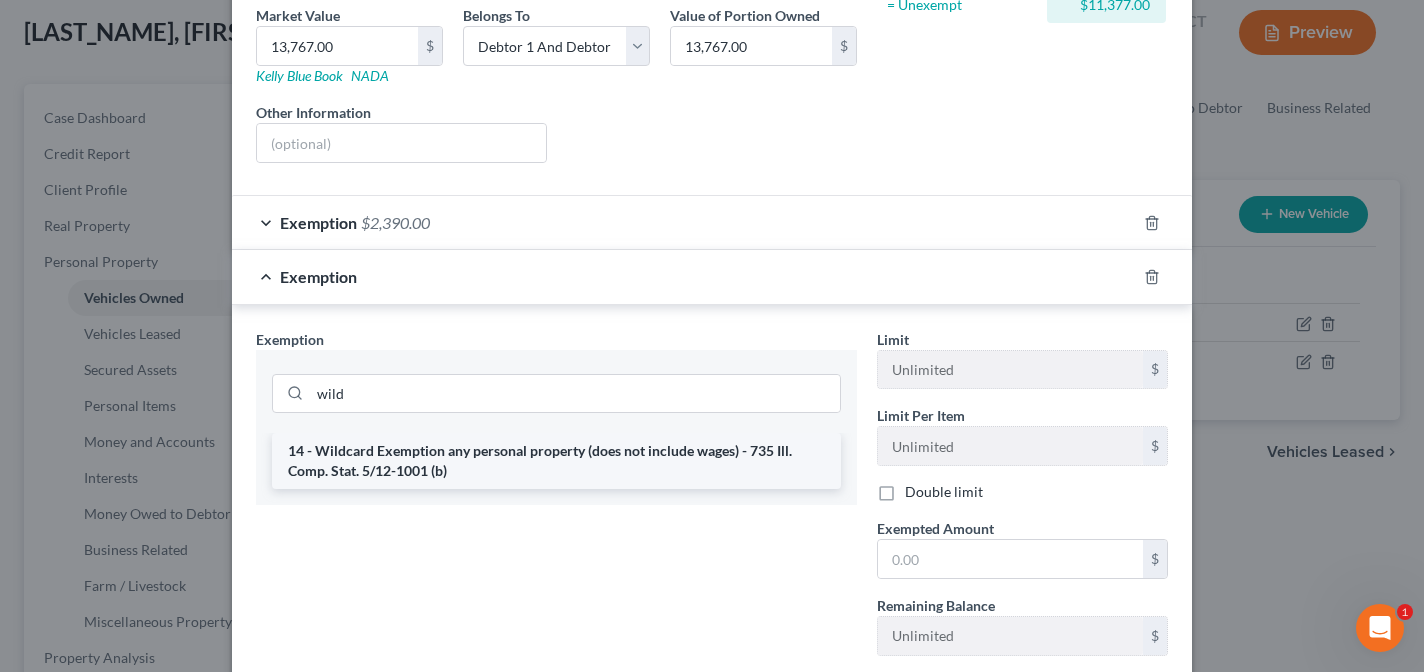 click on "14 - Wildcard Exemption any personal property (does not include wages) - 735 Ill. Comp. Stat. 5/12-1001 (b)" at bounding box center (556, 461) 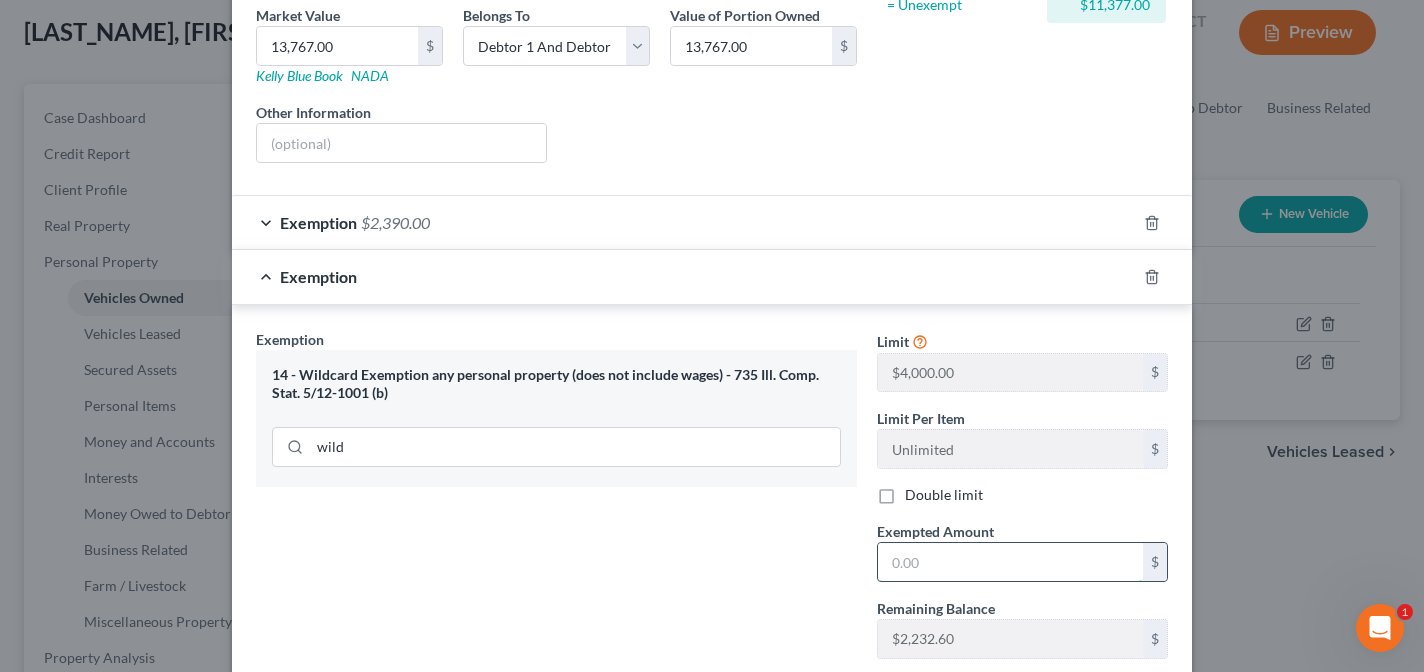 click at bounding box center [1010, 562] 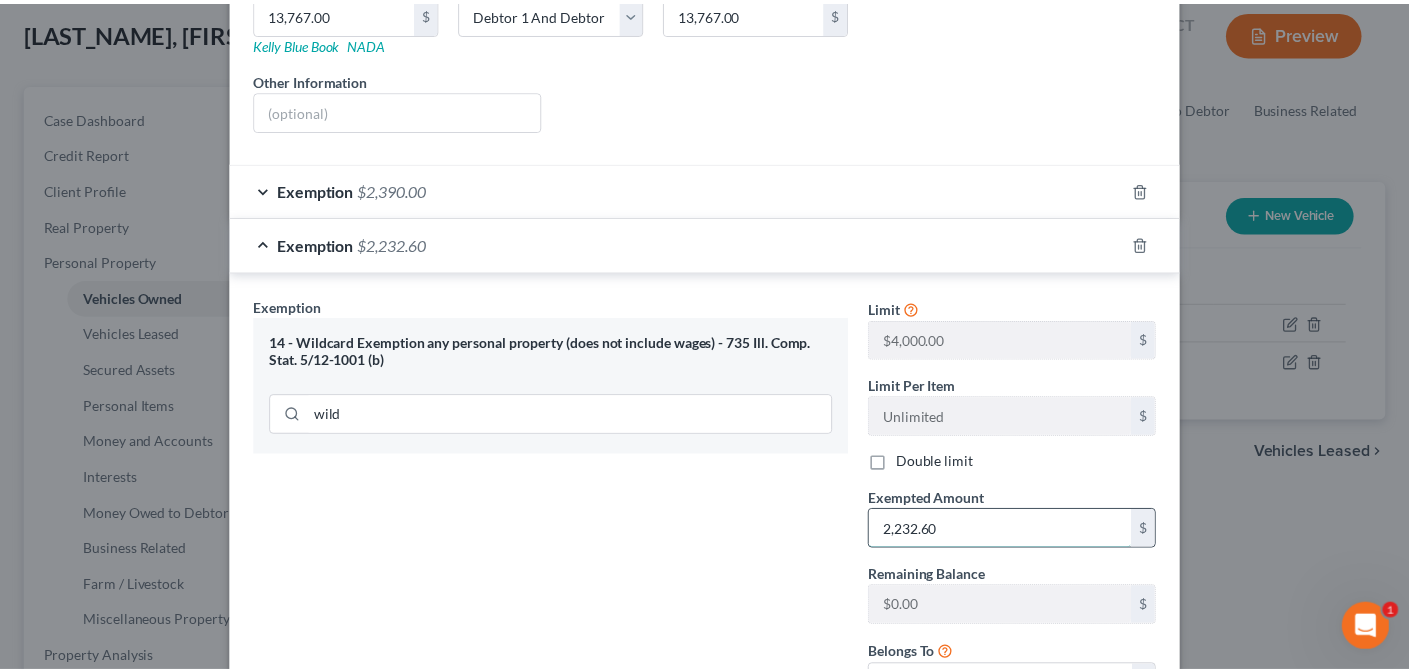 scroll, scrollTop: 521, scrollLeft: 0, axis: vertical 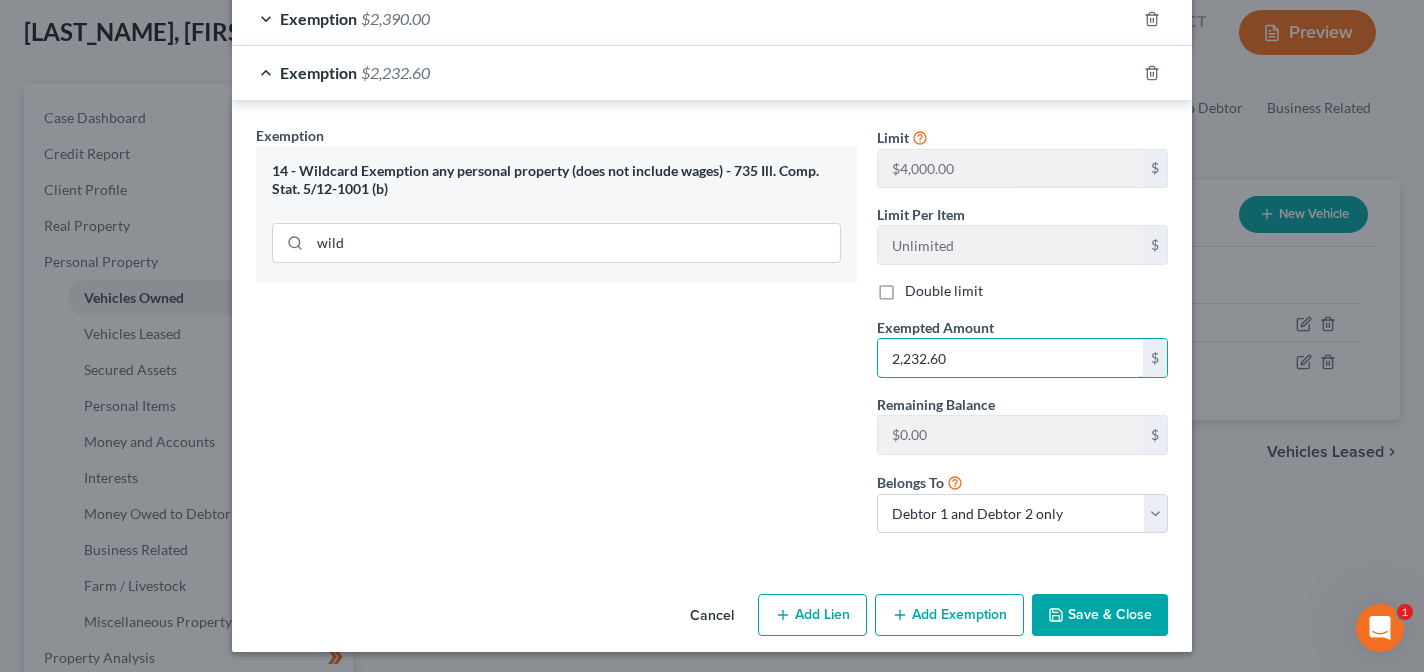 type on "2,232.60" 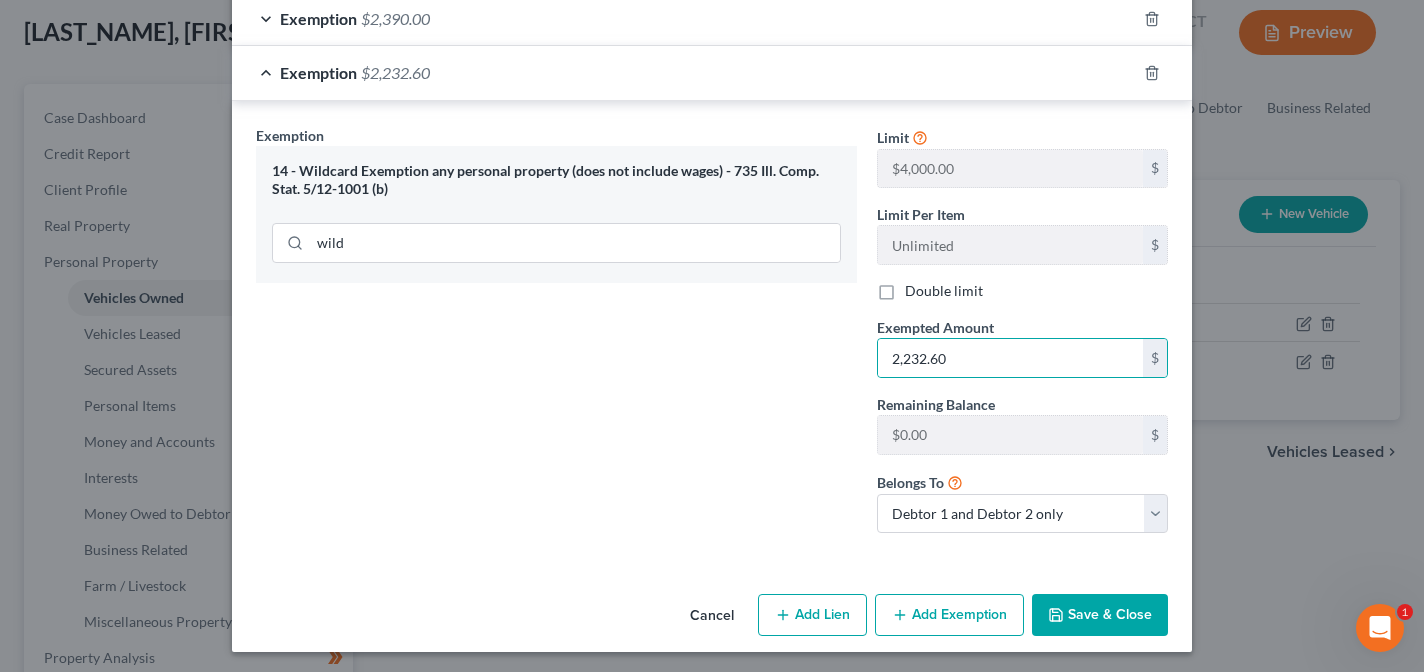 click 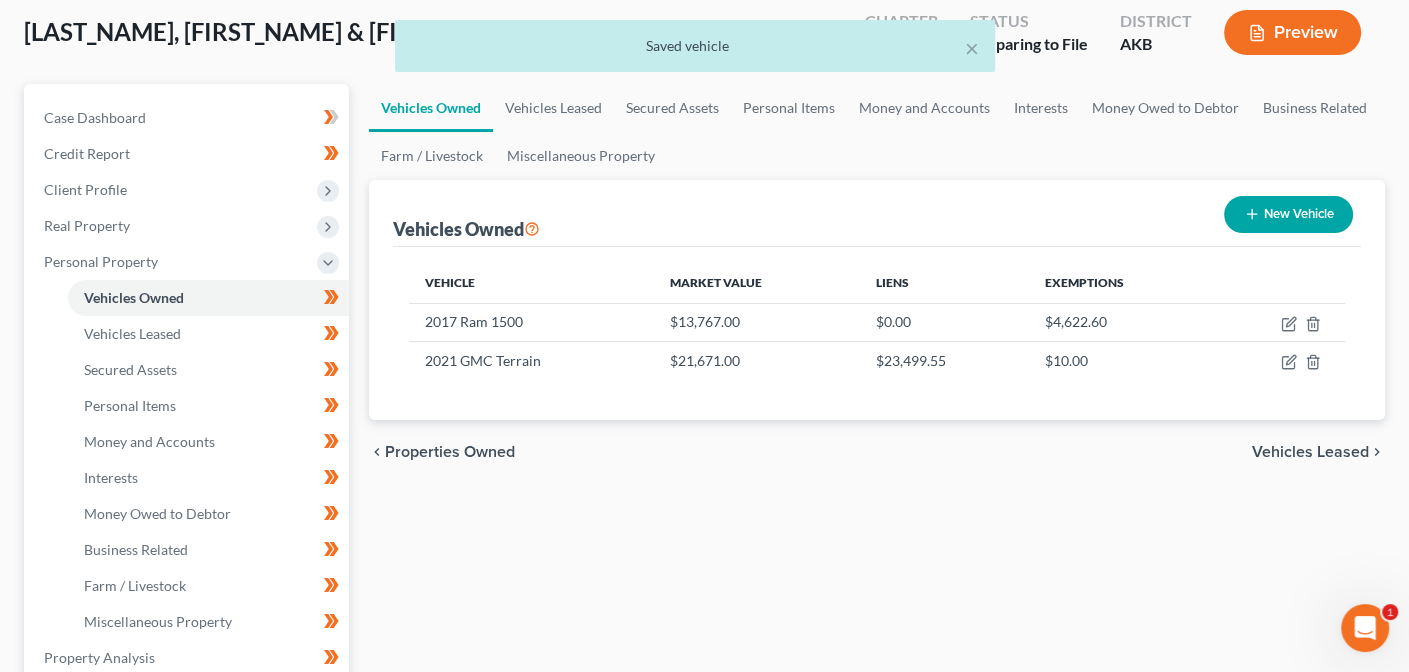 drag, startPoint x: 839, startPoint y: 196, endPoint x: 825, endPoint y: 183, distance: 19.104973 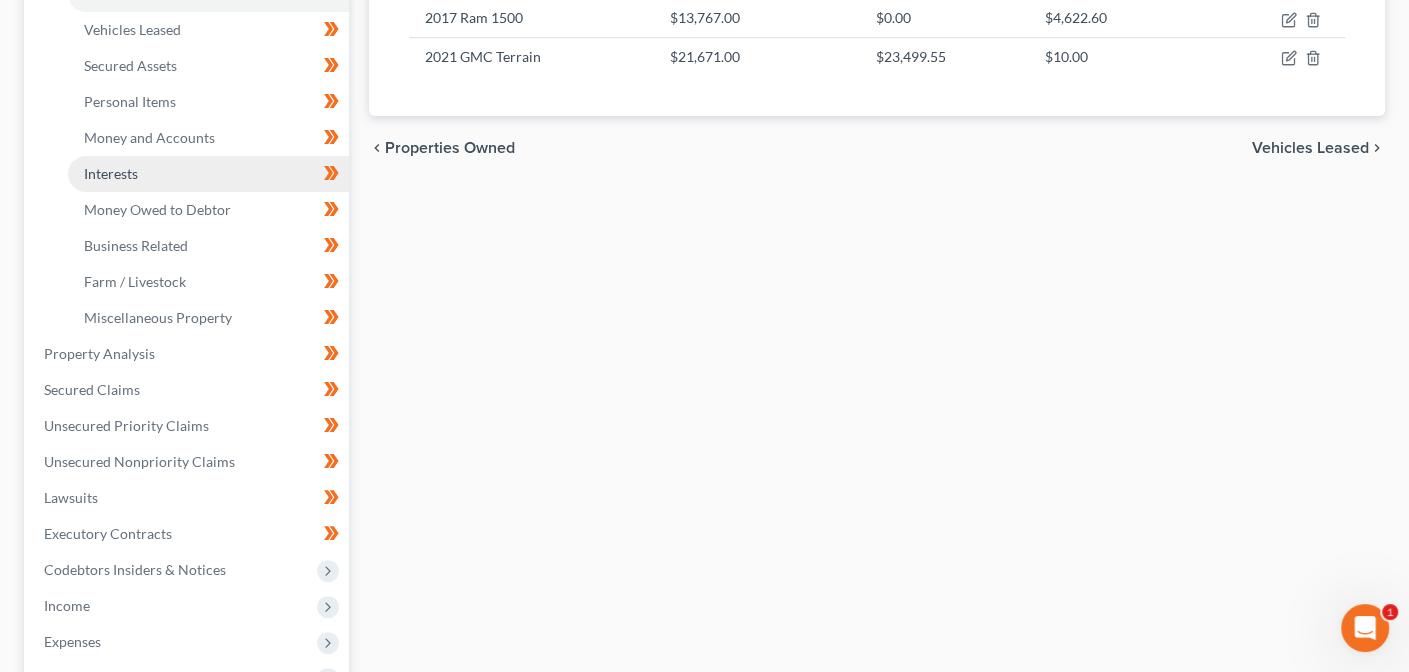 scroll, scrollTop: 412, scrollLeft: 0, axis: vertical 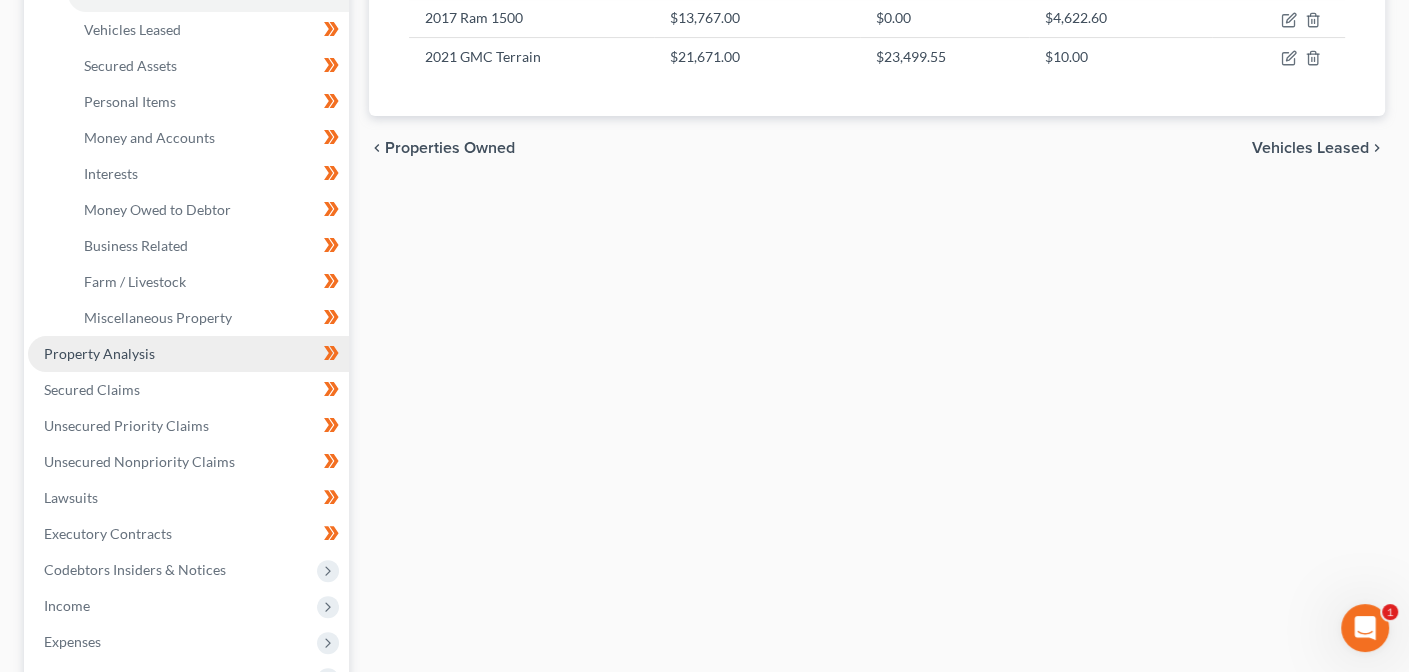 click on "Property Analysis" at bounding box center (99, 353) 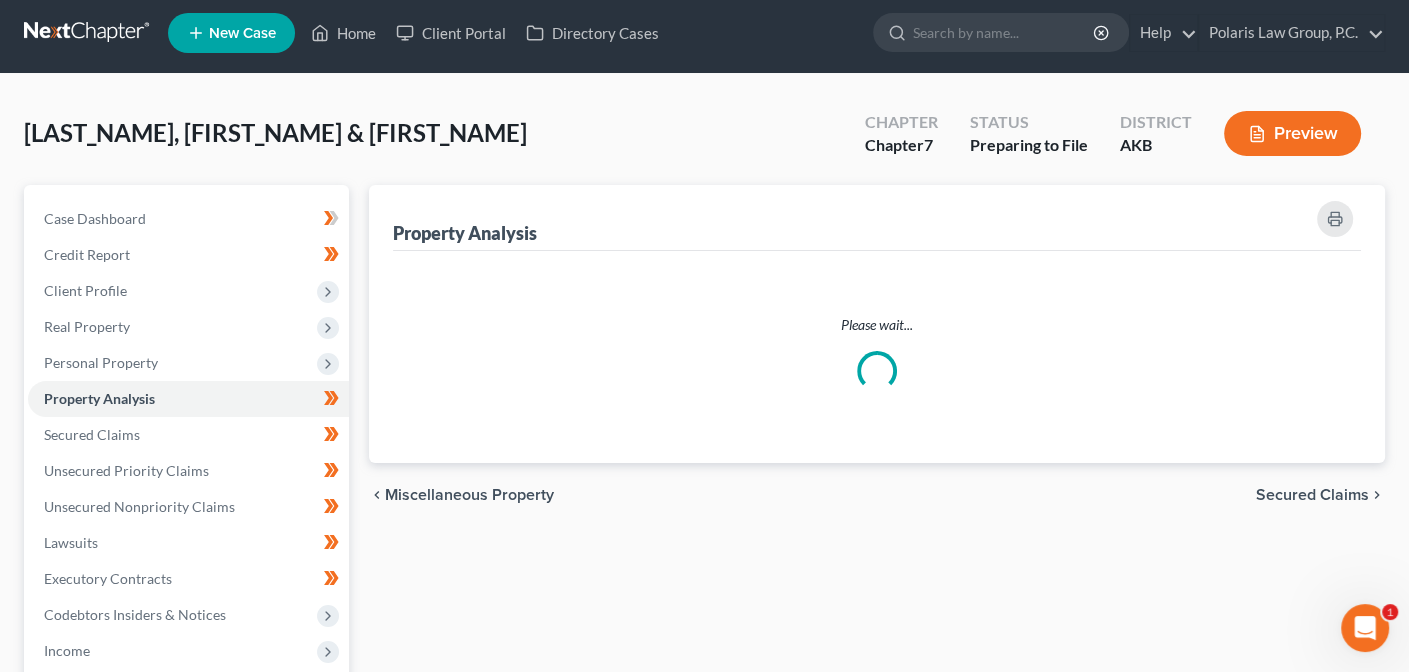 scroll, scrollTop: 0, scrollLeft: 0, axis: both 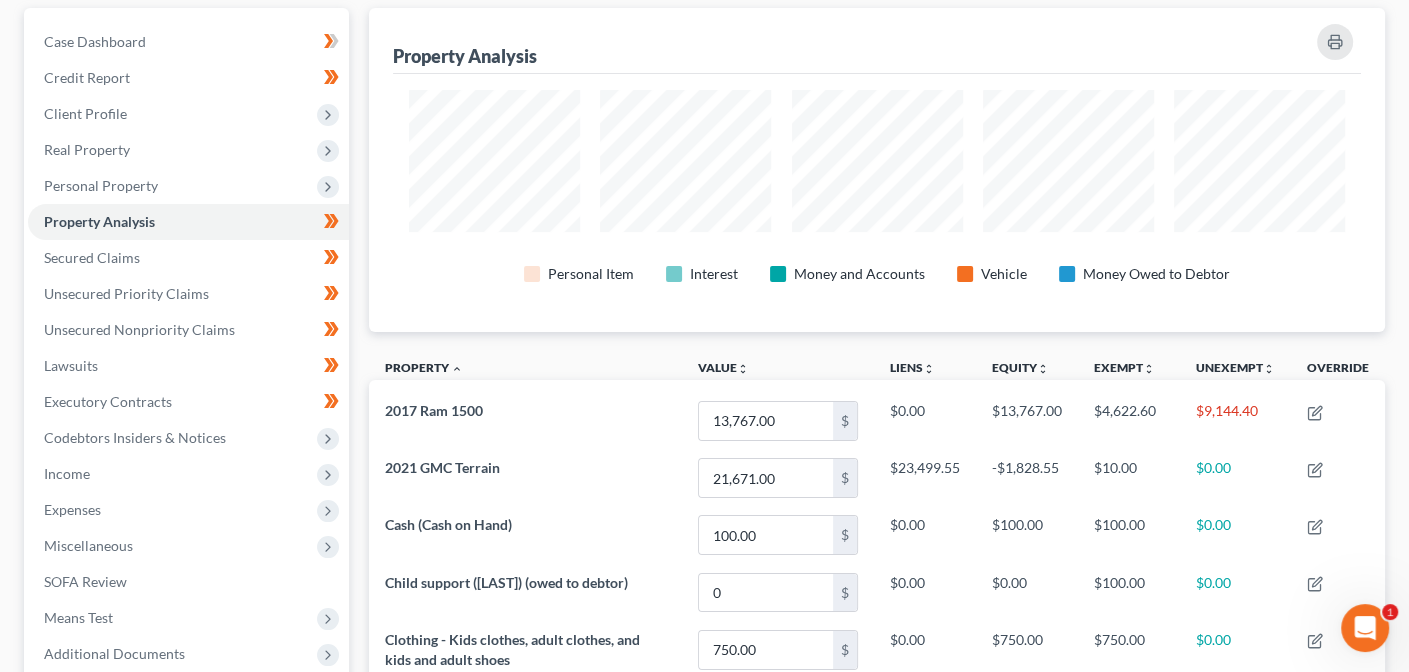 click on "Property Analysis
Personal Item
Interest
Money and Accounts
Vehicle
Money Owed to Debtor
Property
unfold_more
expand_more
expand_less
Value
unfold_more
expand_more
expand_less
Liens
unfold_more
expand_more
expand_less
Equity
unfold_more
expand_more
expand_less
Exempt
unfold_more
expand_more
expand_less
Unexempt
unfold_more
expand_more
expand_less
Override 2017 Ram 1500 [AMOUNT] $ $0.00 $[AMOUNT] $[AMOUNT] $[AMOUNT] 2021 GMC Terrain  [AMOUNT] $ $[AMOUNT] $[AMOUNT] $[AMOUNT] $[AMOUNT] Cash (Cash on Hand) [AMOUNT] $ $0.00 $[AMOUNT] $[AMOUNT] $[AMOUNT] Child support ([LAST_NAME] [LAST_NAME]) (owed to debtor) 0 $ $0.00 $0.00 $[AMOUNT] $[AMOUNT] Clothing - Kids clothes, adult clothes, and kids and adult shoes [AMOUNT] $ $0.00 $[AMOUNT] $[AMOUNT] $[AMOUNT] [AMOUNT] $ $0.00 0" at bounding box center [877, 1011] 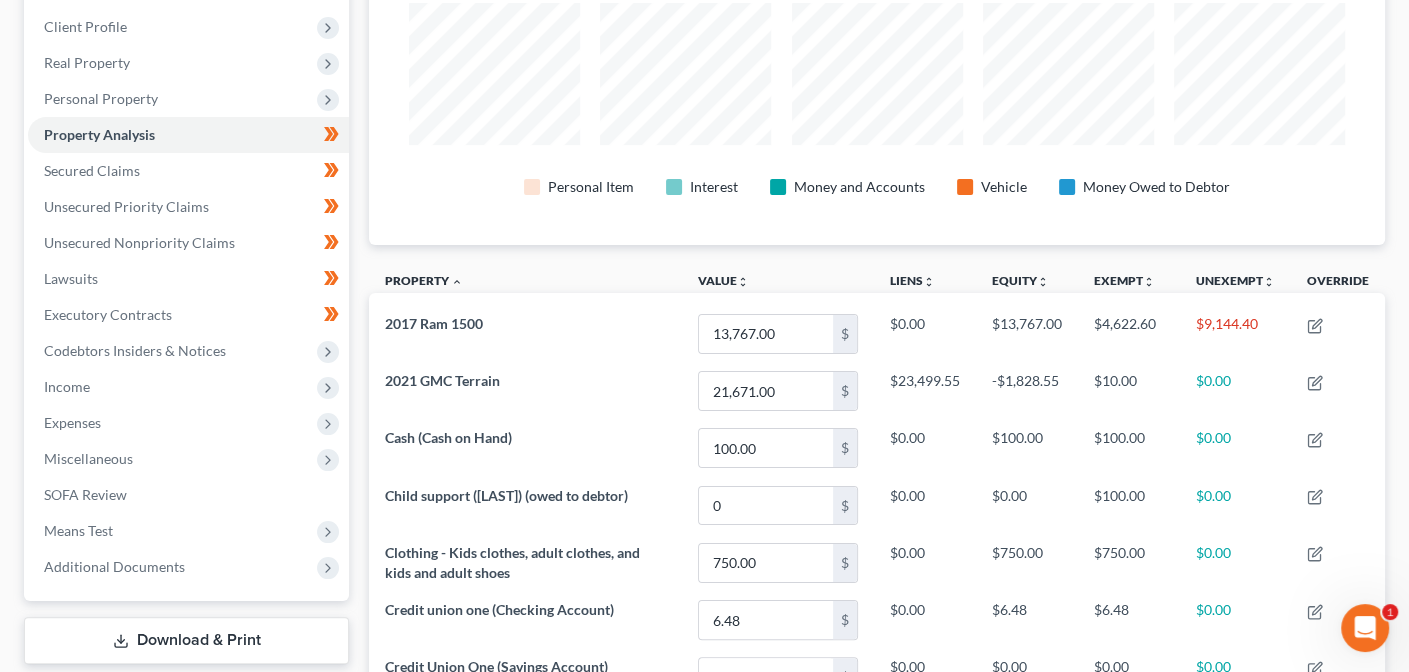 scroll, scrollTop: 270, scrollLeft: 0, axis: vertical 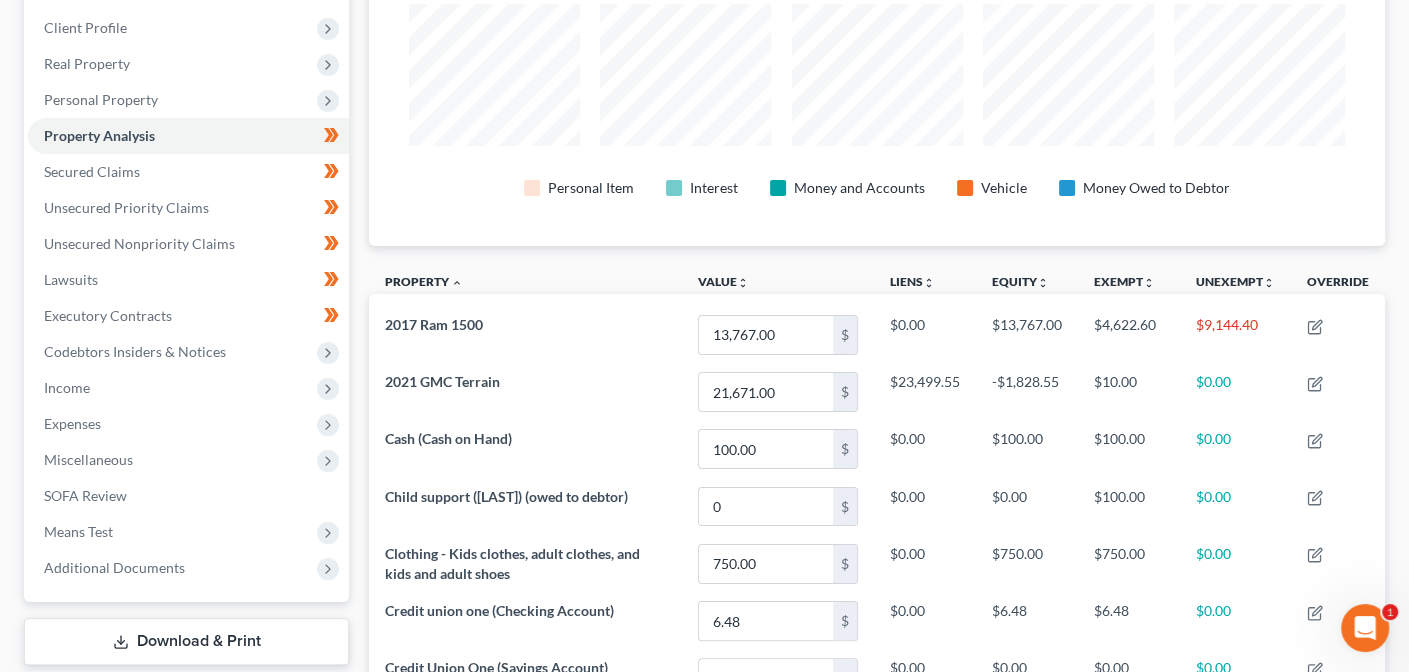 drag, startPoint x: 853, startPoint y: 263, endPoint x: 844, endPoint y: 255, distance: 12.0415945 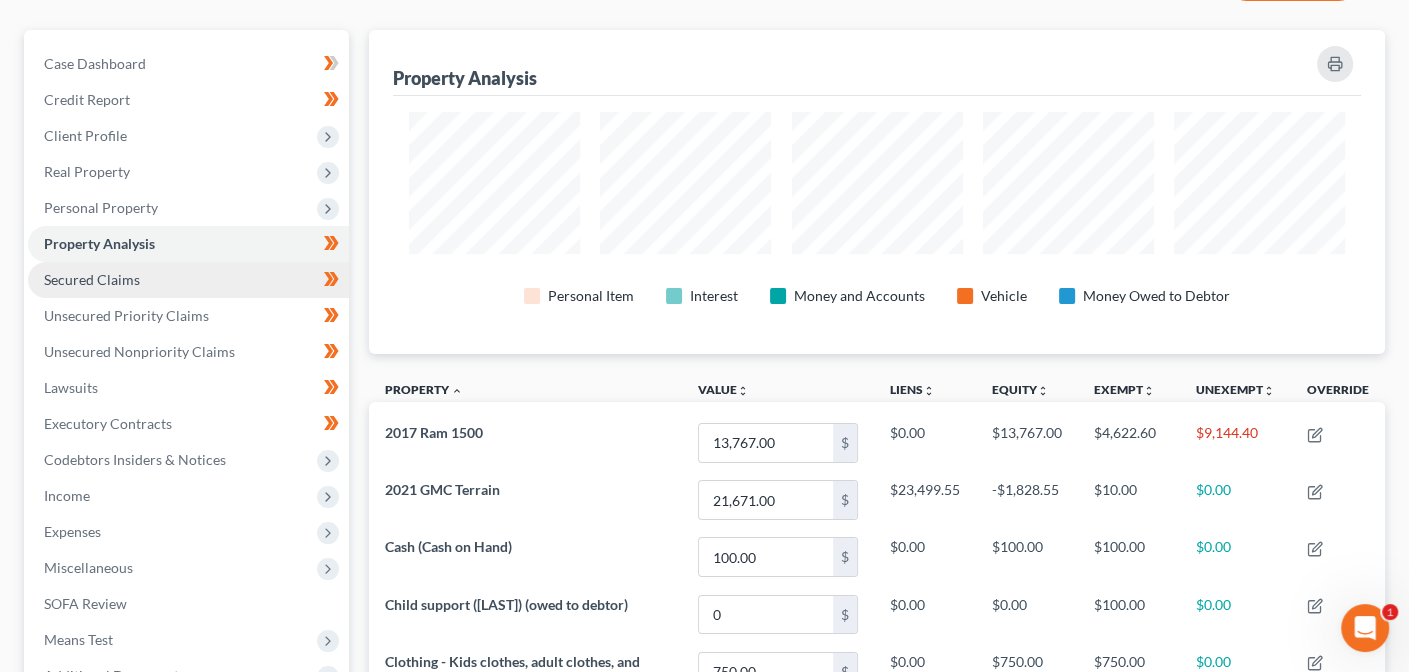 scroll, scrollTop: 0, scrollLeft: 0, axis: both 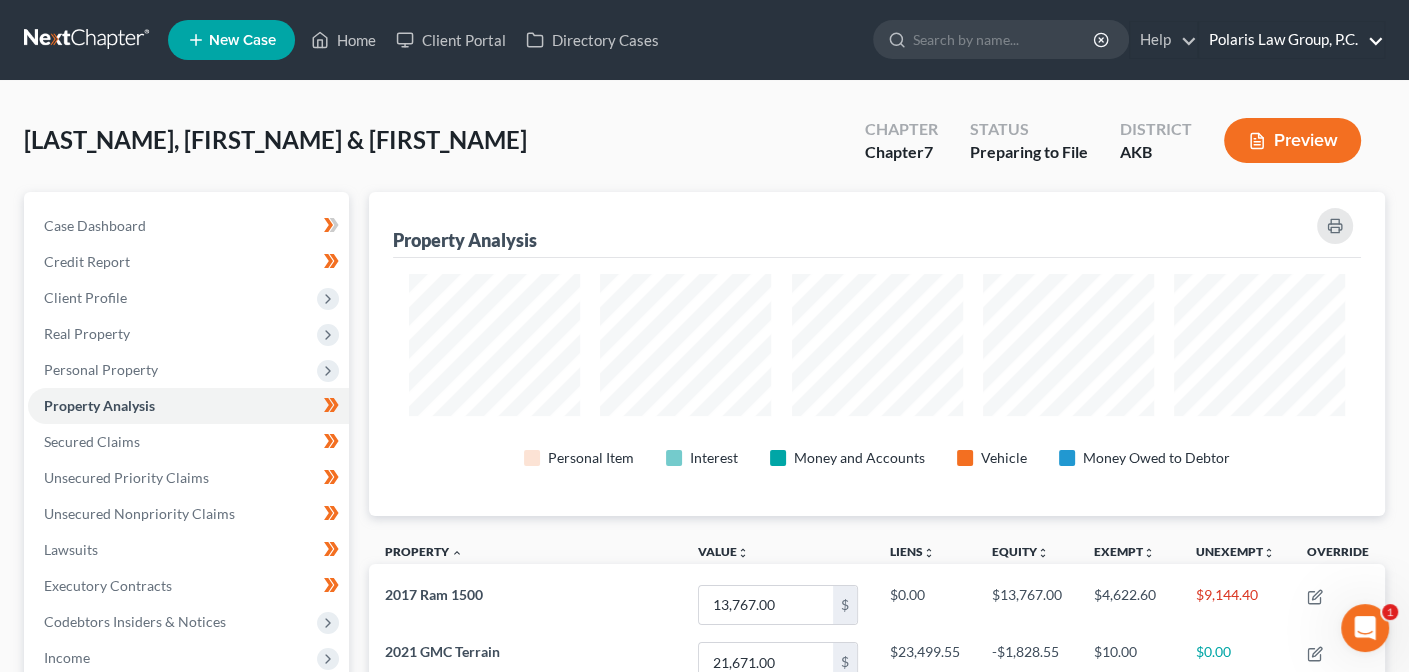 click on "Polaris Law Group, P.C." at bounding box center (1291, 40) 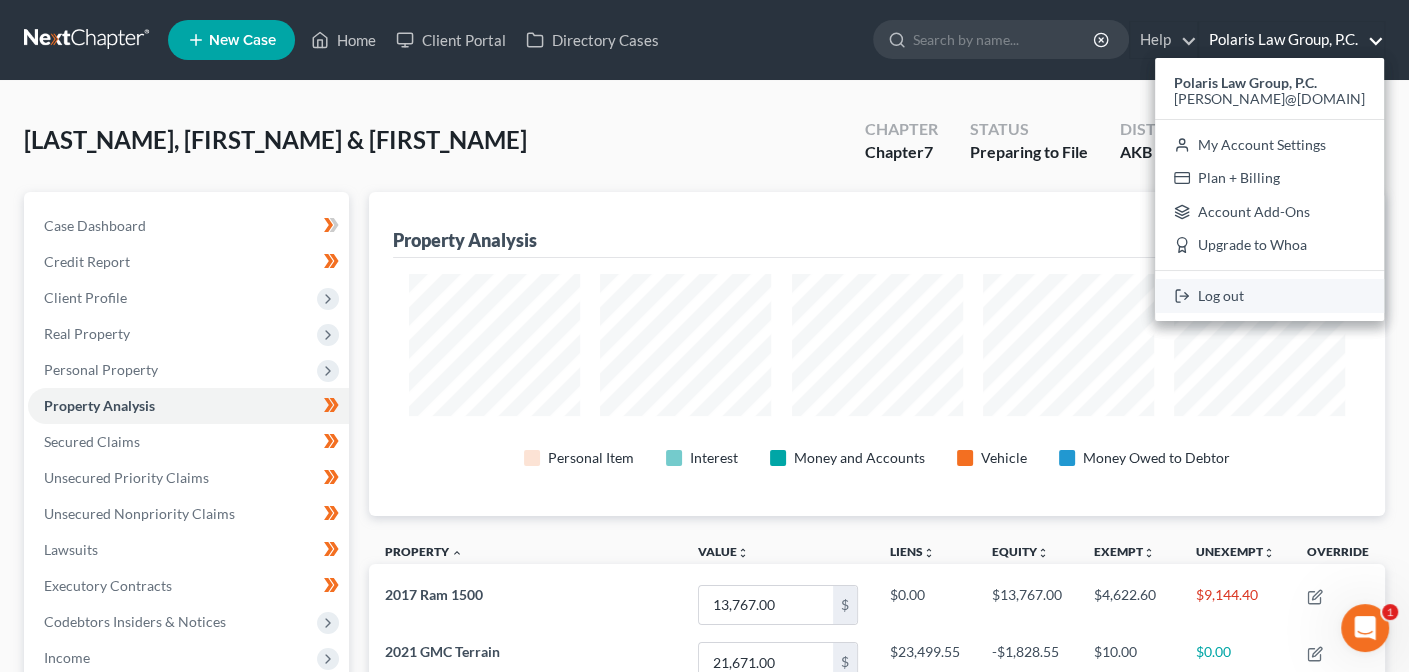 click on "Log out" at bounding box center [1269, 296] 